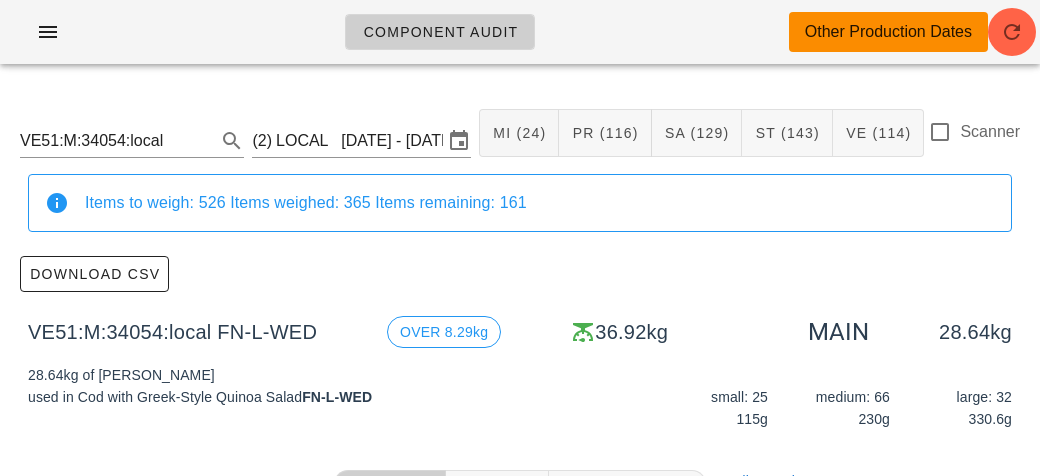 scroll, scrollTop: 0, scrollLeft: 0, axis: both 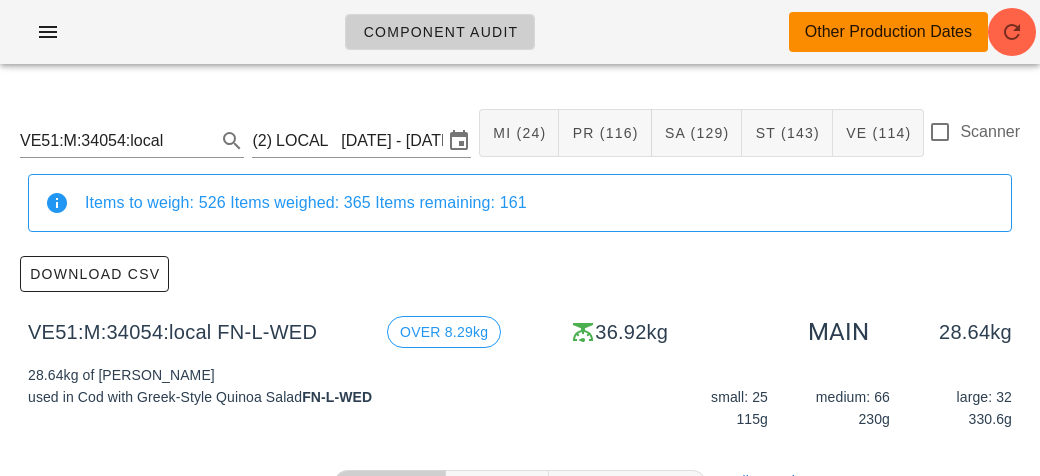 click on "VE51:M:34054:local FN-L-WED   OVER 8.29kg   36.92kg  MAIN  28.64kg" at bounding box center (520, 332) 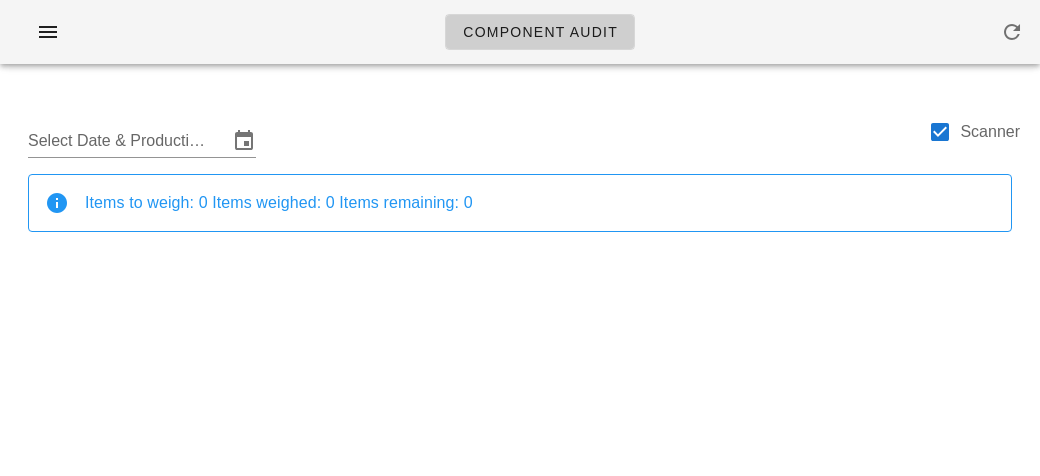 scroll, scrollTop: 0, scrollLeft: 0, axis: both 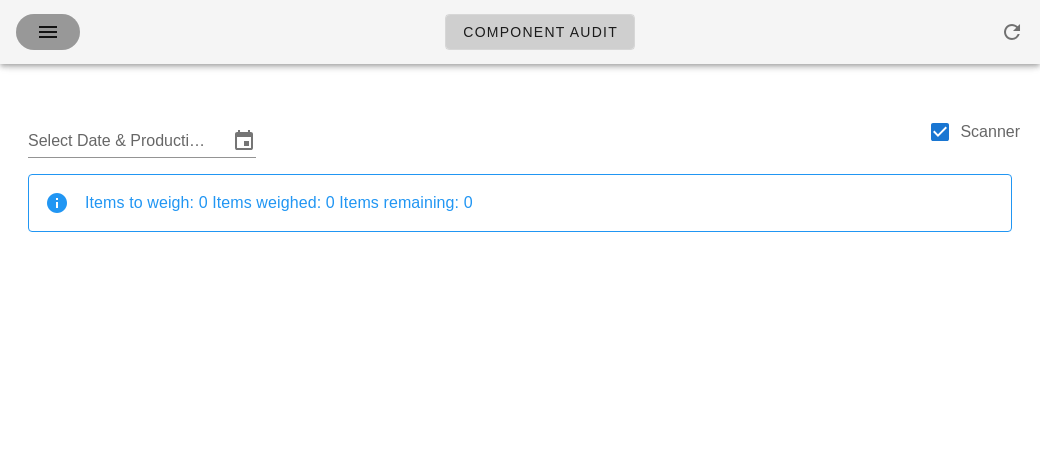 click at bounding box center (48, 32) 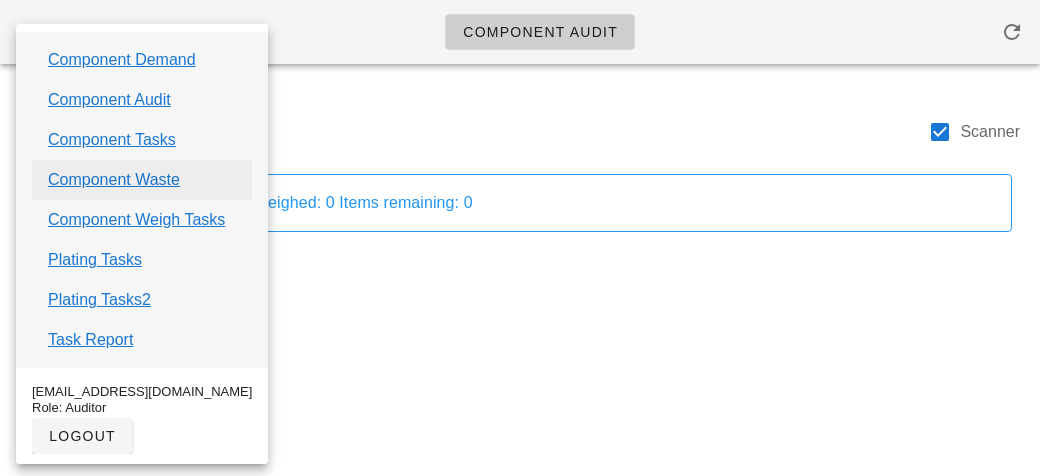 click on "Component Waste" at bounding box center [114, 180] 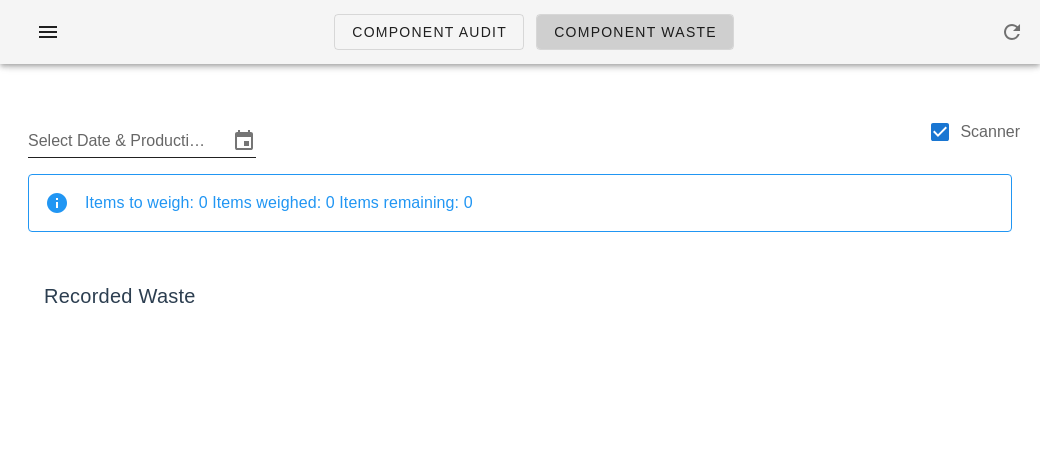 click on "Select Date & Production Cycle" at bounding box center (128, 141) 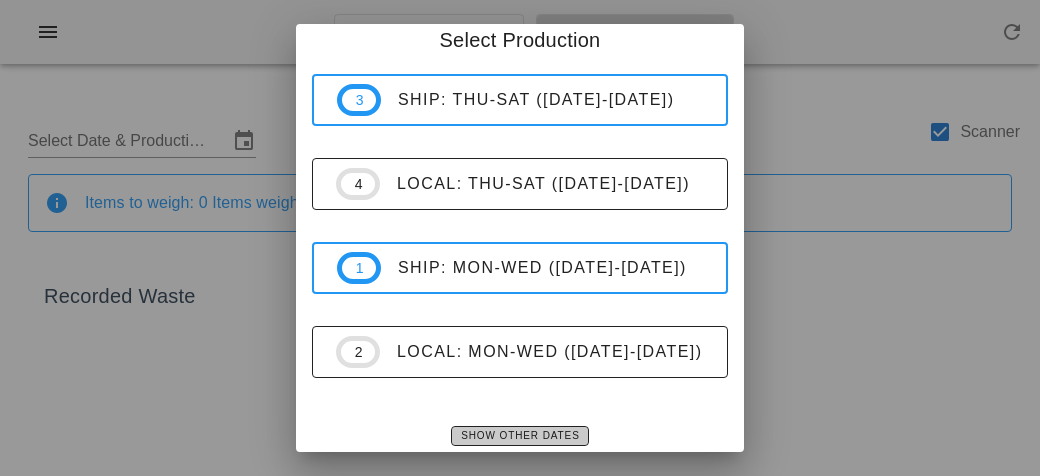 click on "Show Other Dates" at bounding box center (519, 436) 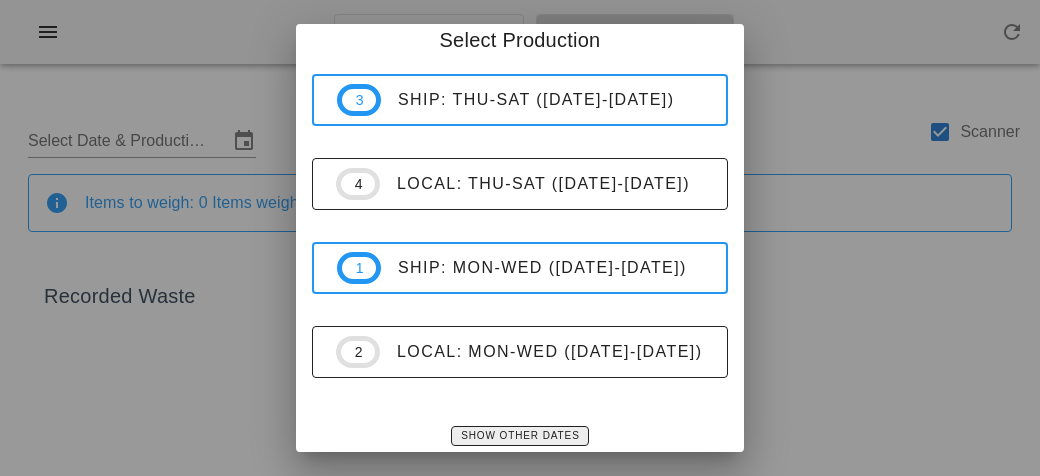 scroll, scrollTop: 7, scrollLeft: 0, axis: vertical 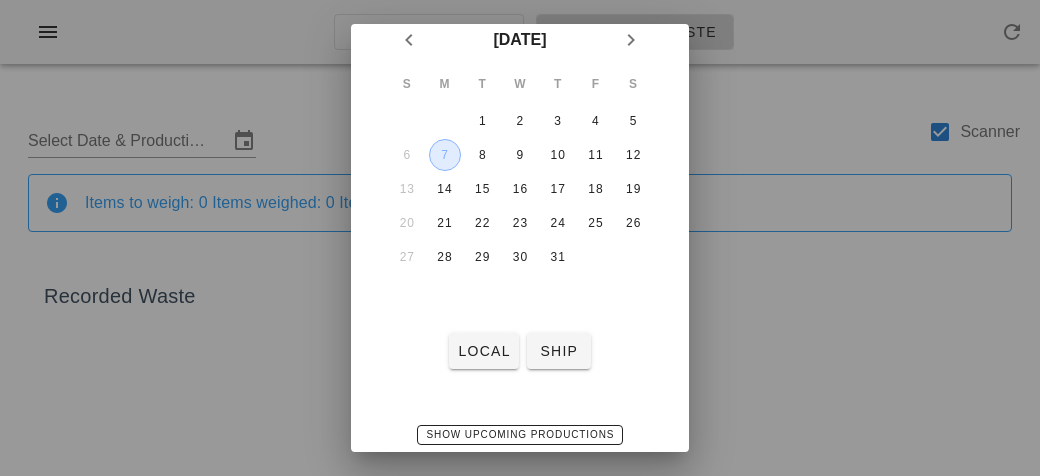 click on "7" at bounding box center [445, 155] 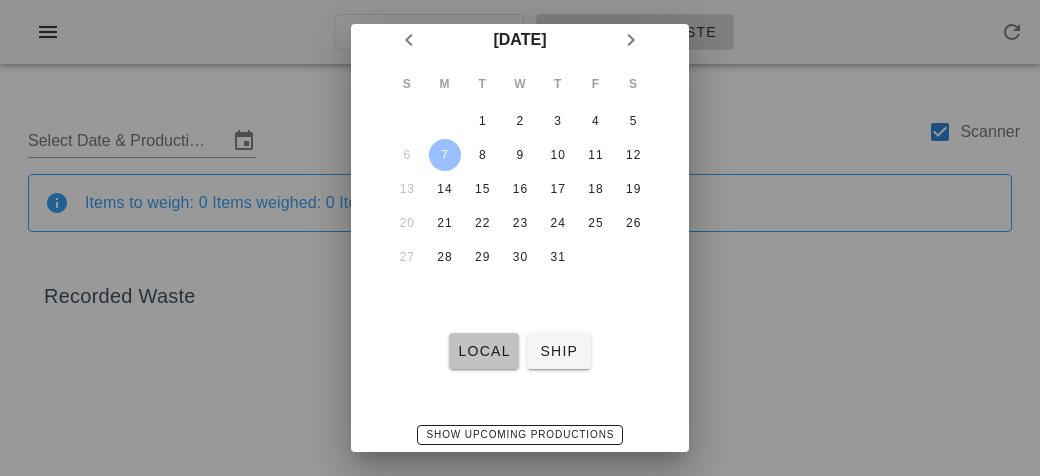 click on "local" at bounding box center (483, 351) 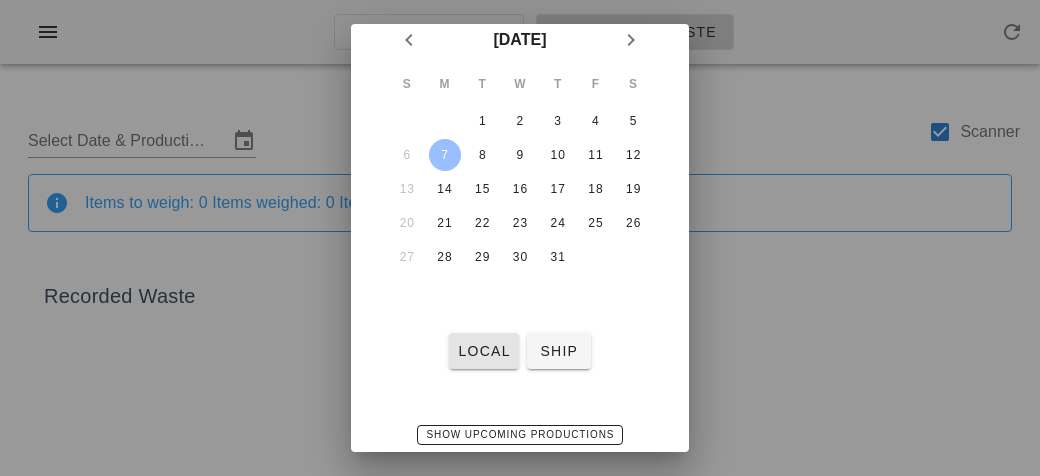 type on "LOCAL   [DATE] - [DATE]" 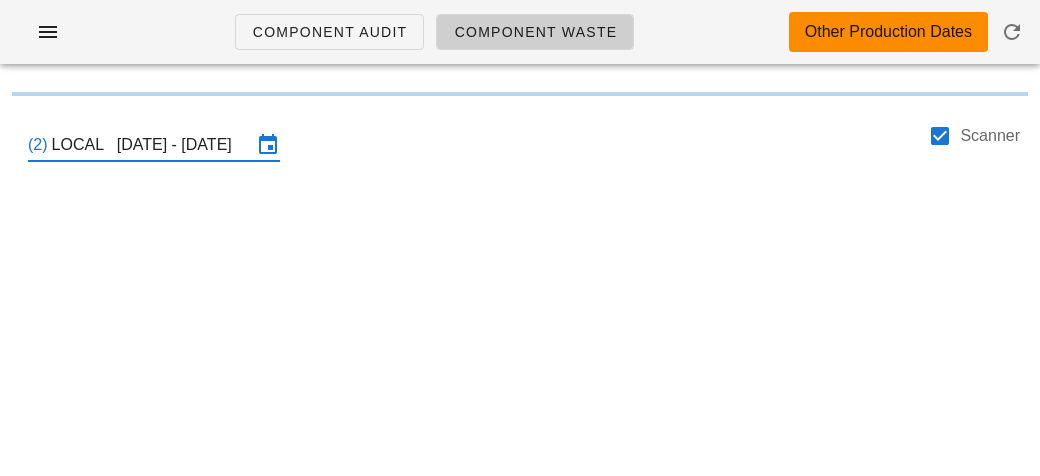 scroll, scrollTop: 0, scrollLeft: 0, axis: both 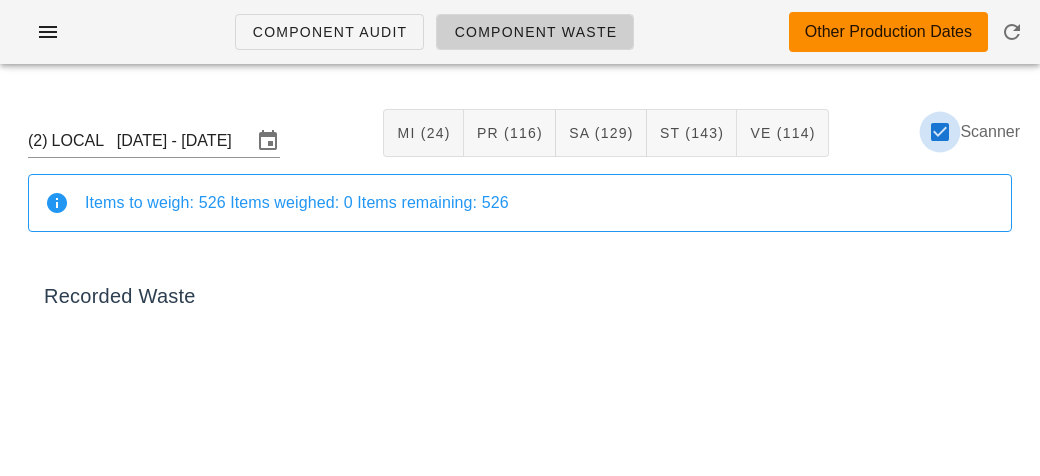 click at bounding box center [940, 132] 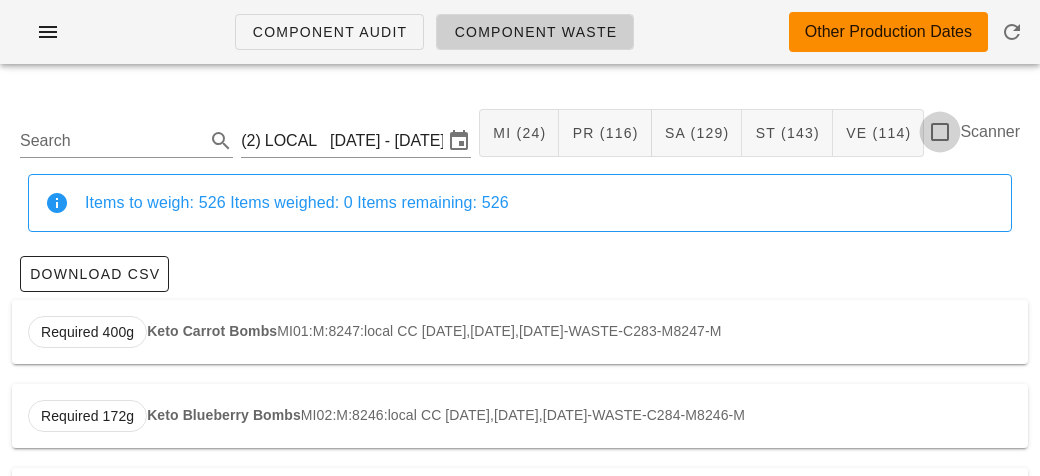 checkbox on "false" 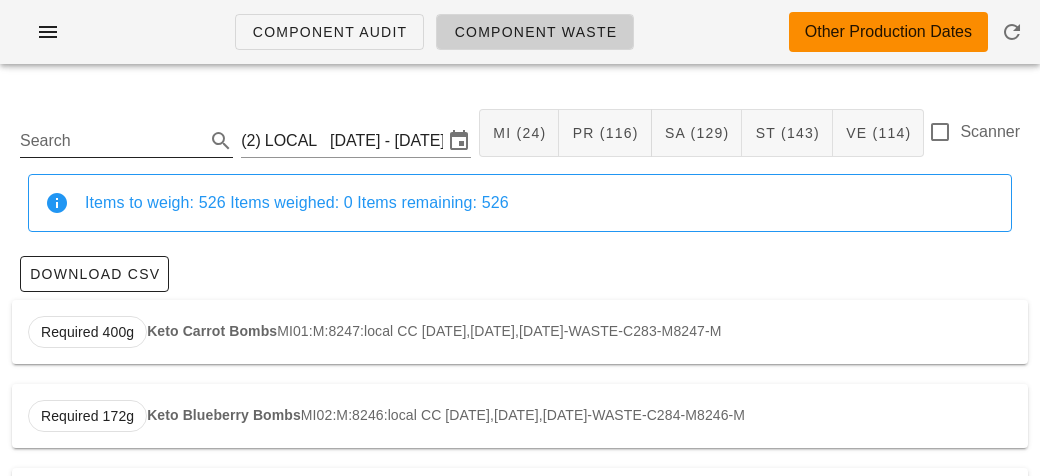 click on "Search" at bounding box center (110, 141) 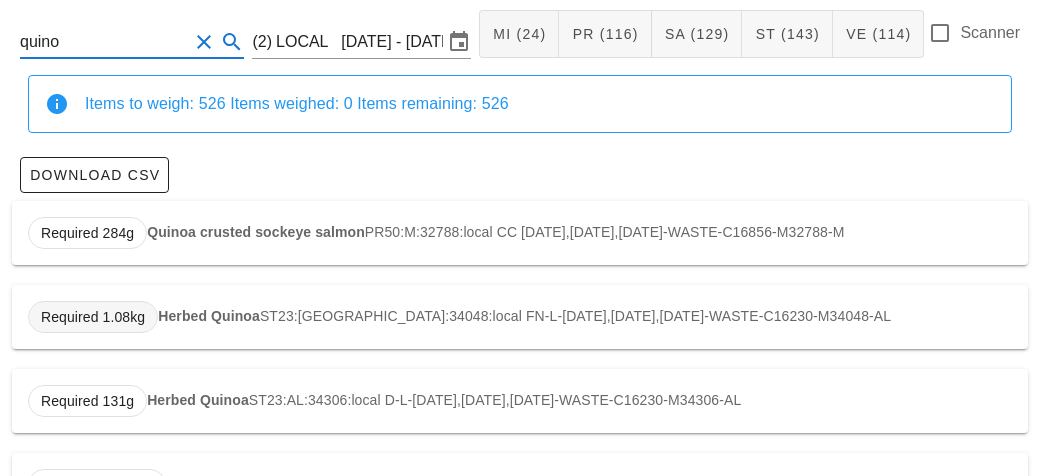 click on "Required 1.08kg" at bounding box center (93, 317) 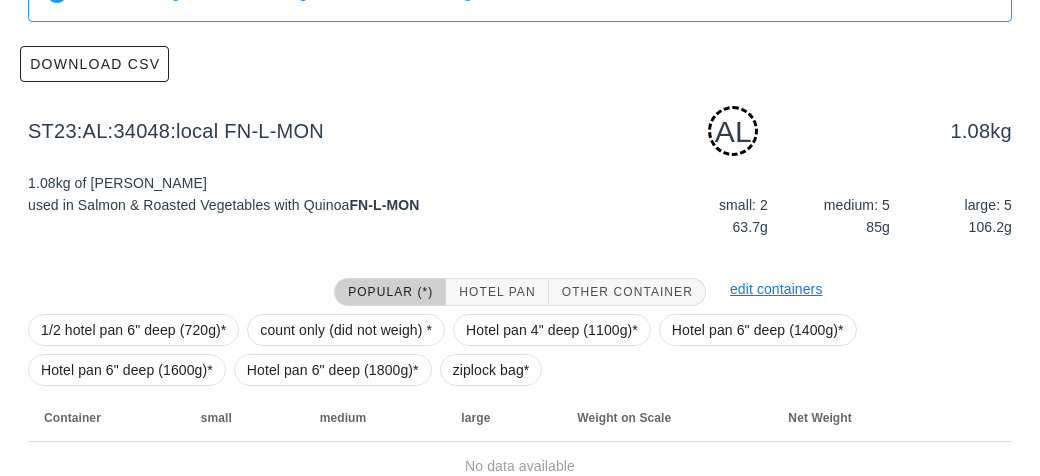 scroll, scrollTop: 302, scrollLeft: 0, axis: vertical 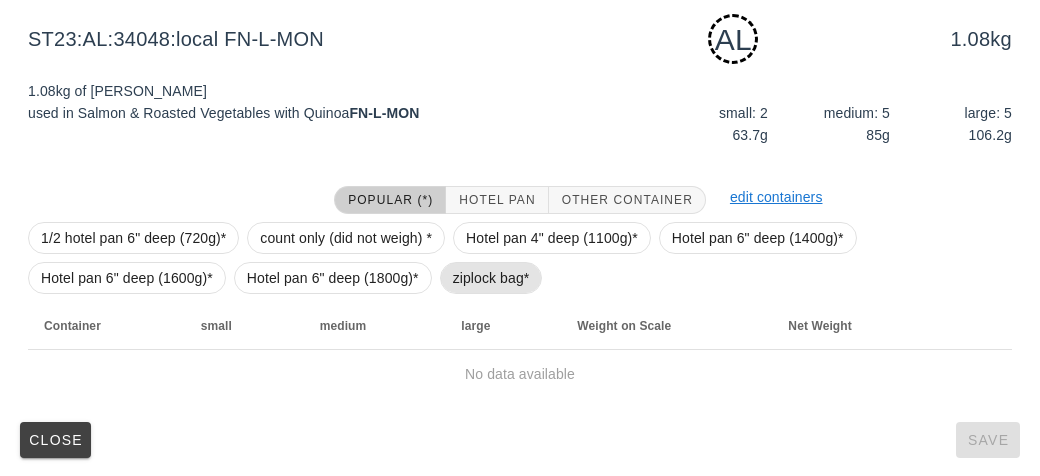 click on "ziplock bag*" at bounding box center [491, 278] 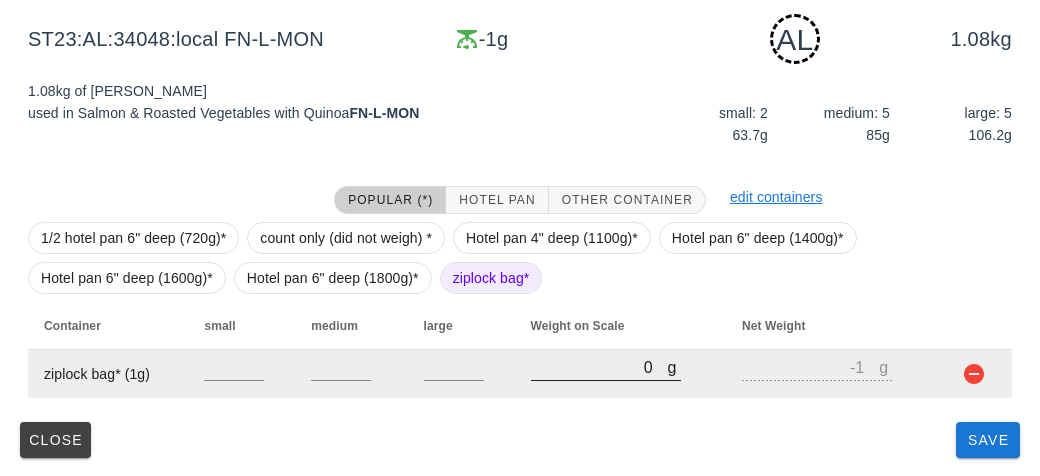 click on "0" at bounding box center (599, 367) 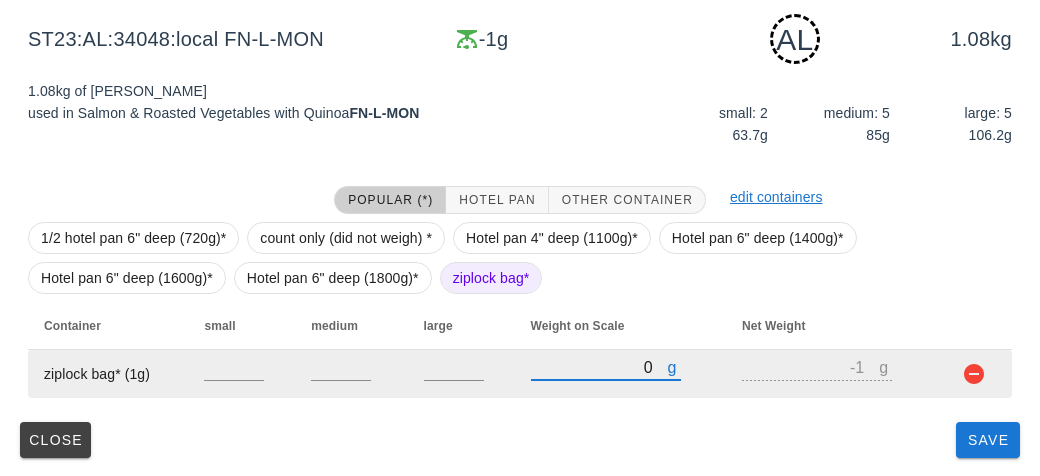type on "40" 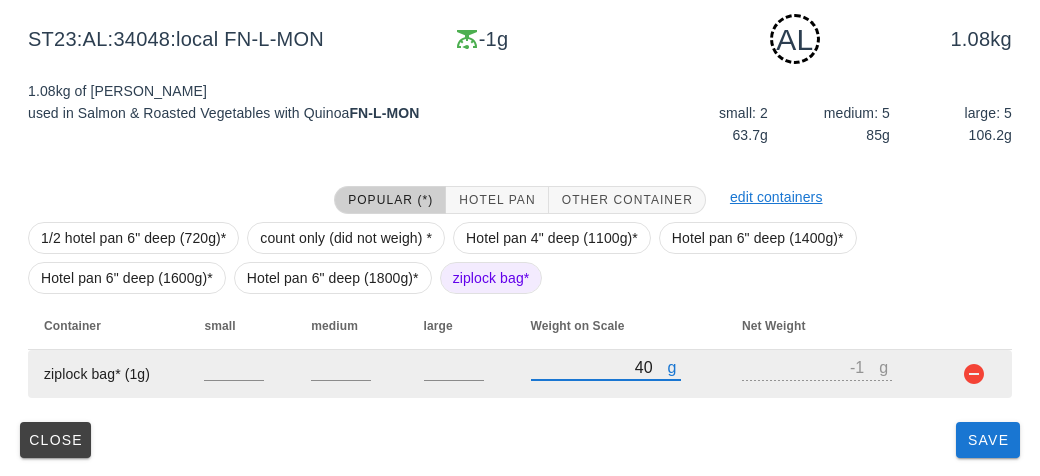 type on "39" 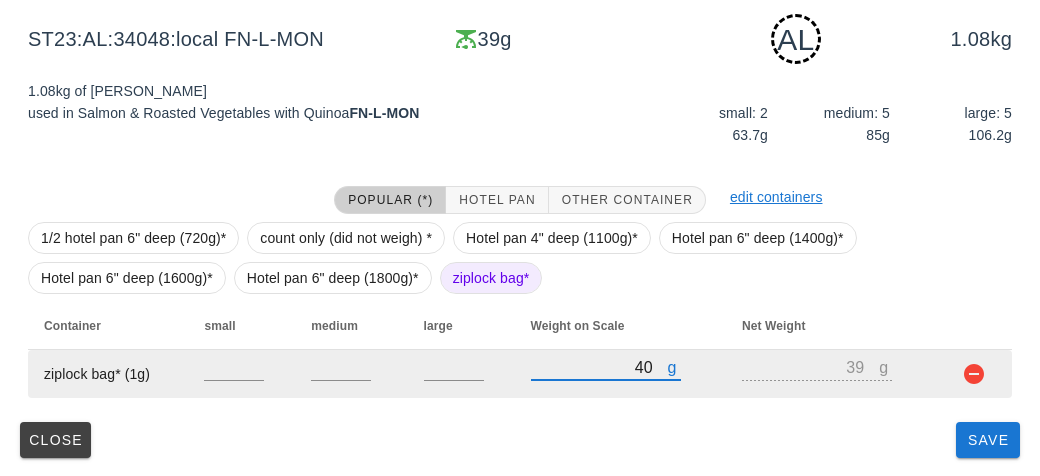 type on "440" 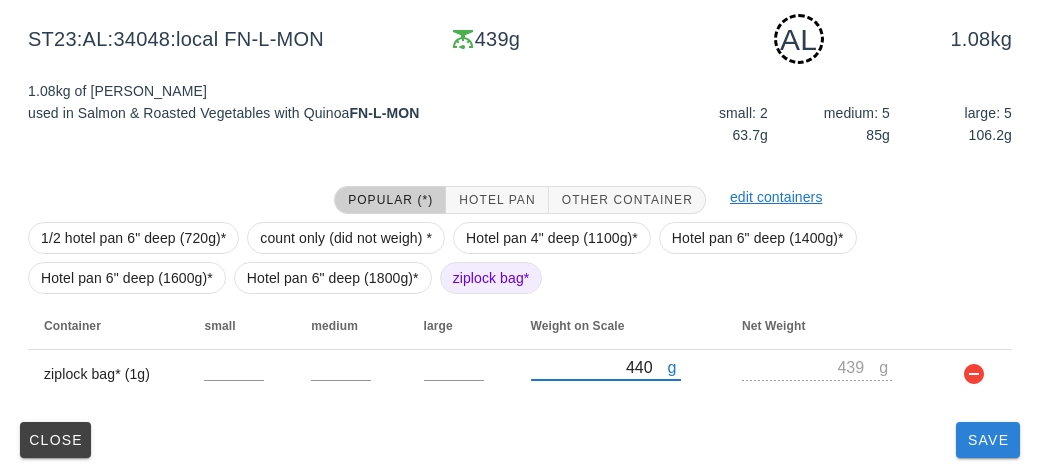 type on "440" 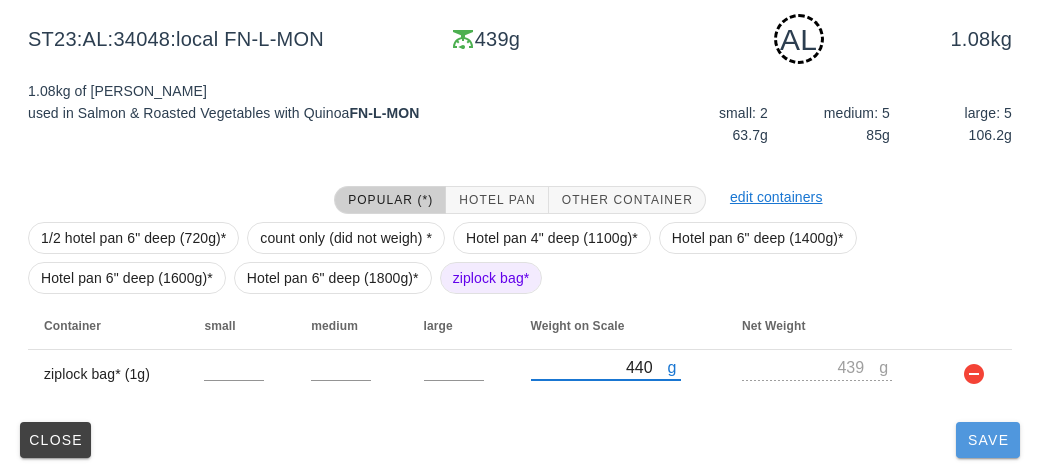 click on "Save" at bounding box center [988, 440] 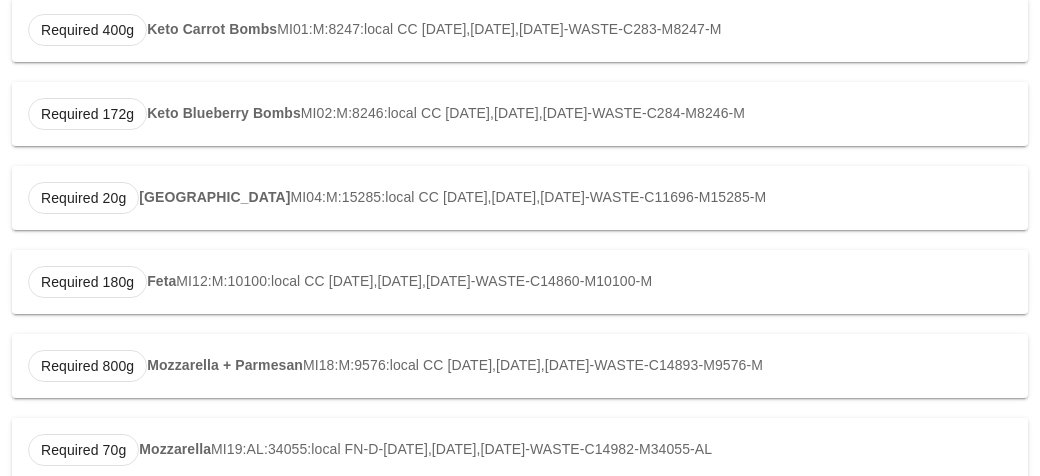 scroll, scrollTop: 0, scrollLeft: 0, axis: both 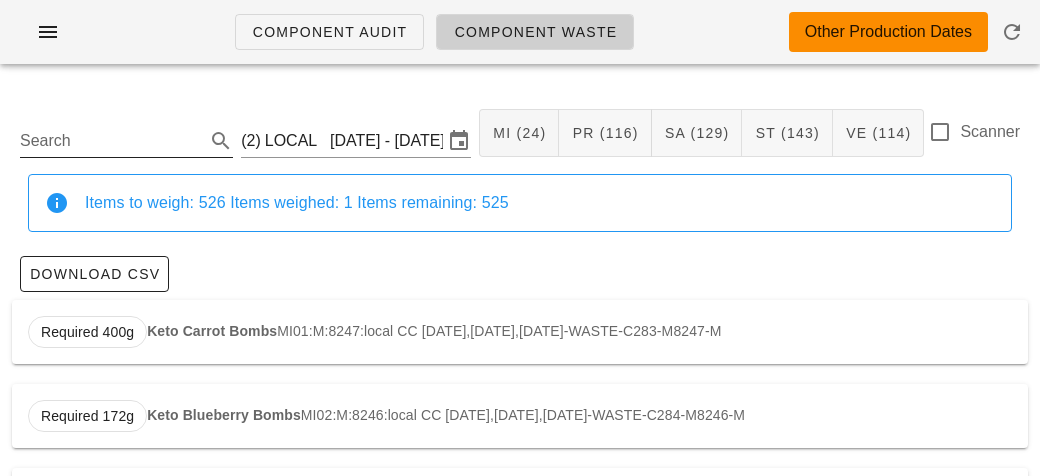 click on "Search" at bounding box center [110, 141] 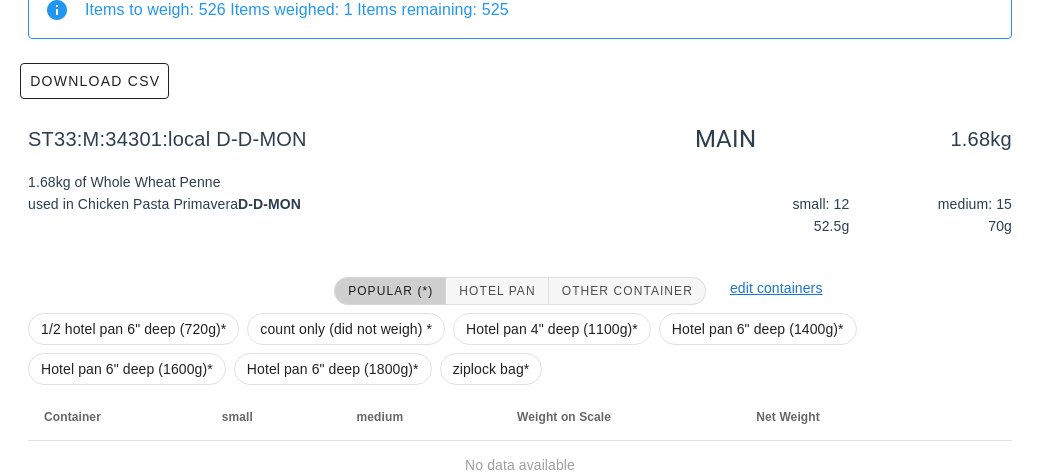 scroll, scrollTop: 284, scrollLeft: 0, axis: vertical 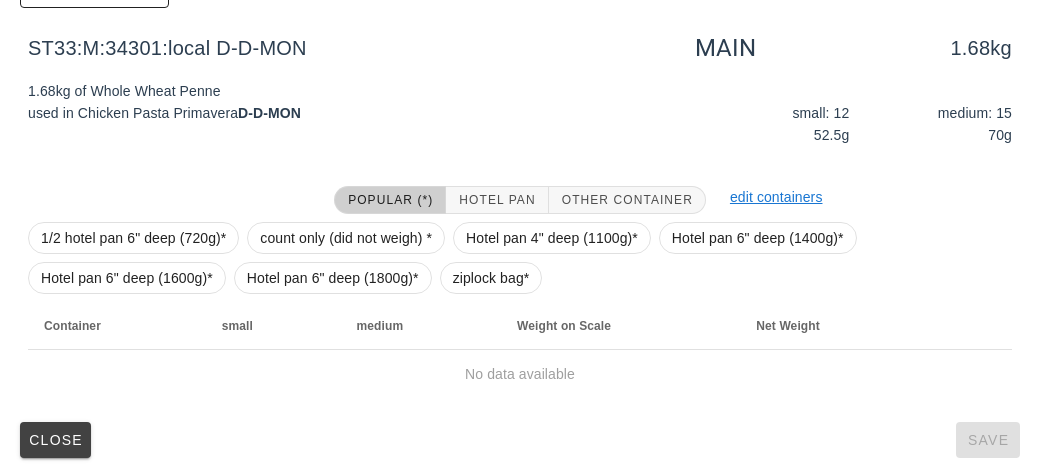 type on "whole" 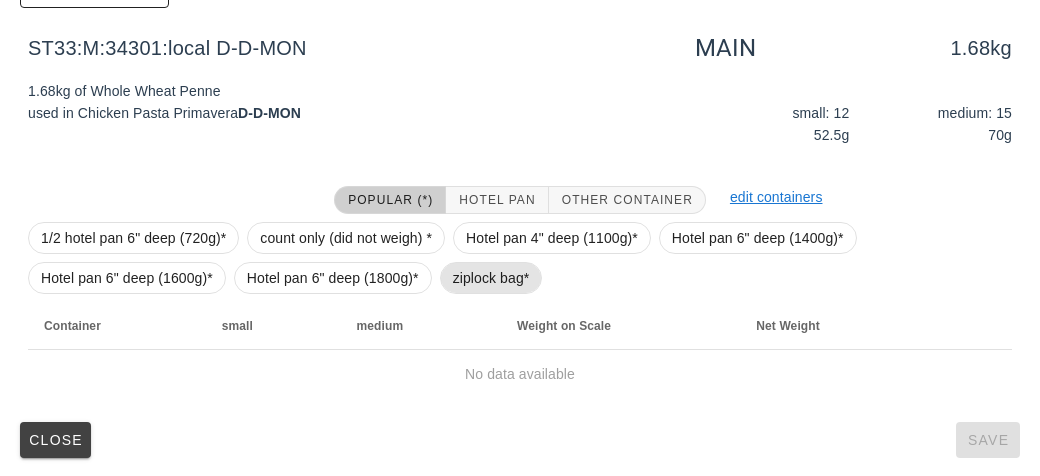 click on "ziplock bag*" at bounding box center [491, 278] 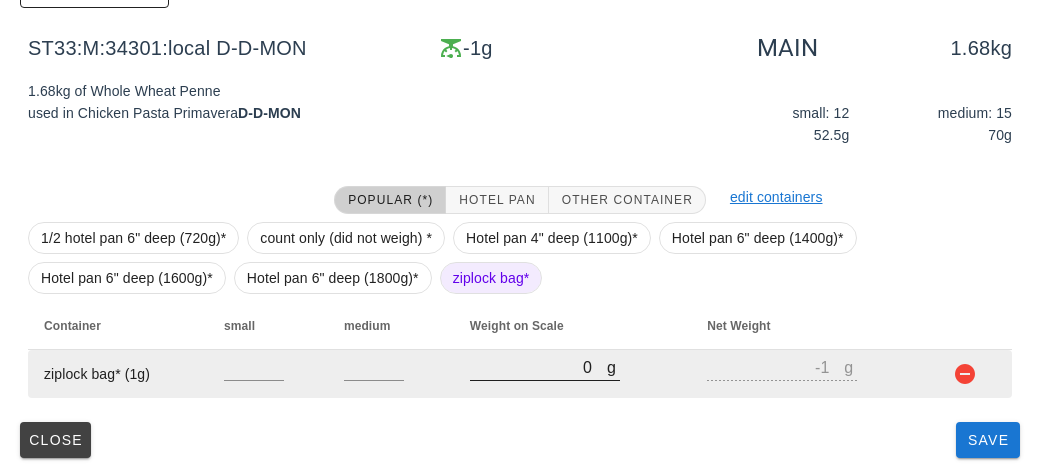 click on "0" at bounding box center (538, 367) 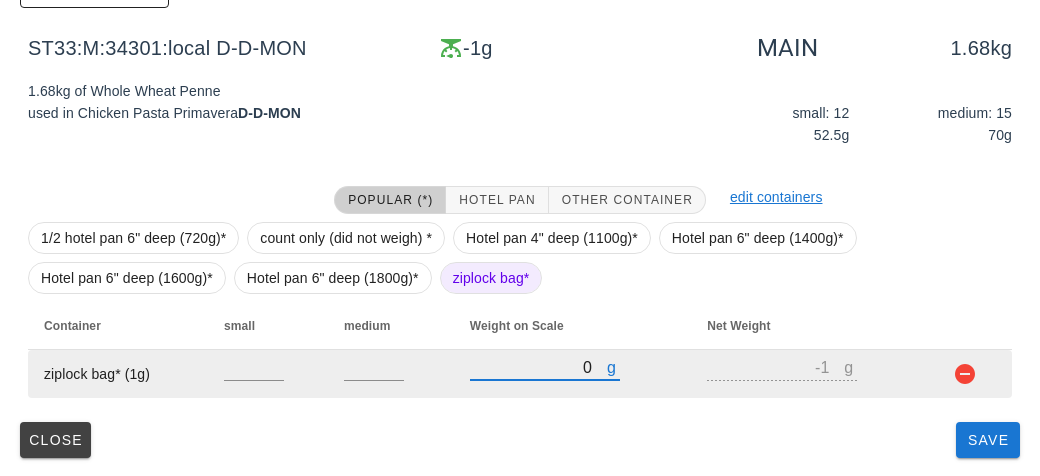 type on "30" 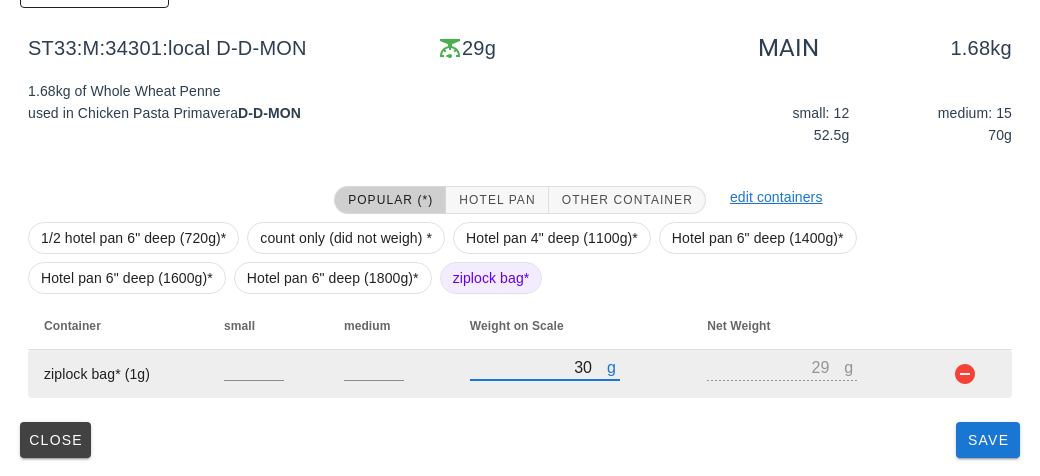 type on "370" 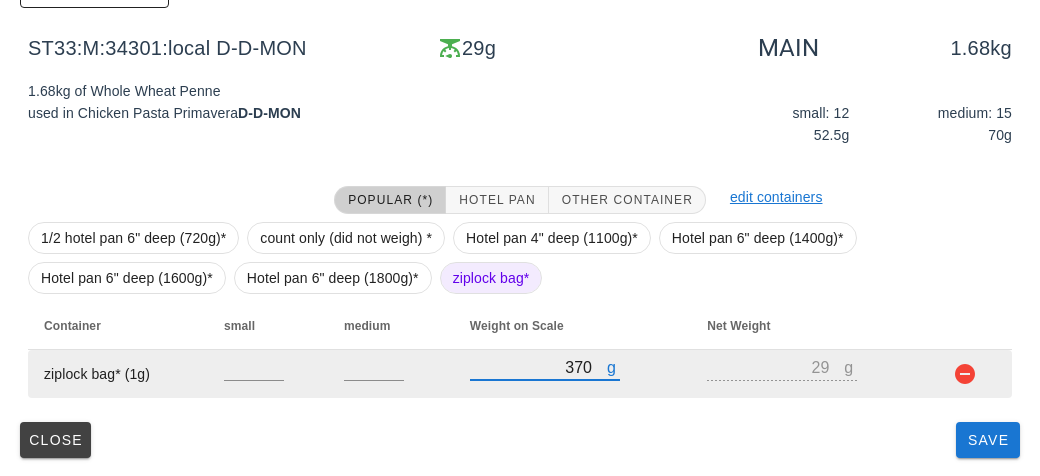 type on "369" 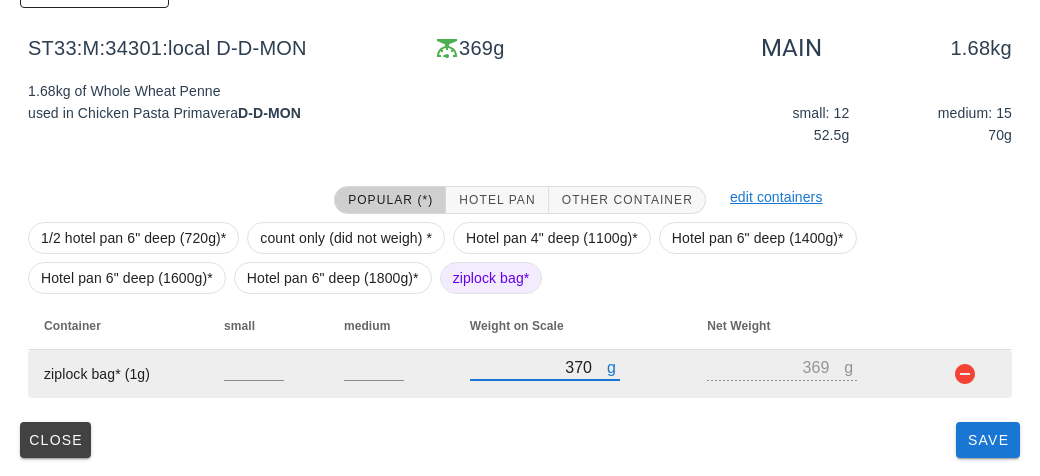 type on "370" 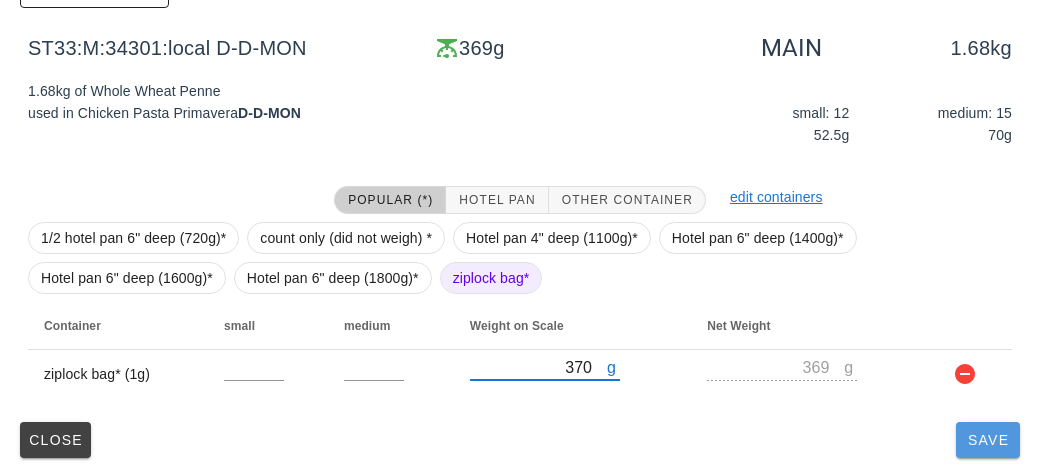 click on "Save" at bounding box center [988, 440] 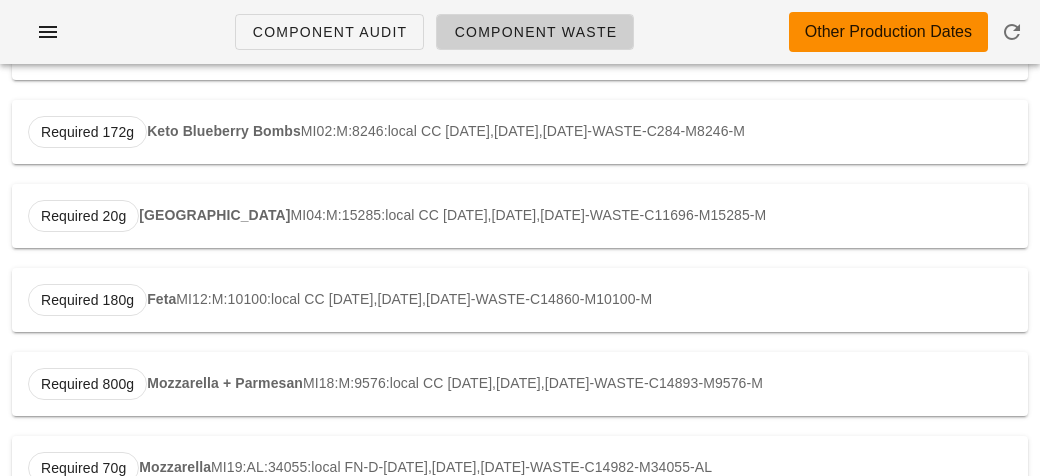 scroll, scrollTop: 0, scrollLeft: 0, axis: both 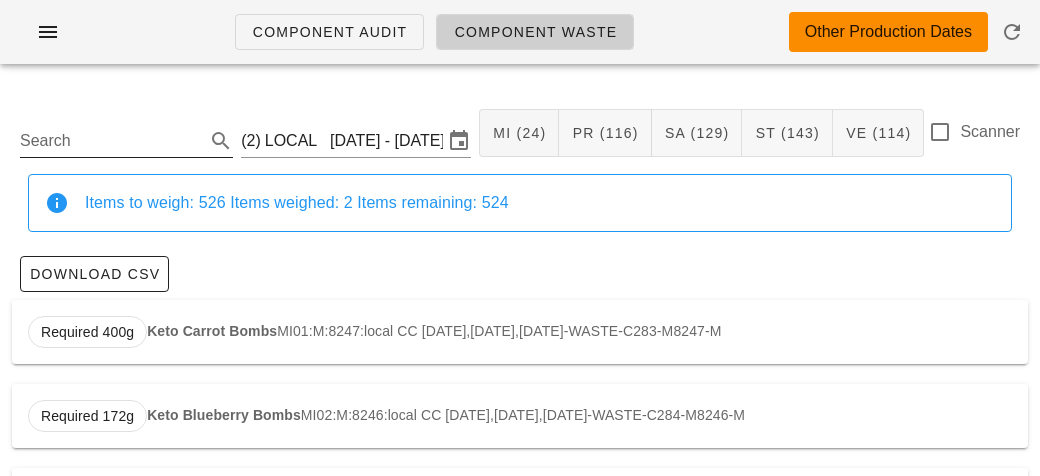 click on "Search" at bounding box center [110, 141] 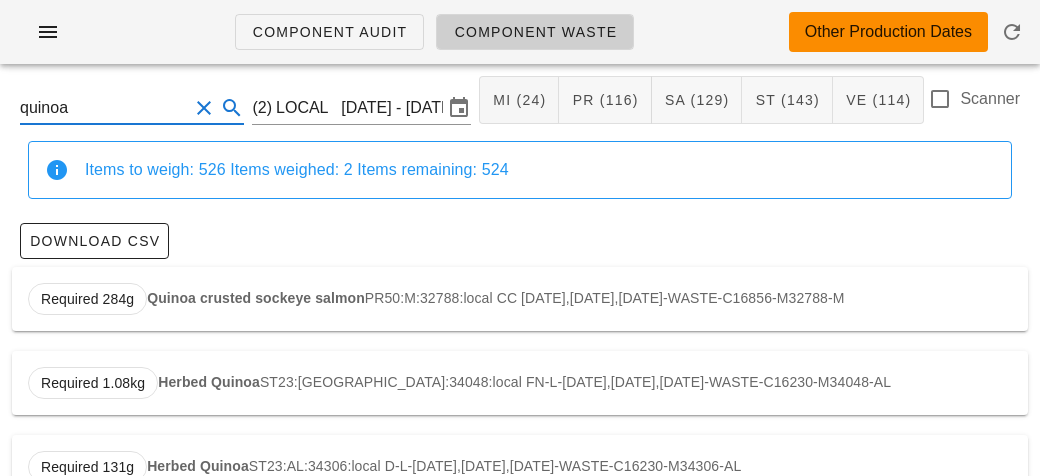 scroll, scrollTop: 0, scrollLeft: 0, axis: both 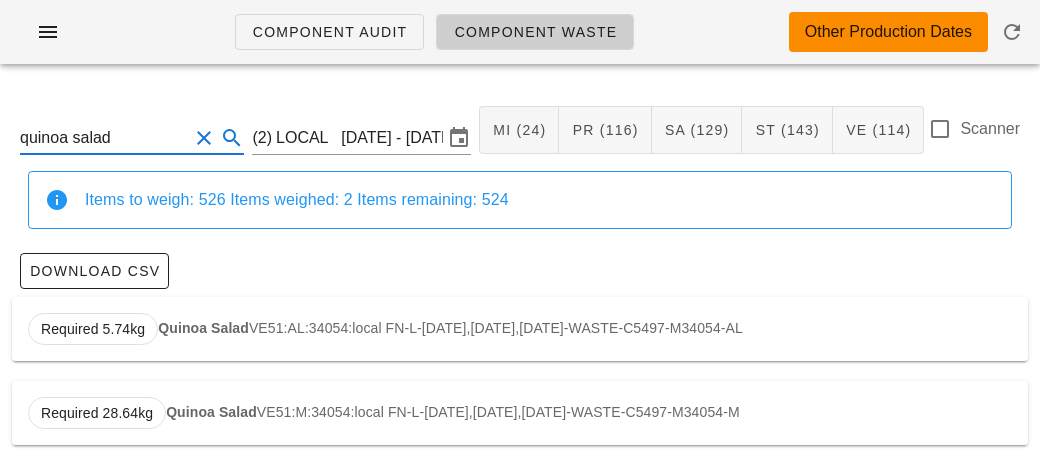 click on "Required 5.74kg Quinoa Salad  VE51:AL:34054:local FN-L-[DATE],[DATE],[DATE]-WASTE-C5497-M34054-AL" at bounding box center [520, 329] 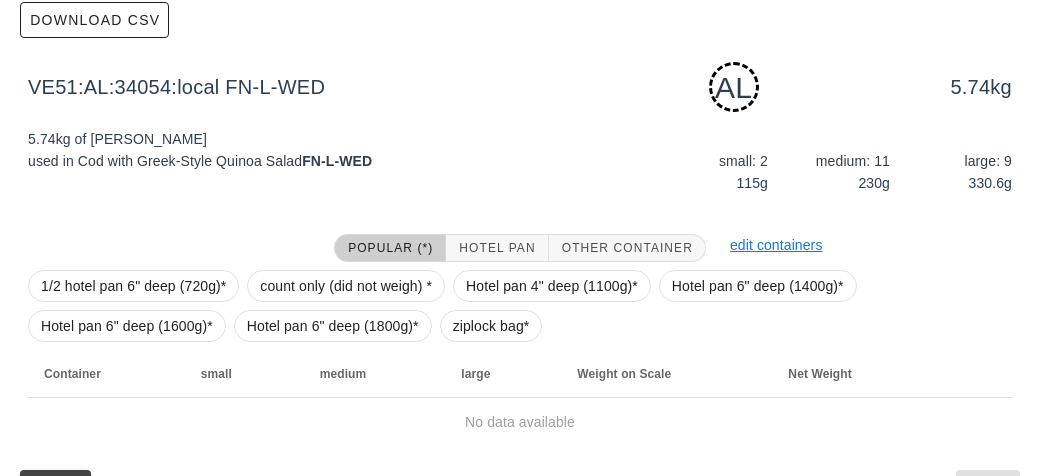 scroll, scrollTop: 302, scrollLeft: 0, axis: vertical 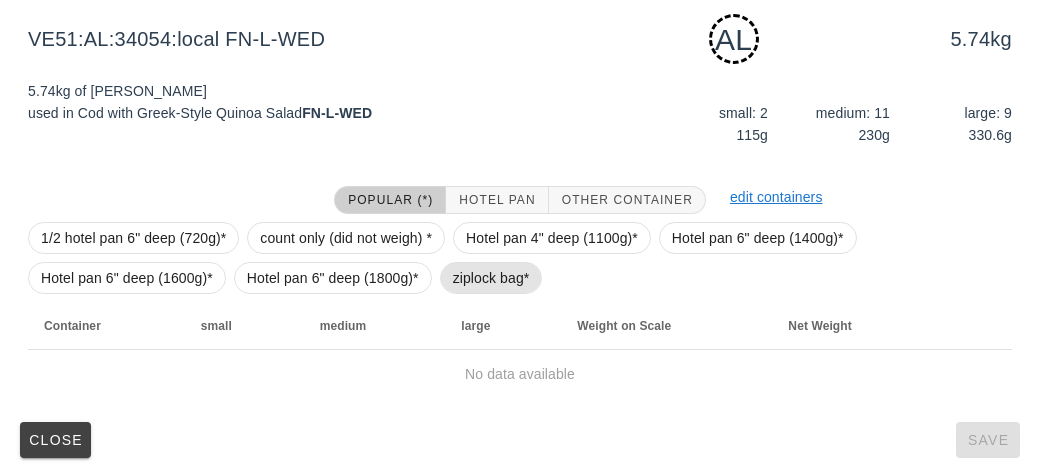click on "ziplock bag*" at bounding box center (491, 278) 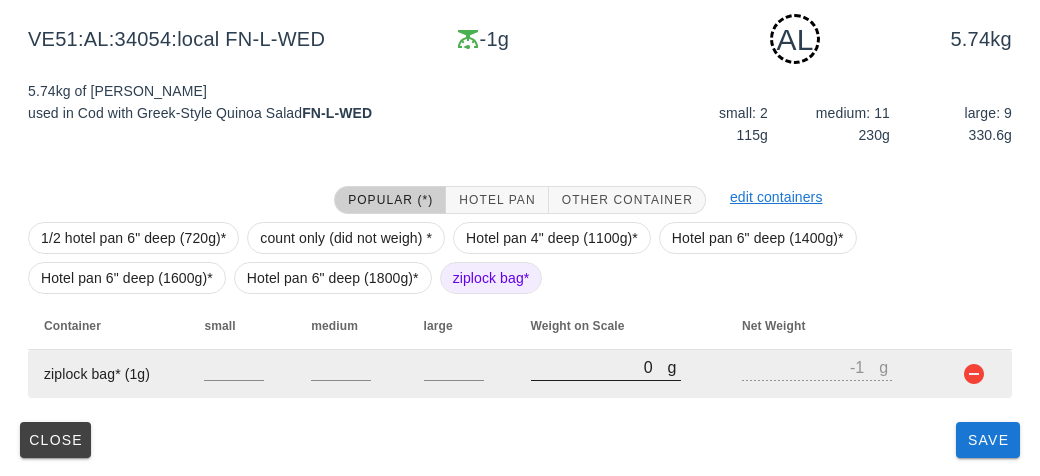 click on "0" at bounding box center (599, 367) 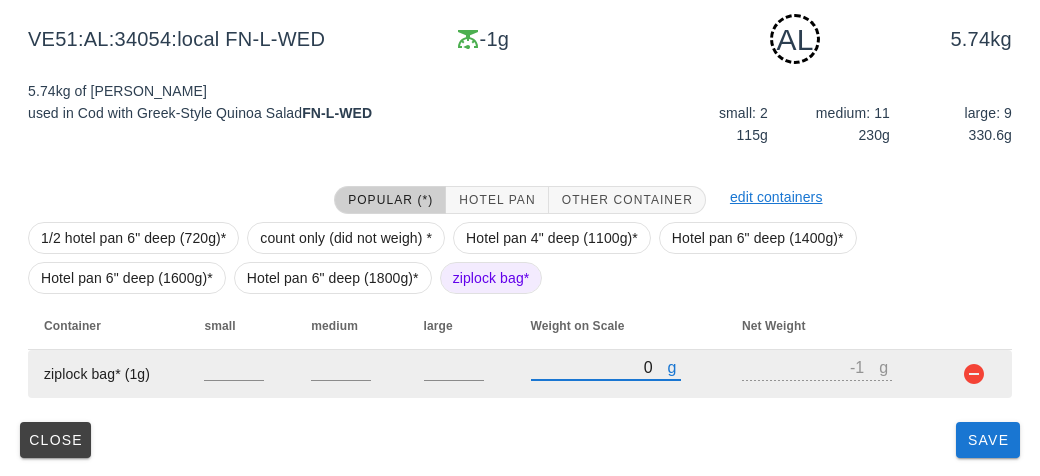 type on "30" 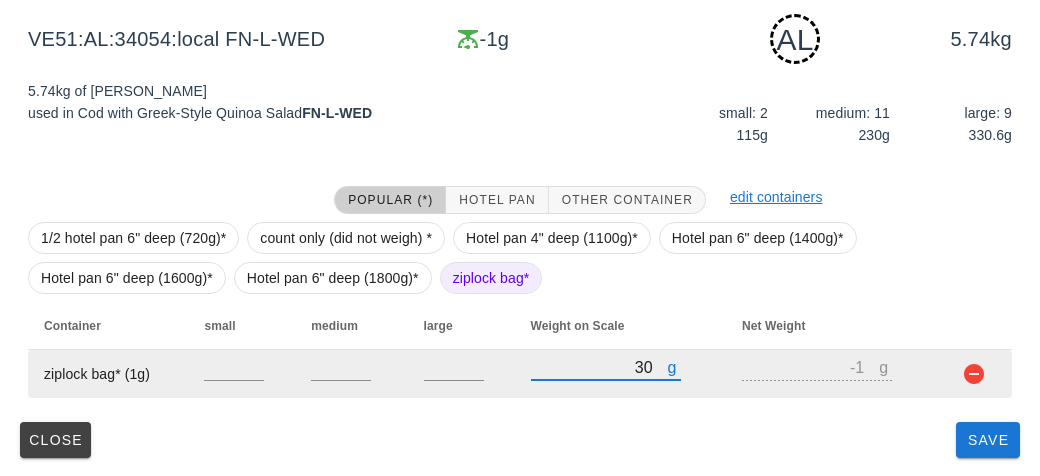 type on "29" 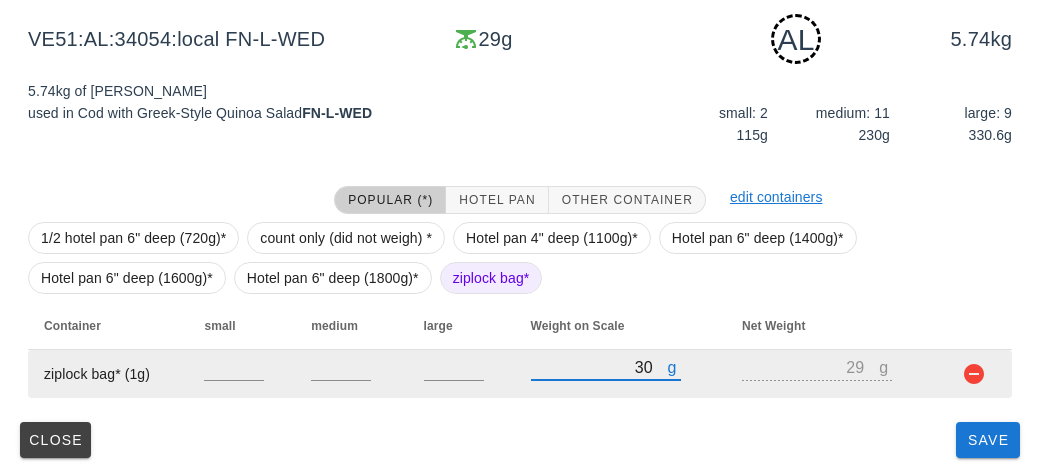 type on "300" 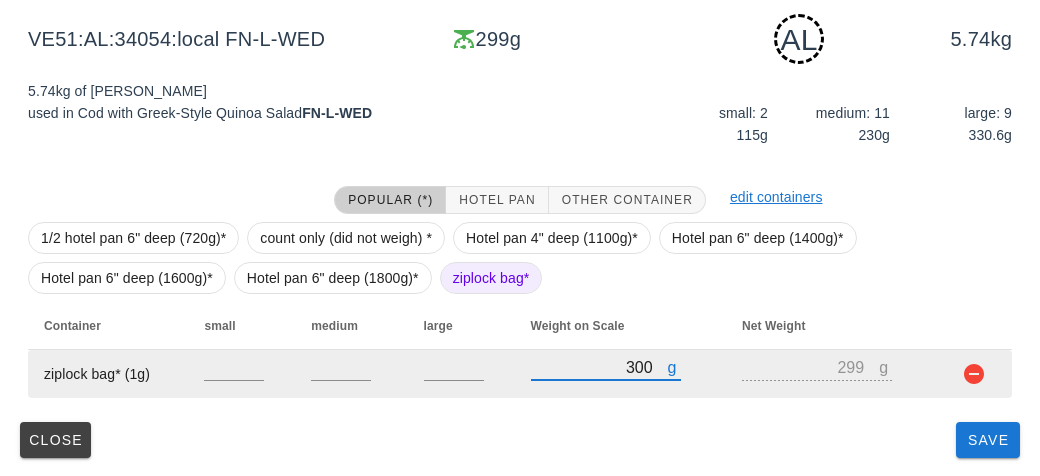 type on "3010" 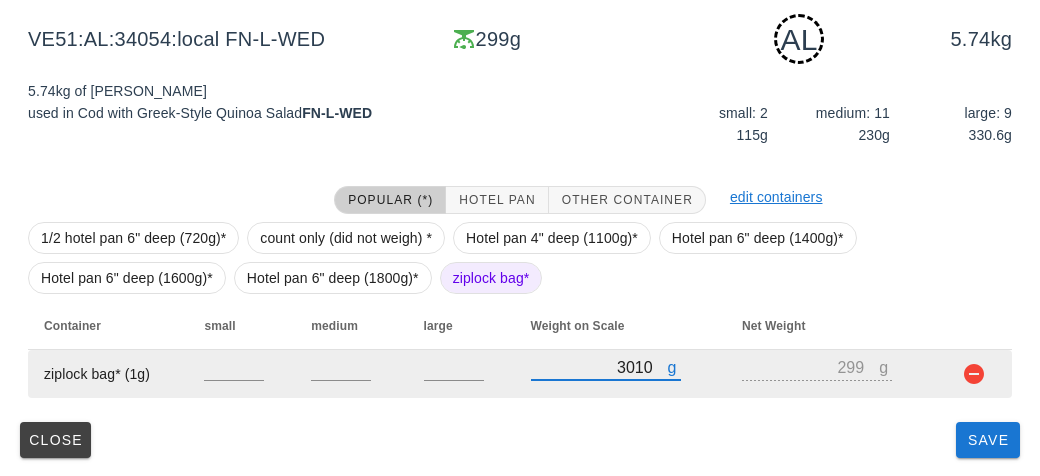 type on "3009" 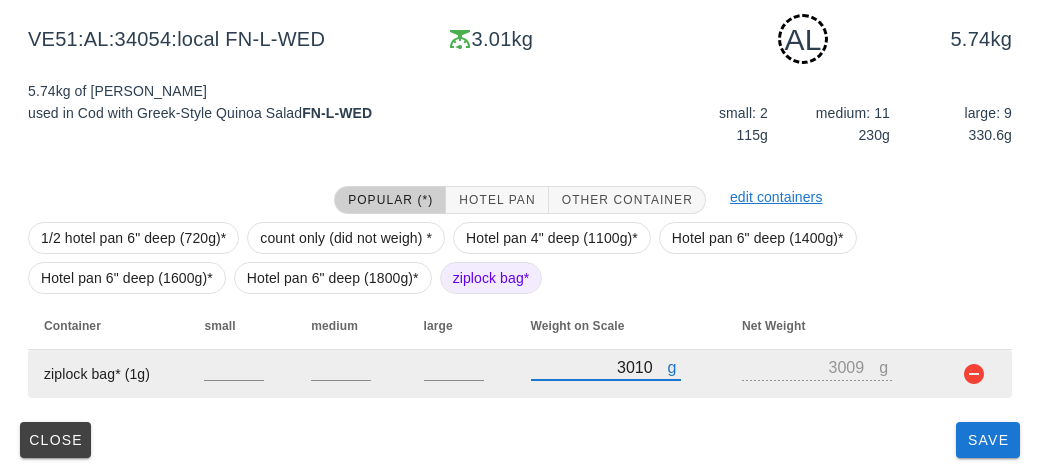 type on "3010" 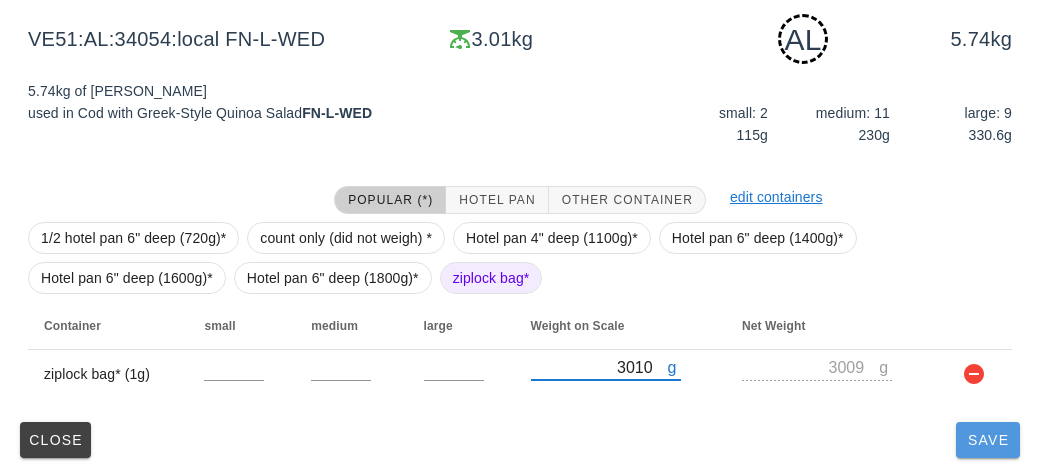 click on "Save" at bounding box center (988, 440) 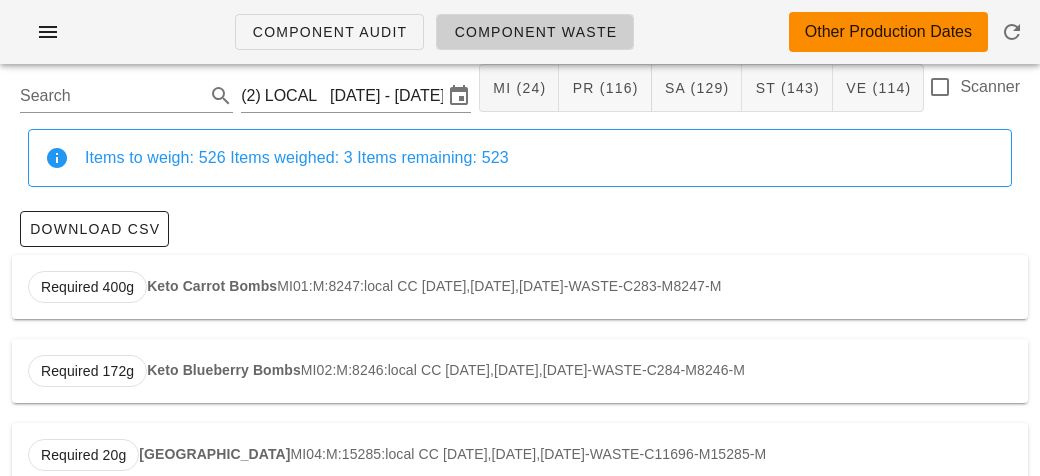 scroll, scrollTop: 0, scrollLeft: 0, axis: both 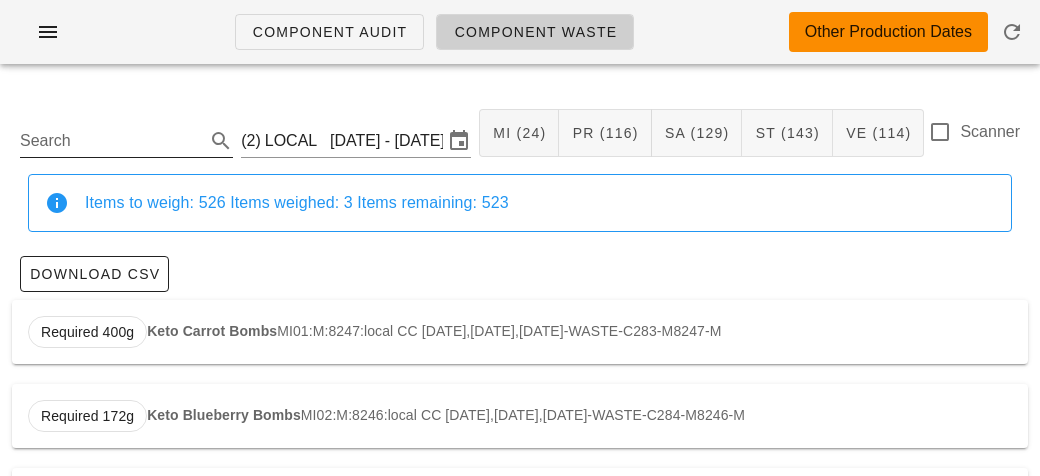 click on "Search" at bounding box center (110, 141) 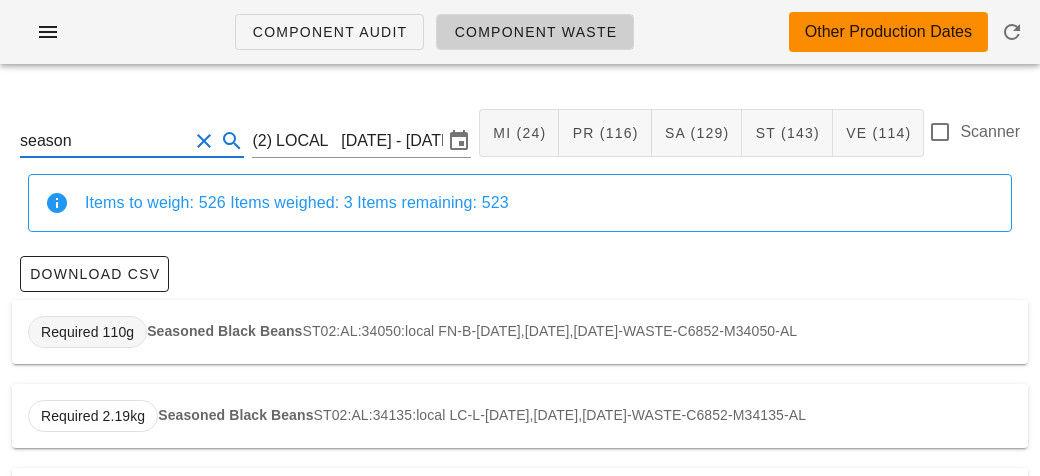 click on "Required 110g" at bounding box center (87, 332) 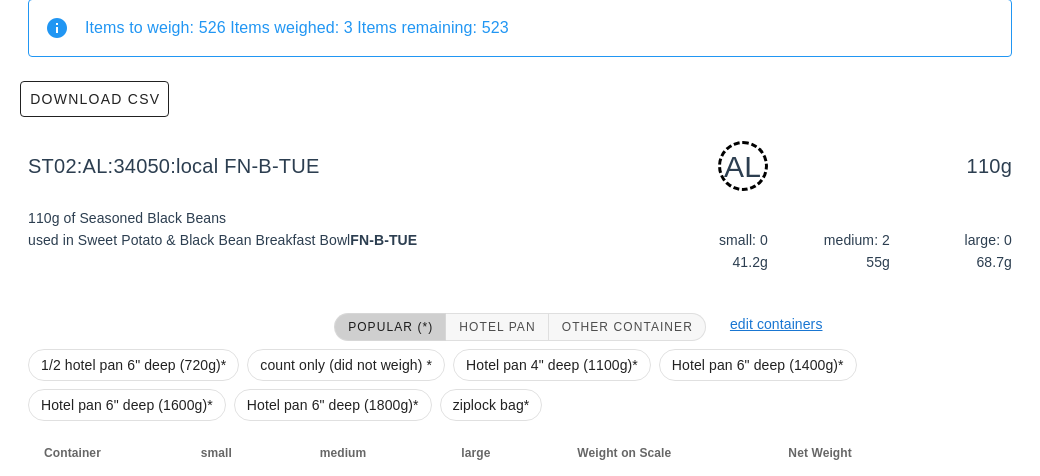 scroll, scrollTop: 302, scrollLeft: 0, axis: vertical 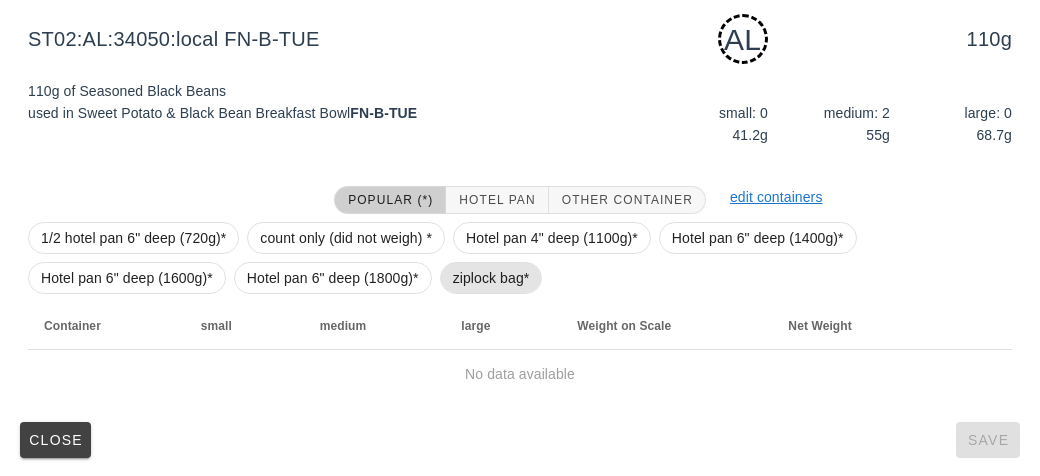 click on "ziplock bag*" at bounding box center [491, 278] 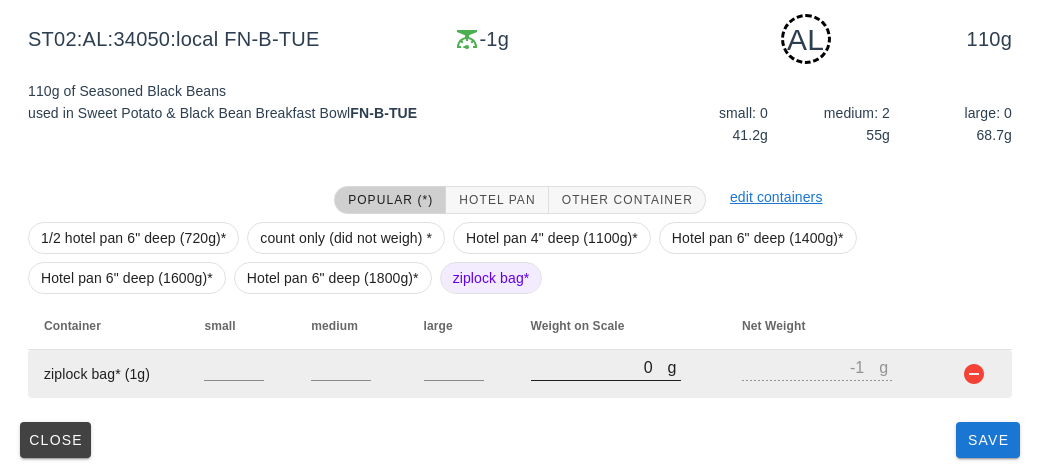 click on "0" at bounding box center [599, 367] 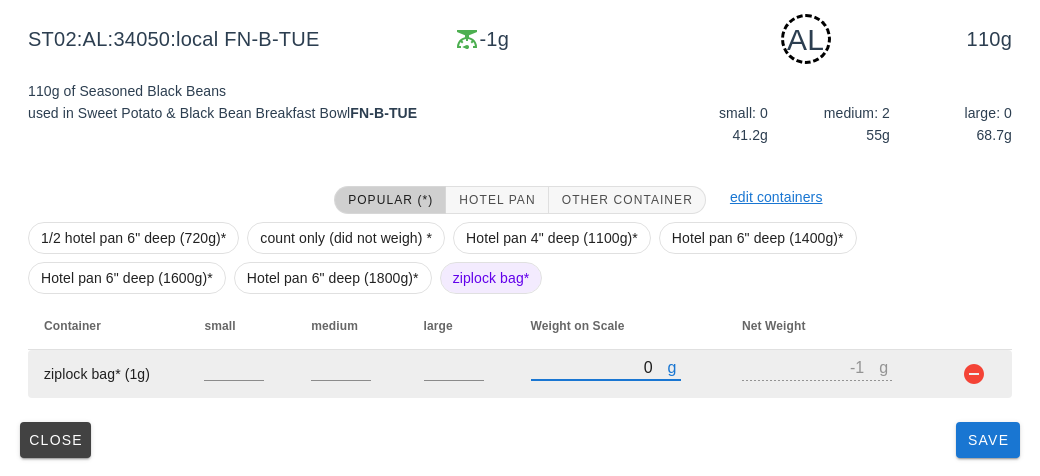 type on "20" 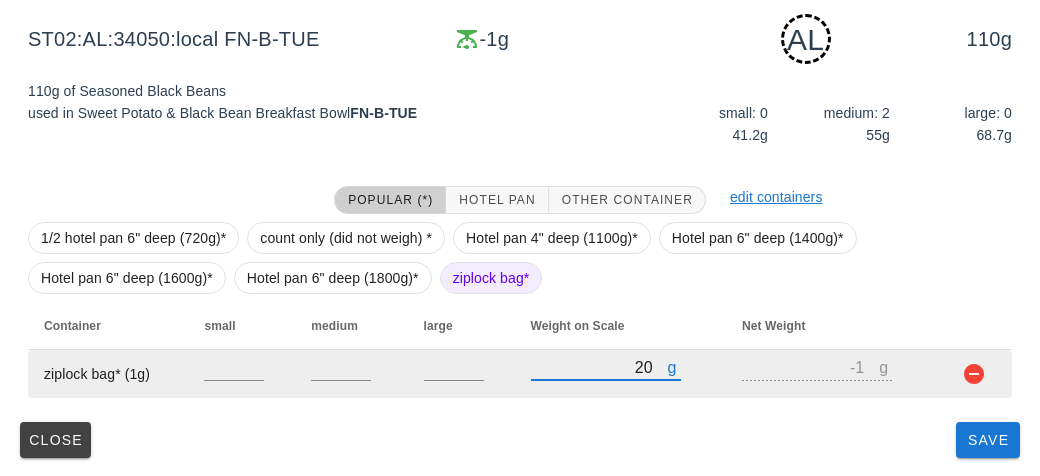 type on "19" 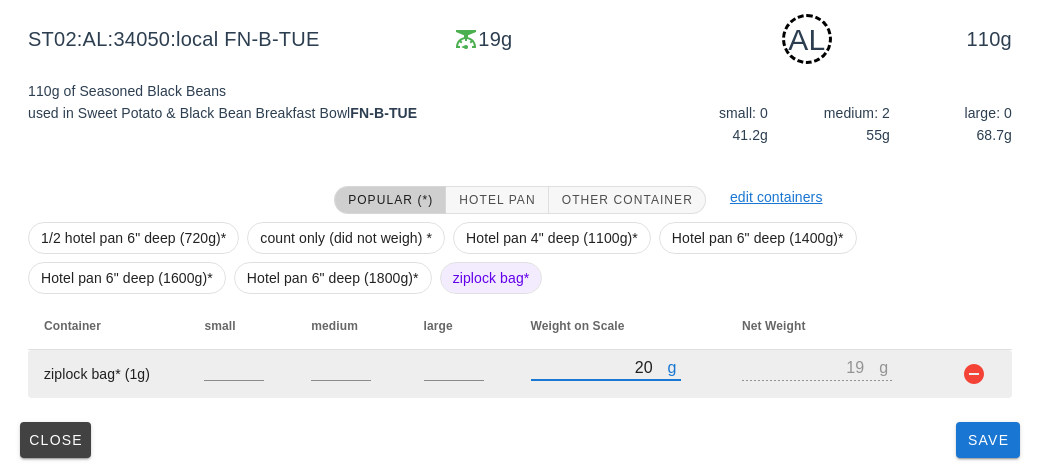 type on "270" 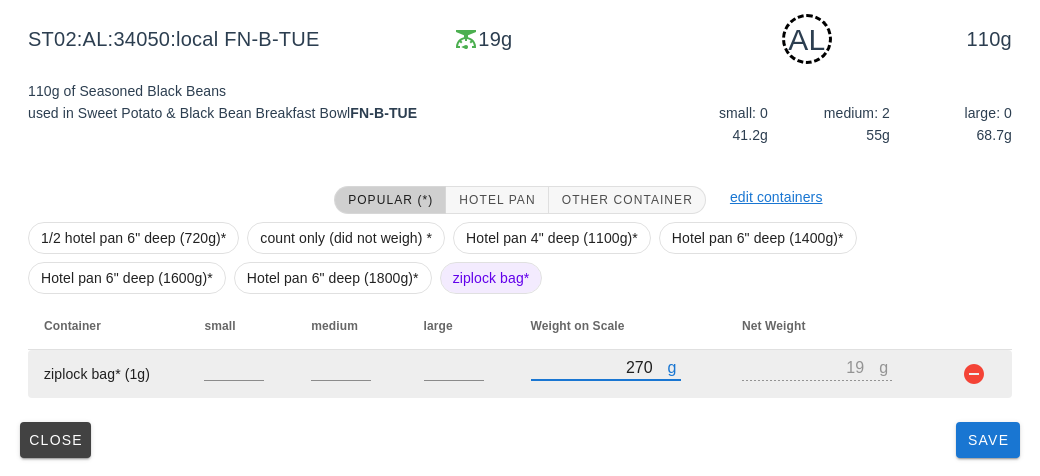 type on "269" 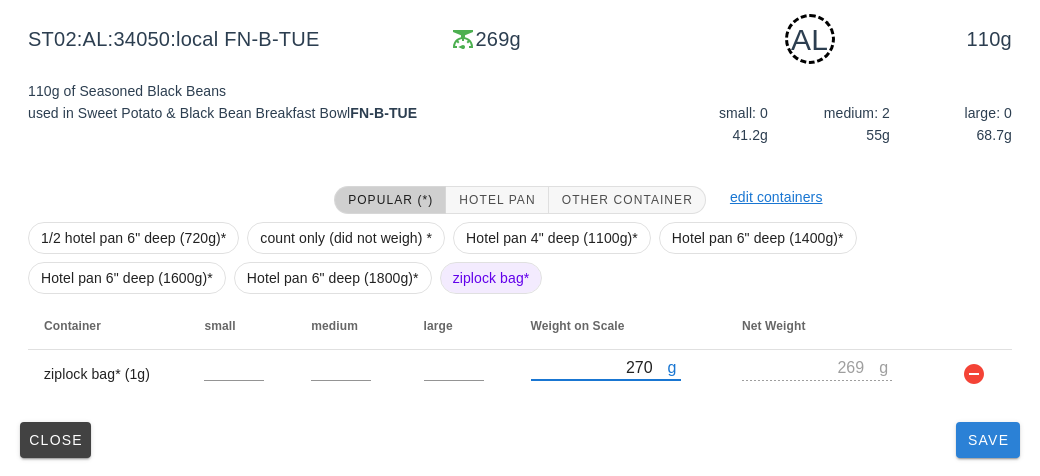 type on "270" 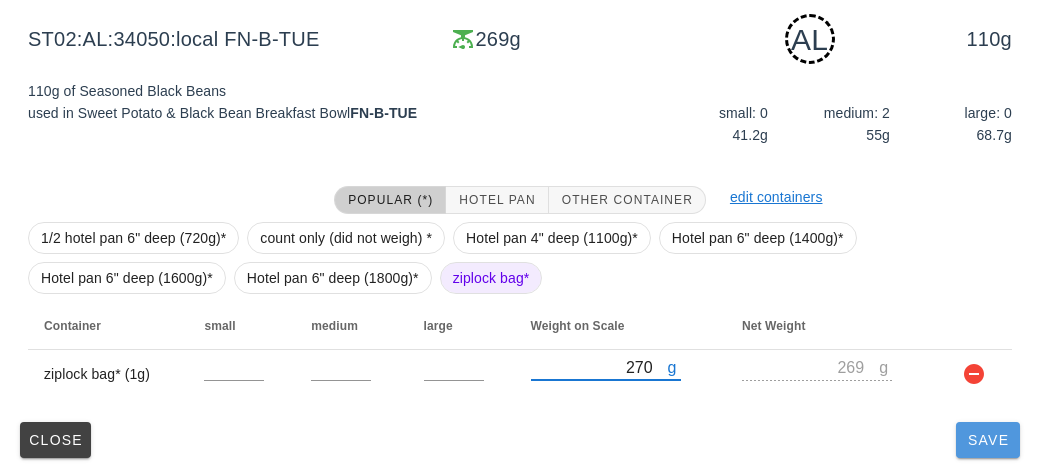 click on "Save" at bounding box center [988, 440] 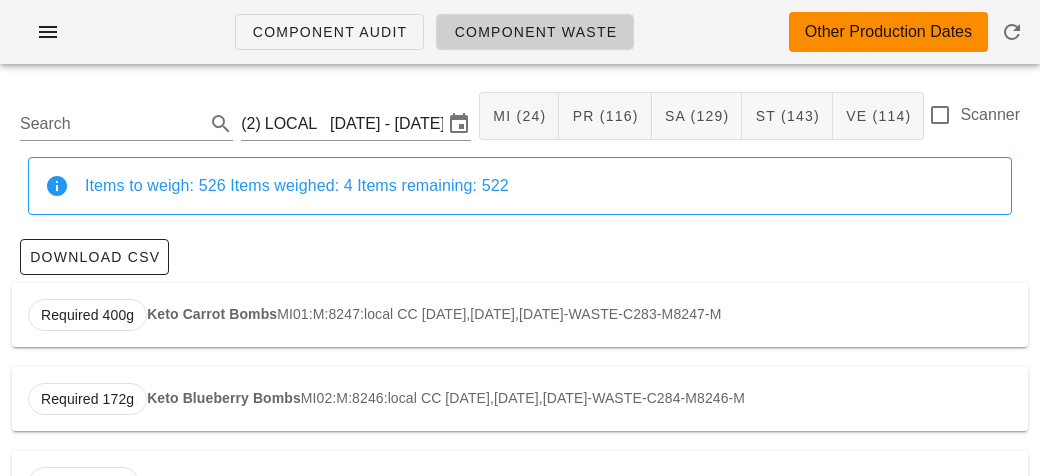 scroll, scrollTop: 0, scrollLeft: 0, axis: both 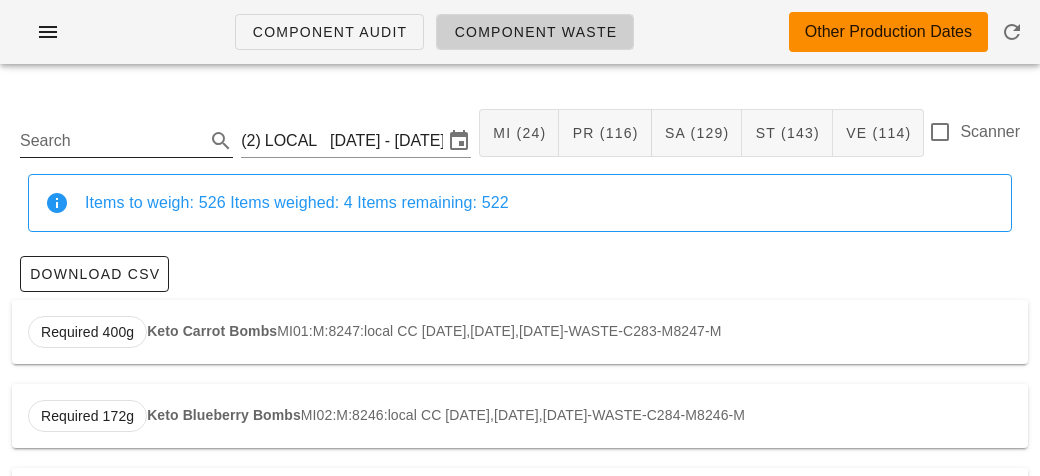 click on "Search" at bounding box center (110, 141) 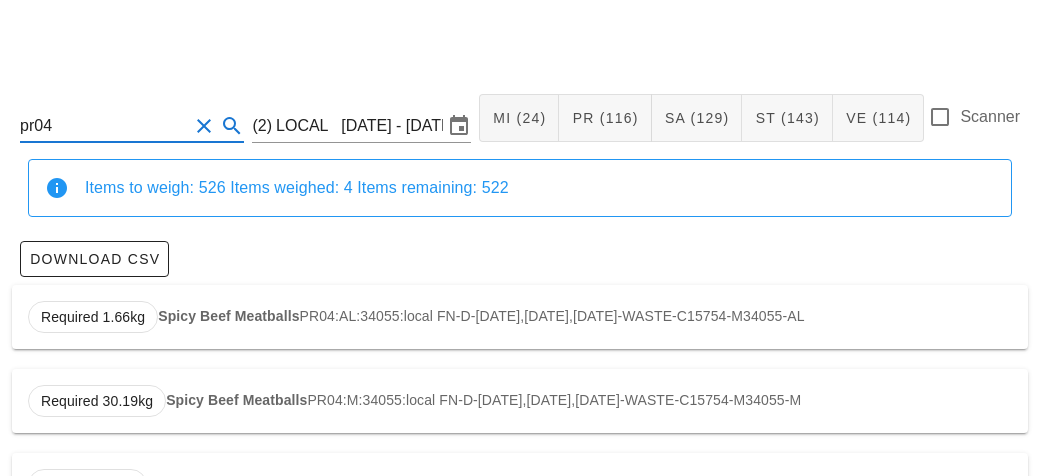 scroll, scrollTop: 86, scrollLeft: 0, axis: vertical 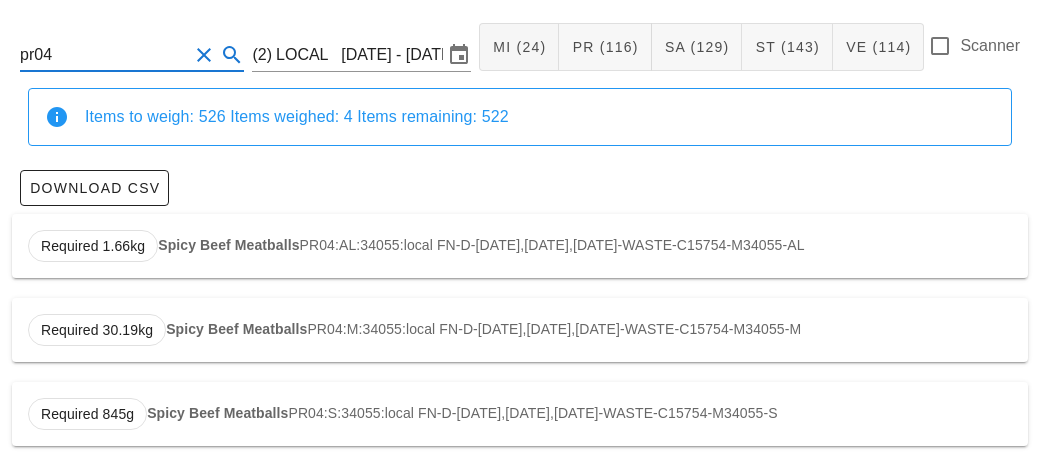 click on "Spicy Beef Meatballs" at bounding box center (217, 413) 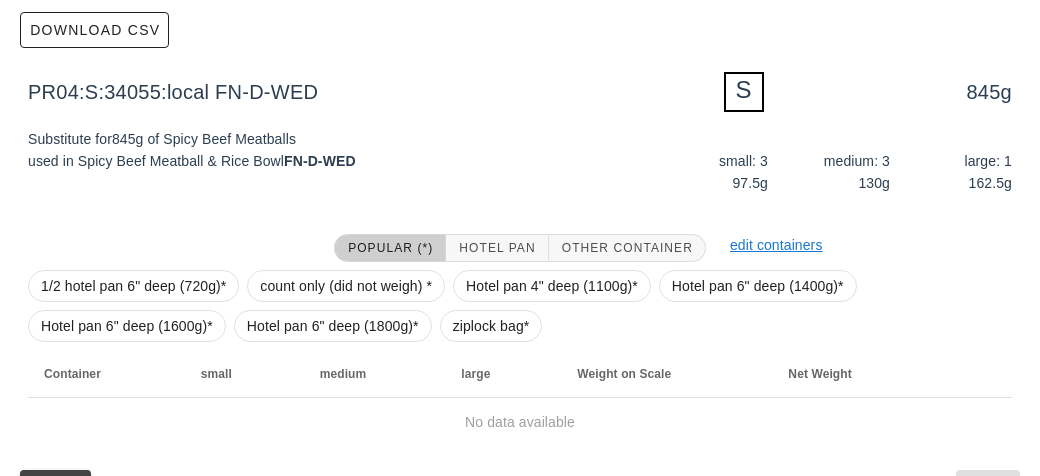 scroll, scrollTop: 292, scrollLeft: 0, axis: vertical 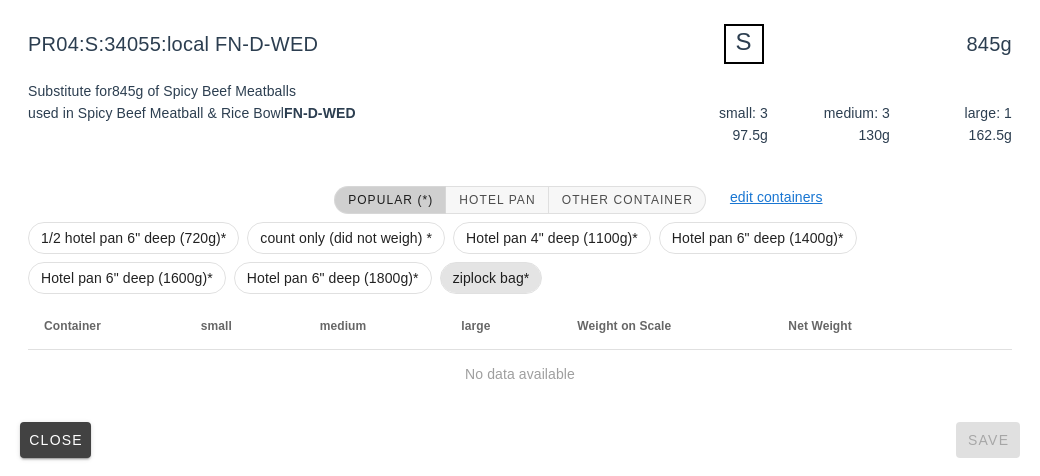 click on "ziplock bag*" at bounding box center [491, 278] 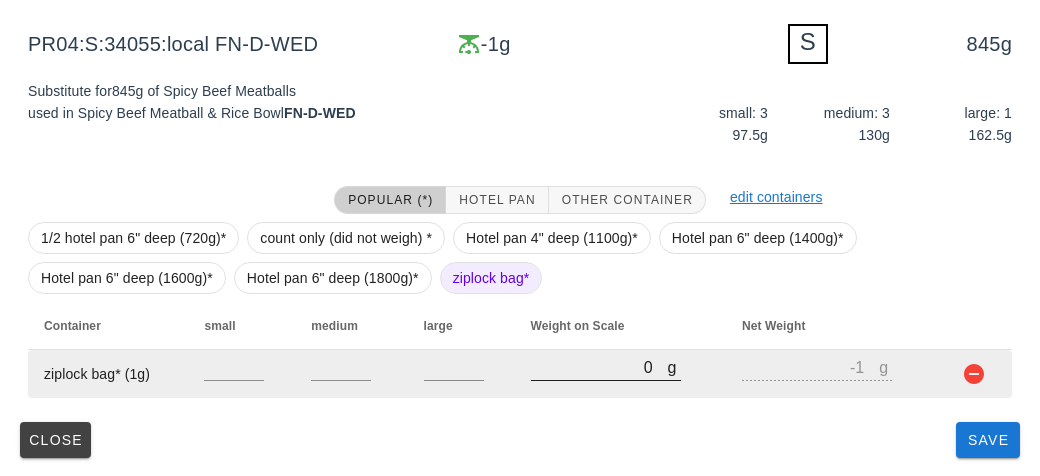 click on "0" at bounding box center (599, 367) 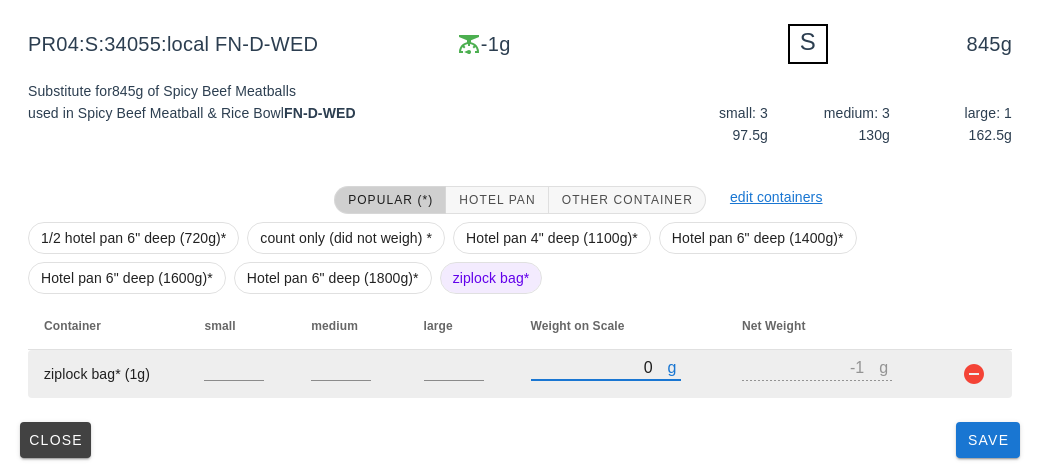 type on "20" 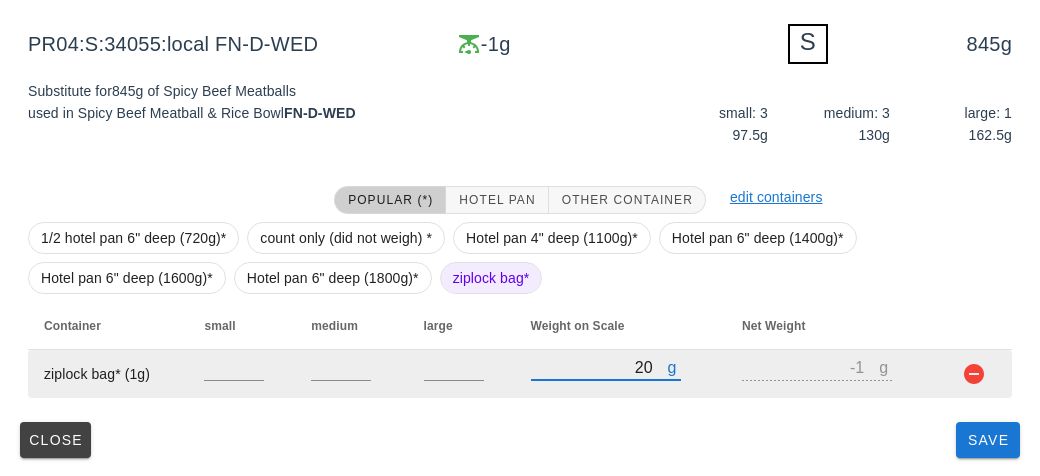 type on "19" 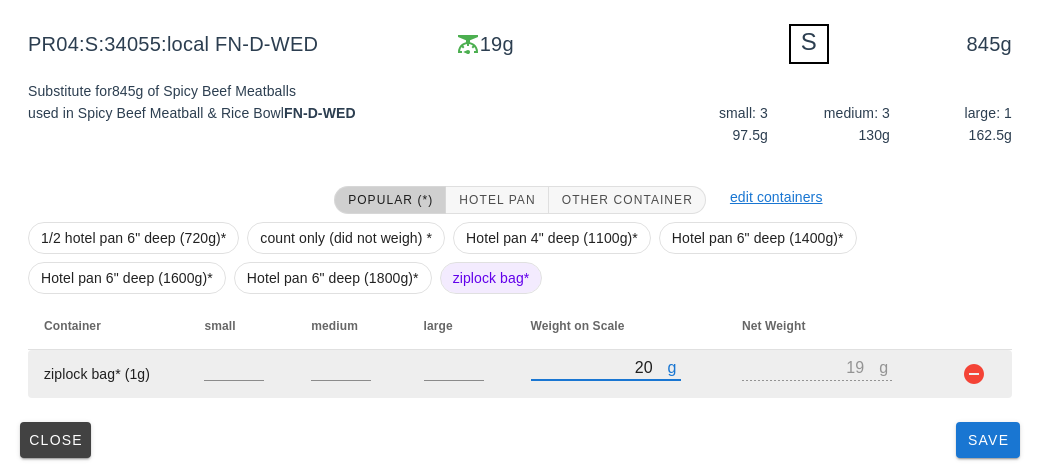 type on "290" 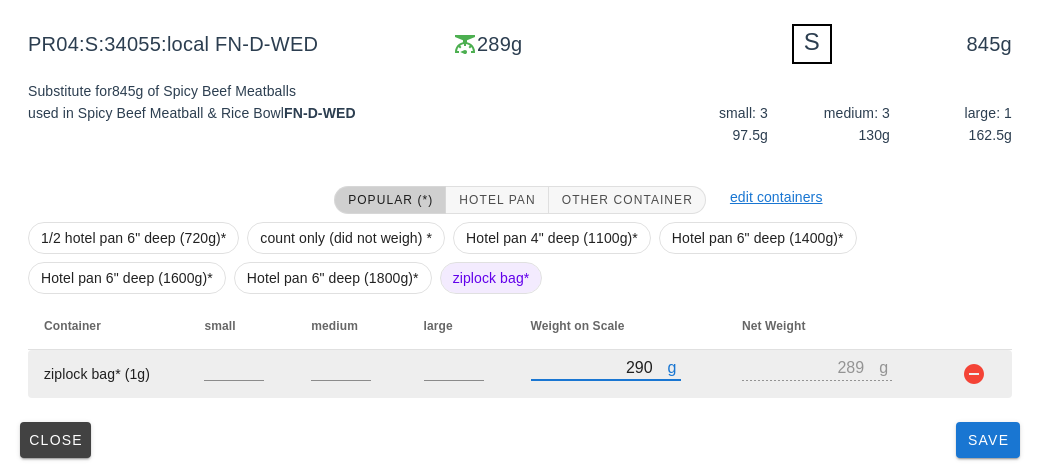 type on "290" 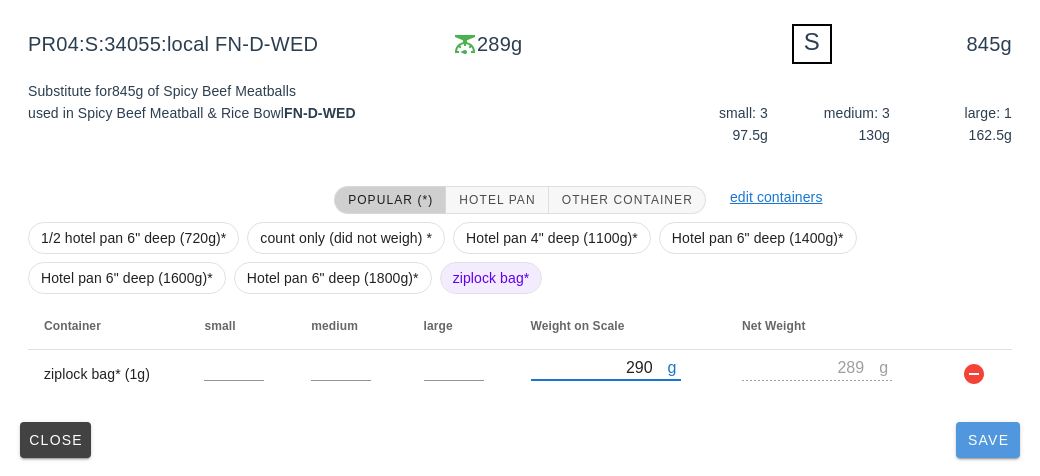 click on "Save" at bounding box center (988, 440) 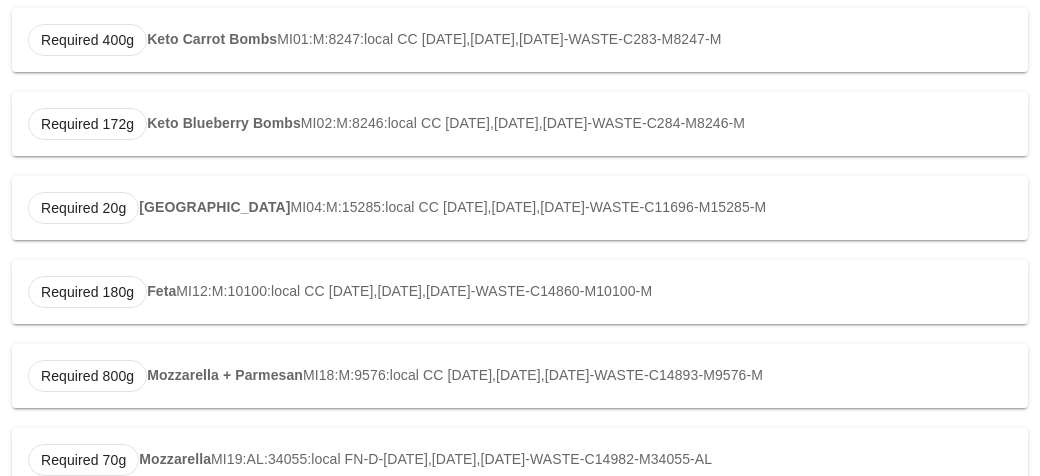 scroll, scrollTop: 0, scrollLeft: 0, axis: both 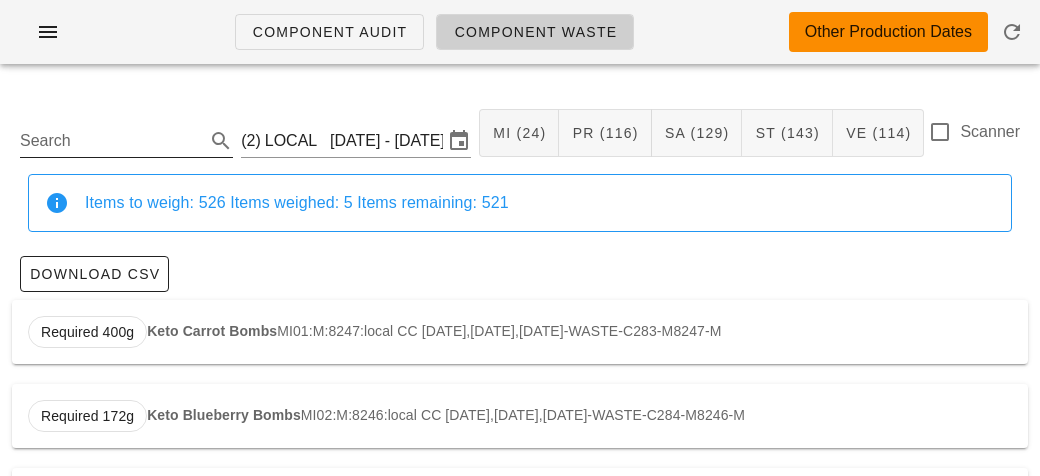 click on "Search" at bounding box center [110, 141] 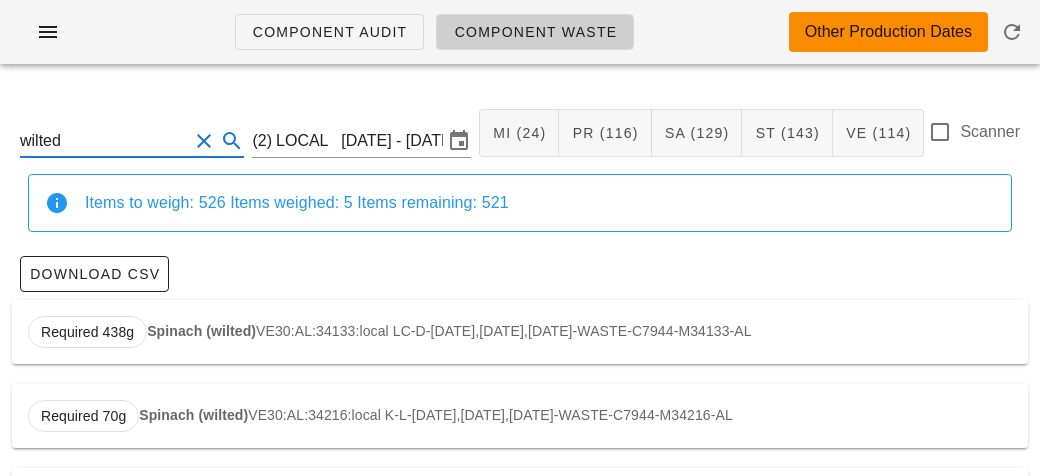 click on "Required 438g Spinach (wilted)  VE30:AL:34133:local LC-D-[DATE],[DATE],[DATE]-WASTE-C7944-M34133-AL" at bounding box center [520, 332] 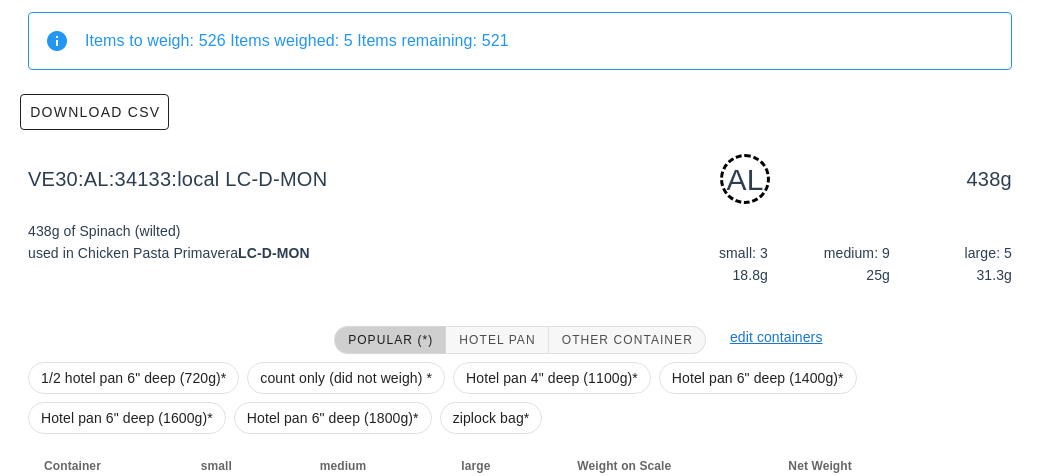 scroll, scrollTop: 302, scrollLeft: 0, axis: vertical 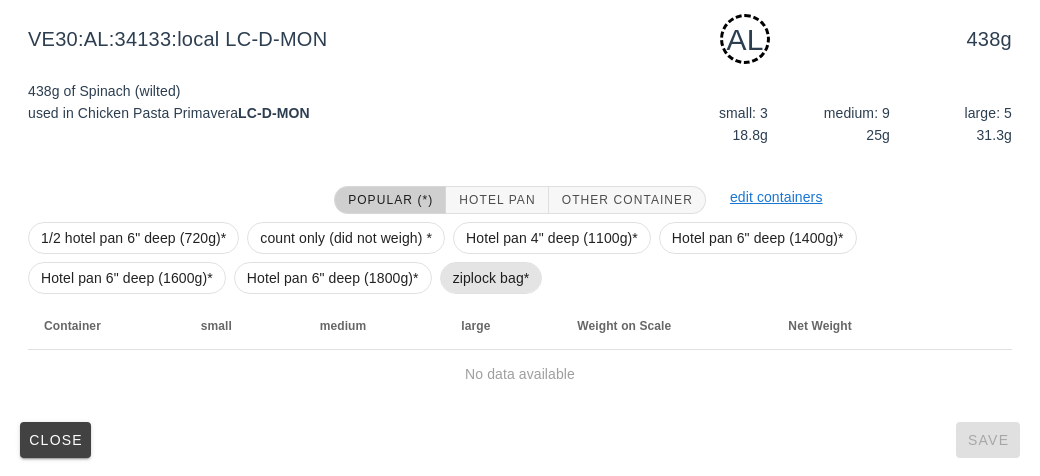 click on "ziplock bag*" at bounding box center [491, 278] 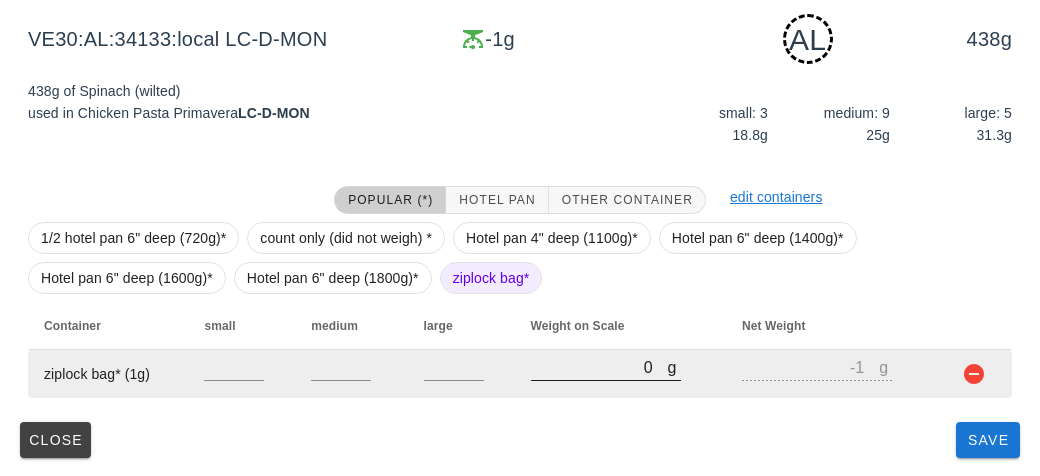 click on "0" at bounding box center (599, 367) 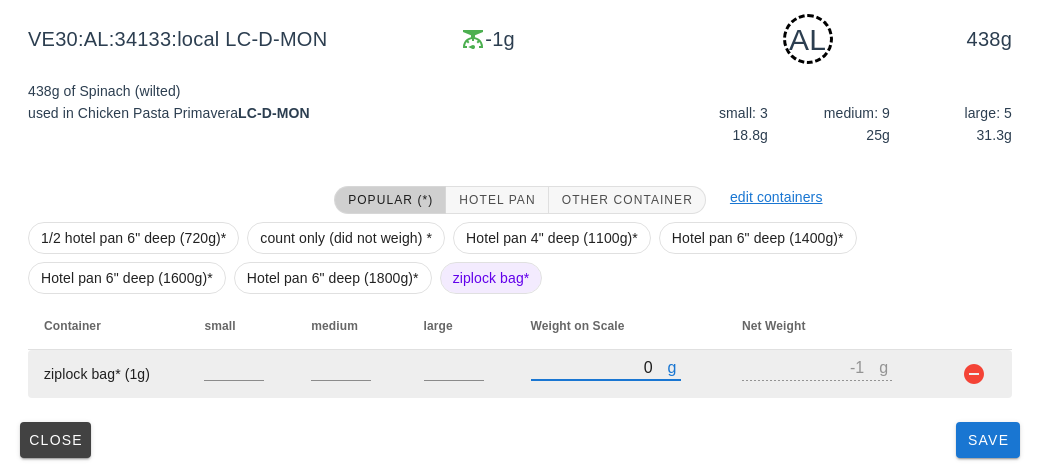 type on "50" 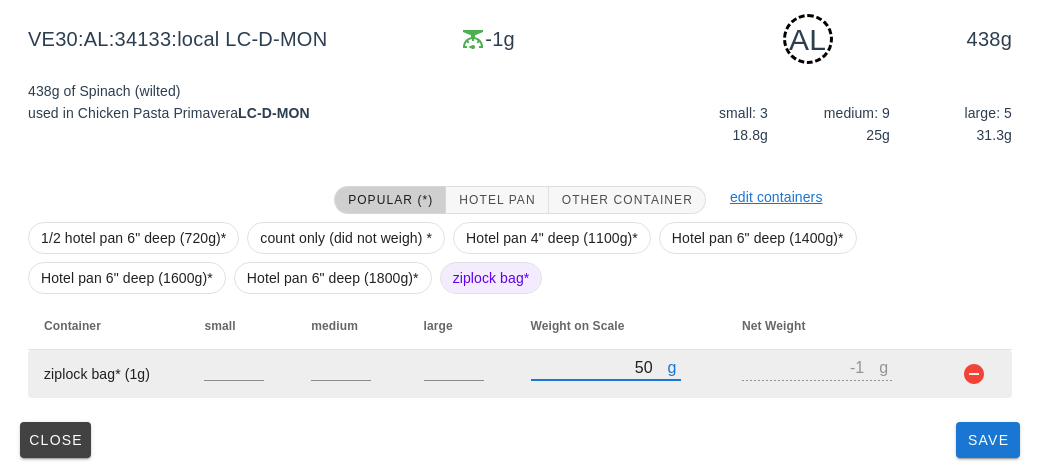 type on "49" 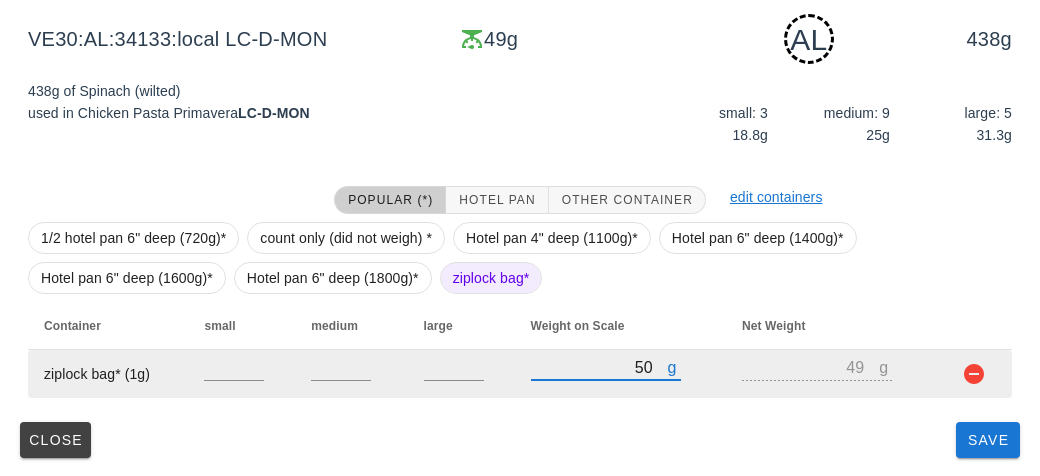 type on "580" 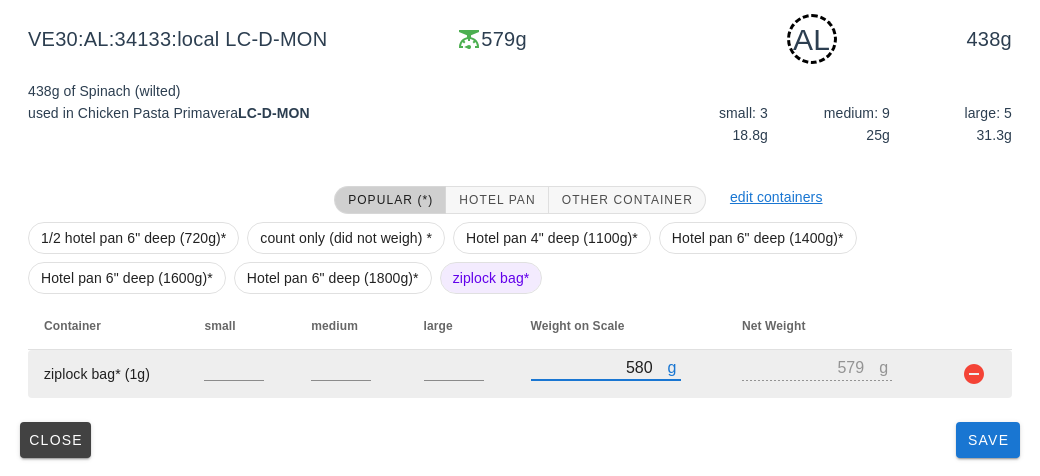 type on "580" 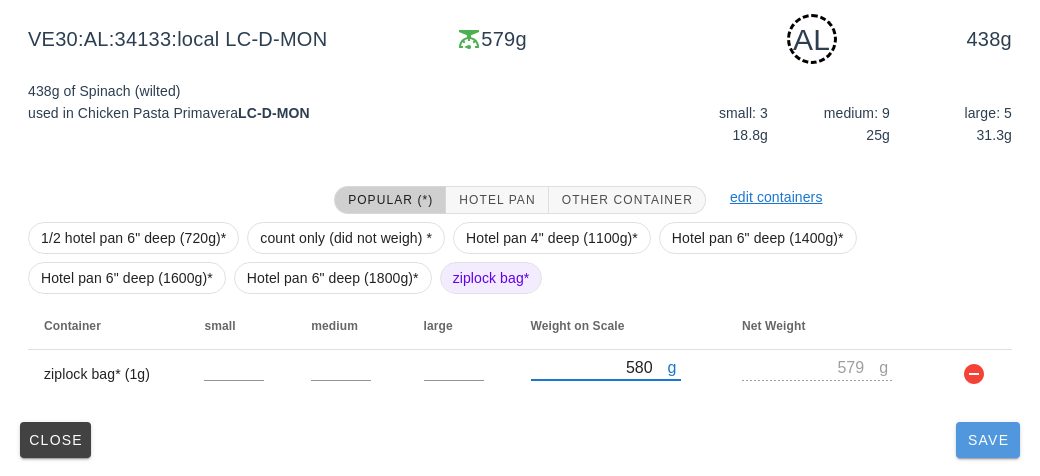 click on "Save" at bounding box center [988, 440] 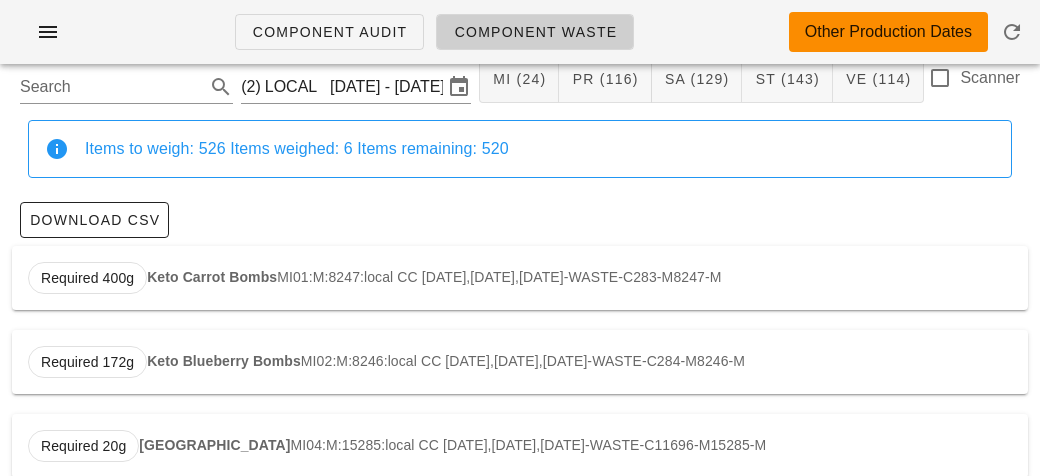 scroll, scrollTop: 0, scrollLeft: 0, axis: both 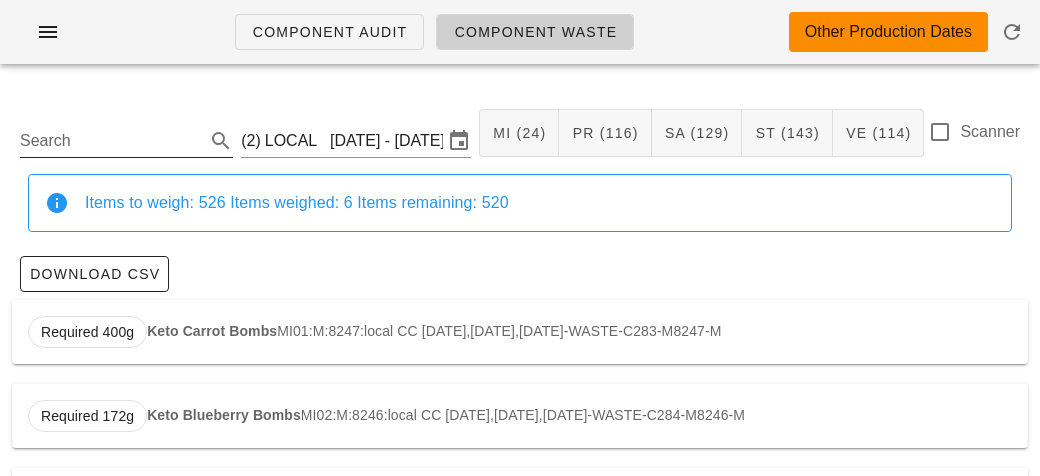 click on "Search" at bounding box center (110, 141) 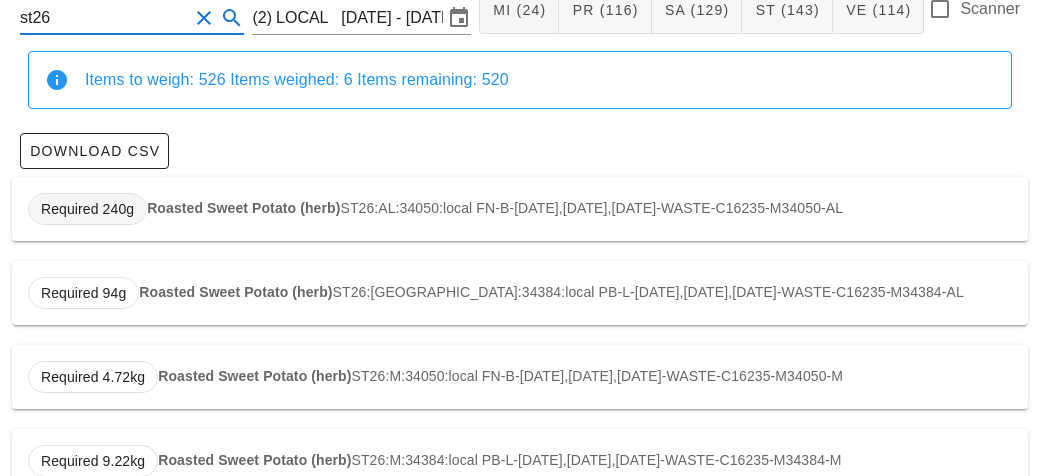 click on "Required 240g" at bounding box center [87, 209] 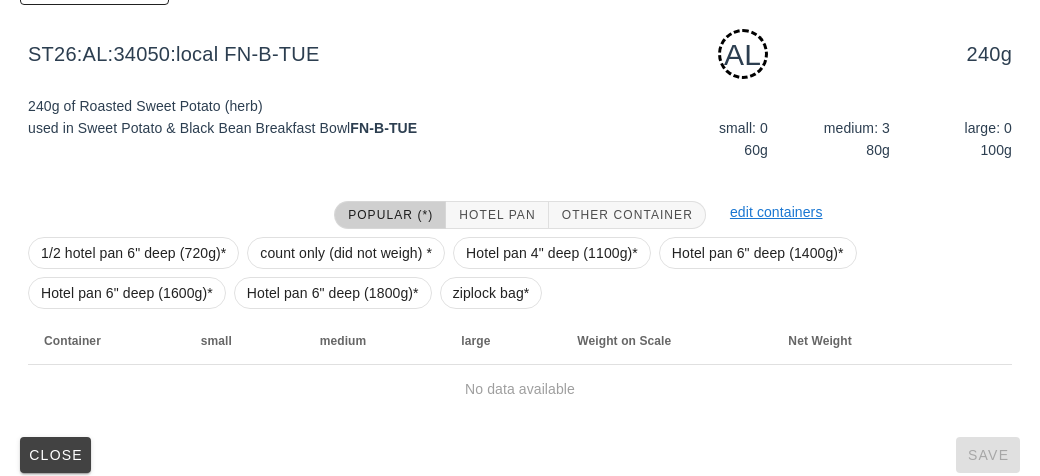 scroll, scrollTop: 302, scrollLeft: 0, axis: vertical 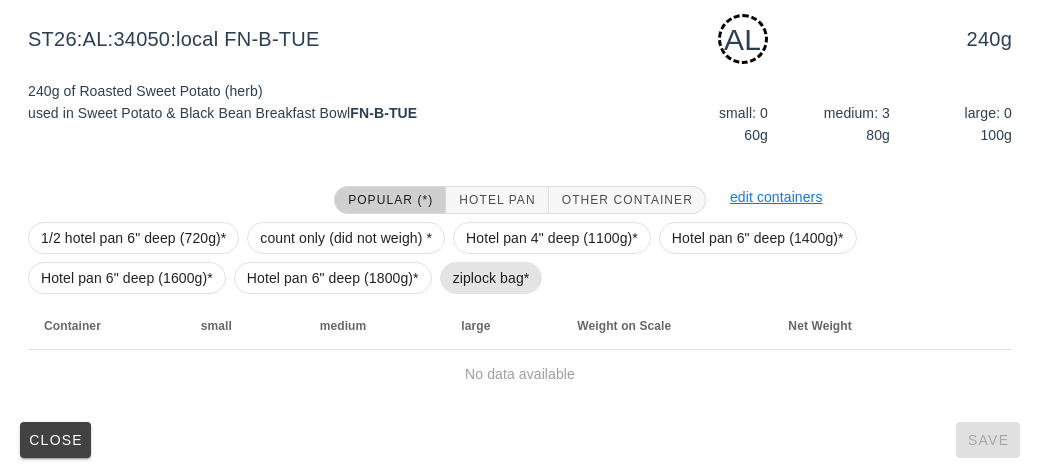click on "ziplock bag*" at bounding box center [491, 278] 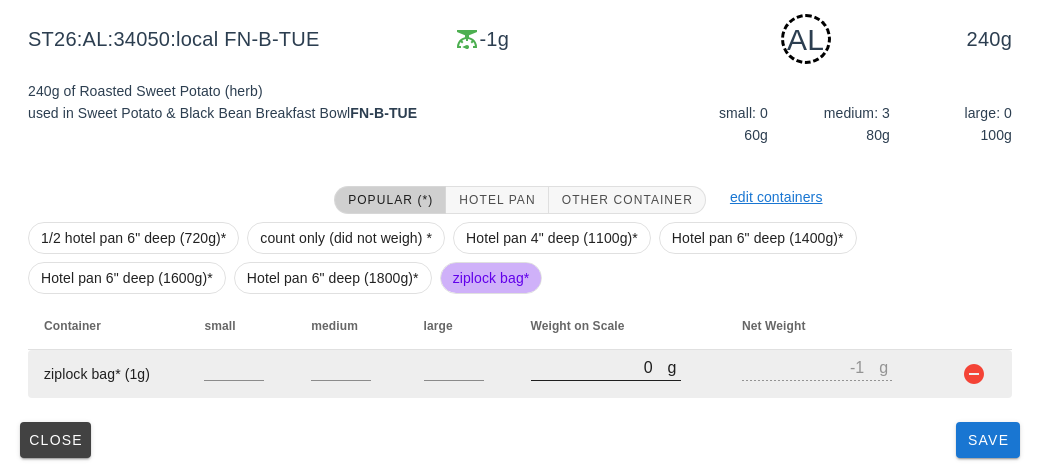 click on "0" at bounding box center (599, 367) 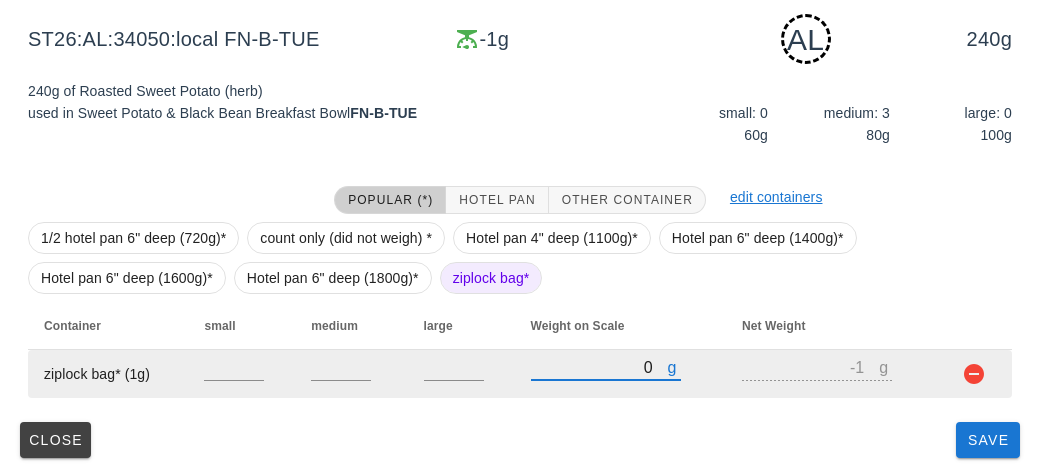 type on "60" 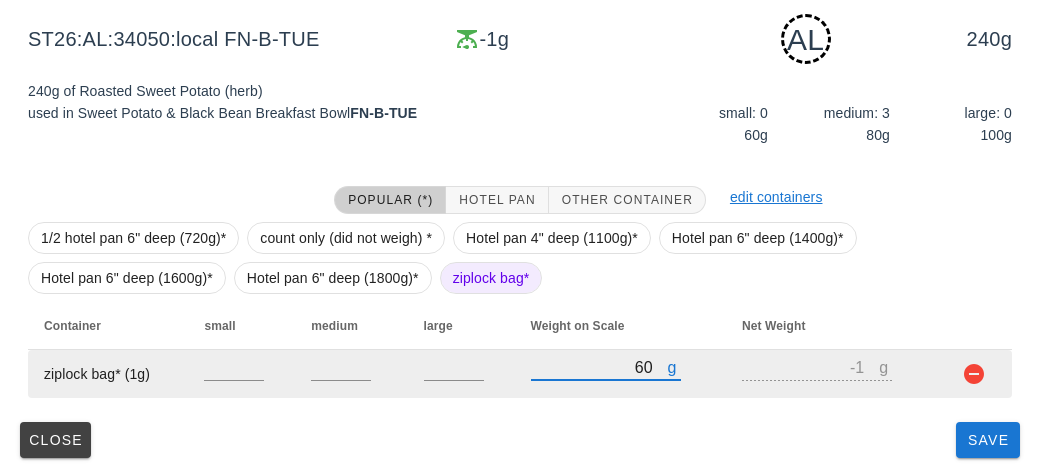 type on "59" 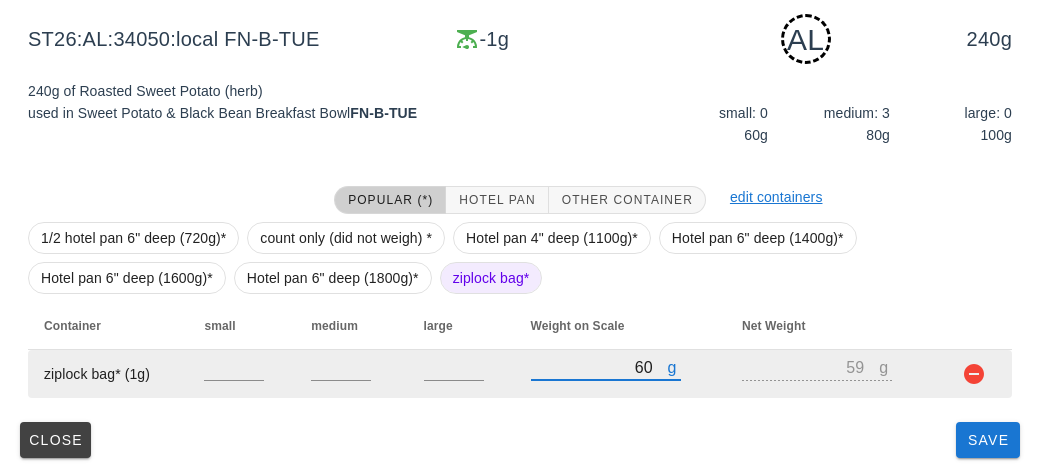 type on "660" 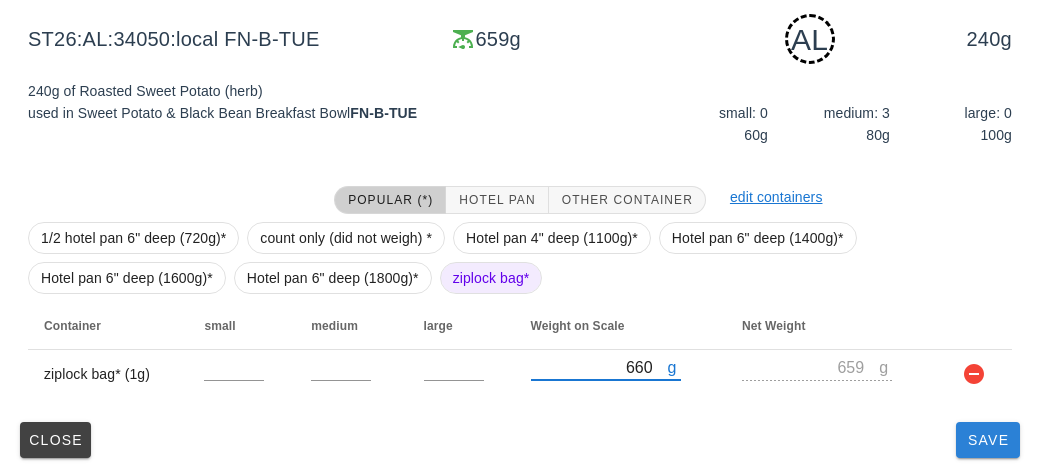 type on "660" 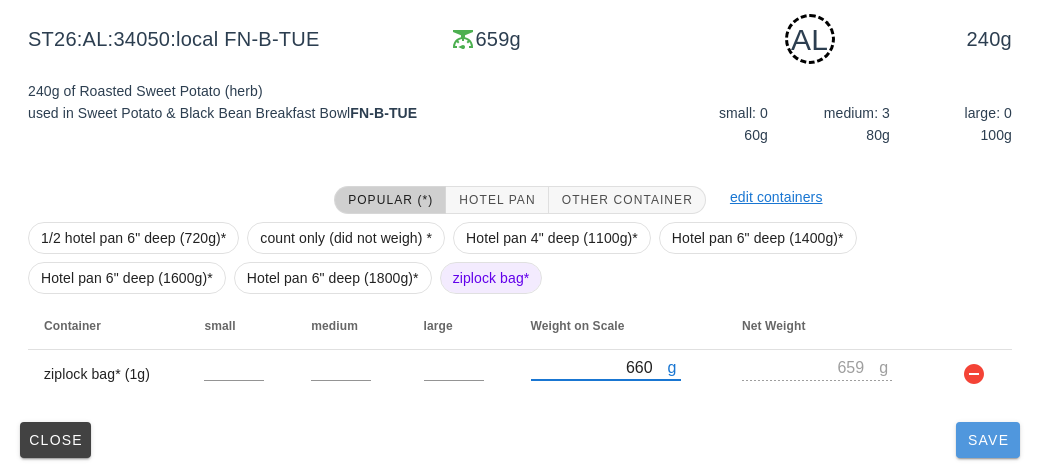click on "Save" at bounding box center (988, 440) 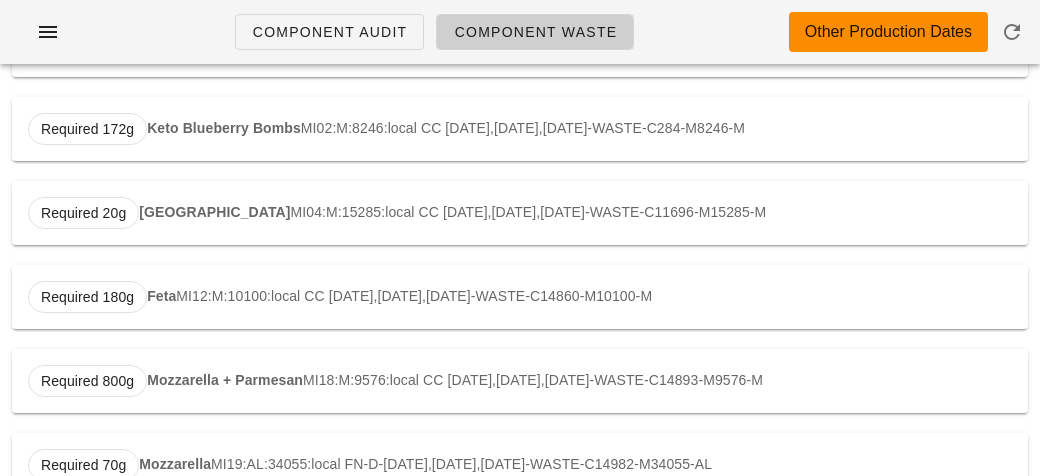 scroll, scrollTop: 0, scrollLeft: 0, axis: both 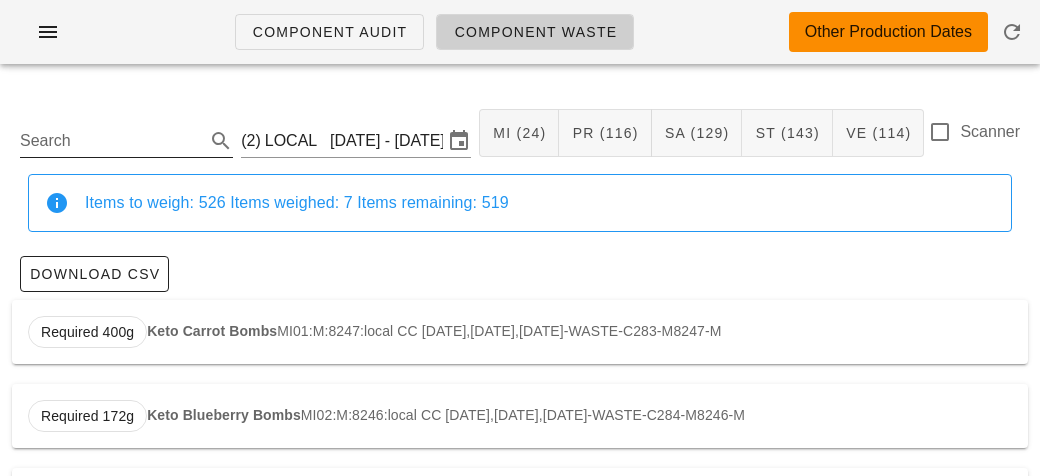 click on "Search" at bounding box center (110, 141) 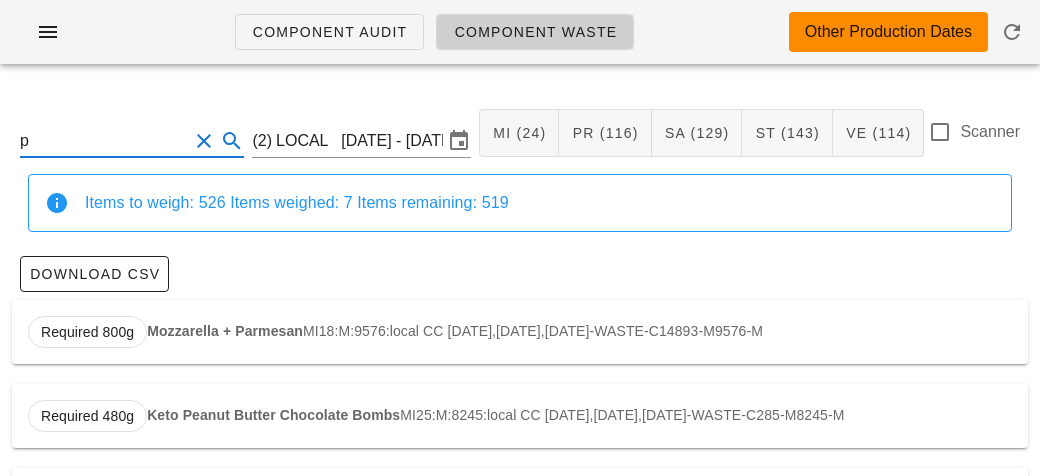 click on "p" at bounding box center [104, 141] 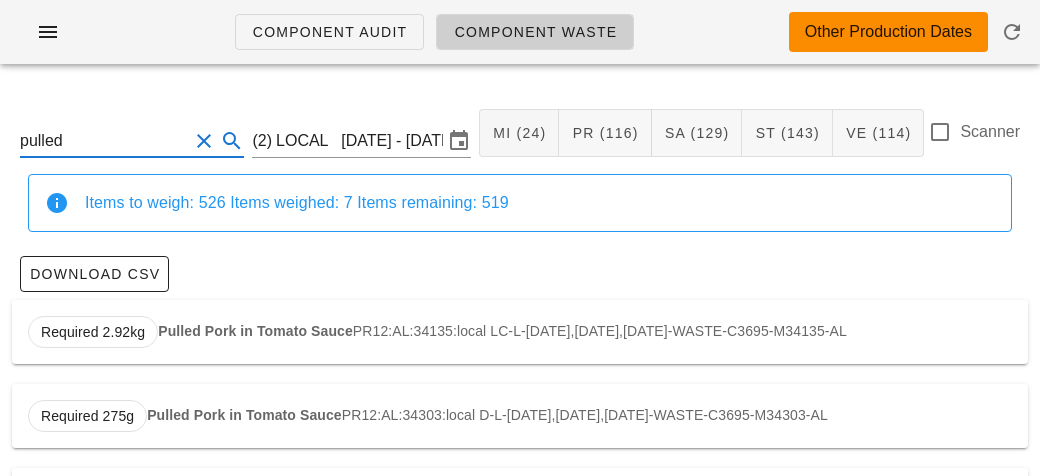 click on "Required 2.92kg Pulled Pork in Tomato Sauce  PR12:AL:34135:local LC-L-[DATE],[DATE],[DATE]-WASTE-C3695-M34135-AL" at bounding box center [520, 332] 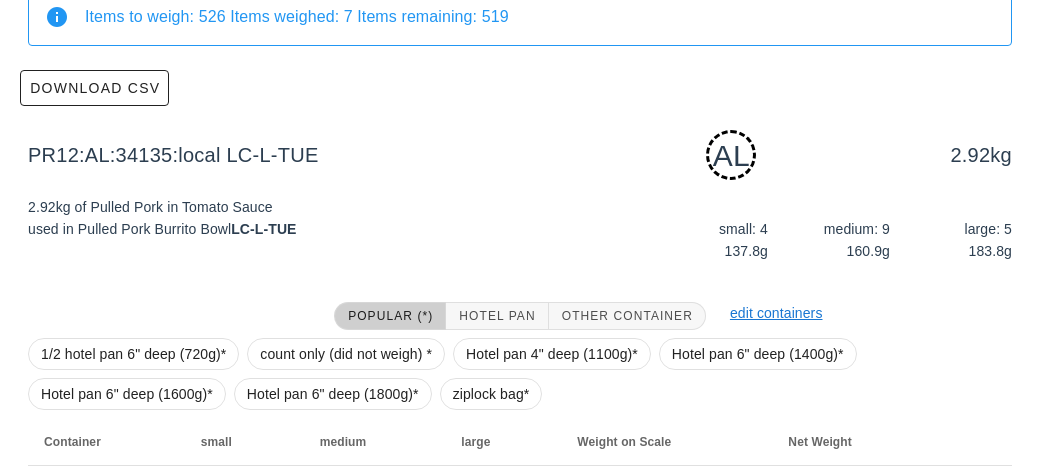 scroll, scrollTop: 302, scrollLeft: 0, axis: vertical 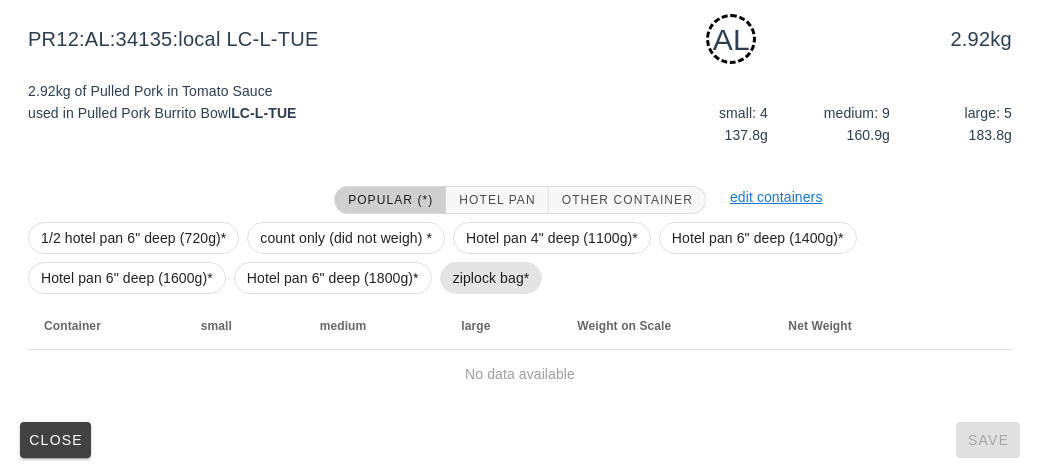 click on "ziplock bag*" at bounding box center (491, 278) 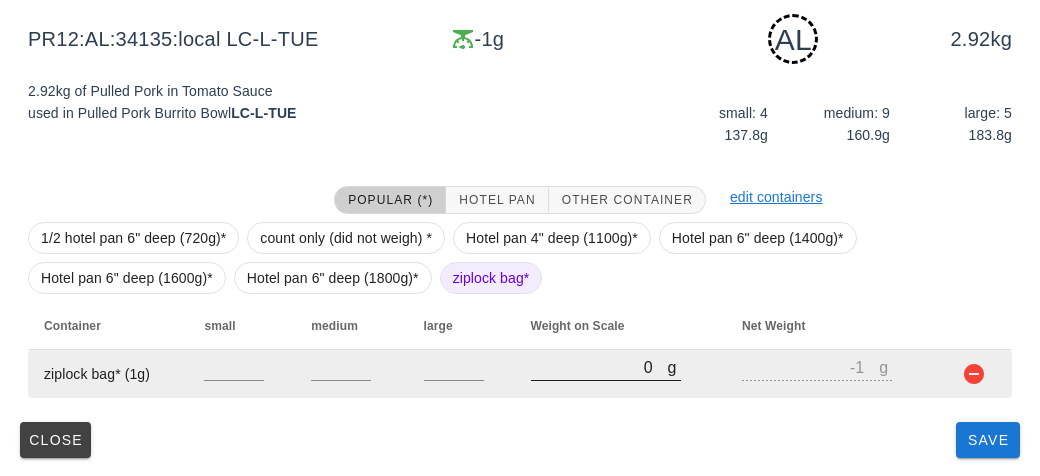 click on "0" at bounding box center (599, 367) 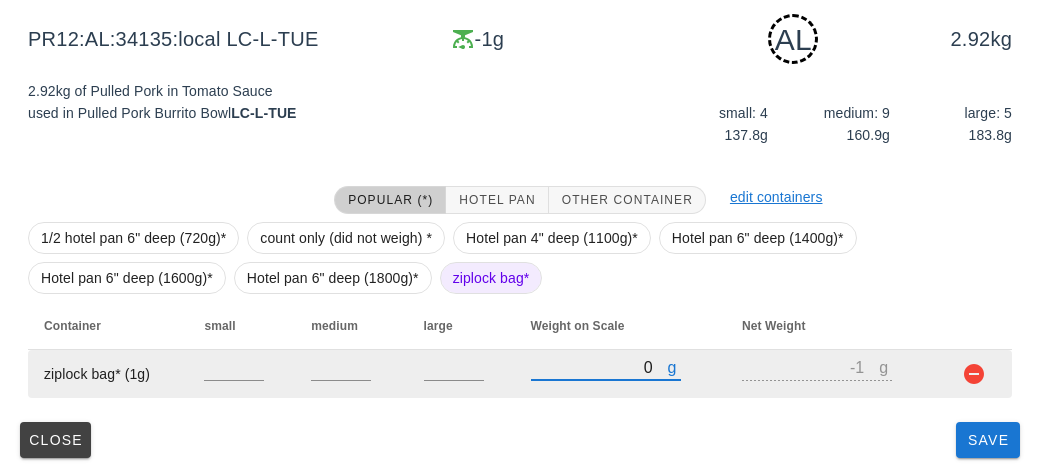 type on "70" 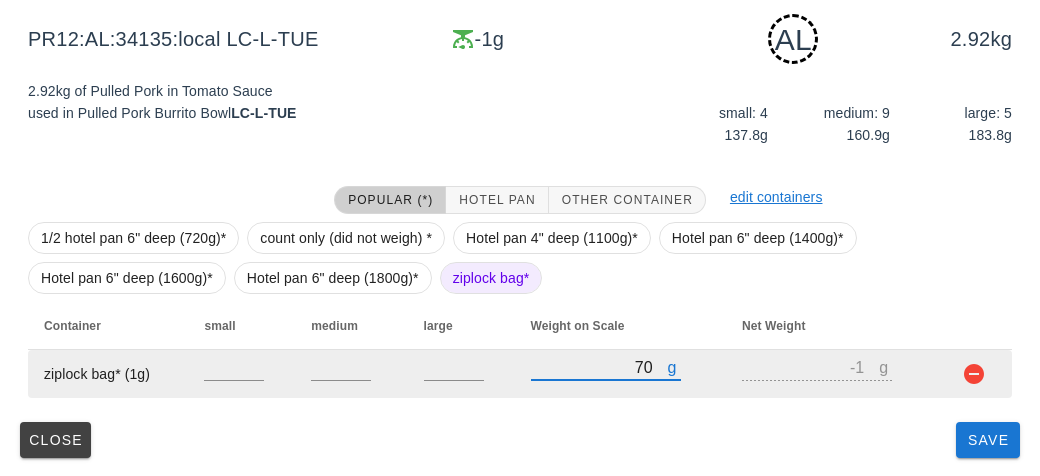 type on "69" 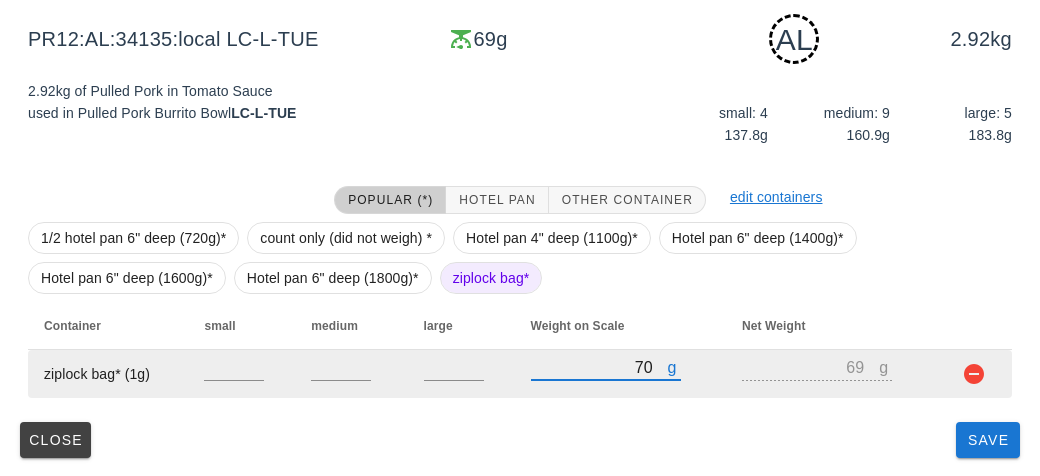 type on "710" 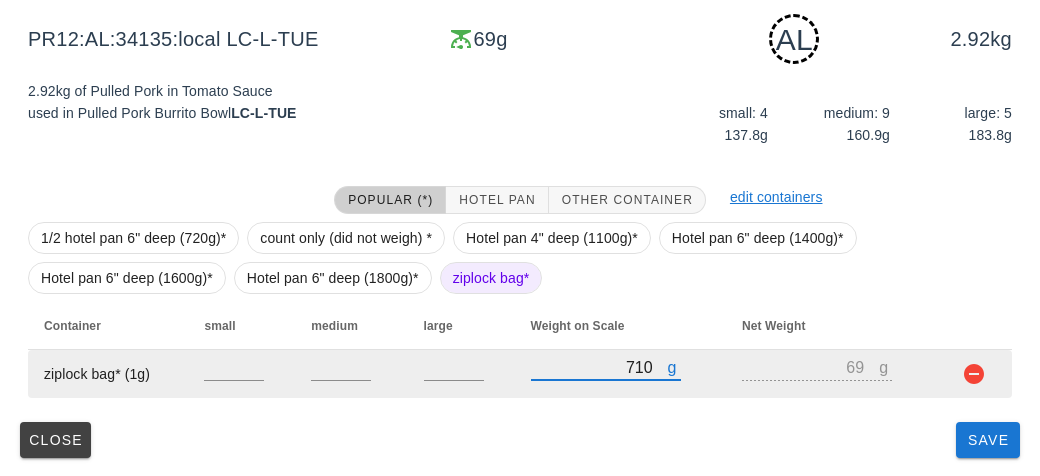 type on "709" 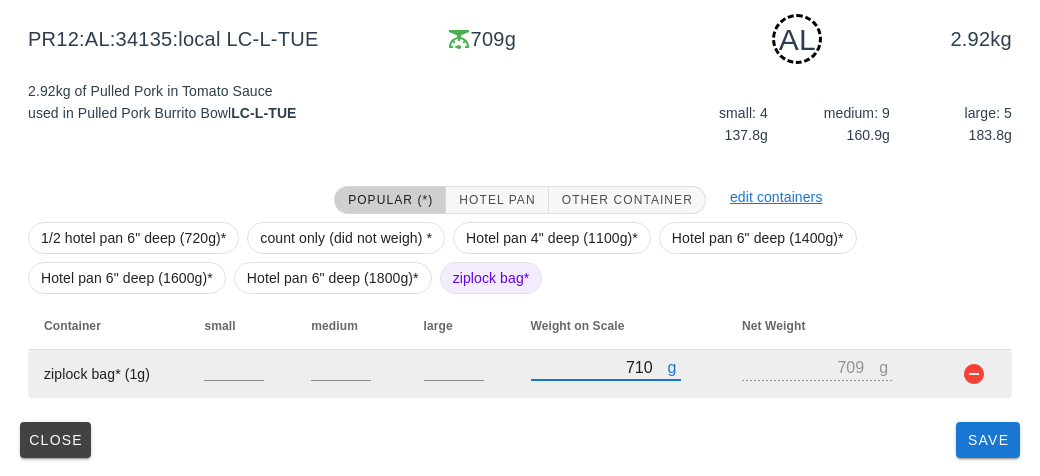 type on "710" 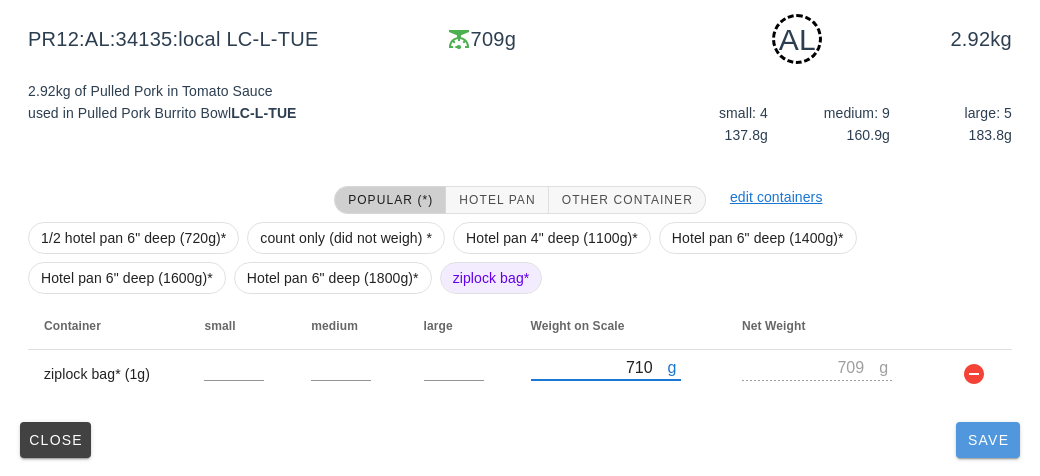 click on "Save" at bounding box center (988, 440) 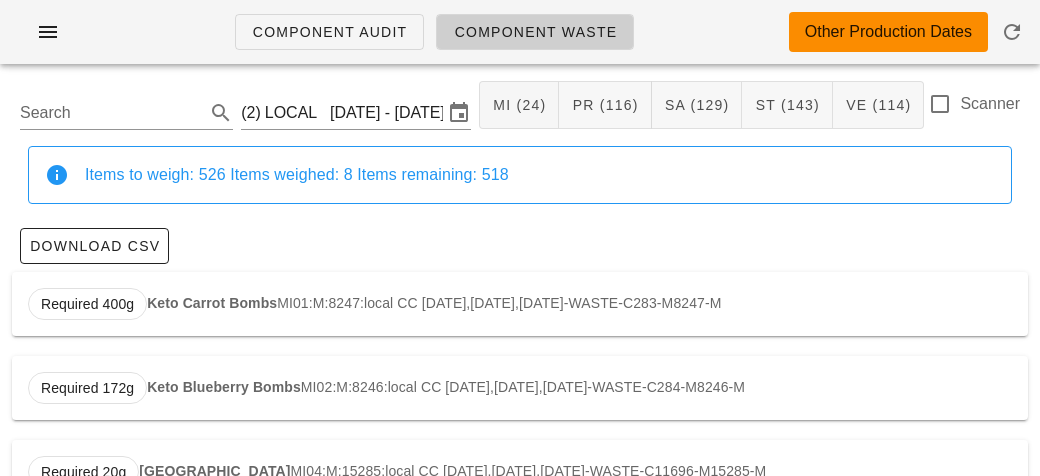 scroll, scrollTop: 0, scrollLeft: 0, axis: both 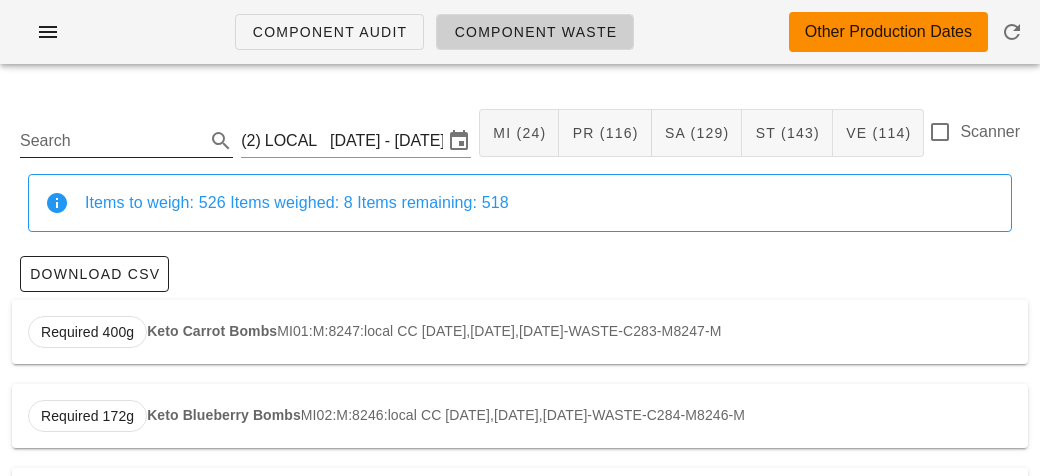 click on "Search" at bounding box center [110, 141] 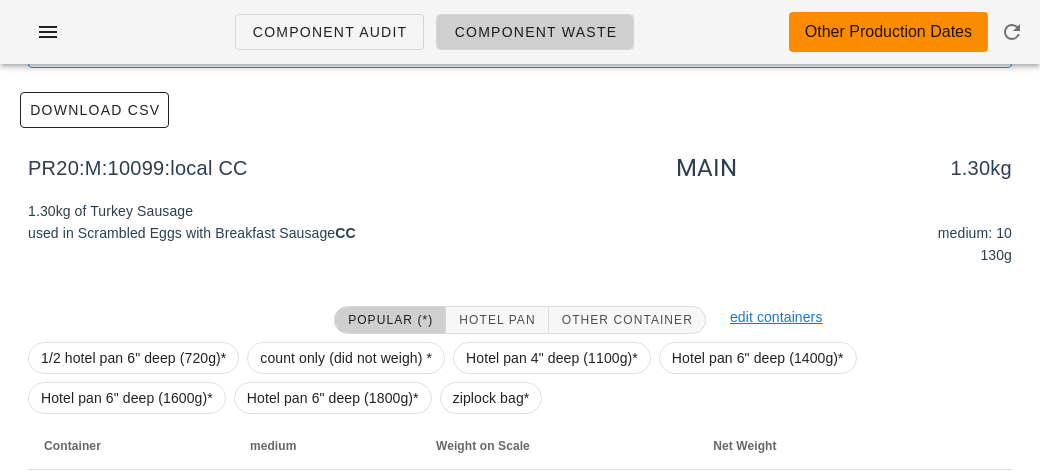 scroll, scrollTop: 284, scrollLeft: 0, axis: vertical 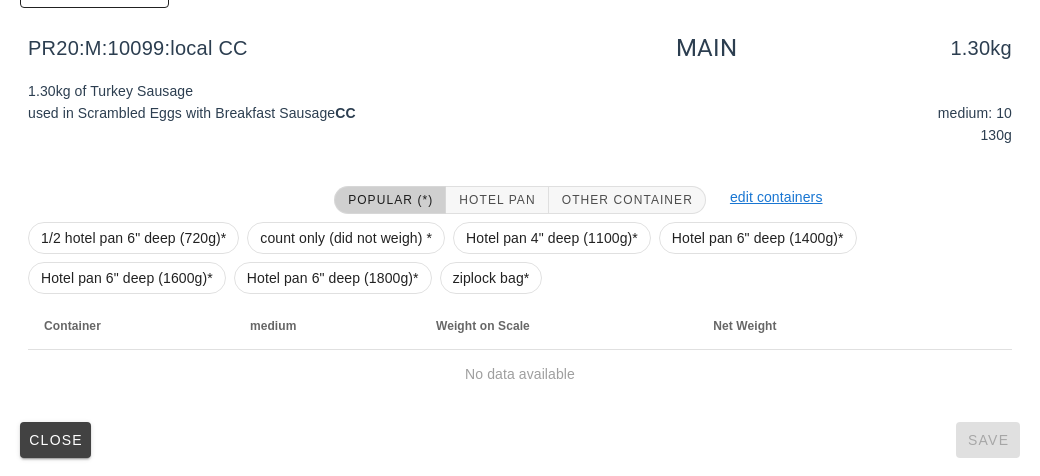 type on "turkey" 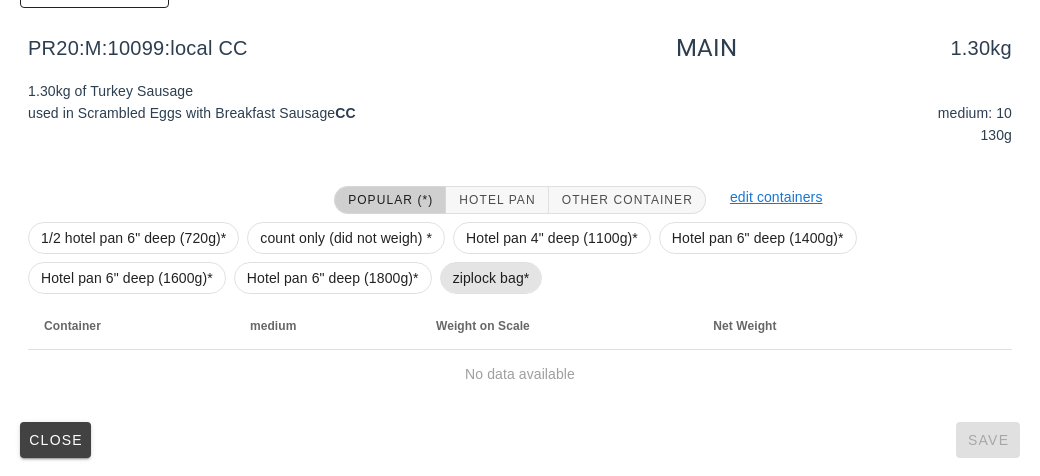click on "ziplock bag*" at bounding box center [491, 278] 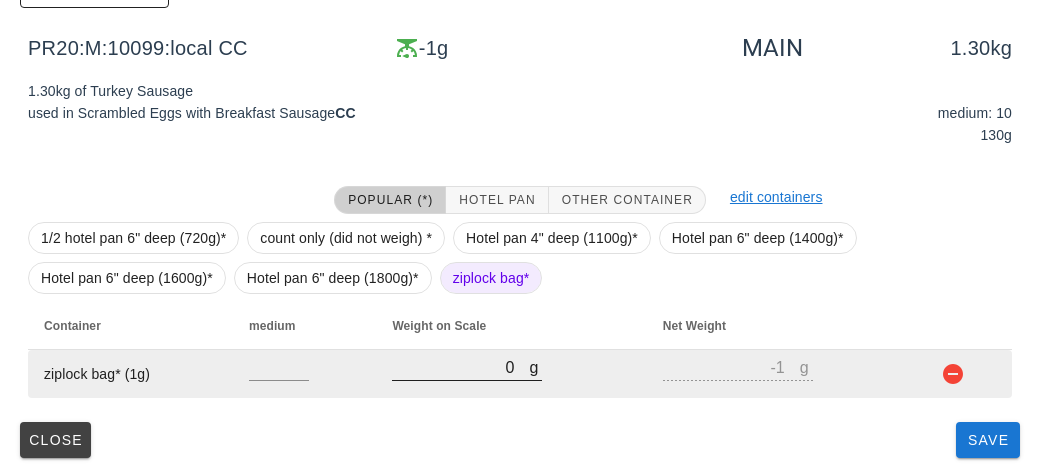 click on "0" at bounding box center (460, 367) 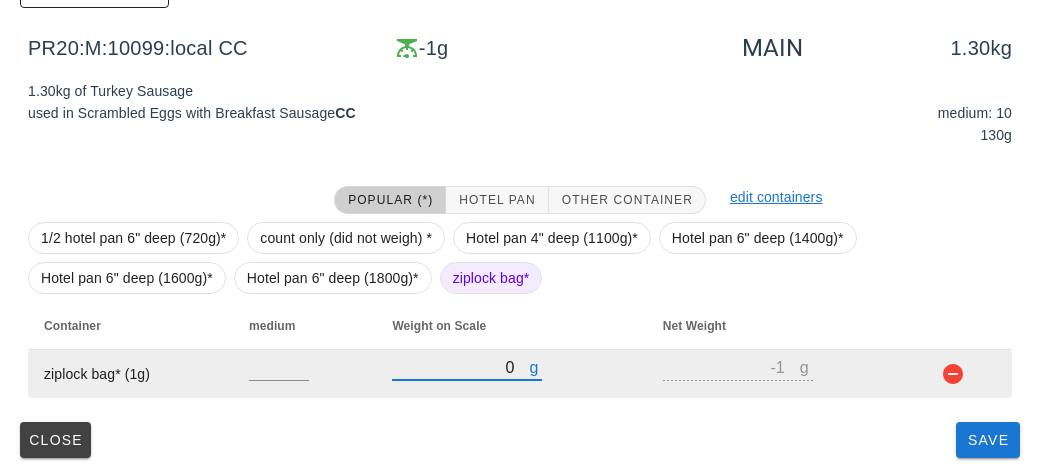 type on "60" 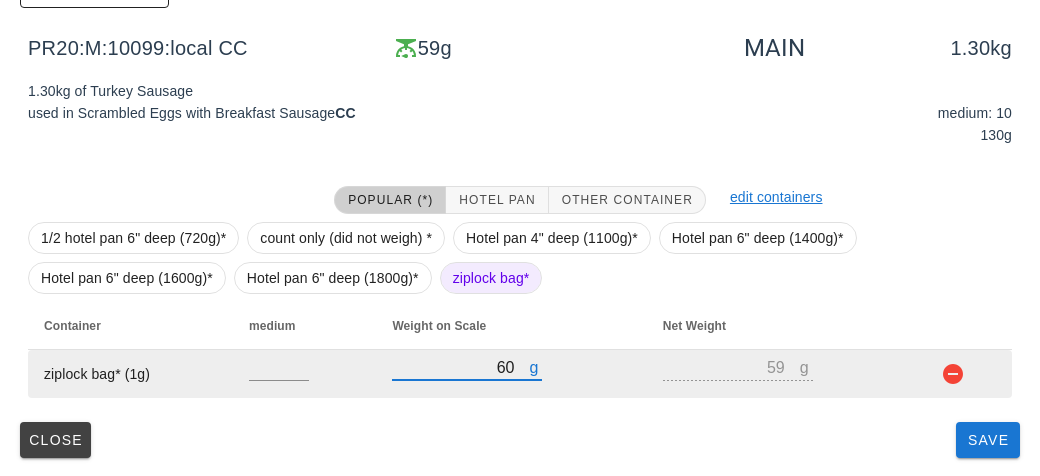 type on "690" 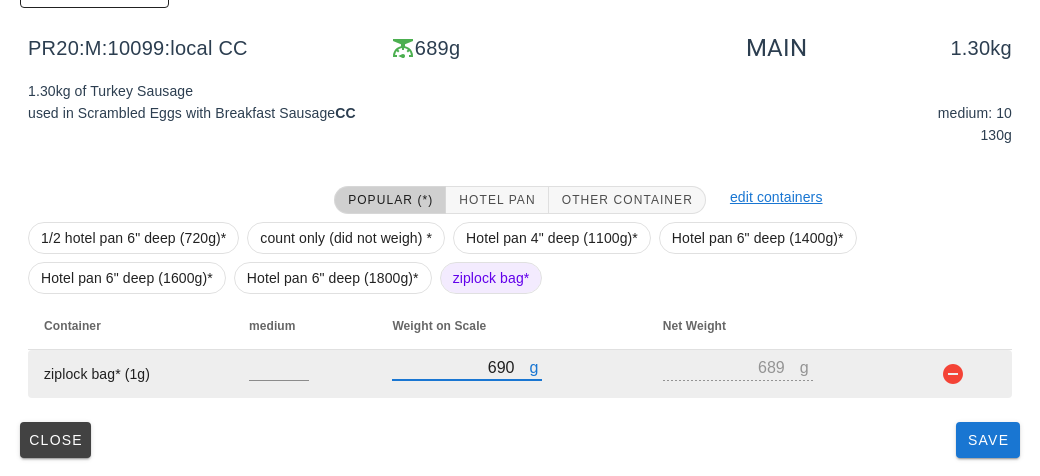 type on "690" 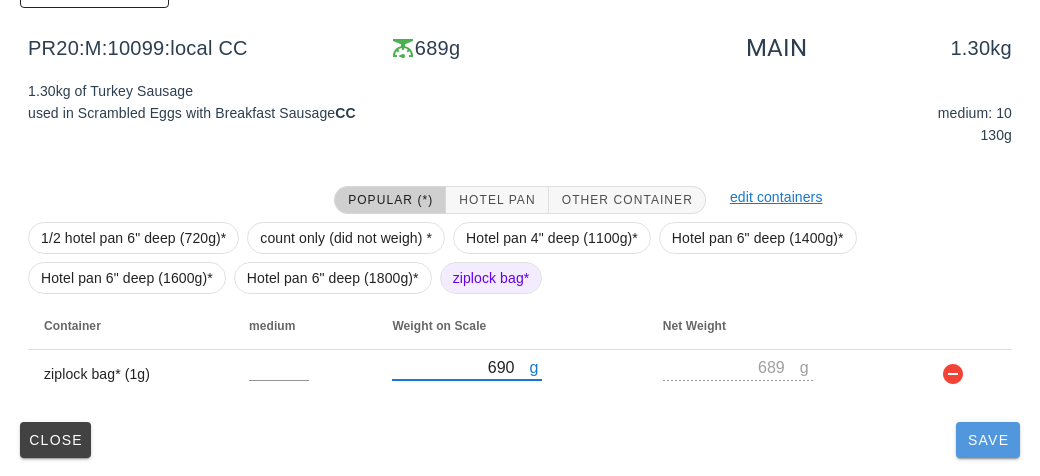 click on "Save" at bounding box center (988, 440) 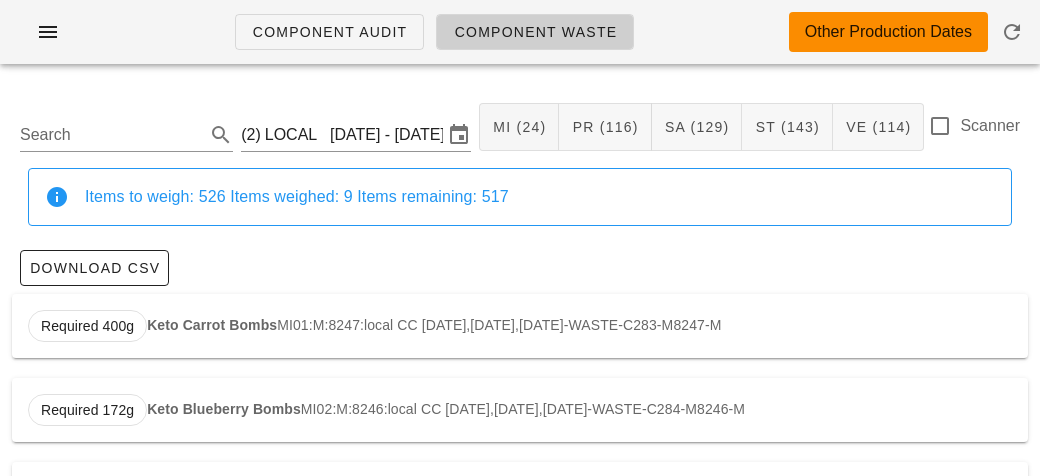 scroll, scrollTop: 16, scrollLeft: 0, axis: vertical 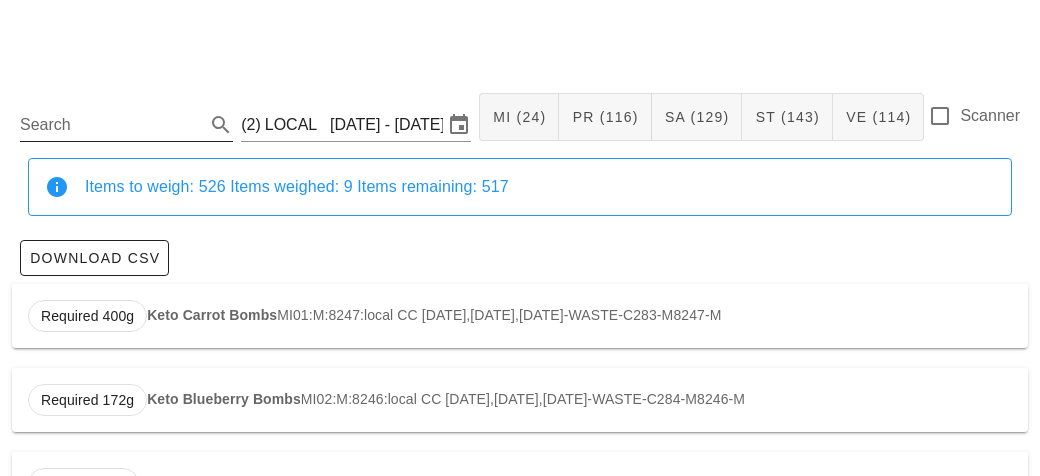 click on "Search" at bounding box center (110, 125) 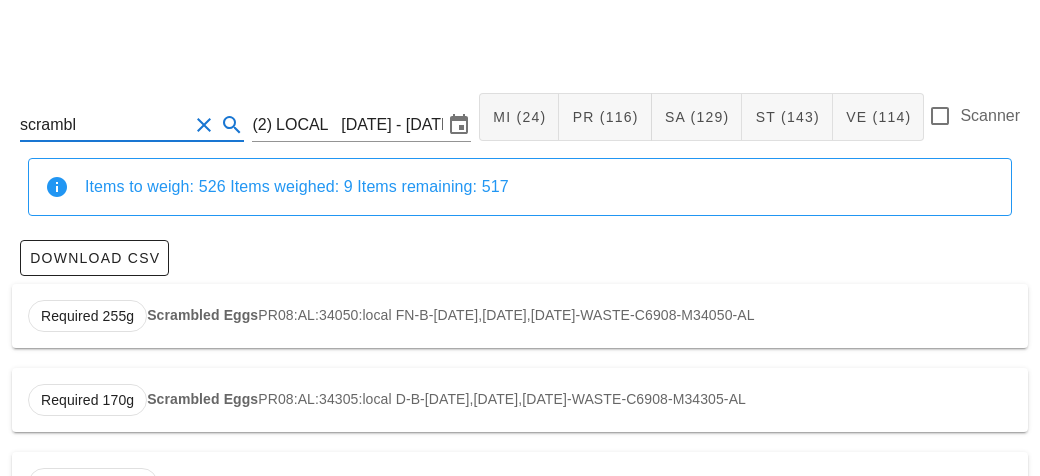 click on "Required 255g Scrambled Eggs  PR08:AL:34050:local FN-B-[DATE],[DATE],[DATE]-WASTE-C6908-M34050-AL" at bounding box center [520, 316] 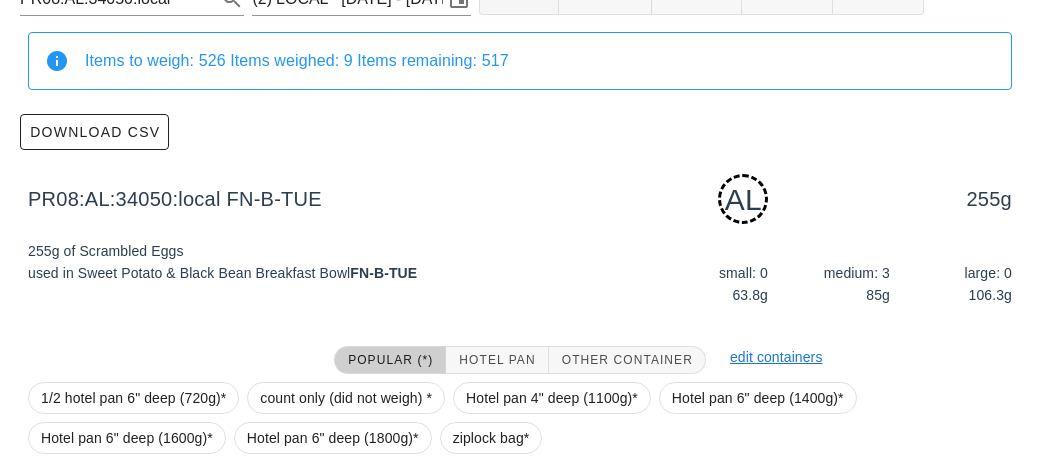 scroll, scrollTop: 302, scrollLeft: 0, axis: vertical 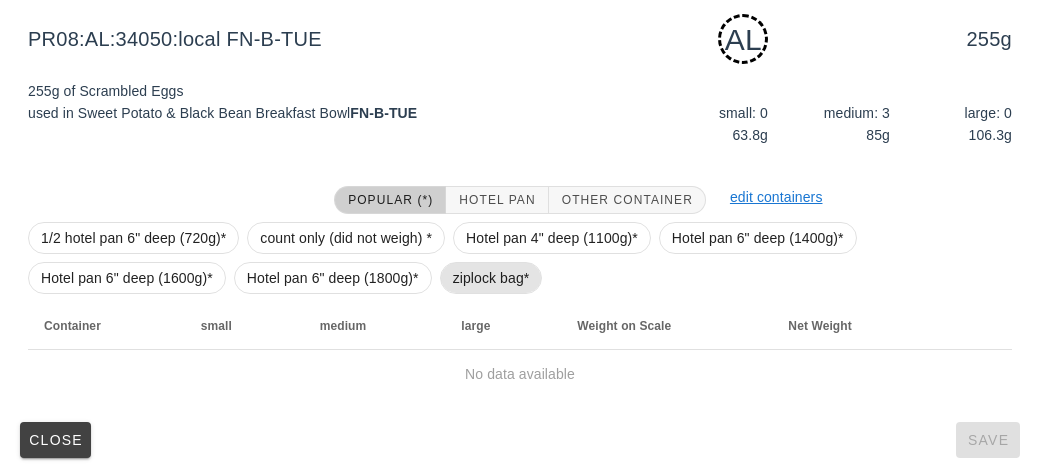 click on "ziplock bag*" at bounding box center [491, 278] 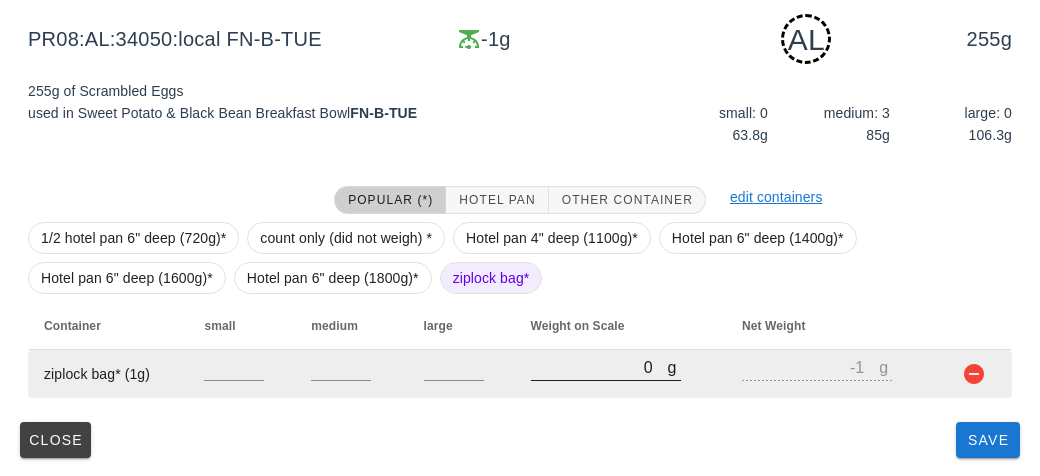 click on "0" at bounding box center [599, 367] 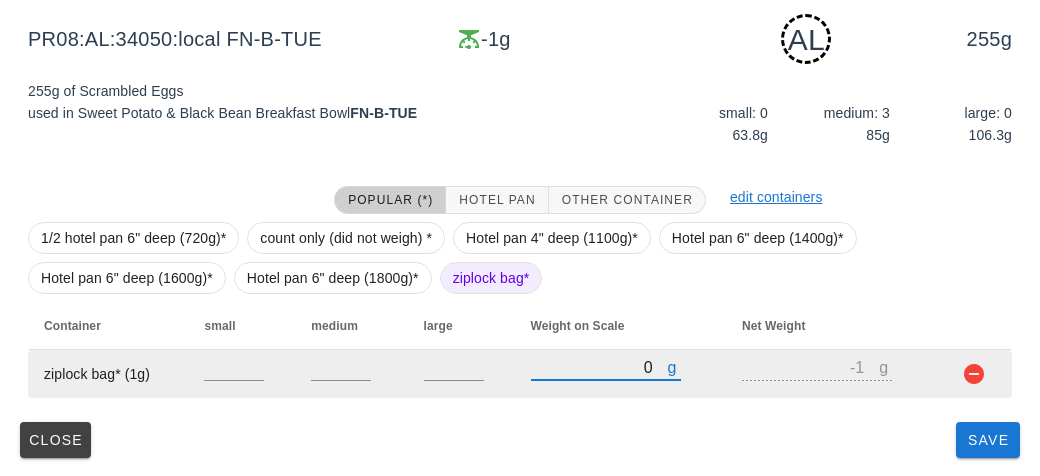 type on "30" 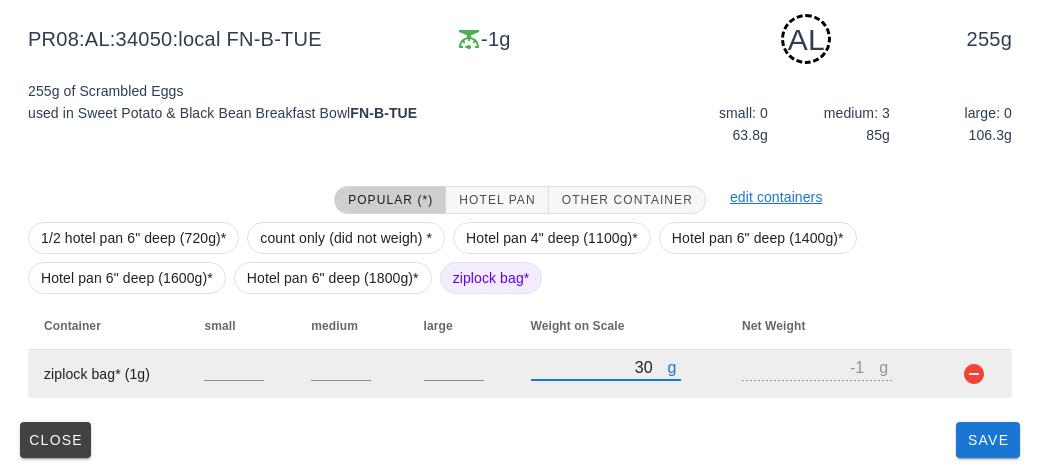 type on "29" 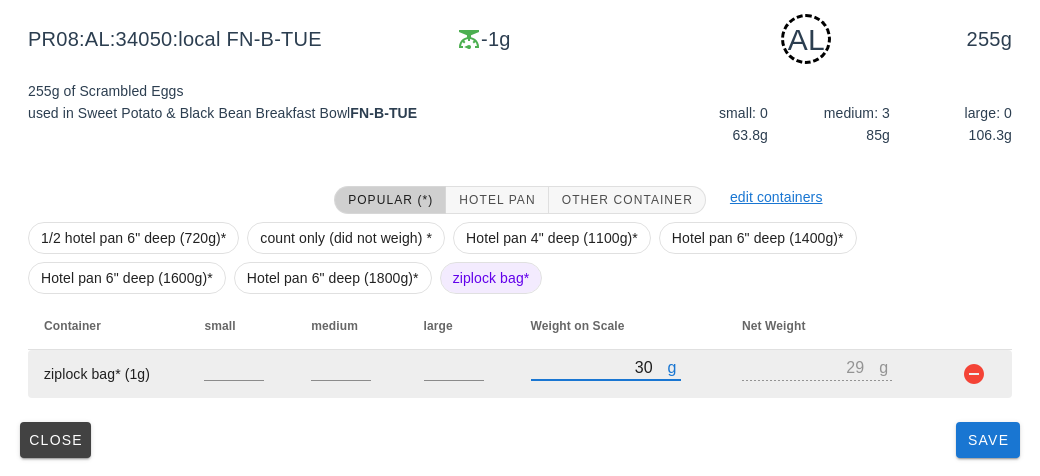 type on "330" 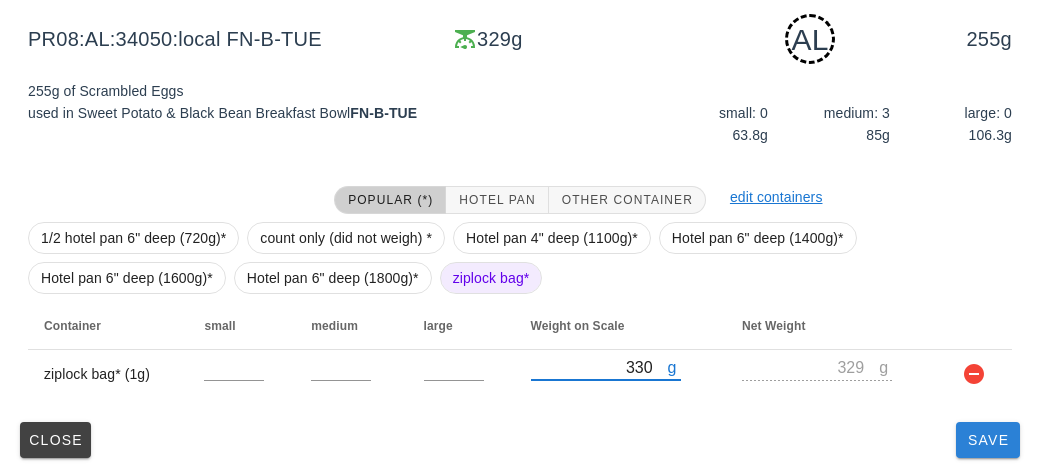type on "330" 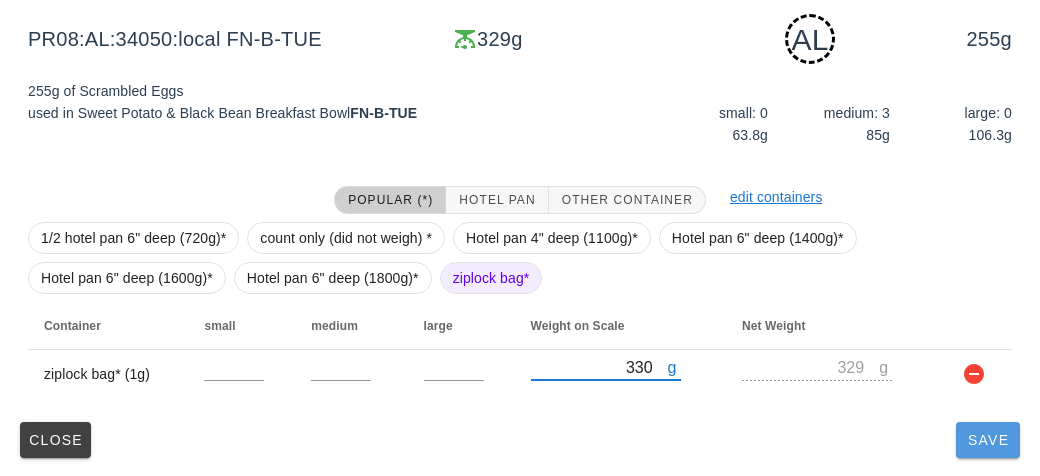click on "Save" at bounding box center (988, 440) 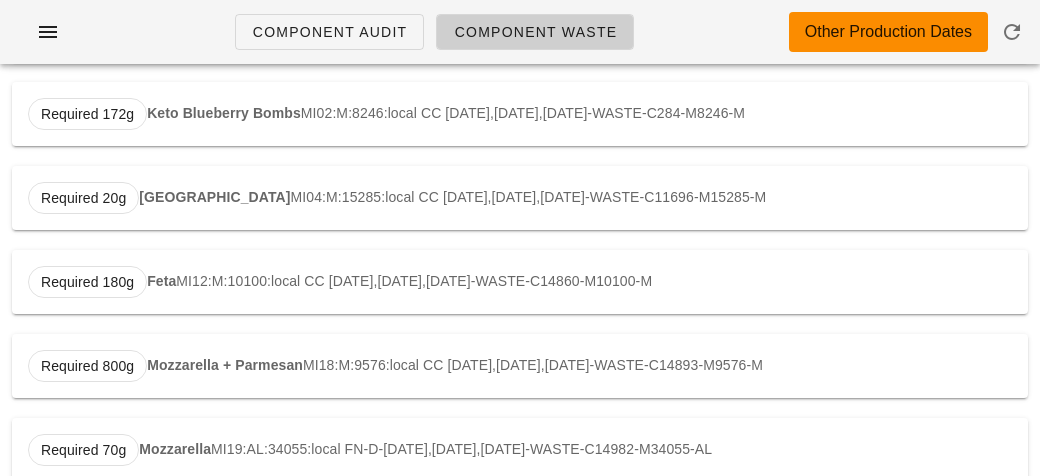 scroll, scrollTop: 0, scrollLeft: 0, axis: both 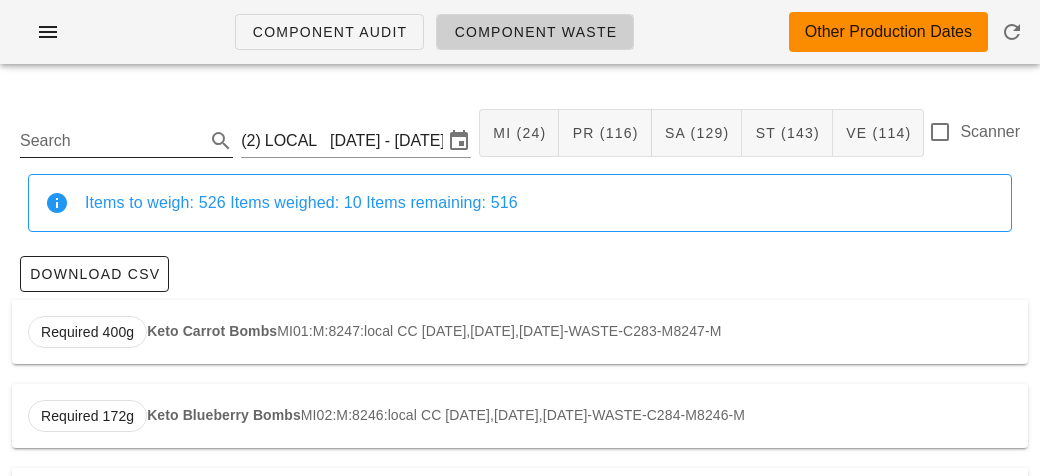 click on "Search" at bounding box center [110, 141] 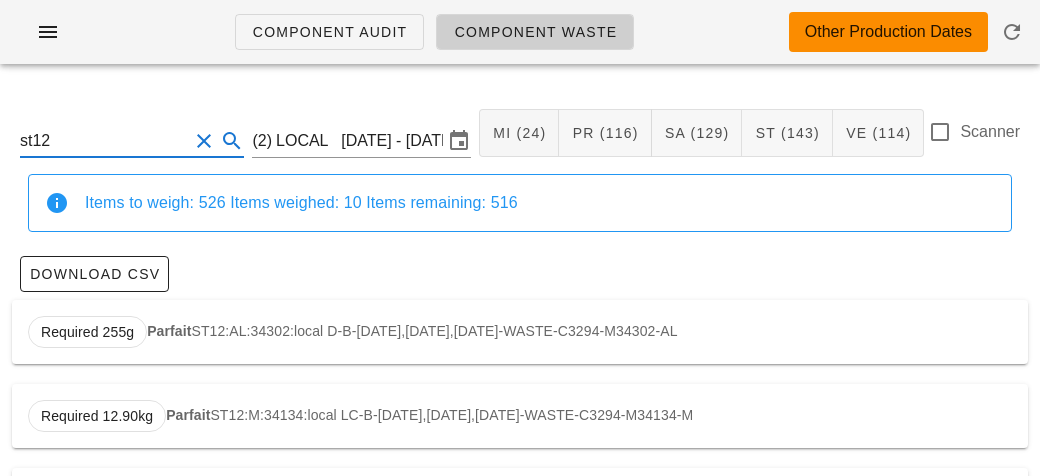 click on "Required 255g Parfait  ST12:AL:34302:local D-B-[DATE],[DATE],[DATE]-WASTE-C3294-M34302-AL" at bounding box center [520, 332] 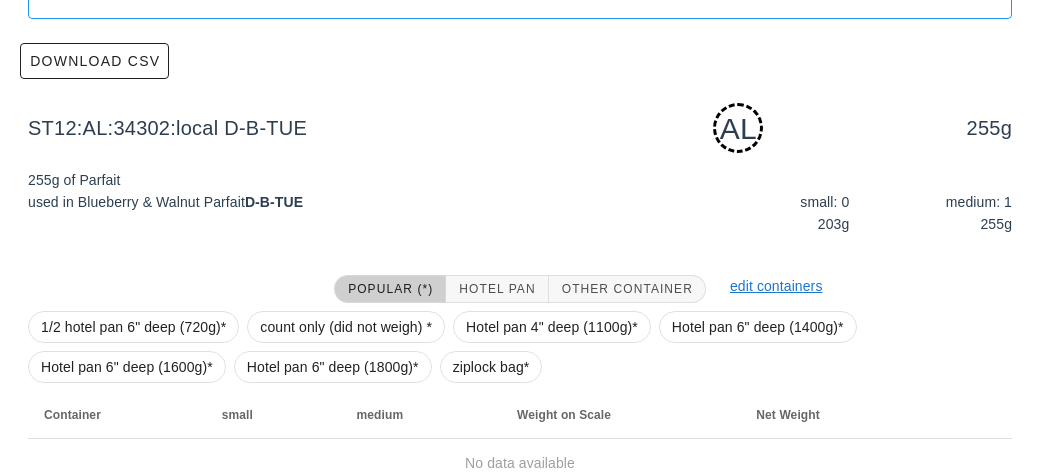 scroll, scrollTop: 302, scrollLeft: 0, axis: vertical 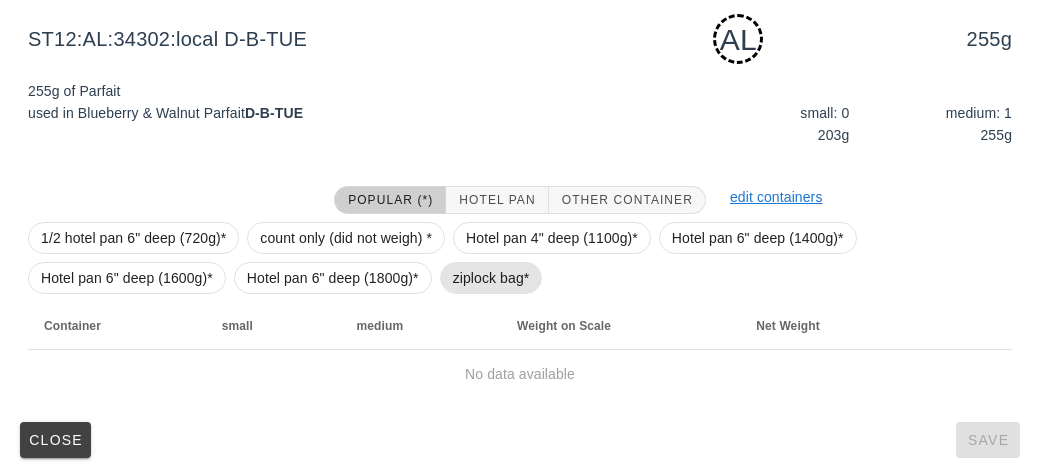 click on "ziplock bag*" at bounding box center [491, 278] 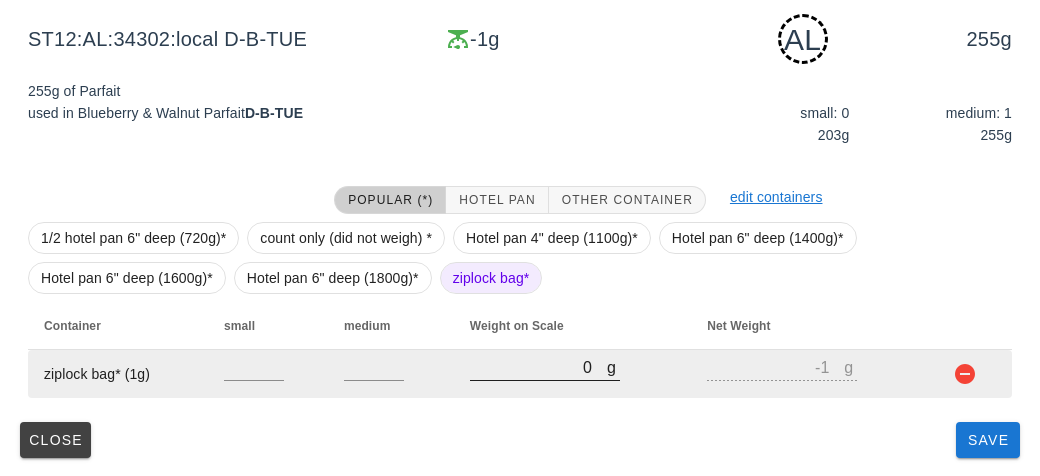 click on "0" at bounding box center (538, 367) 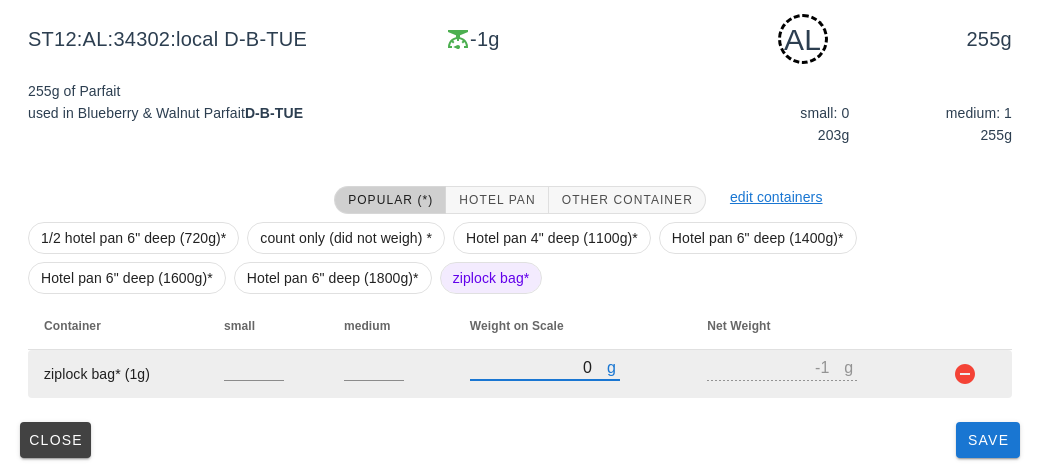 type on "10" 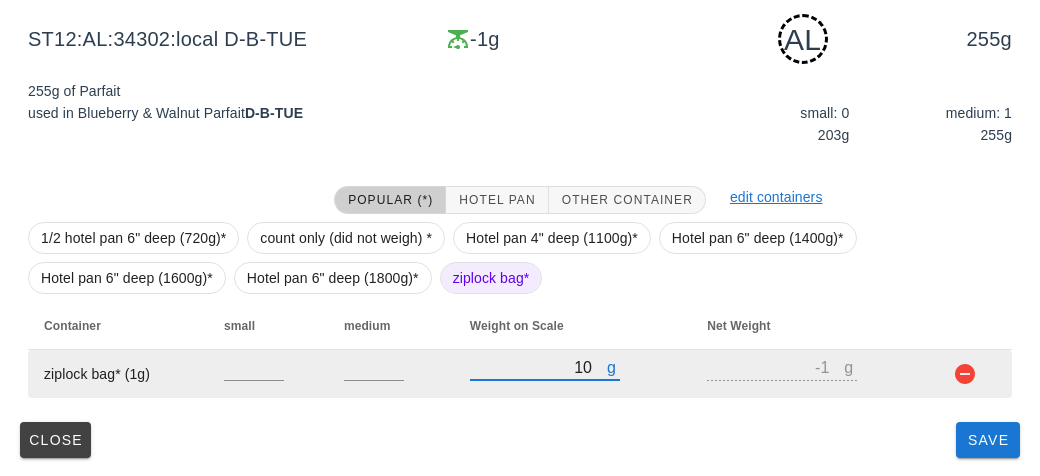 type on "9" 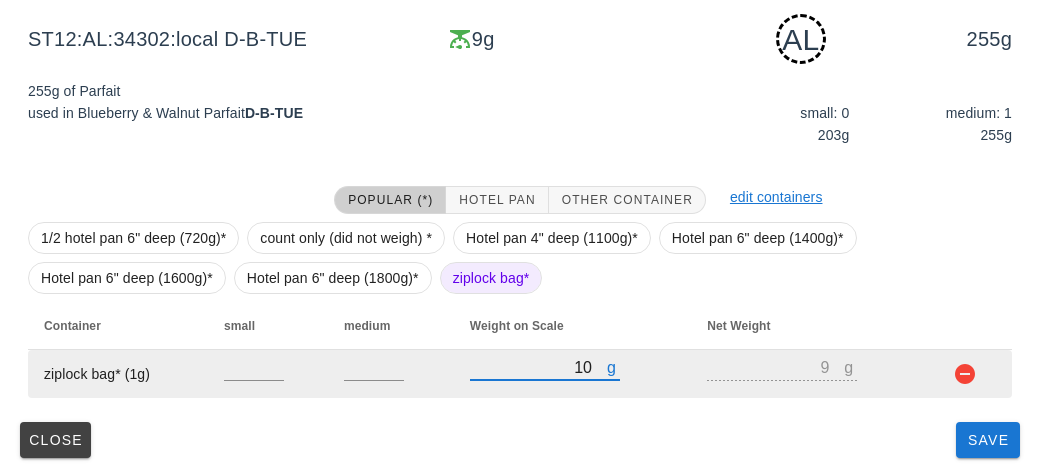 type on "130" 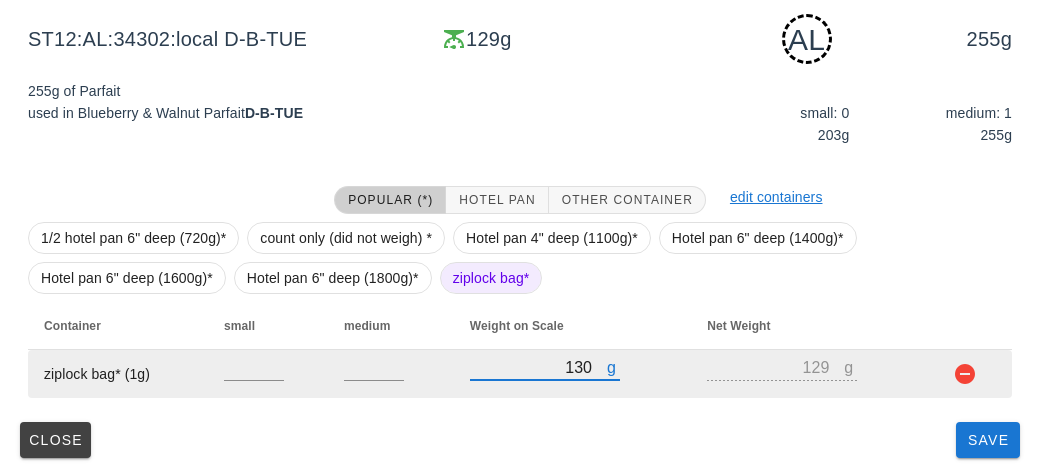 type on "1300" 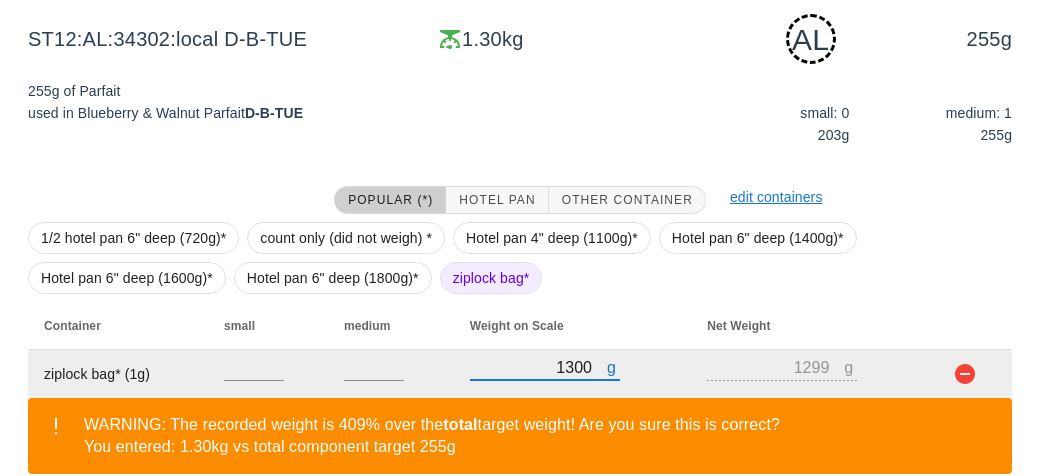 scroll, scrollTop: 394, scrollLeft: 0, axis: vertical 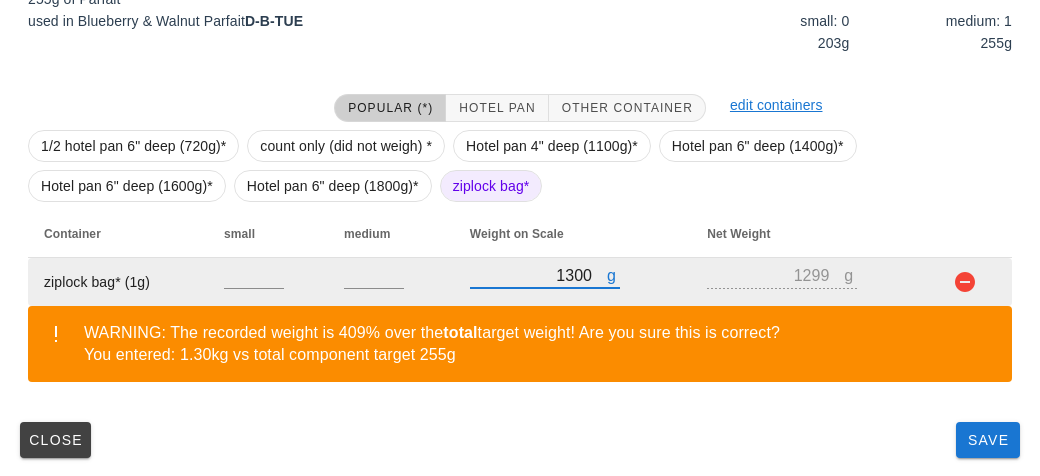 type on "1300" 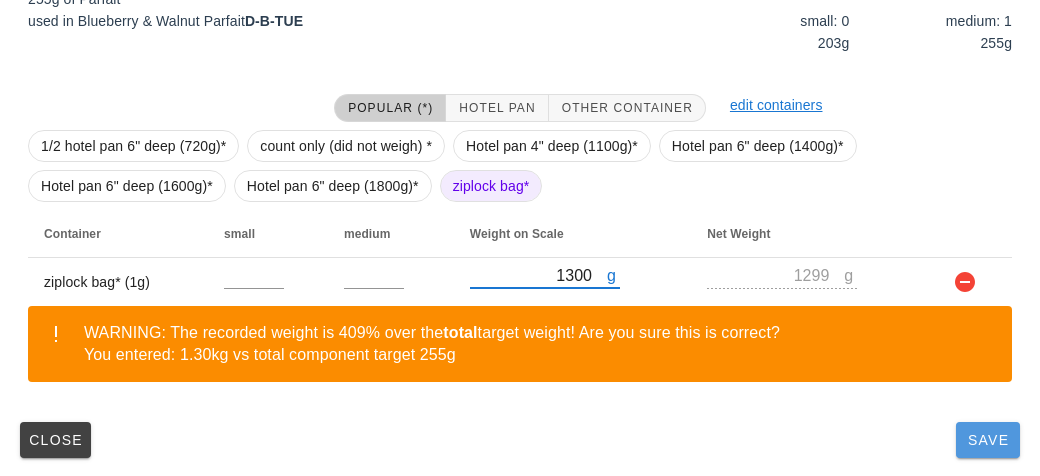 click on "Save" at bounding box center [988, 440] 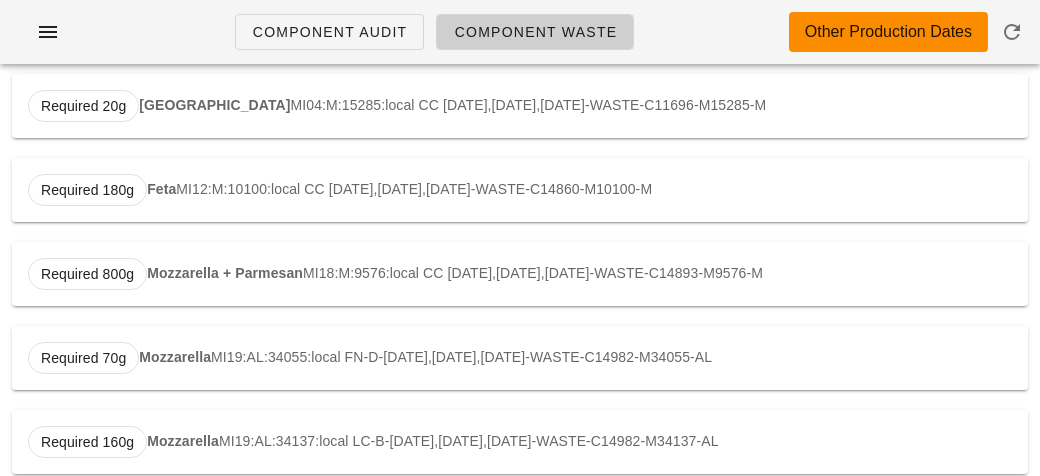 scroll, scrollTop: 0, scrollLeft: 0, axis: both 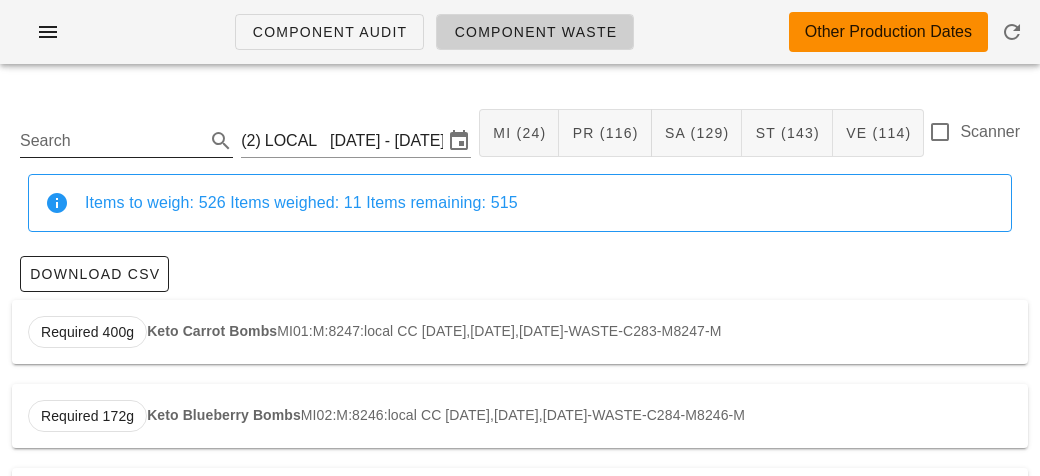 click on "Search" at bounding box center [110, 141] 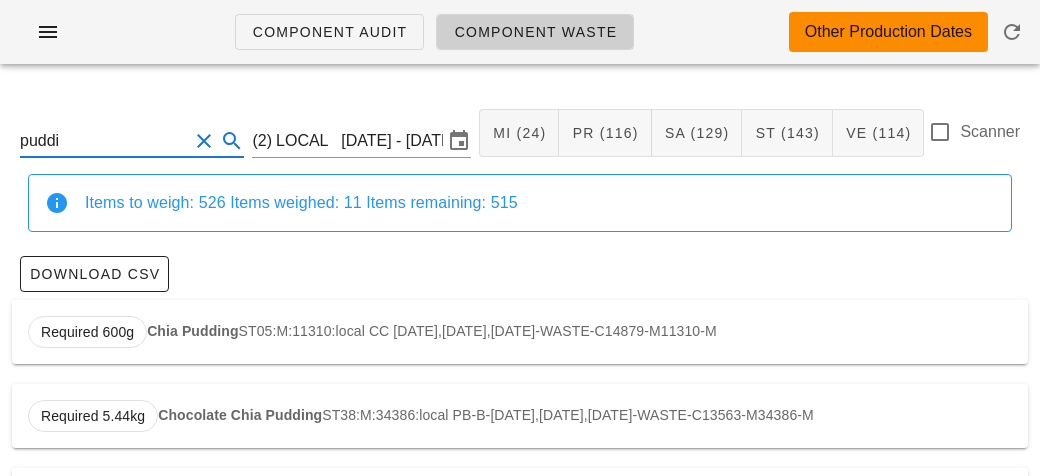 scroll, scrollTop: 86, scrollLeft: 0, axis: vertical 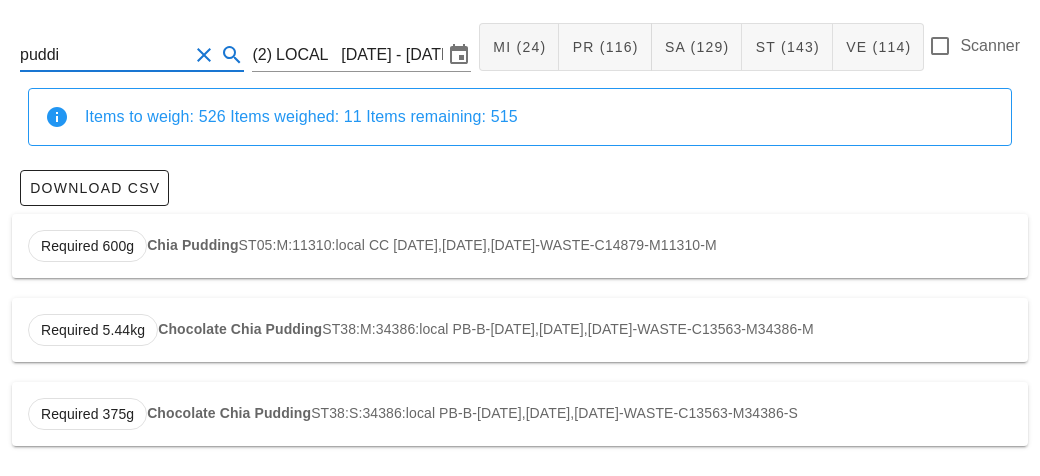 click on "Required 5.44kg Chocolate Chia Pudding  ST38:M:34386:local PB-B-[DATE],[DATE],[DATE]-WASTE-C13563-M34386-M" at bounding box center (520, 330) 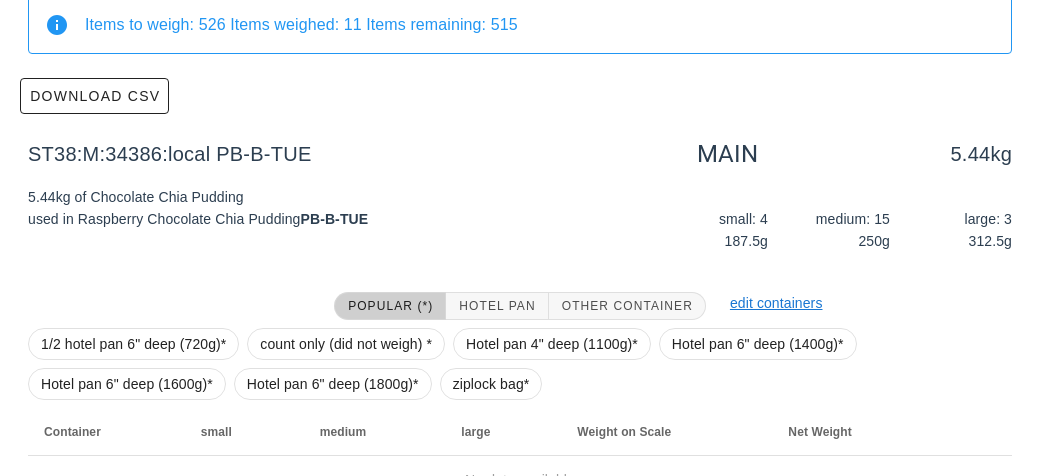 scroll, scrollTop: 284, scrollLeft: 0, axis: vertical 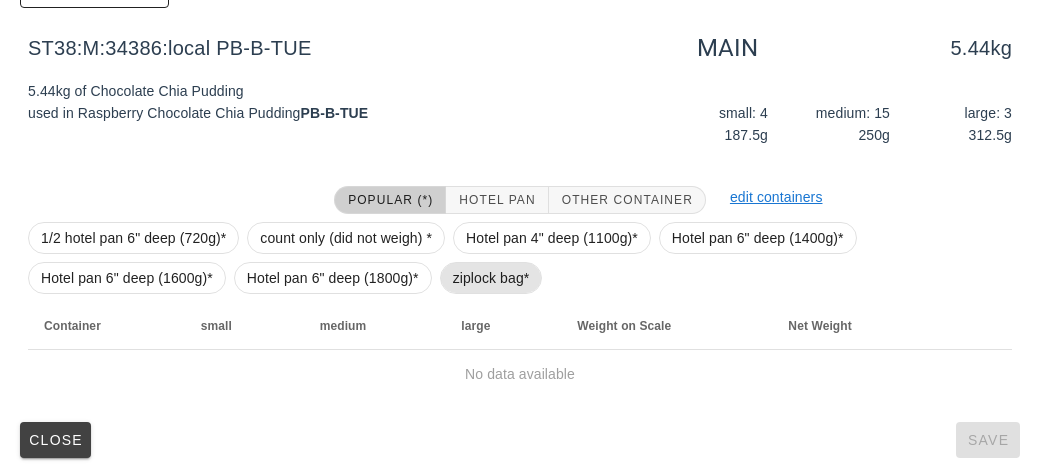 click on "ziplock bag*" at bounding box center [491, 278] 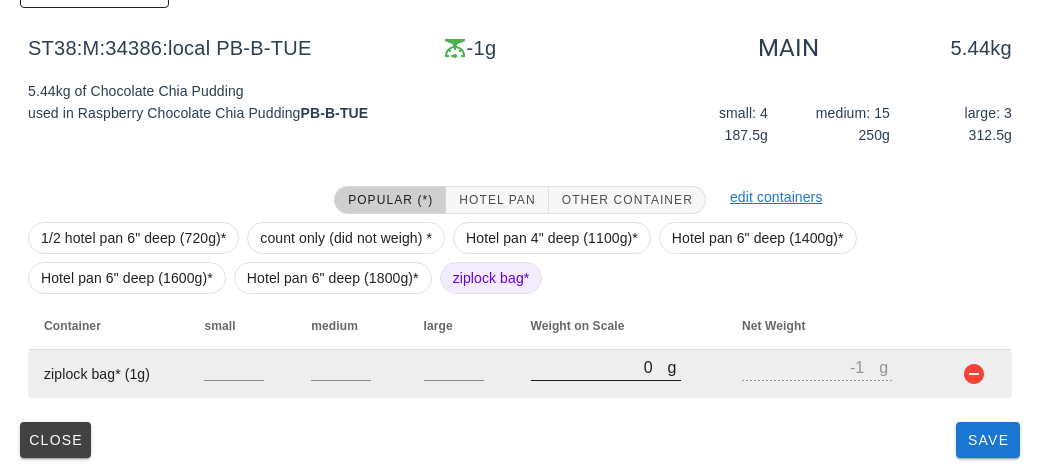 click at bounding box center [606, 391] 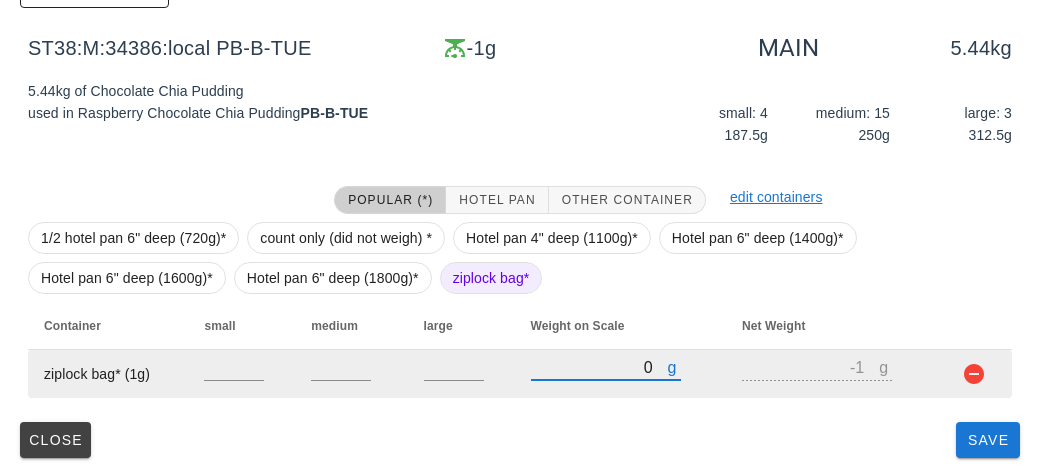 type on "50" 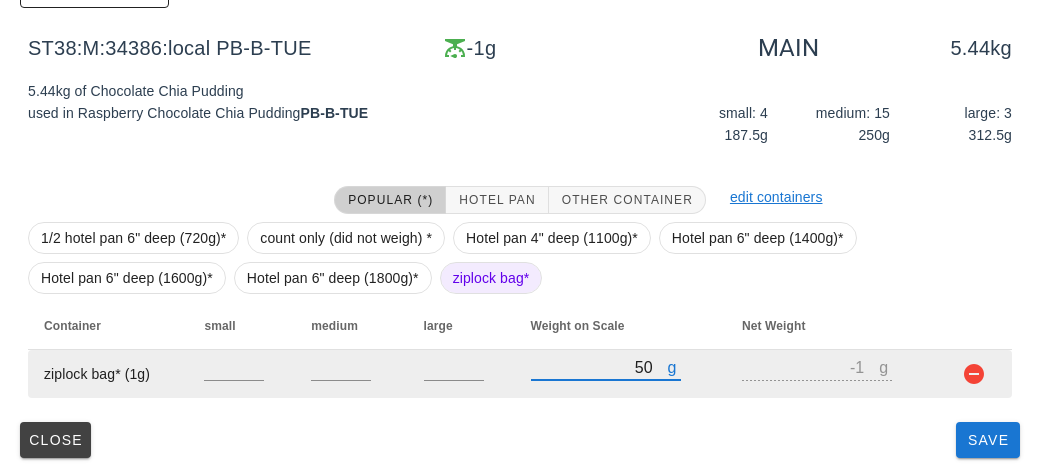 type on "49" 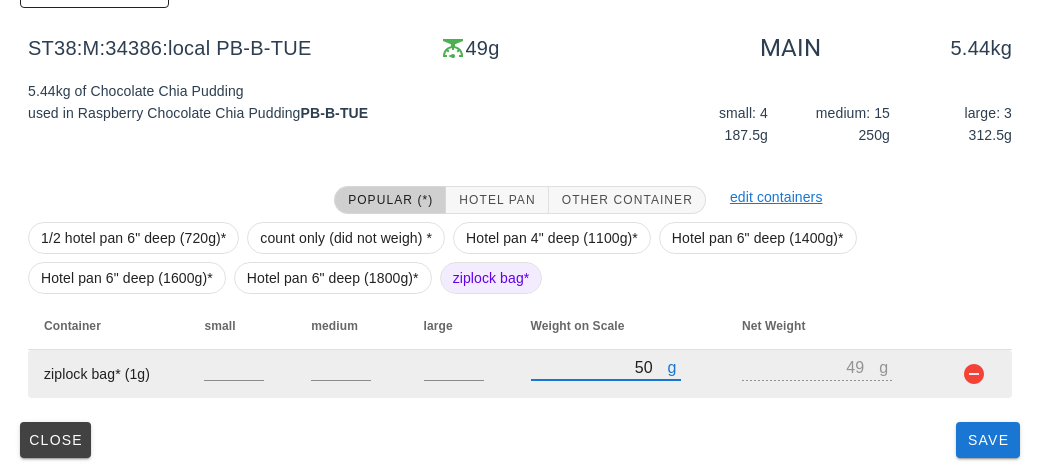 type on "540" 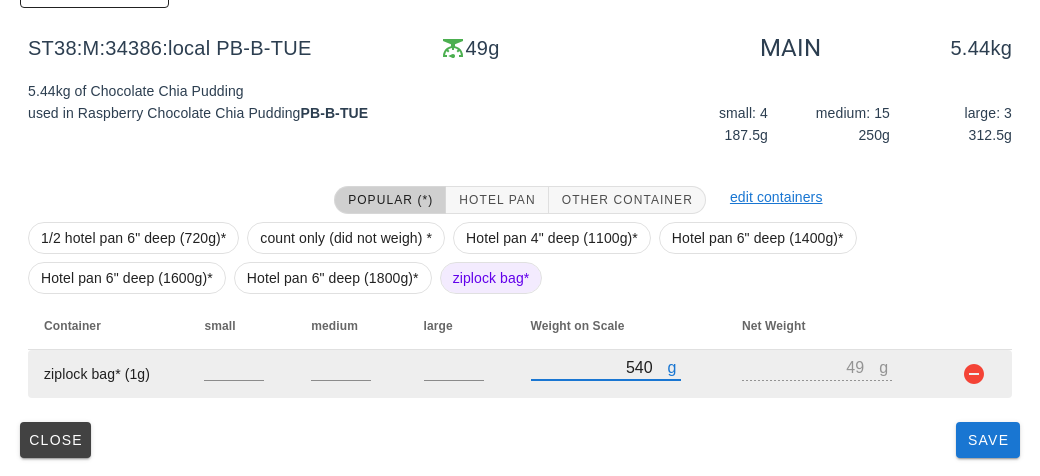 type on "539" 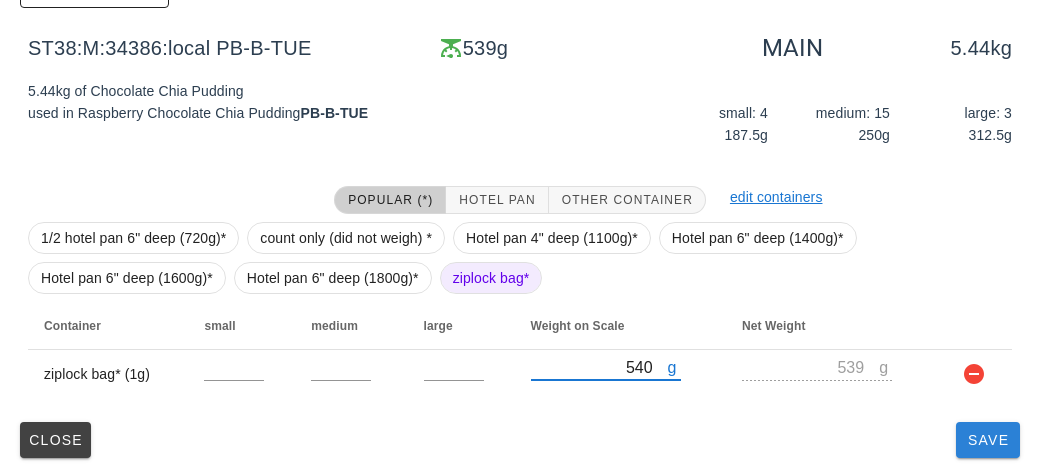 type on "540" 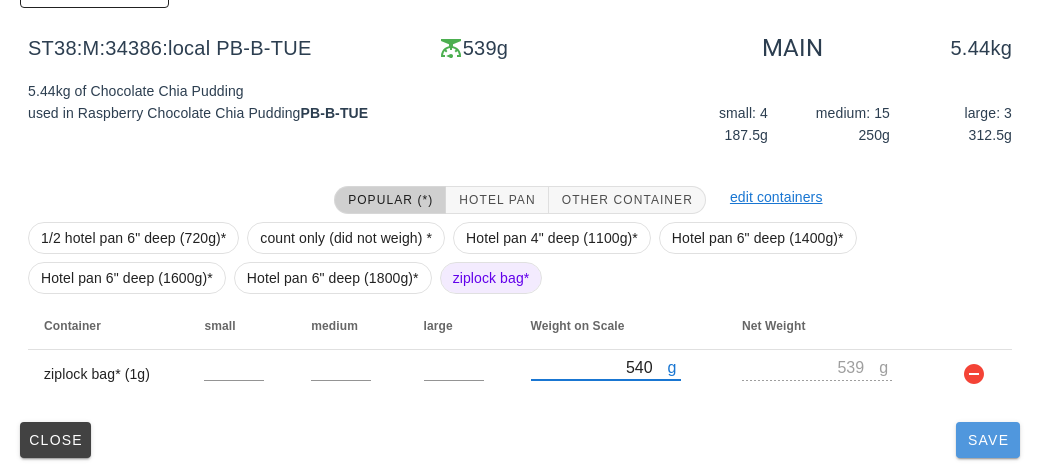 click on "Save" at bounding box center (988, 440) 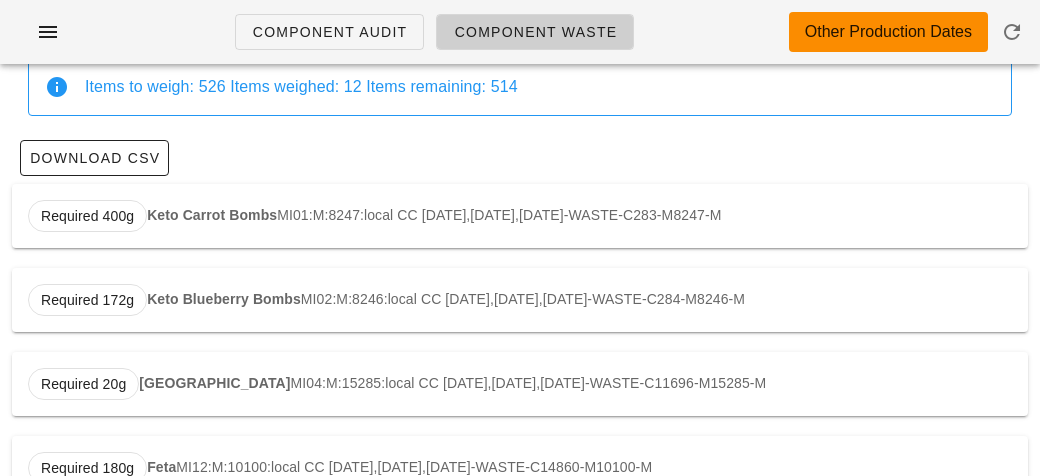 scroll, scrollTop: 0, scrollLeft: 0, axis: both 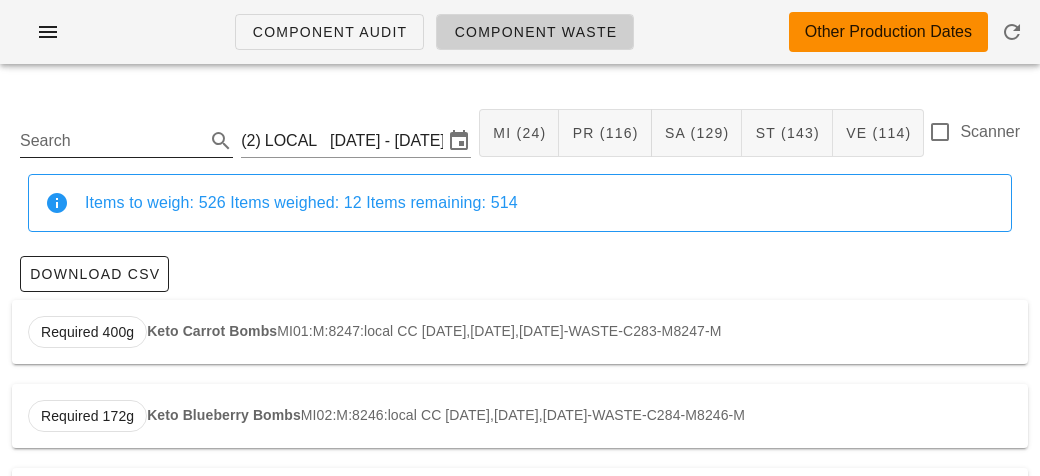 click on "Search" at bounding box center (110, 141) 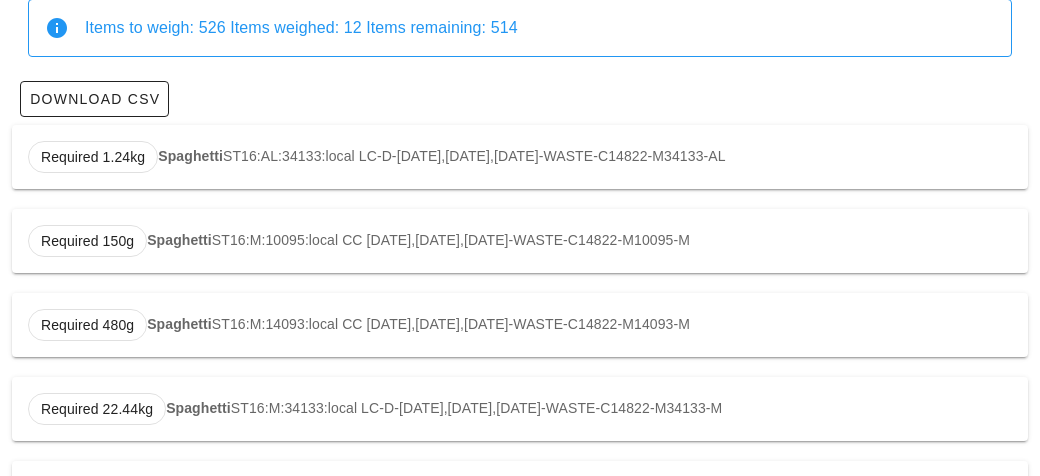 scroll, scrollTop: 254, scrollLeft: 0, axis: vertical 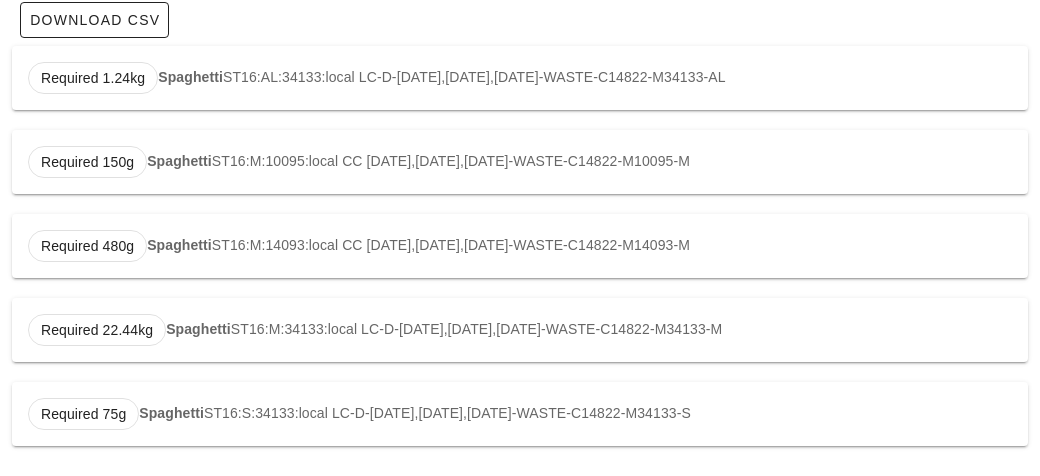 click on "Required 1.24kg Spaghetti  ST16:AL:34133:local LC-D-[DATE],[DATE],[DATE]-WASTE-C14822-M34133-AL" at bounding box center [520, 78] 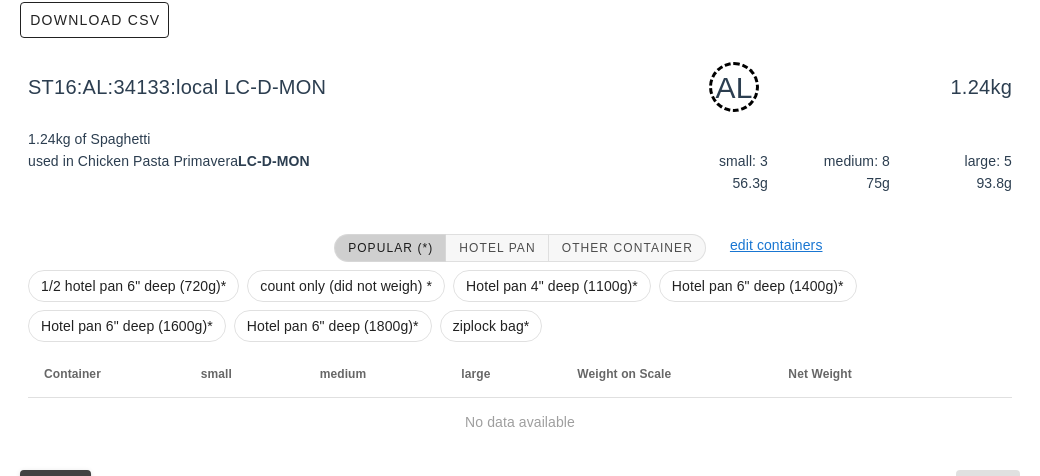 scroll, scrollTop: 302, scrollLeft: 0, axis: vertical 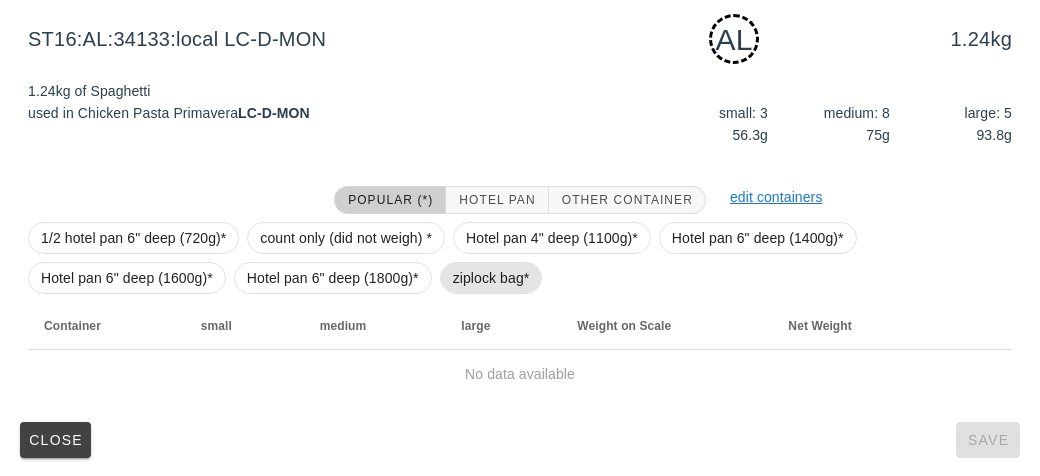 click on "ziplock bag*" at bounding box center [491, 278] 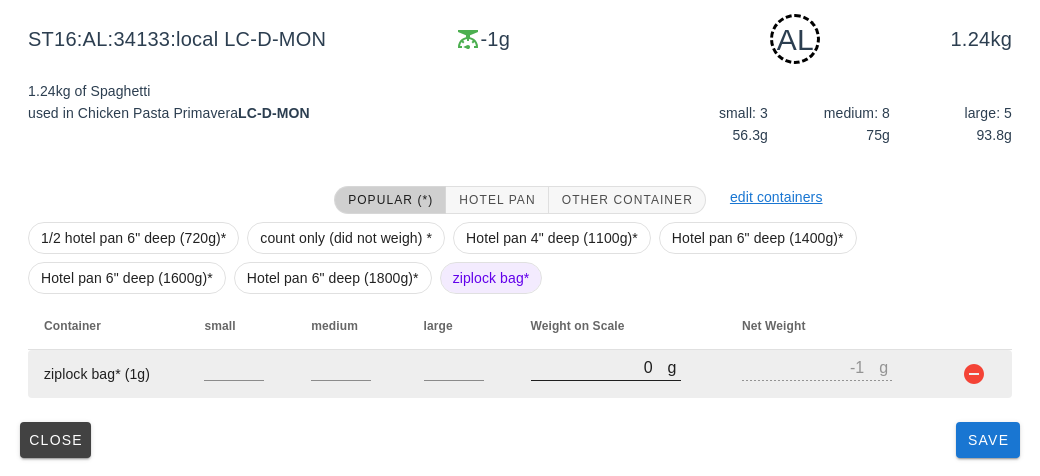click on "0" at bounding box center [599, 367] 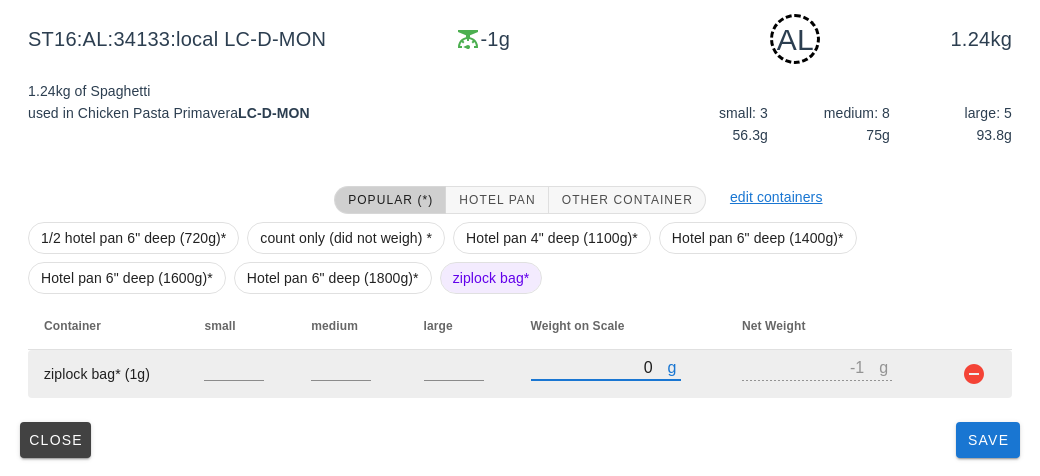 type on "30" 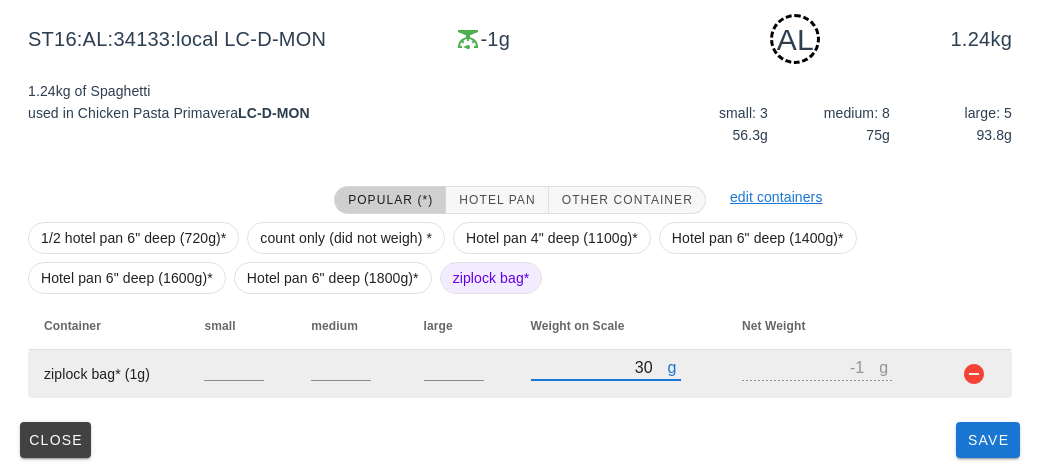 type on "29" 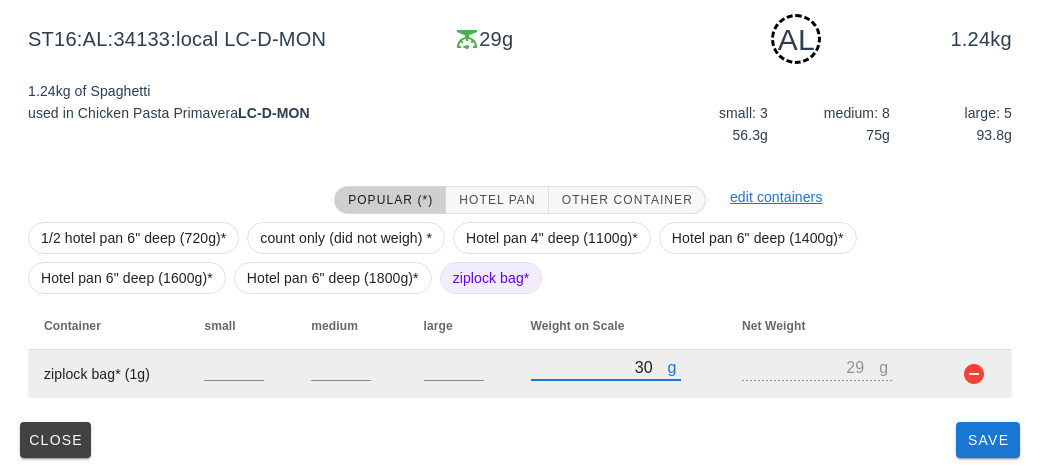 type on "300" 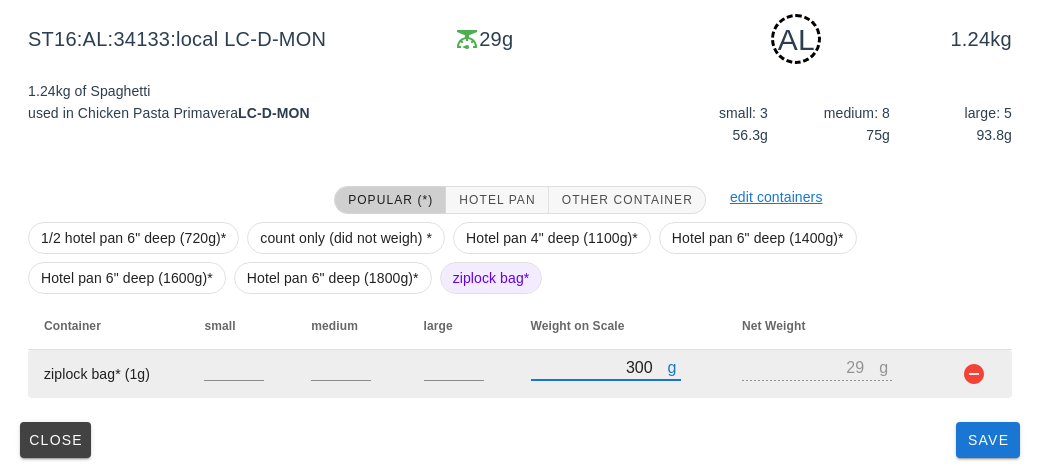 type on "299" 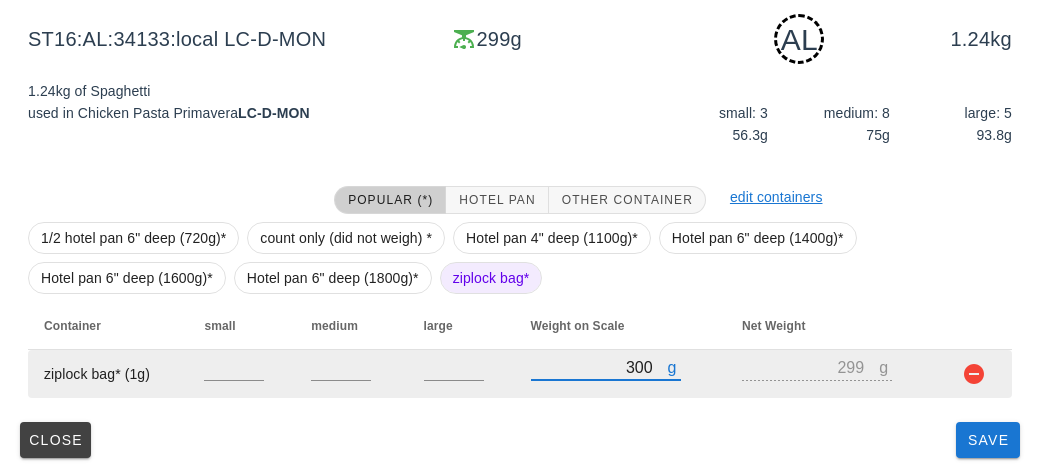 type on "3010" 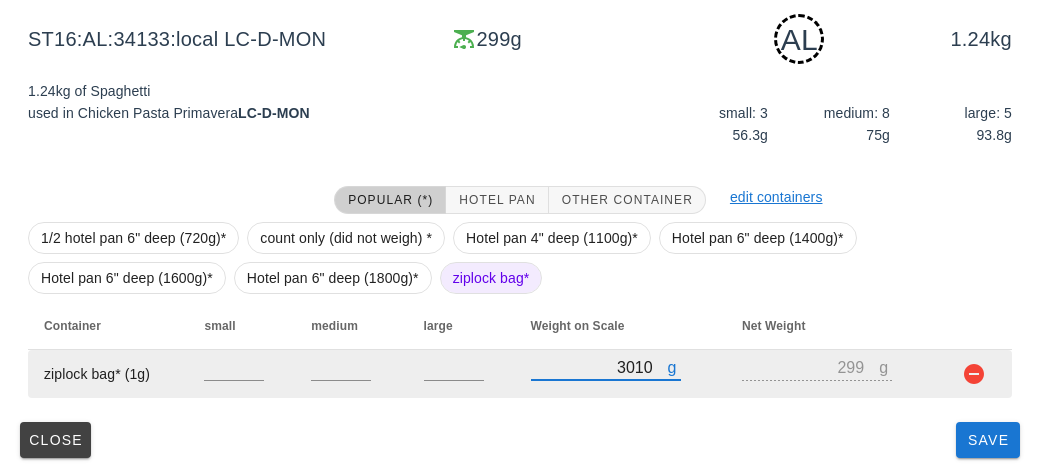 type on "3009" 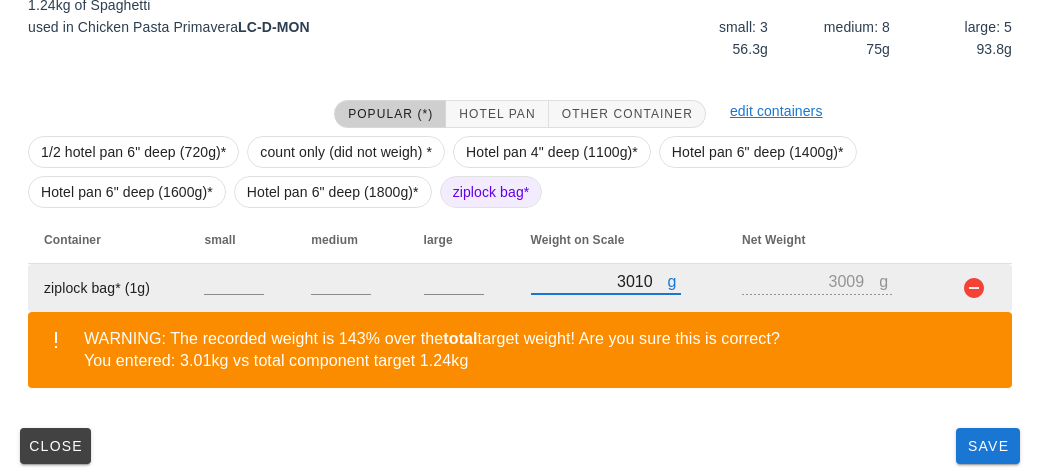 scroll, scrollTop: 394, scrollLeft: 0, axis: vertical 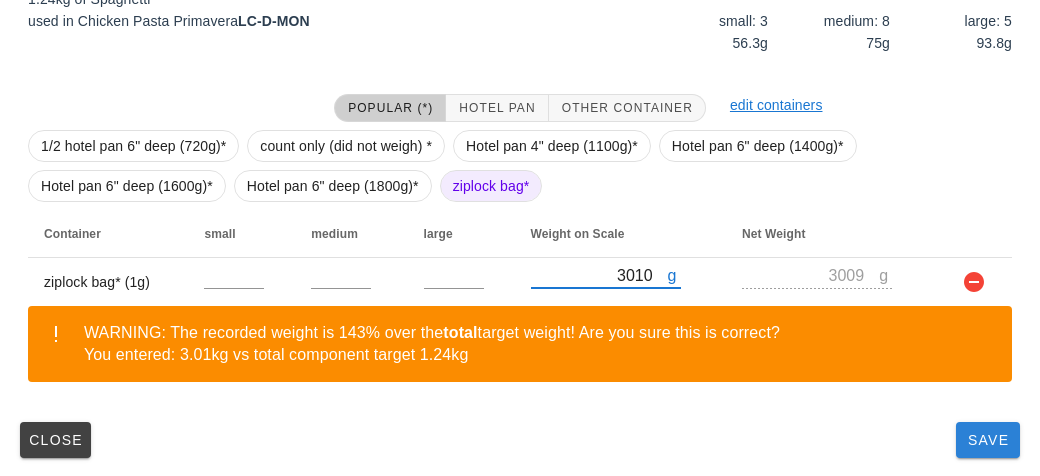 type on "3010" 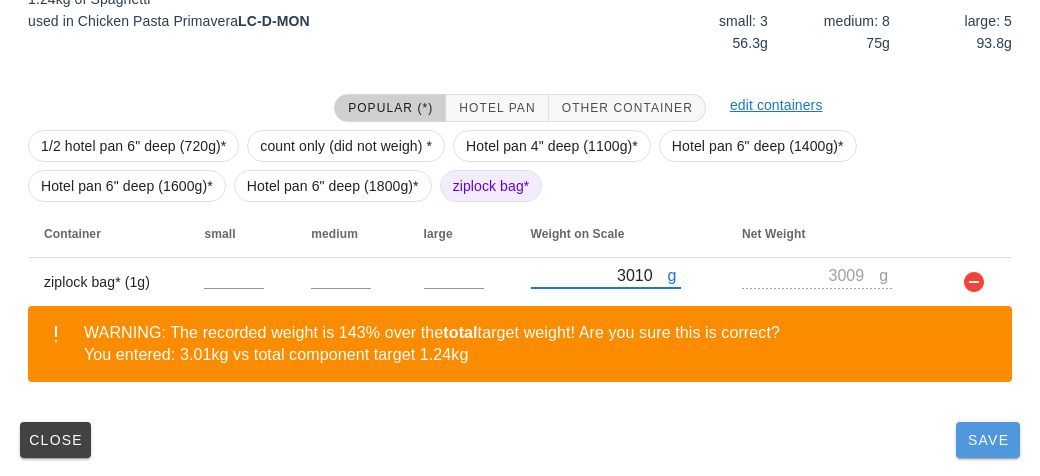 click on "Save" at bounding box center (988, 440) 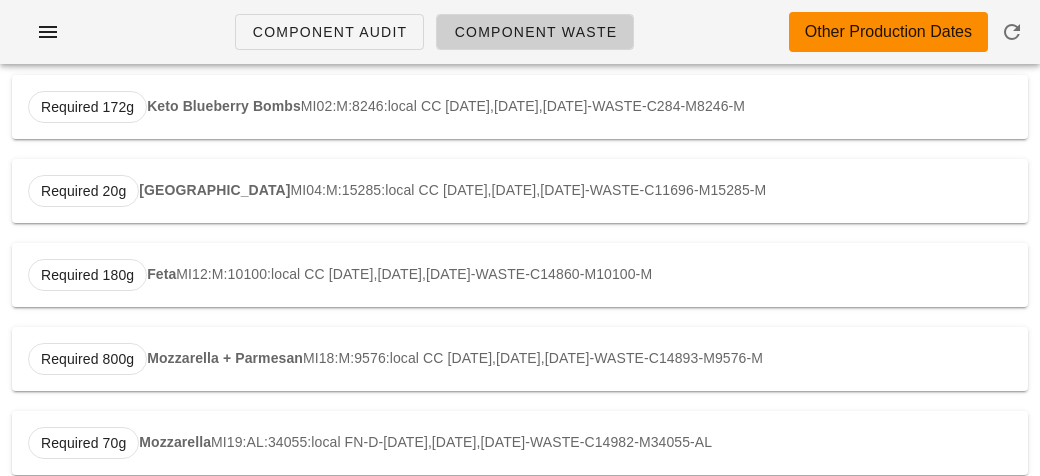 scroll, scrollTop: 0, scrollLeft: 0, axis: both 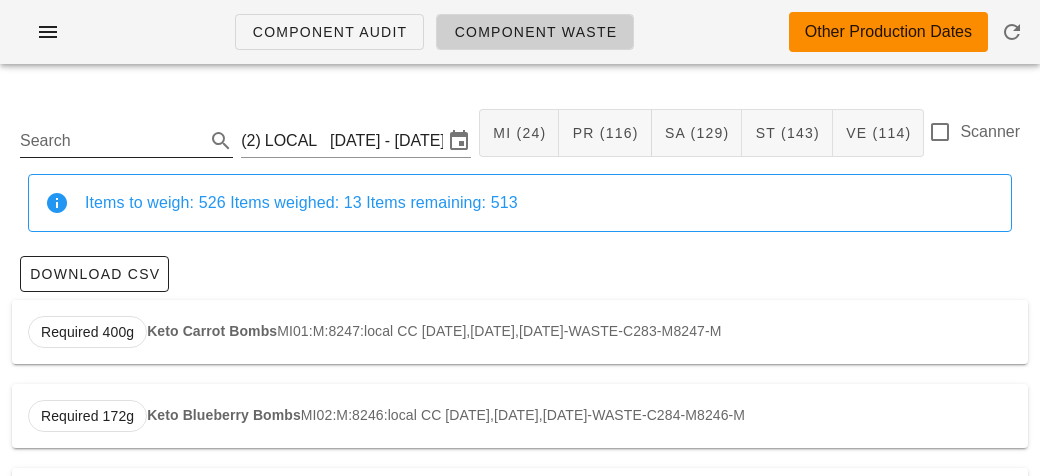 click on "Search" at bounding box center (110, 141) 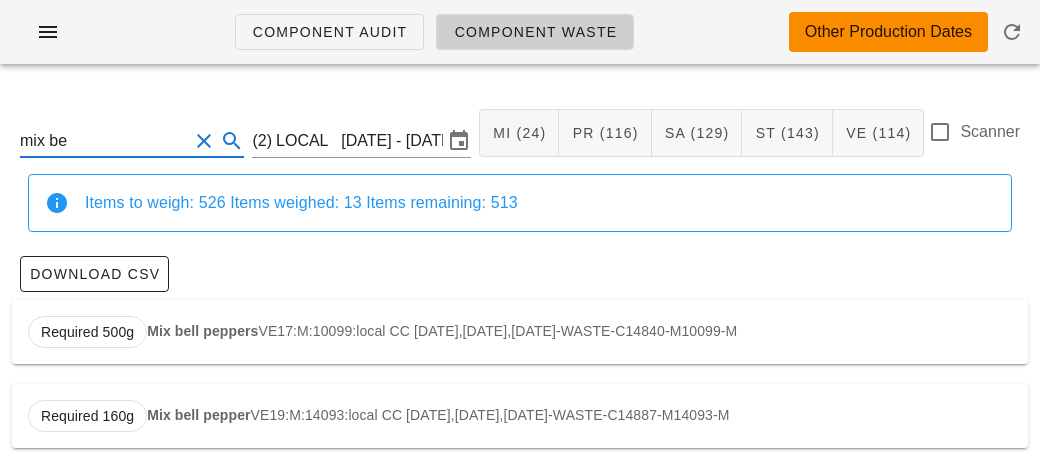 scroll, scrollTop: 3, scrollLeft: 0, axis: vertical 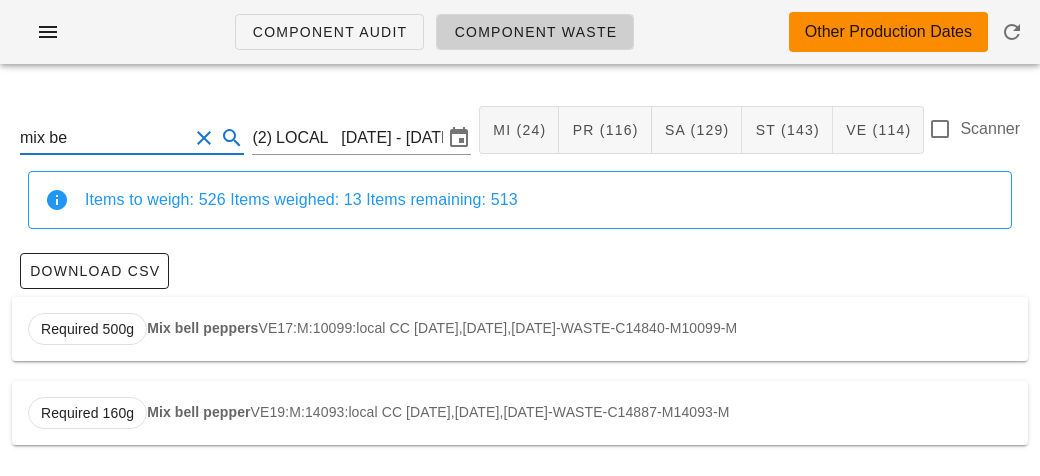 click on "Required 500g Mix bell peppers  VE17:M:10099:local CC [DATE],[DATE],[DATE]-WASTE-C14840-M10099-M" at bounding box center [520, 329] 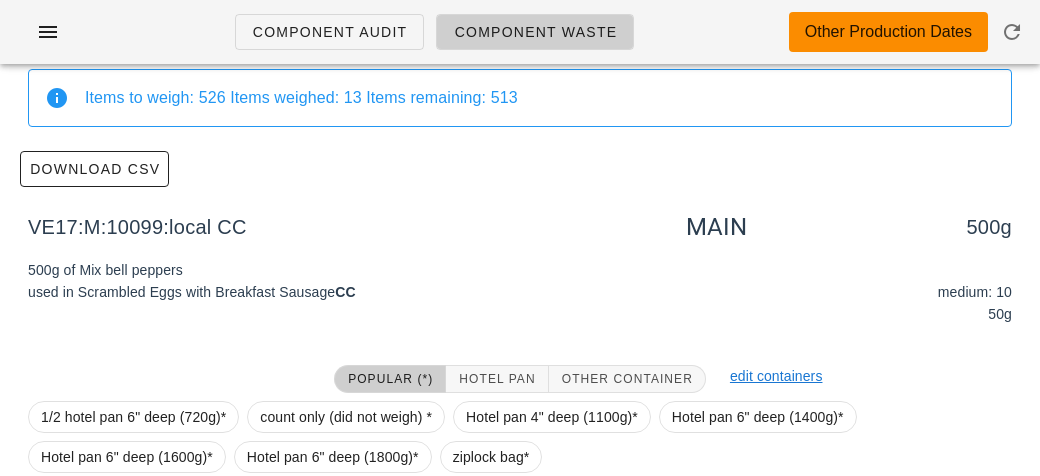 scroll, scrollTop: 284, scrollLeft: 0, axis: vertical 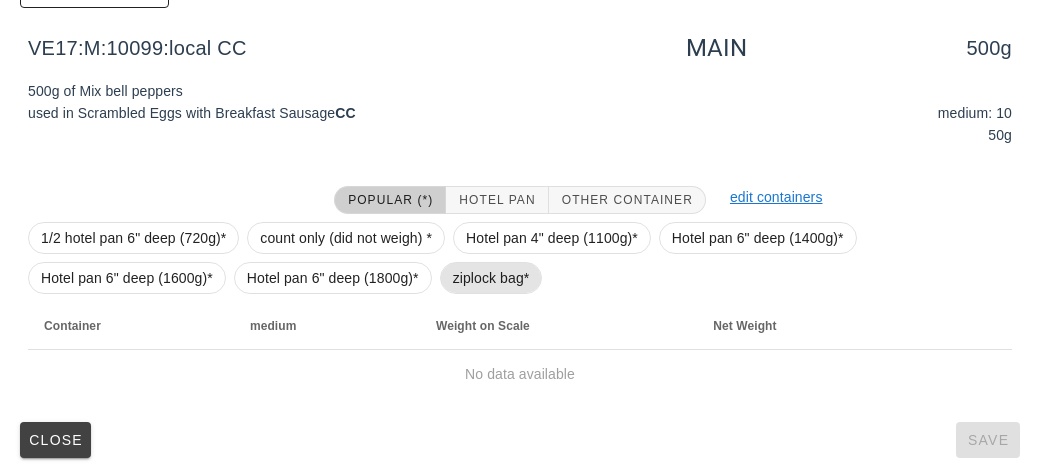 click on "ziplock bag*" at bounding box center (491, 278) 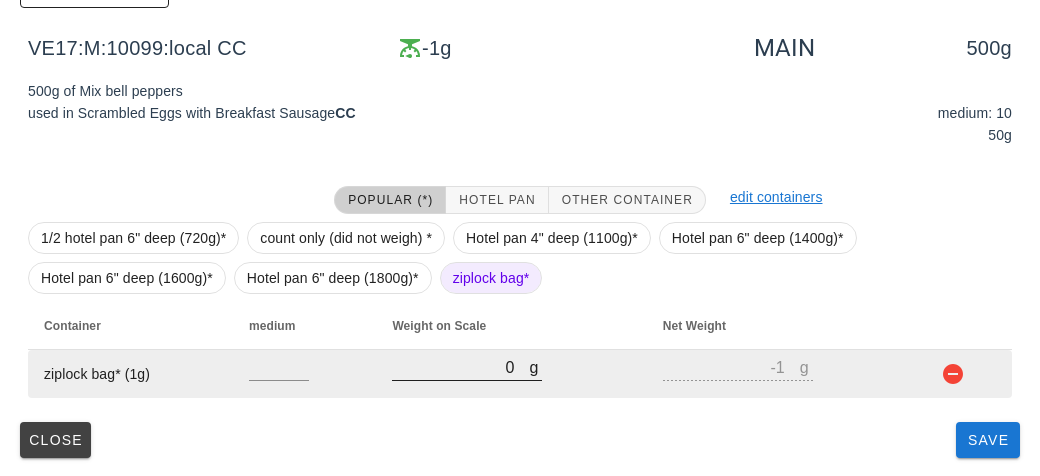 click on "0" at bounding box center (460, 367) 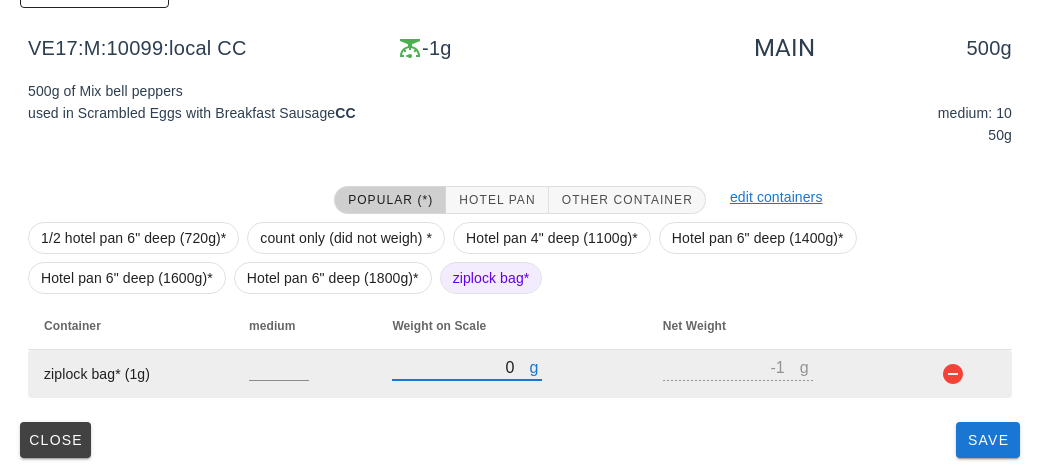type on "20" 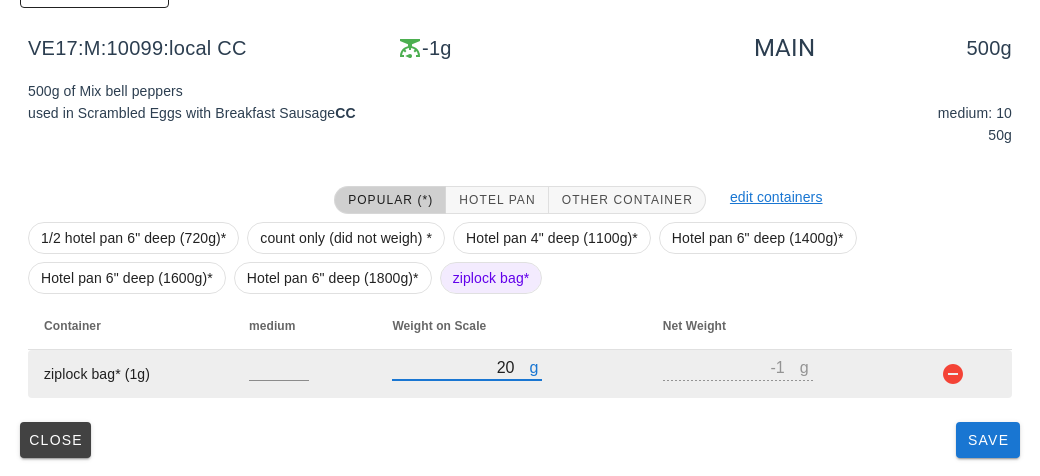 type on "19" 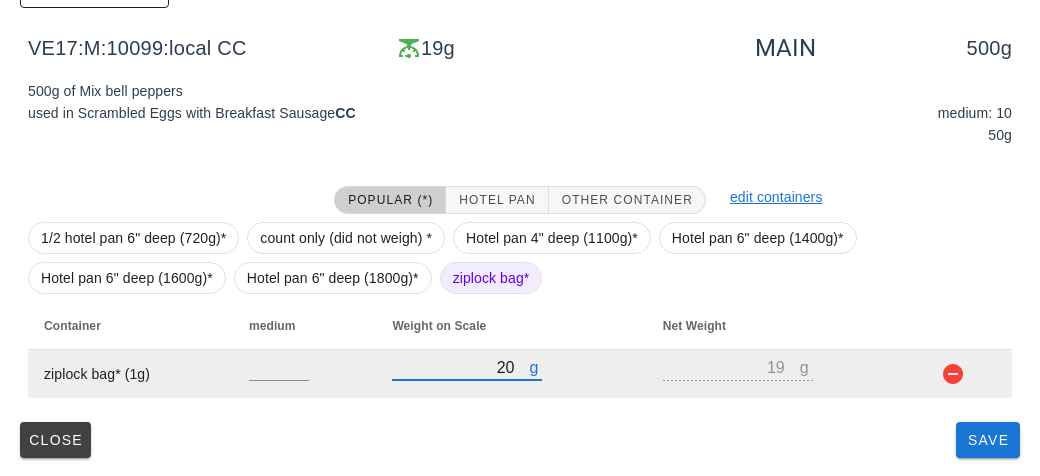 type on "260" 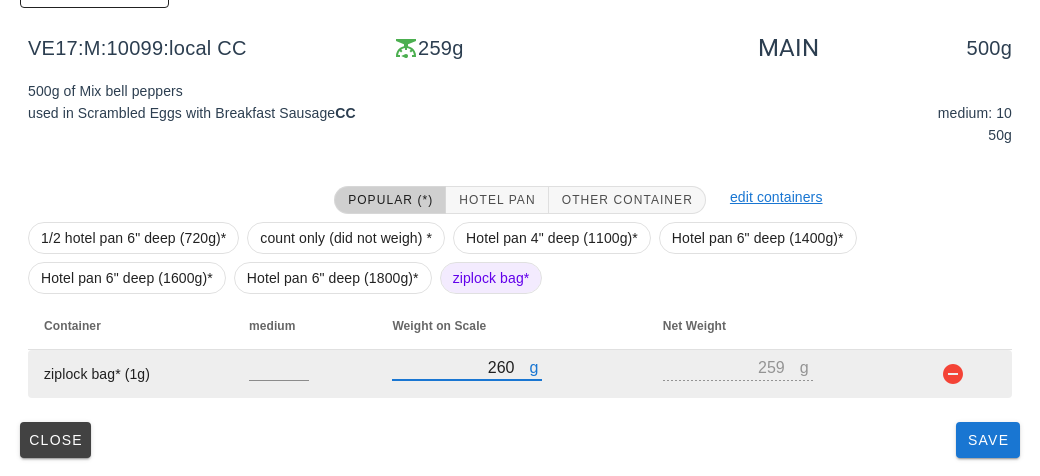 type on "2680" 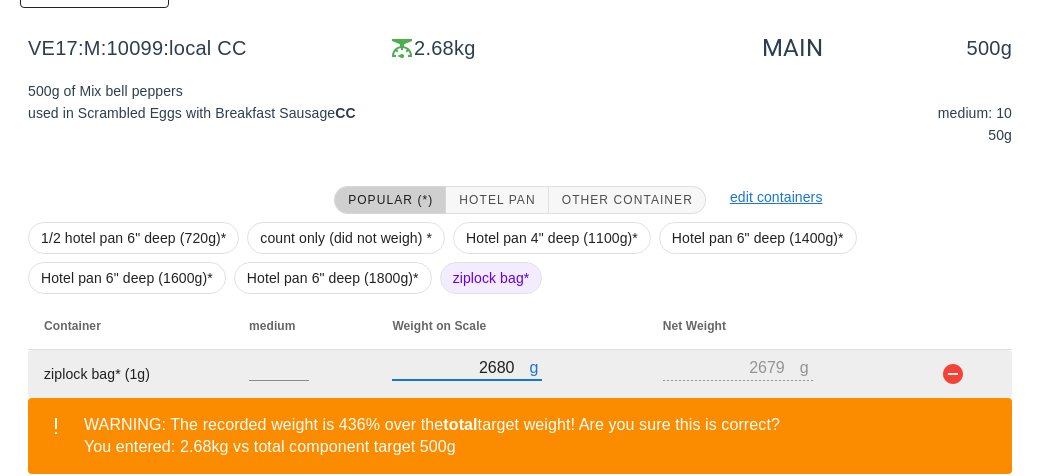 scroll, scrollTop: 376, scrollLeft: 0, axis: vertical 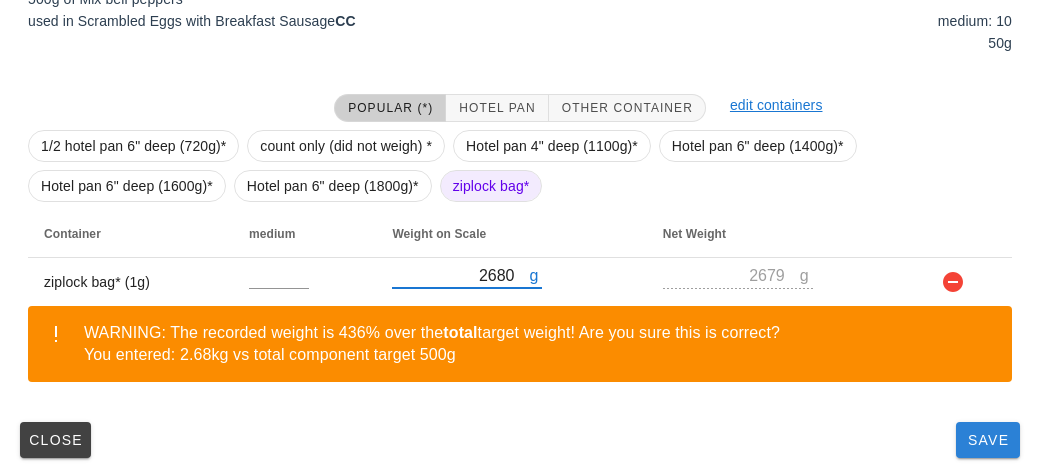 type on "2680" 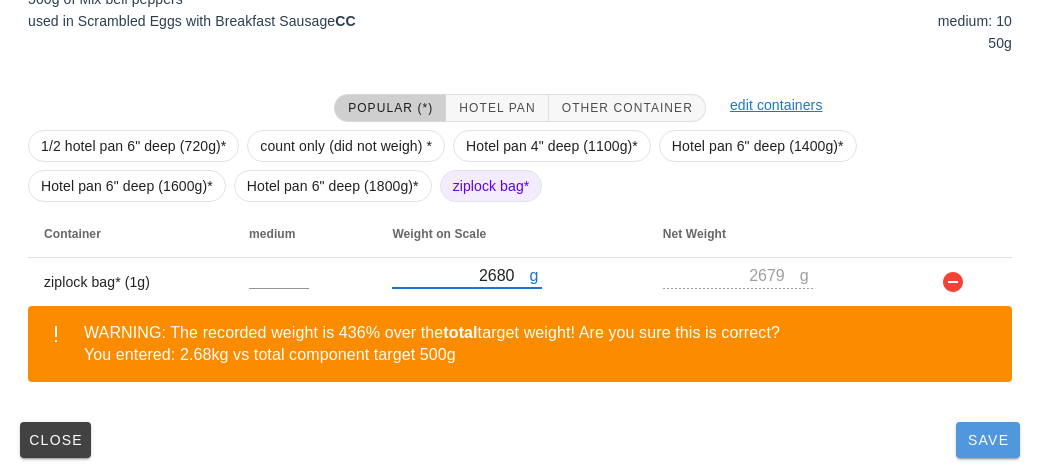click on "Save" at bounding box center (988, 440) 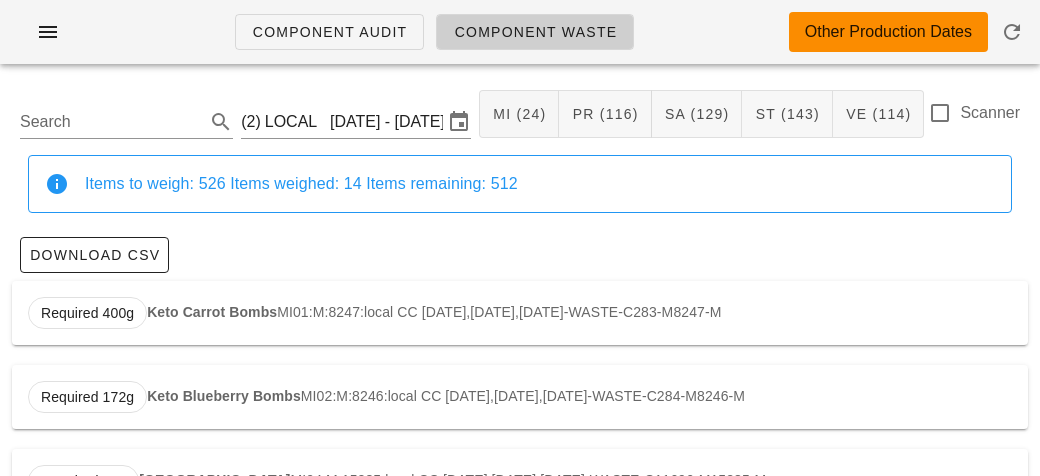 scroll, scrollTop: 0, scrollLeft: 0, axis: both 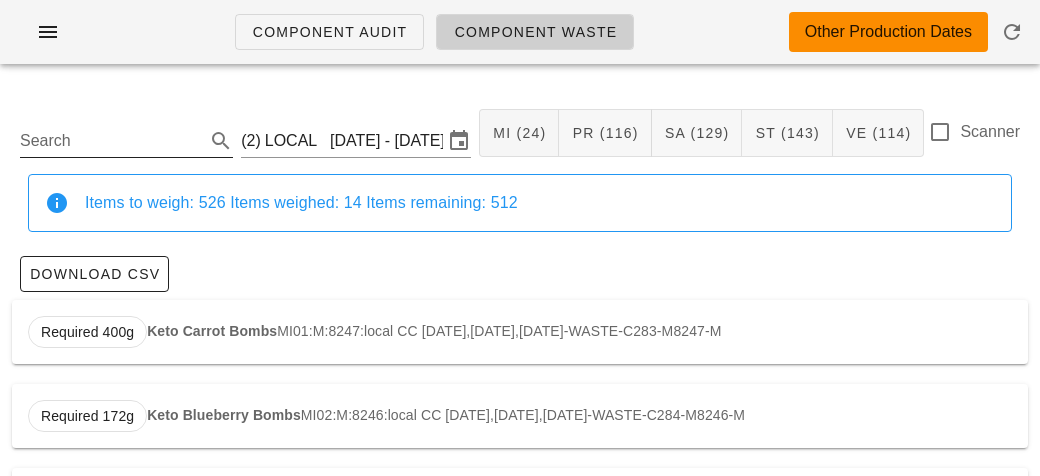 click on "Search" at bounding box center [110, 141] 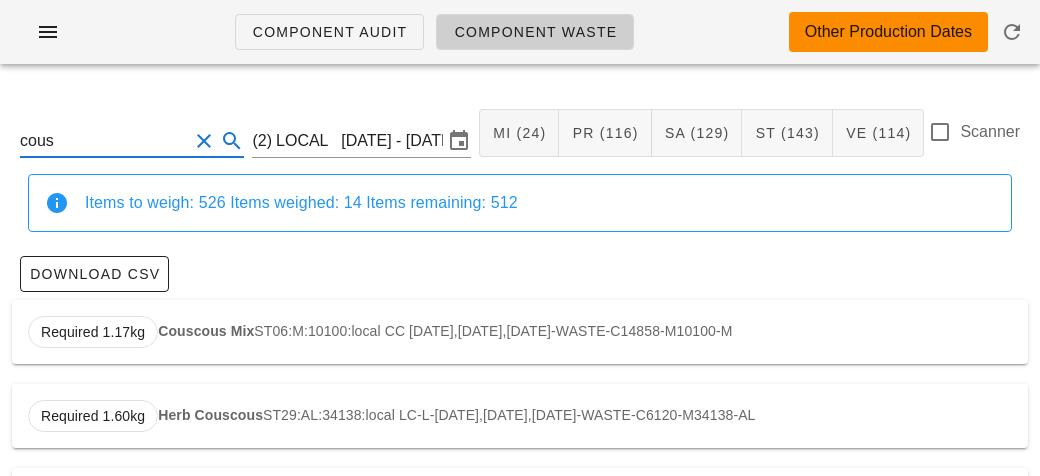 click on "Required 1.17kg Couscous Mix  ST06:M:10100:local CC [DATE],[DATE],[DATE]-WASTE-C14858-M10100-M" at bounding box center (520, 332) 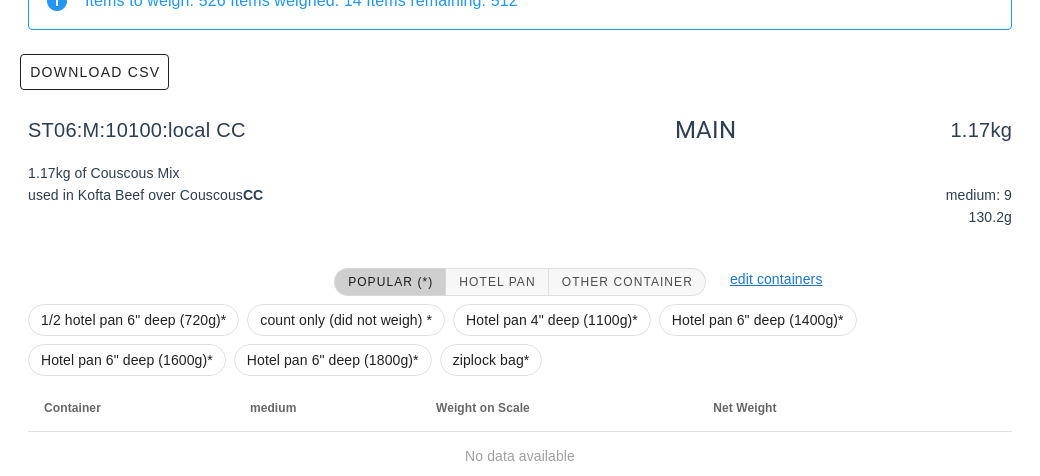 scroll, scrollTop: 284, scrollLeft: 0, axis: vertical 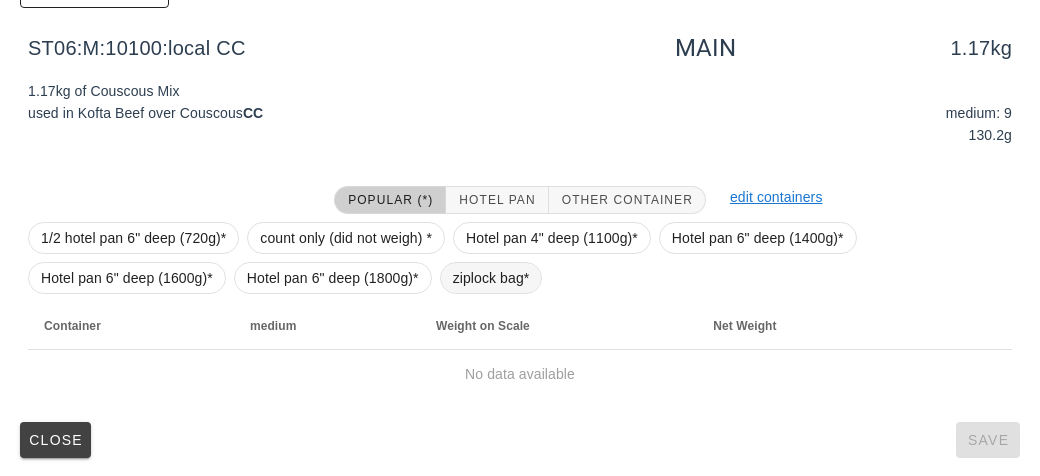 click on "ziplock bag*" at bounding box center [491, 278] 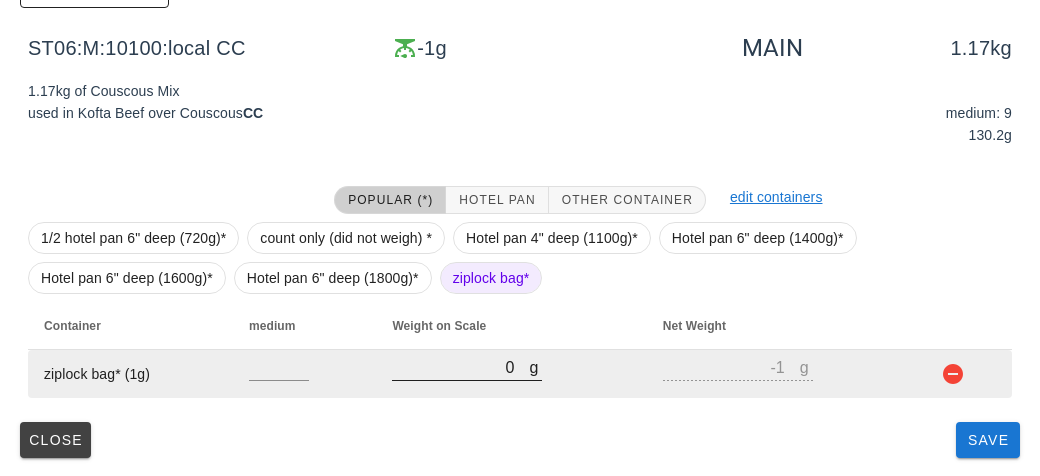 click on "0" at bounding box center (460, 367) 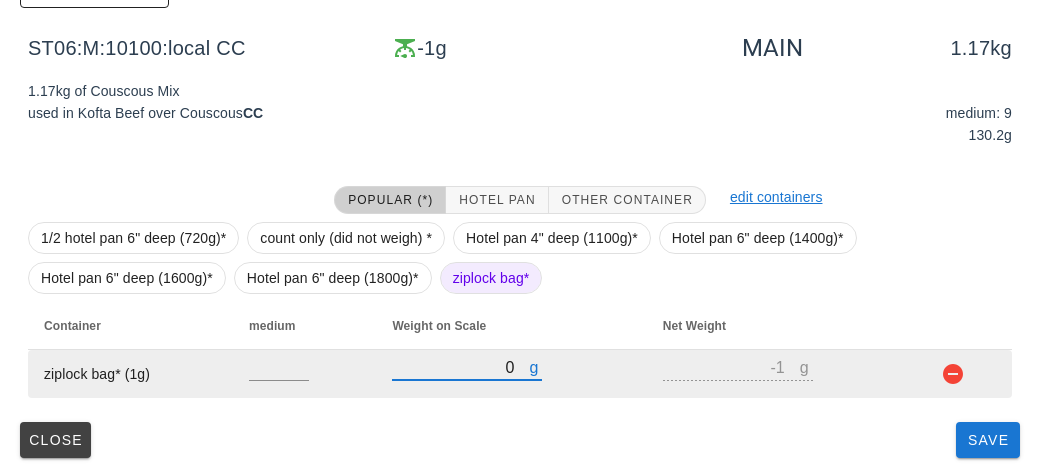 type on "70" 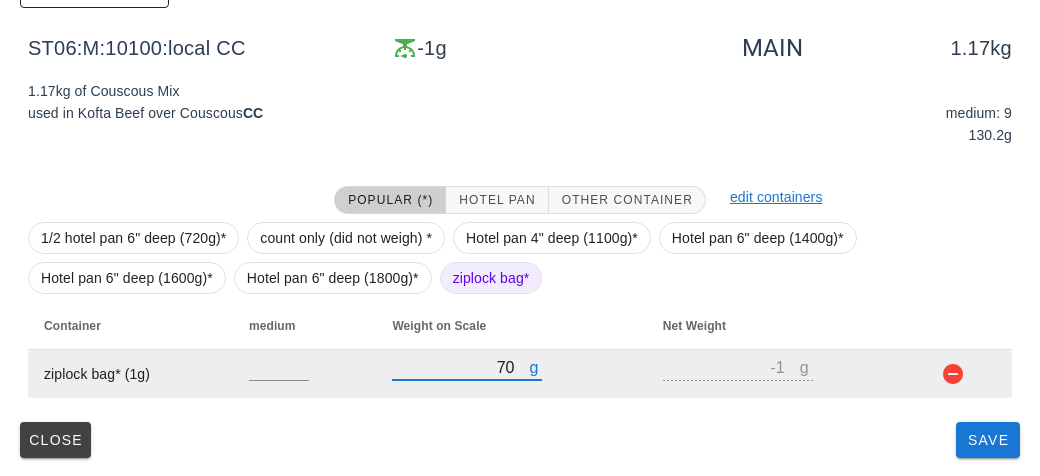 type on "69" 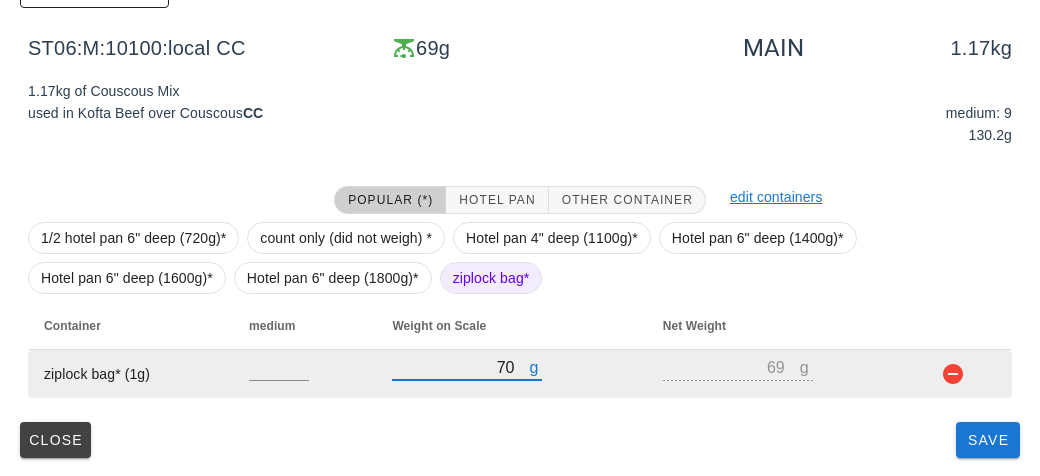 type on "790" 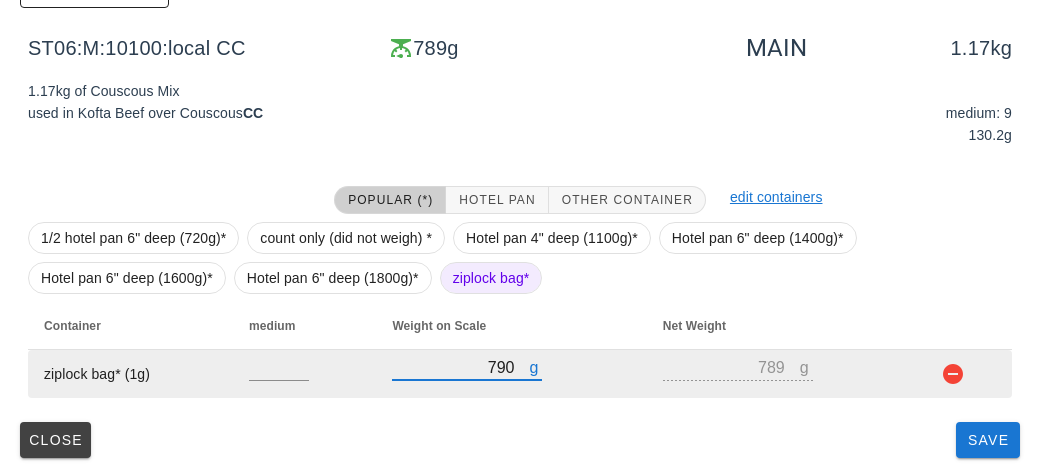 type on "790" 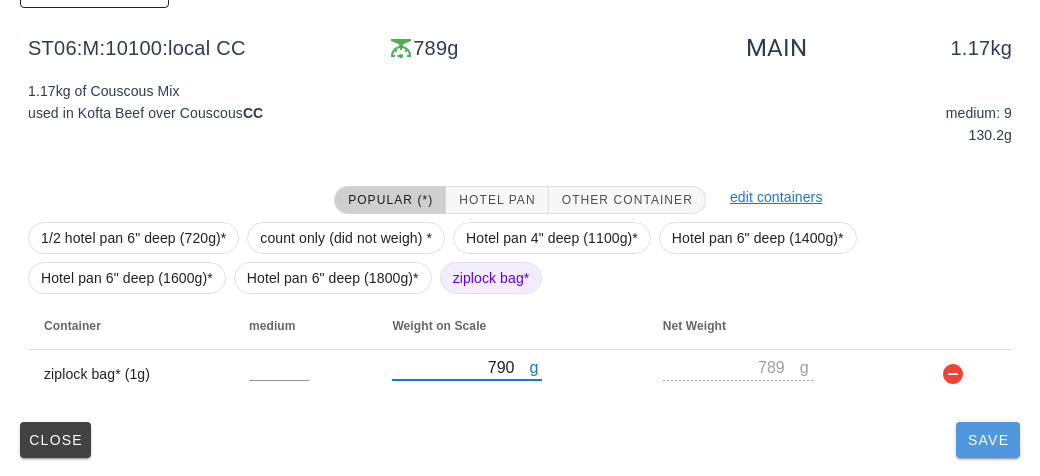 click on "Save" at bounding box center [988, 440] 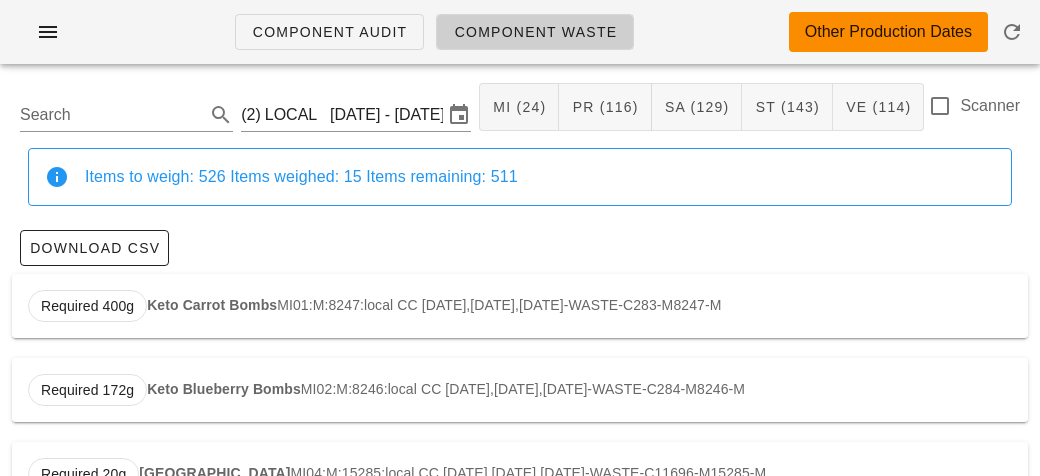 scroll, scrollTop: 0, scrollLeft: 0, axis: both 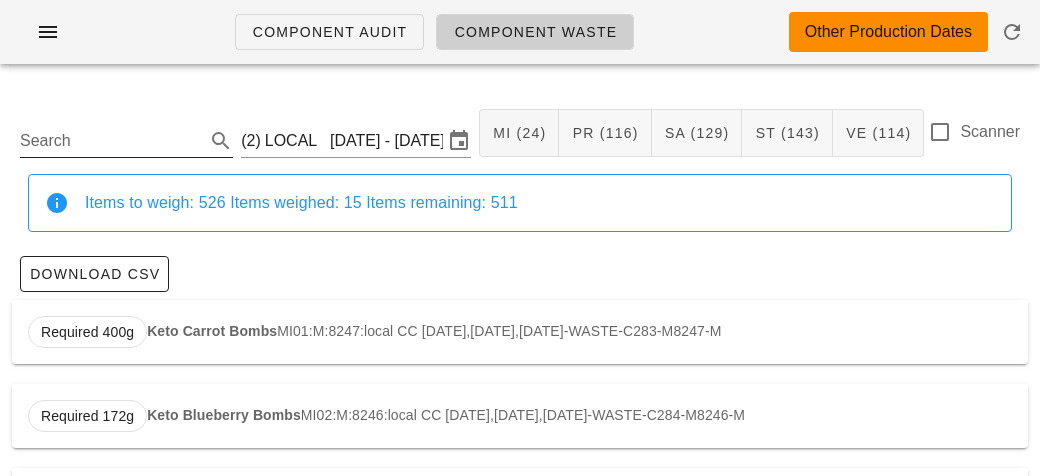 click on "Search" at bounding box center [110, 141] 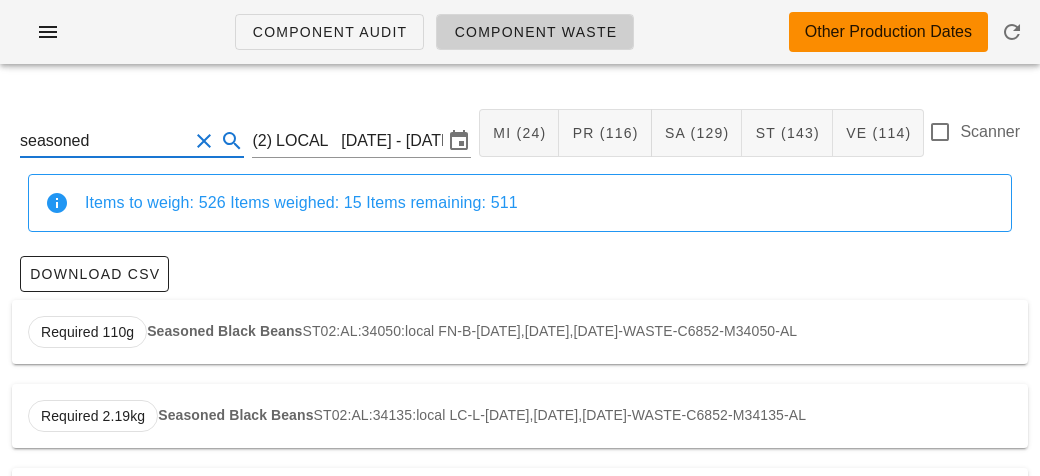 click on "Seasoned Black Beans" at bounding box center (224, 331) 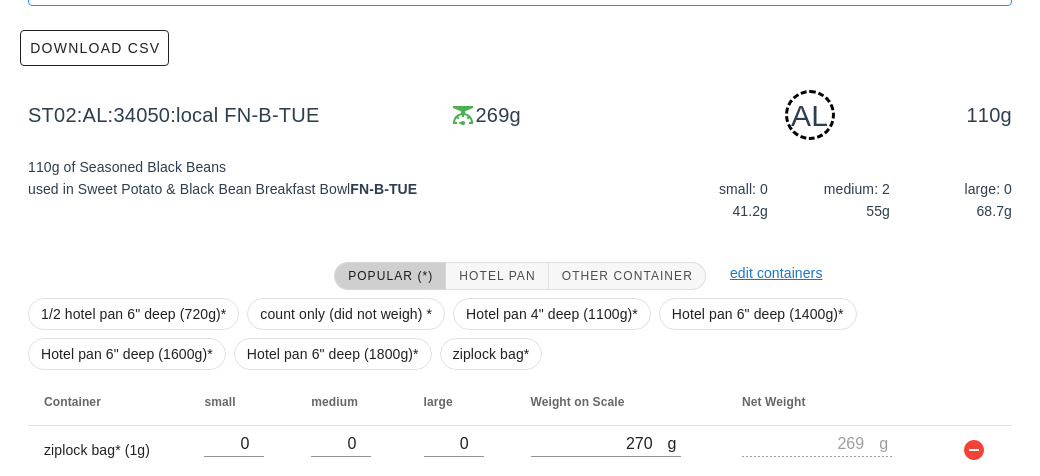 scroll, scrollTop: 302, scrollLeft: 0, axis: vertical 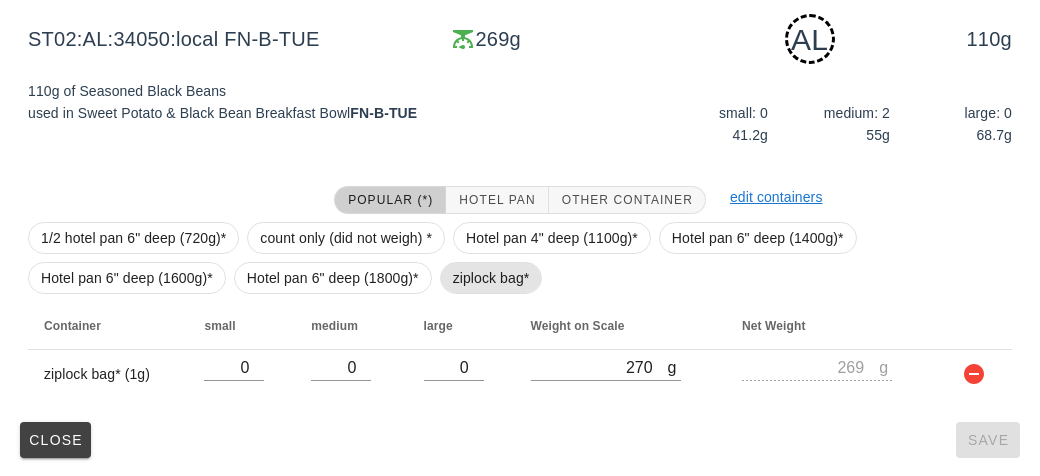 click on "ziplock bag*" at bounding box center [491, 278] 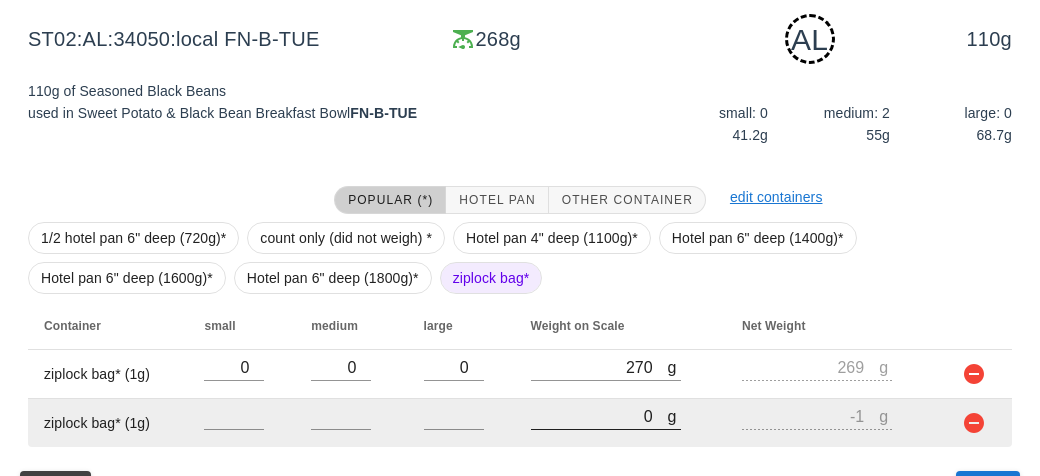 click on "0" at bounding box center (599, 416) 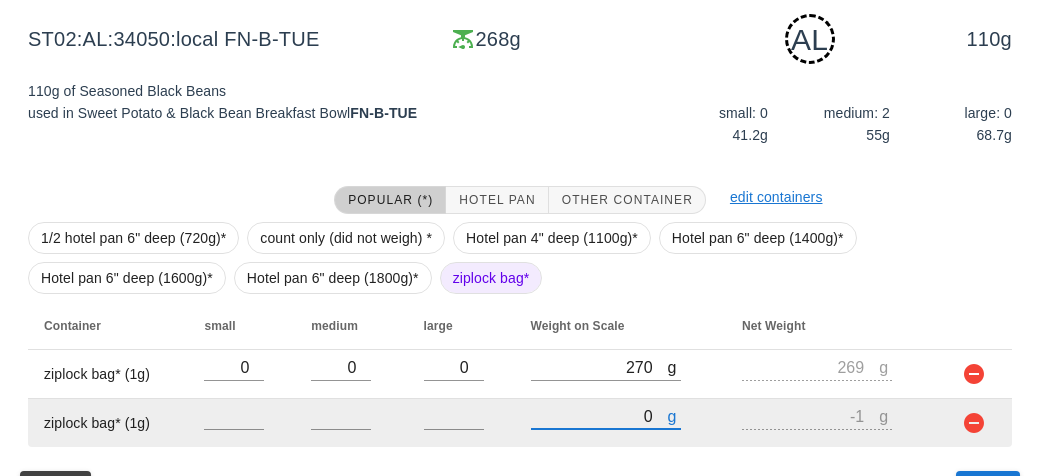 type on "30" 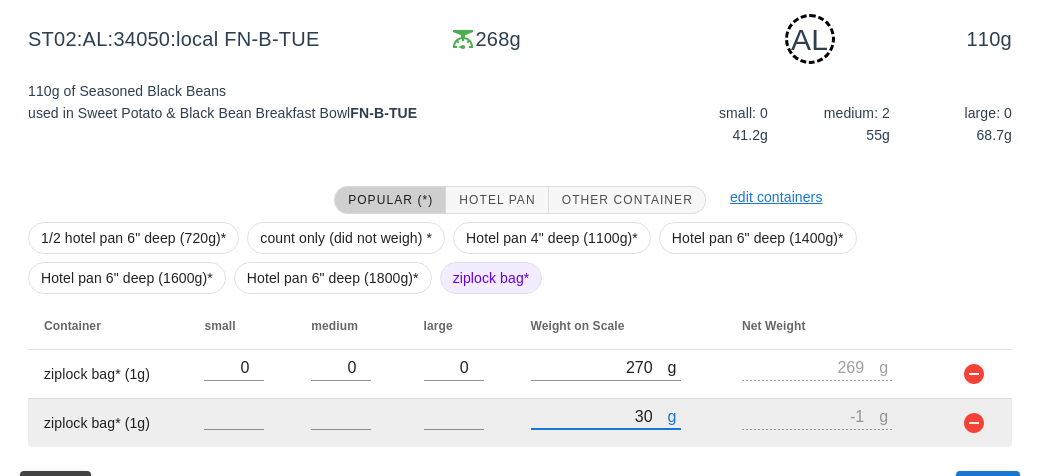 type on "29" 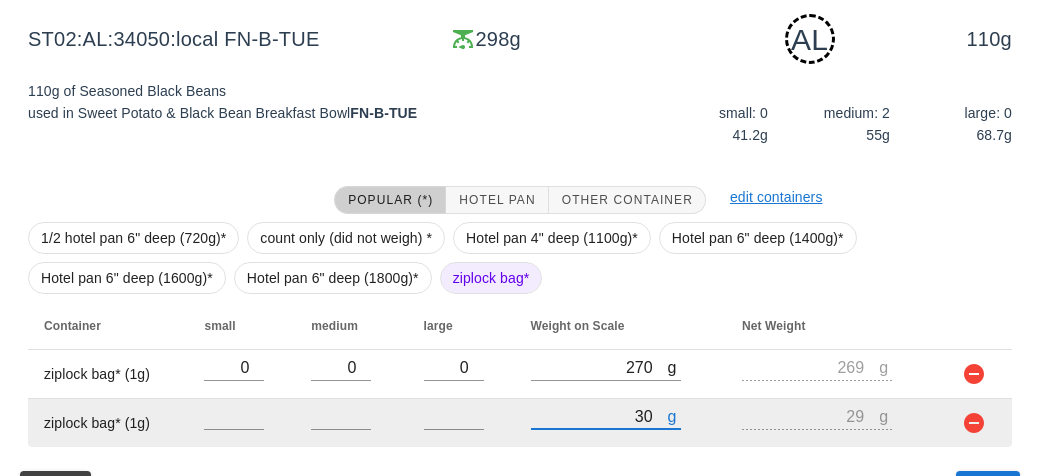 type on "360" 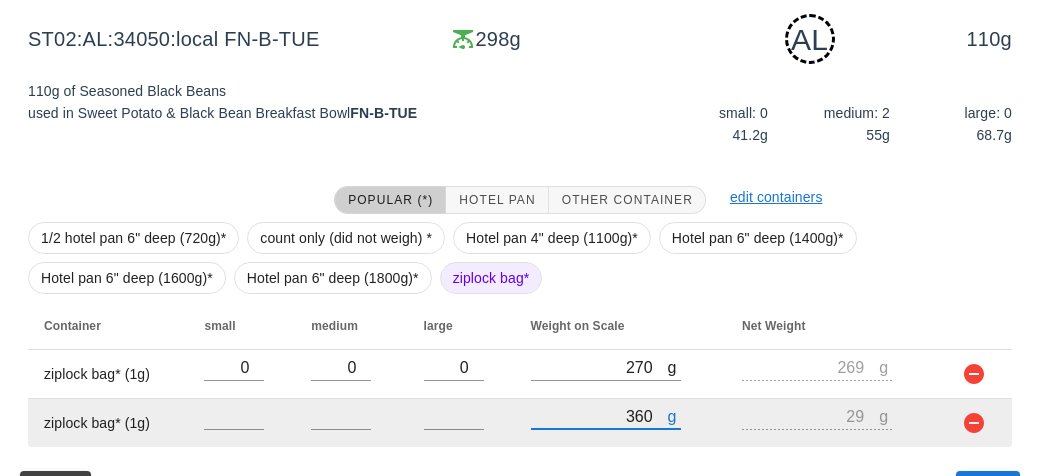 type on "359" 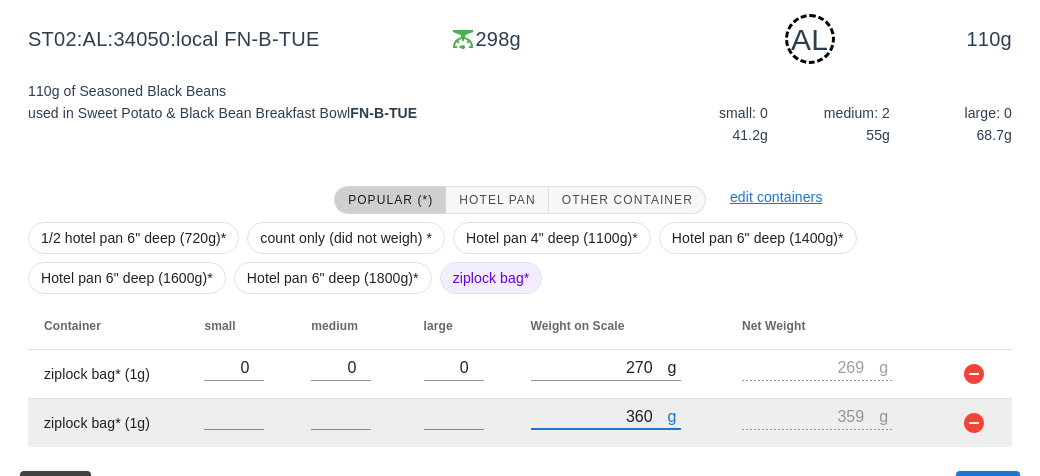 type on "3660" 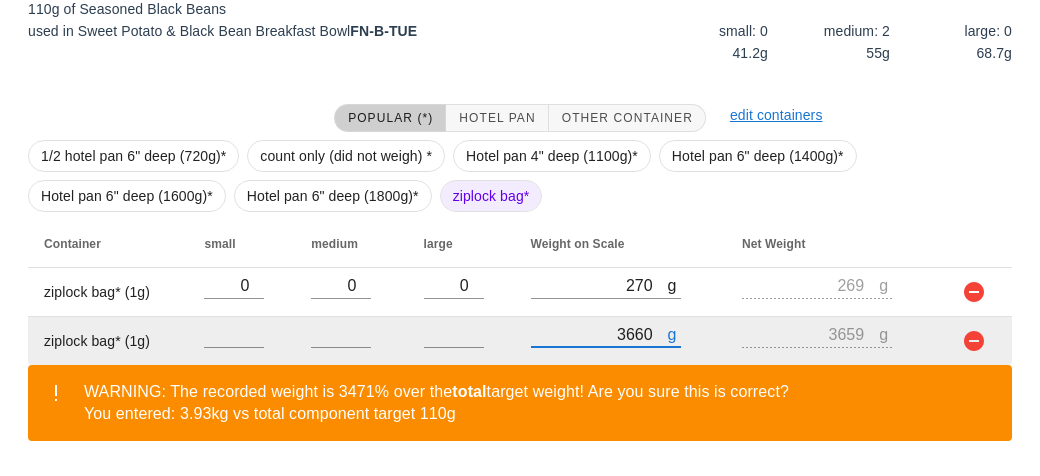 scroll, scrollTop: 443, scrollLeft: 0, axis: vertical 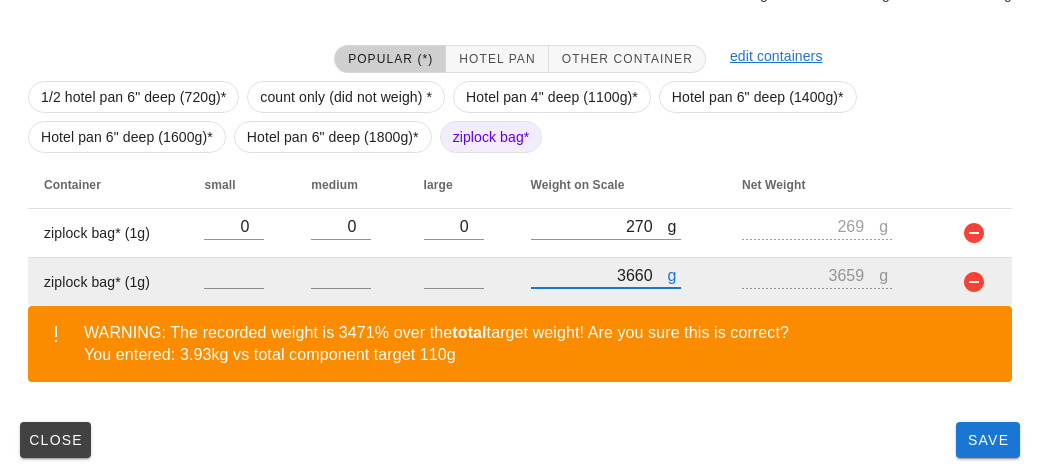 type on "3660" 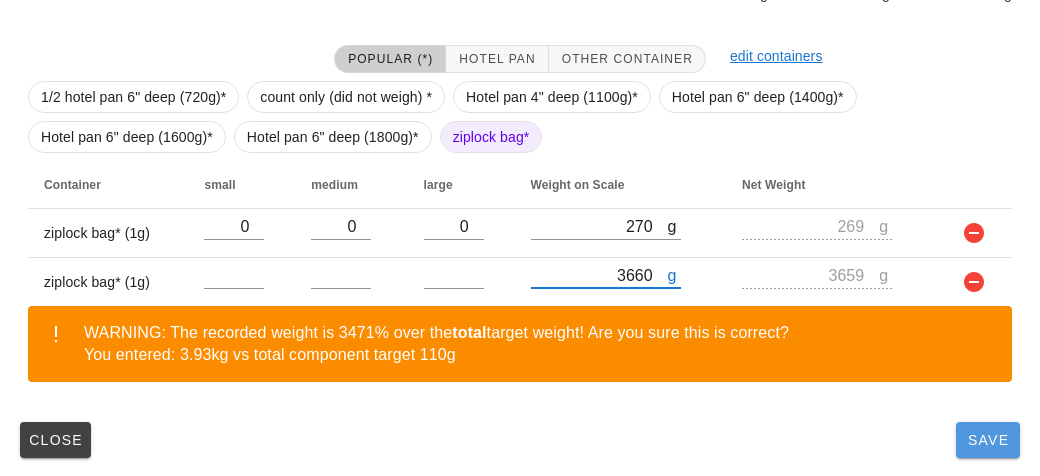 click on "Save" at bounding box center (988, 440) 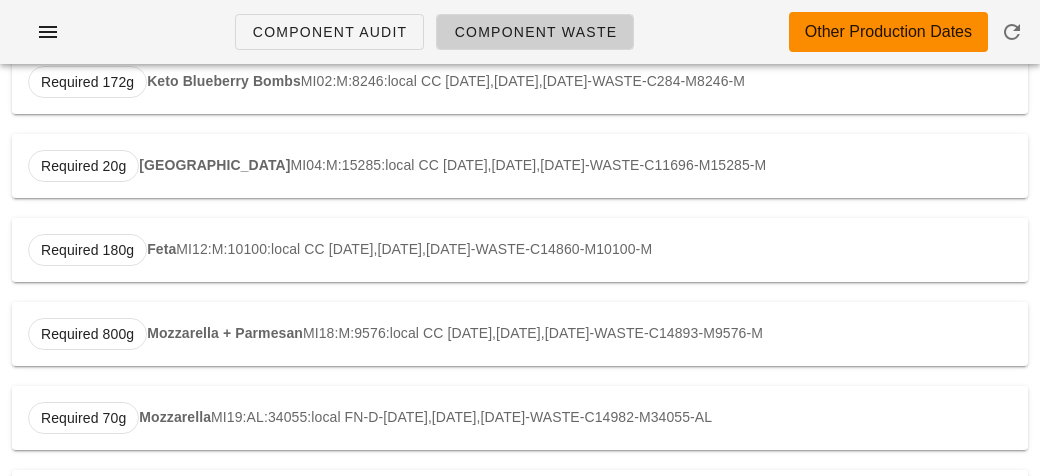 scroll, scrollTop: 0, scrollLeft: 0, axis: both 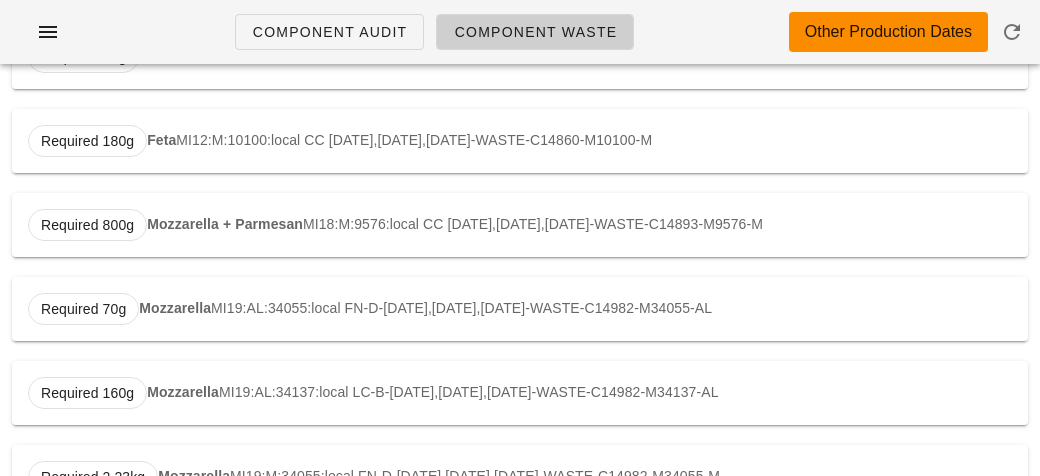 type on "ST02:AL:34050:local" 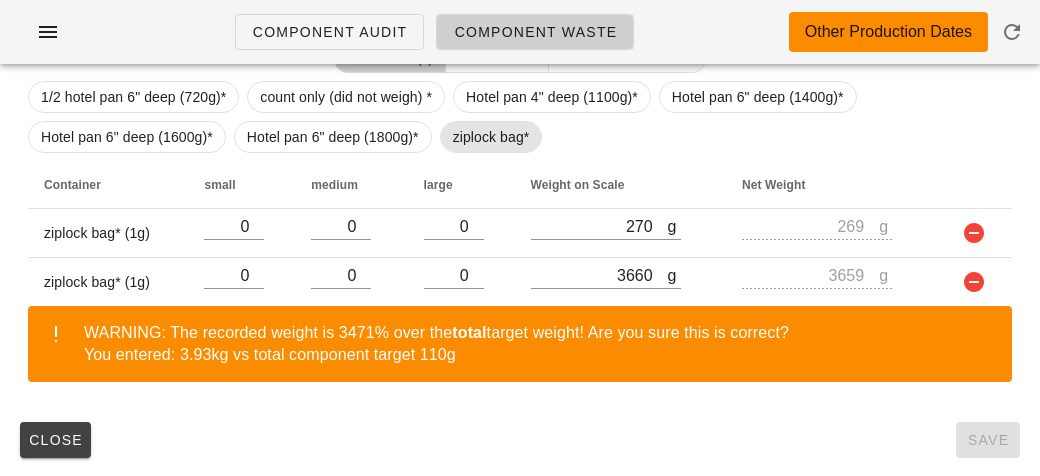 click on "ziplock bag*" at bounding box center (491, 137) 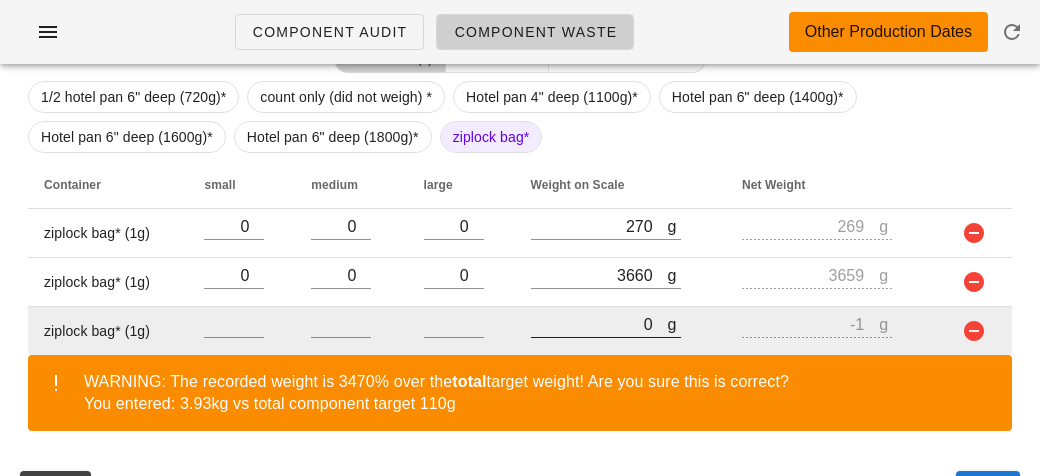 click on "0" at bounding box center [599, 324] 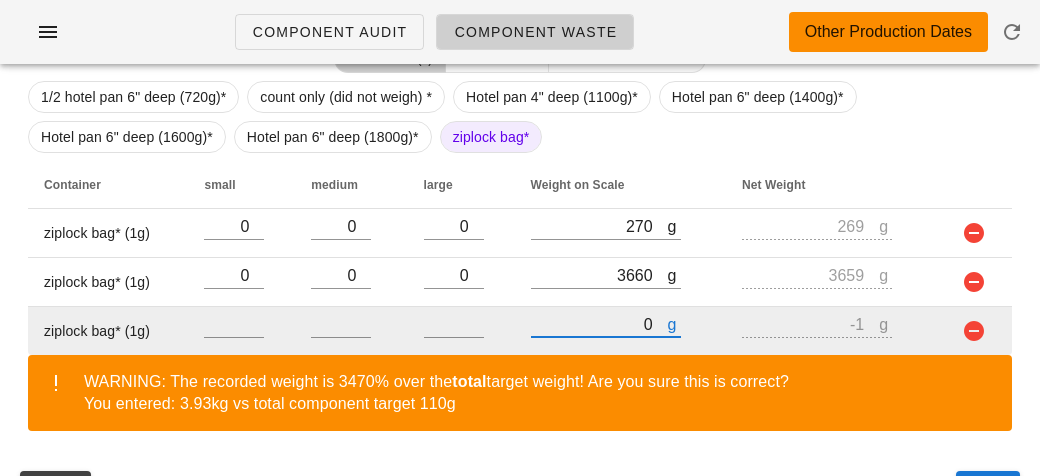 type on "10" 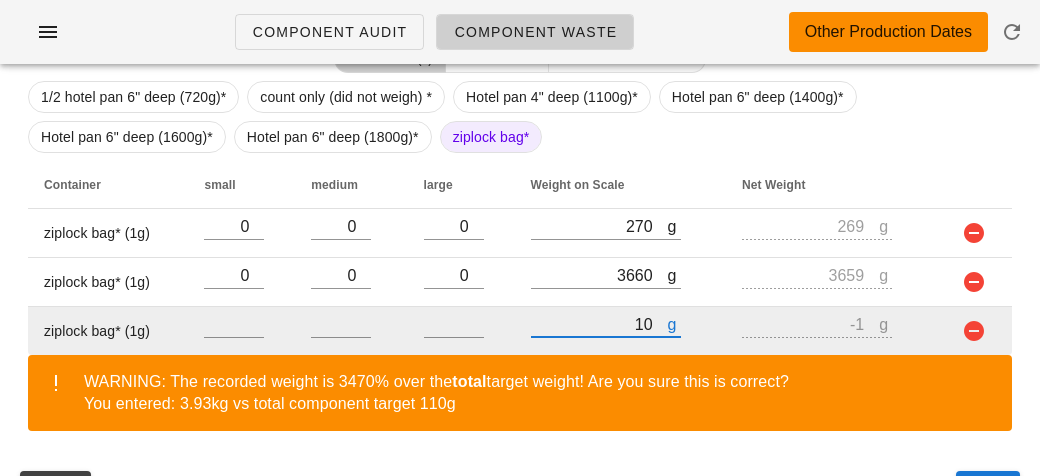 type on "9" 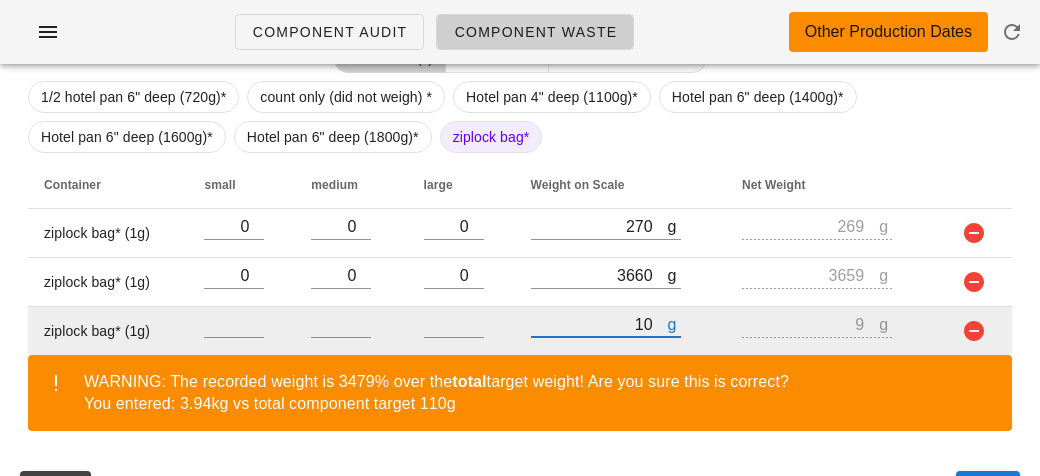 type on "180" 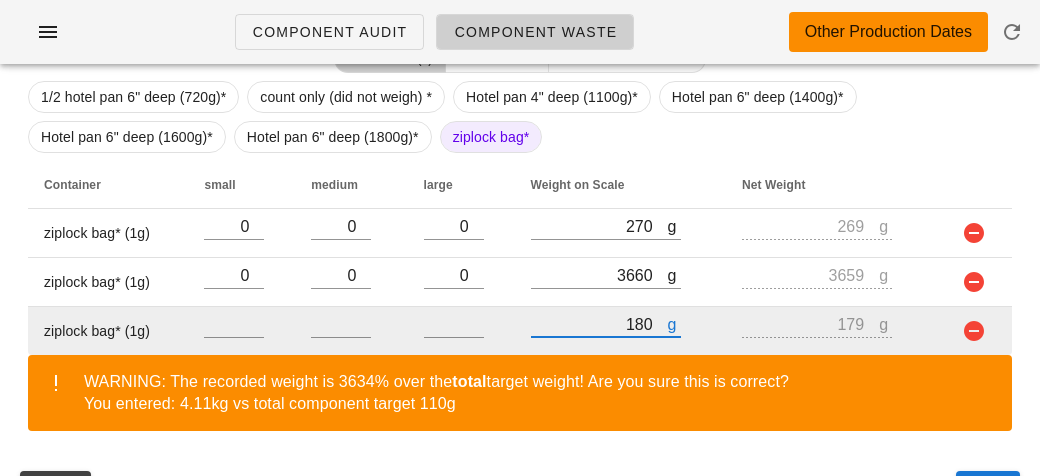 type on "1820" 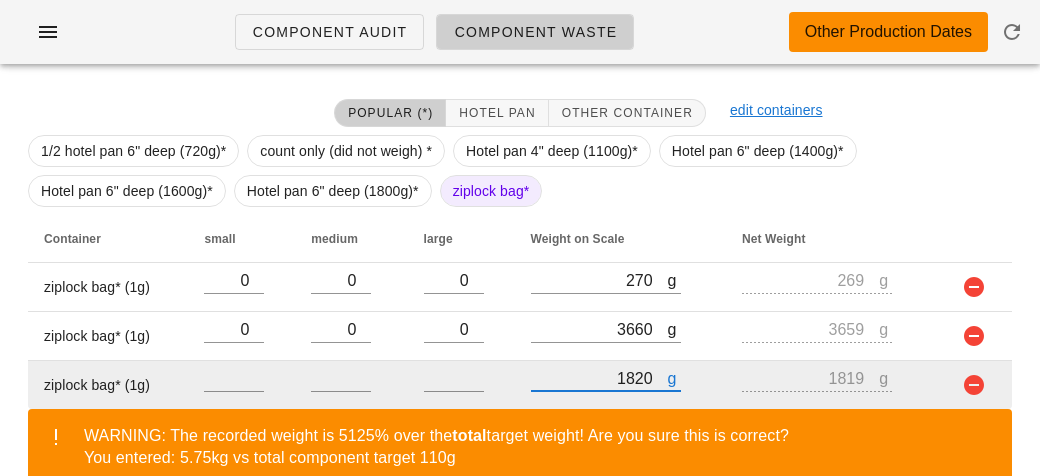 scroll, scrollTop: 491, scrollLeft: 0, axis: vertical 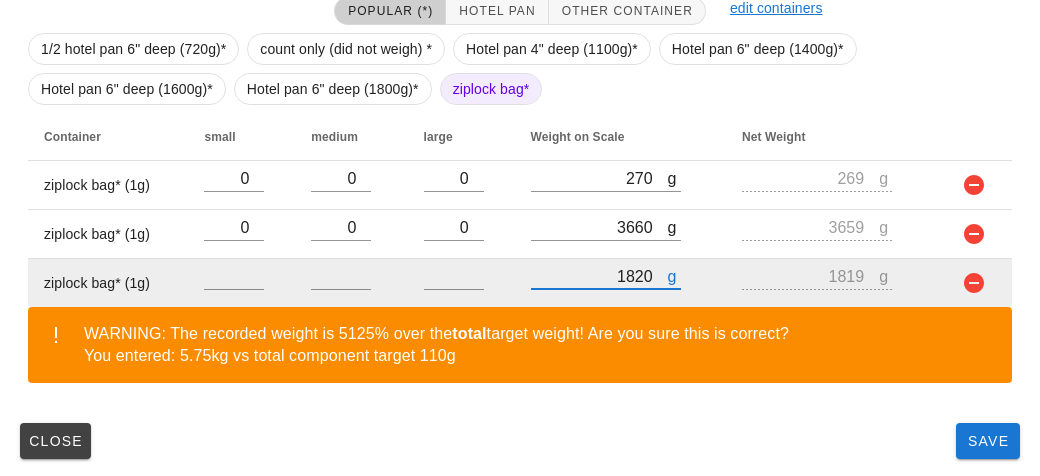 type on "1820" 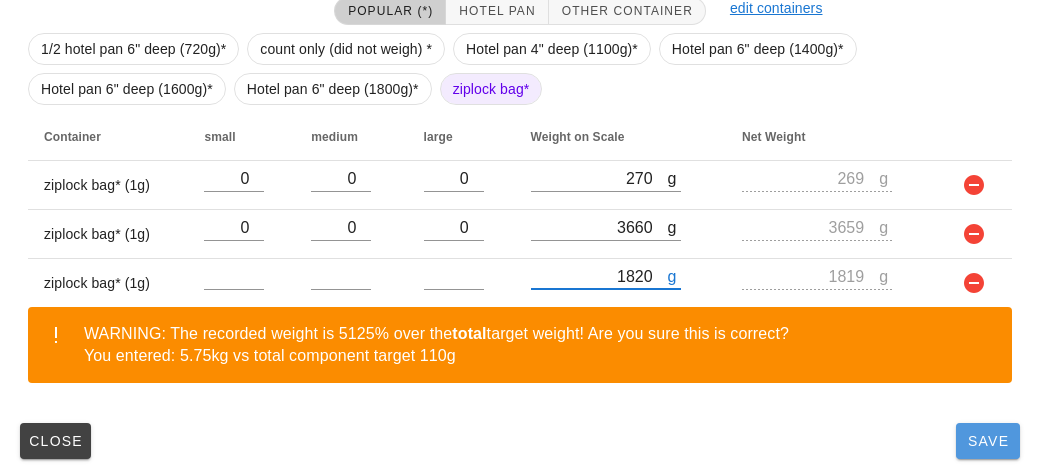 click on "Save" at bounding box center [988, 441] 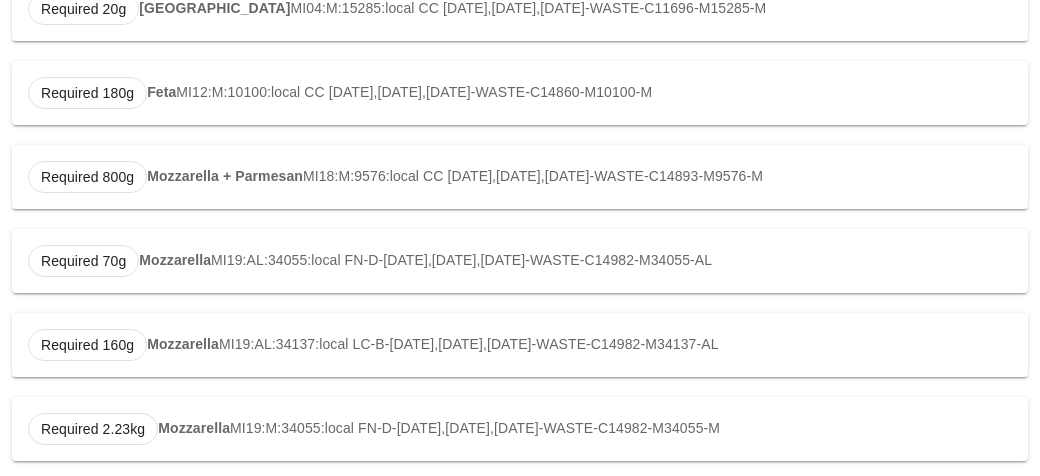 scroll, scrollTop: 0, scrollLeft: 0, axis: both 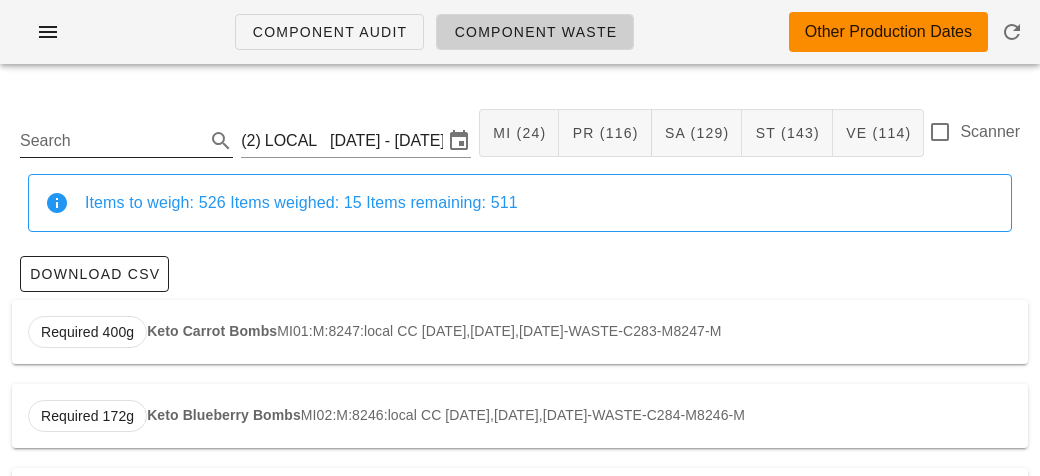 click on "Search" at bounding box center (110, 141) 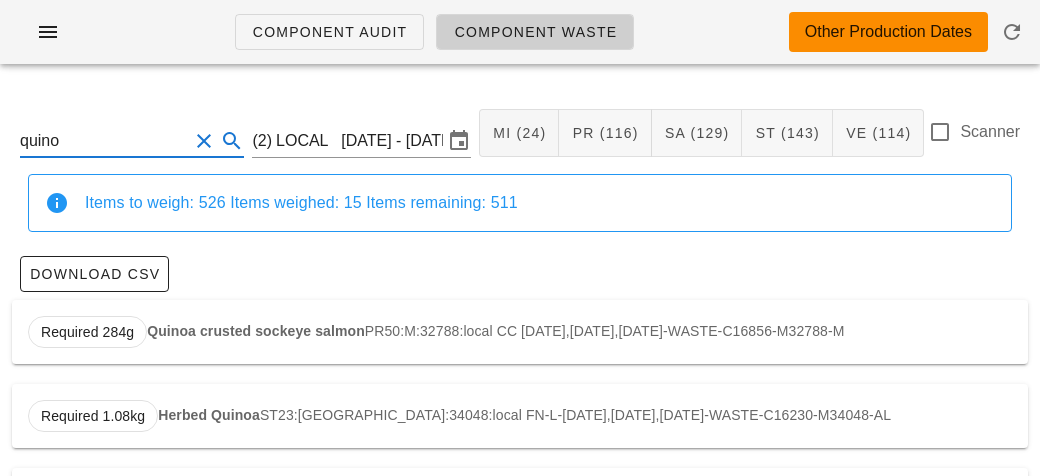 click on "Required 1.08kg Herbed Quinoa  ST23:AL:34048:local FN-L-[DATE],[DATE],[DATE]-WASTE-C16230-M34048-AL" at bounding box center [520, 416] 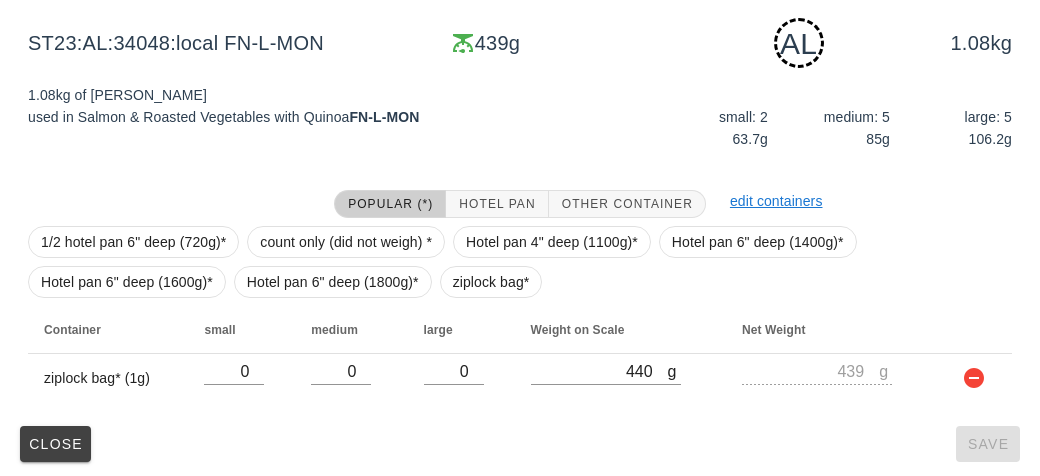scroll, scrollTop: 302, scrollLeft: 0, axis: vertical 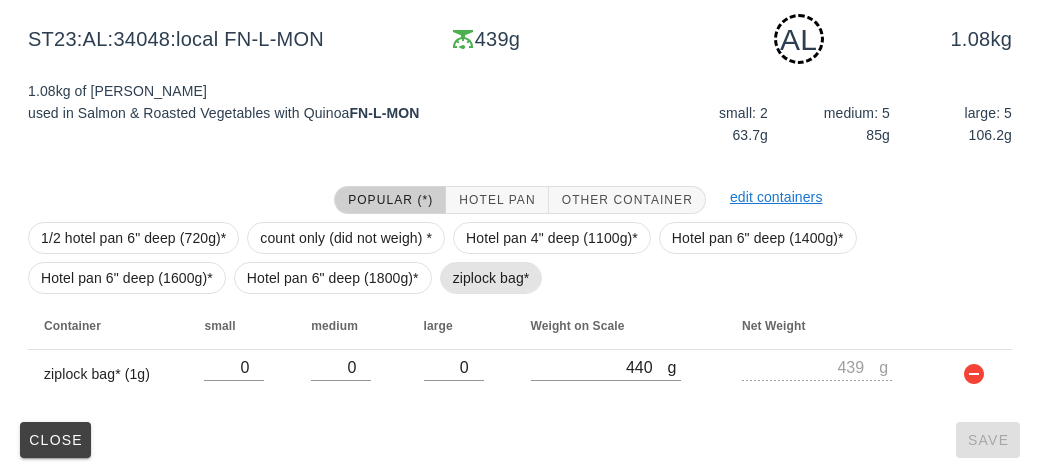 click on "ziplock bag*" at bounding box center [491, 278] 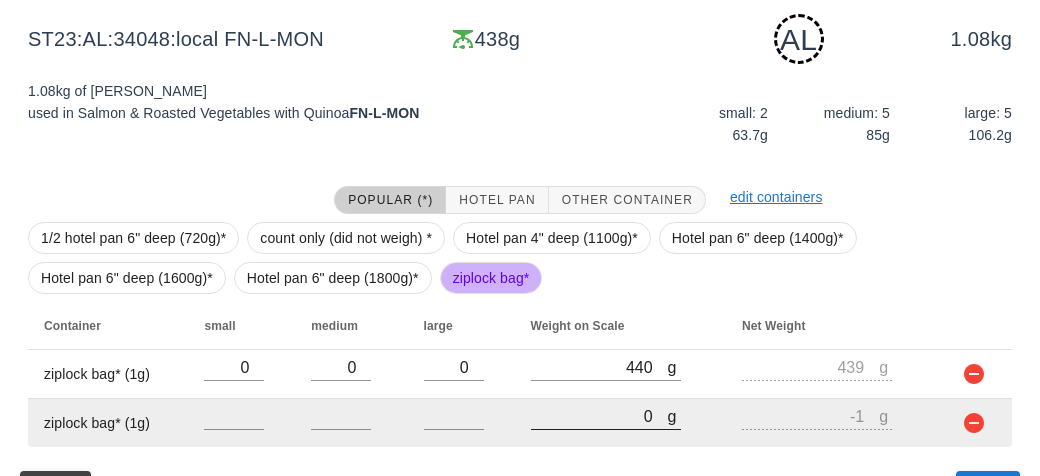 click on "0" at bounding box center (599, 416) 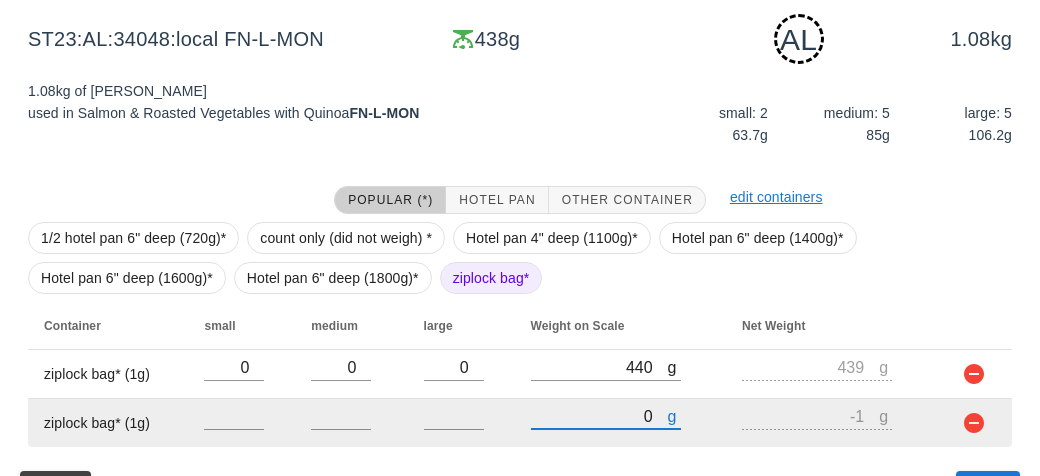 type on "50" 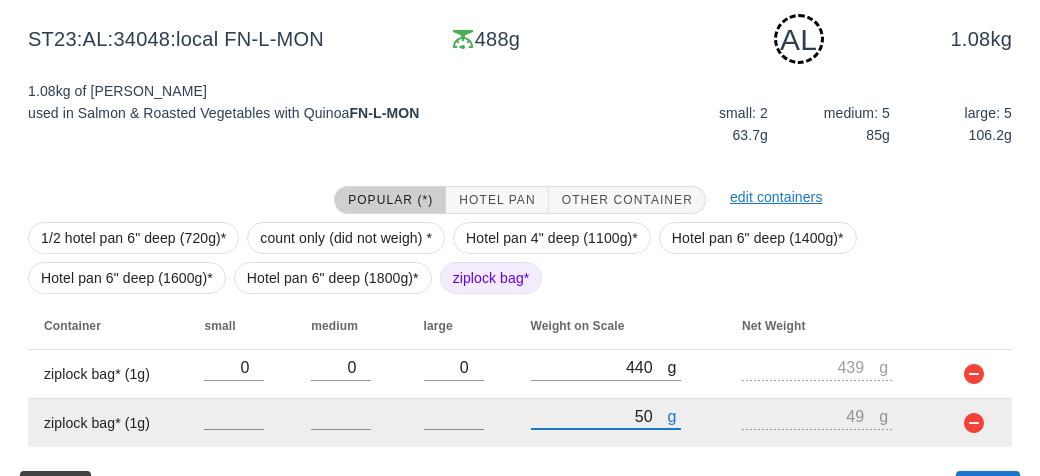 type on "570" 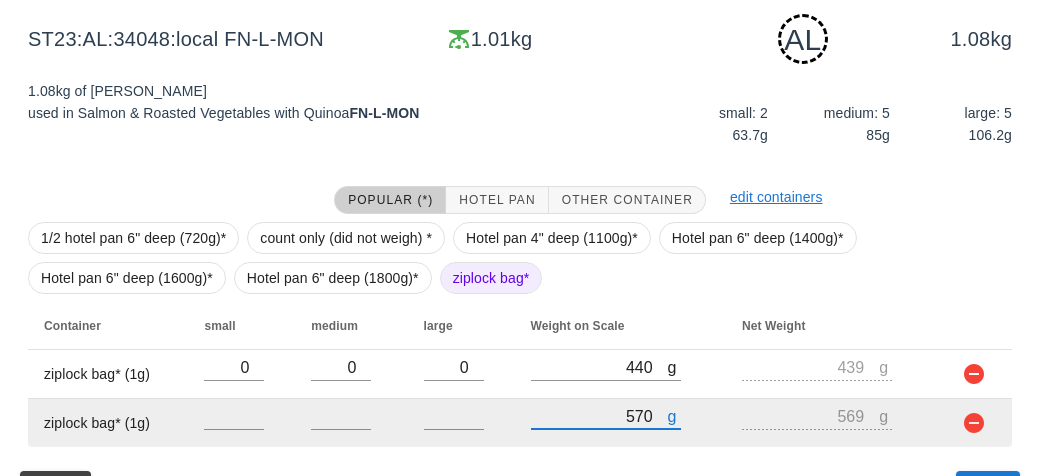 scroll, scrollTop: 350, scrollLeft: 0, axis: vertical 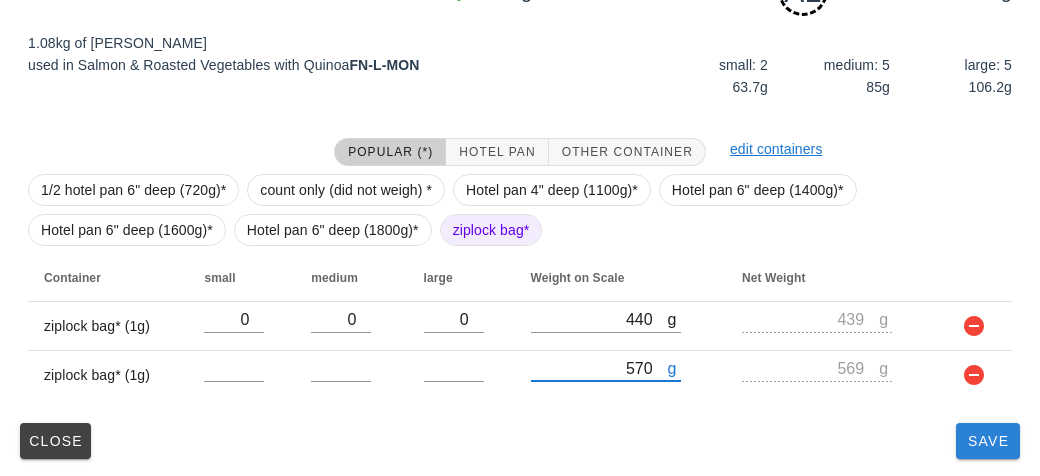 type on "570" 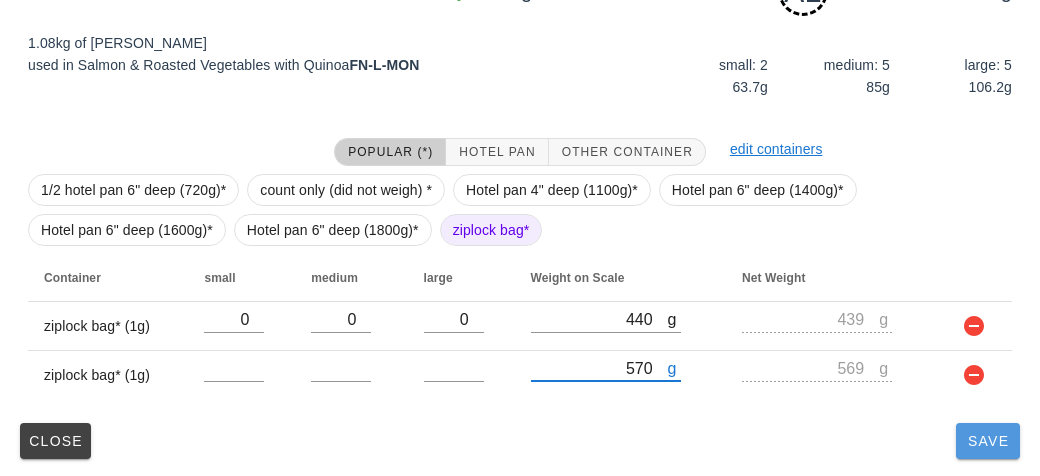 click on "Save" at bounding box center (988, 441) 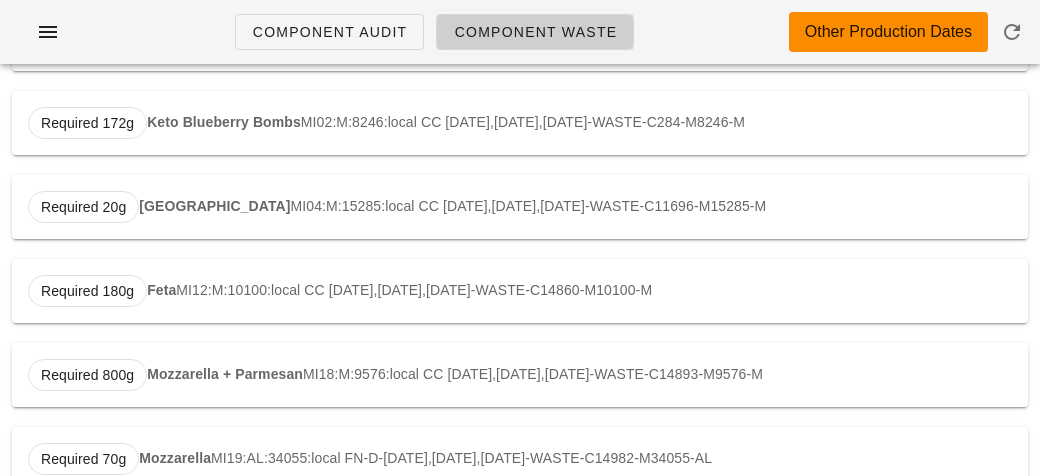 scroll, scrollTop: 0, scrollLeft: 0, axis: both 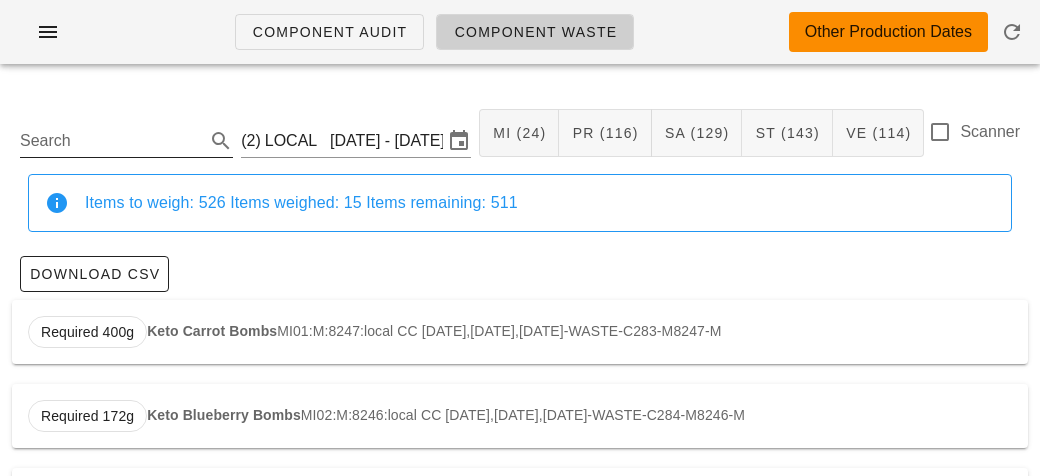 click on "Search" at bounding box center [110, 141] 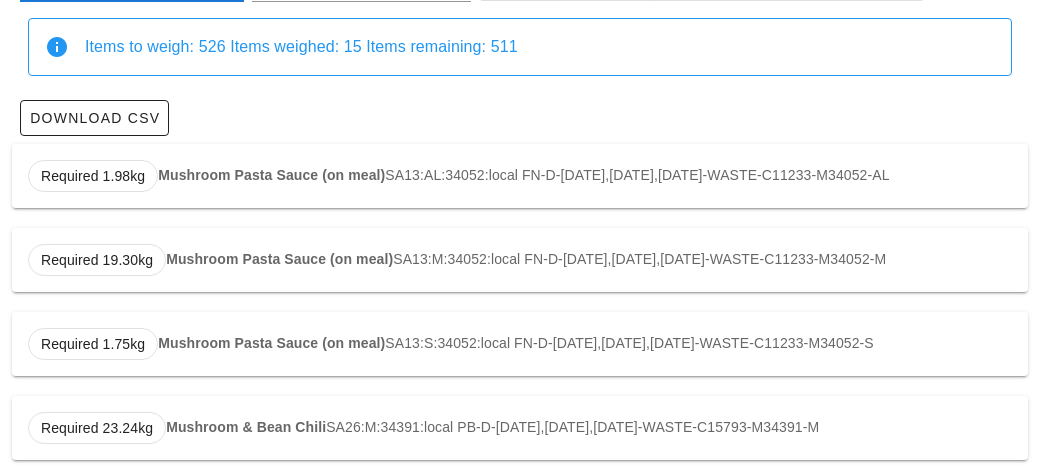 click on "Mushroom Pasta Sauce (on meal)" at bounding box center [271, 175] 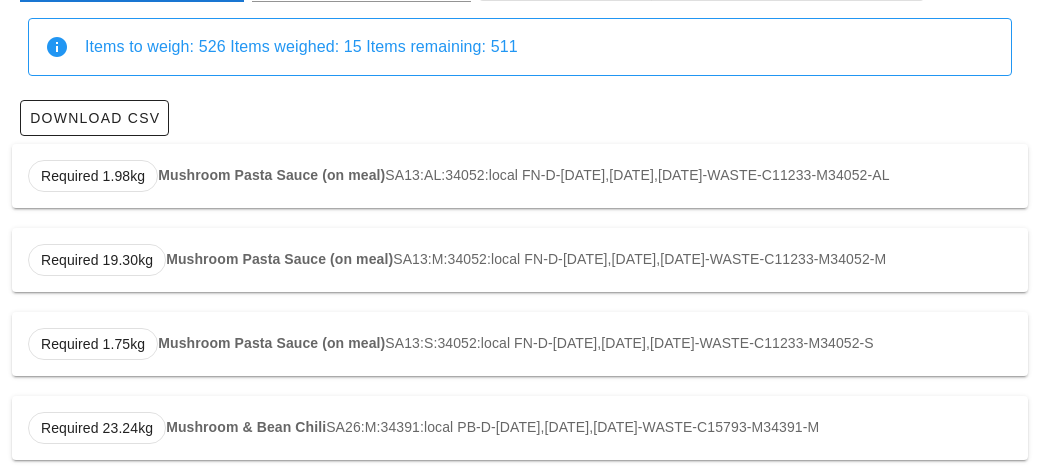 type on "SA13:AL:34052:local" 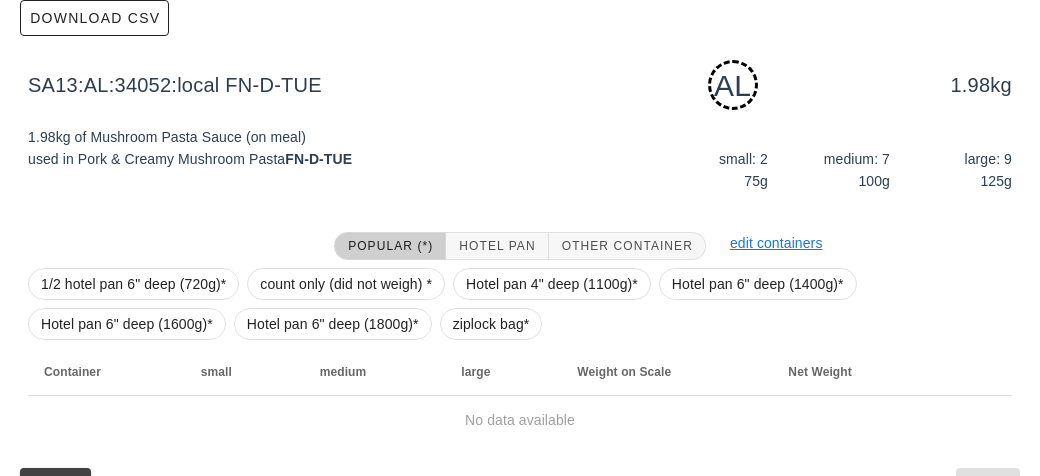 scroll, scrollTop: 302, scrollLeft: 0, axis: vertical 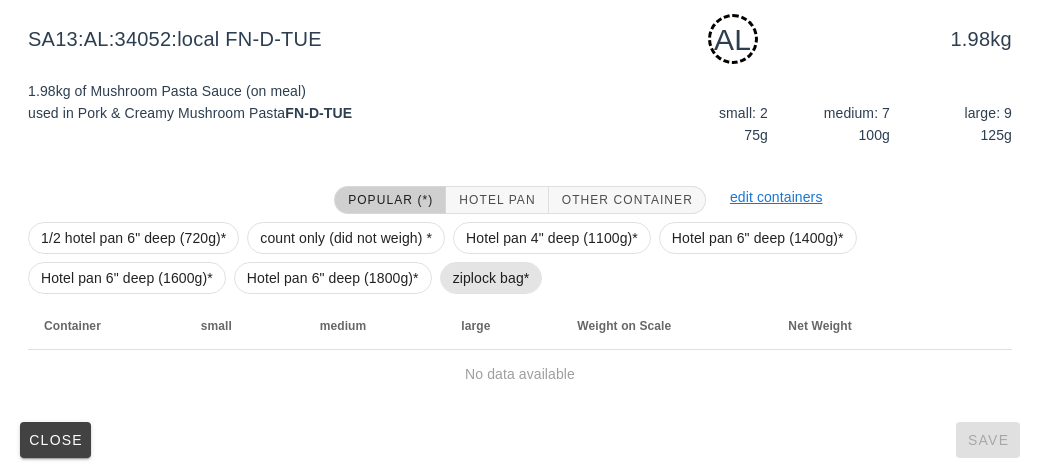 click on "ziplock bag*" at bounding box center (491, 278) 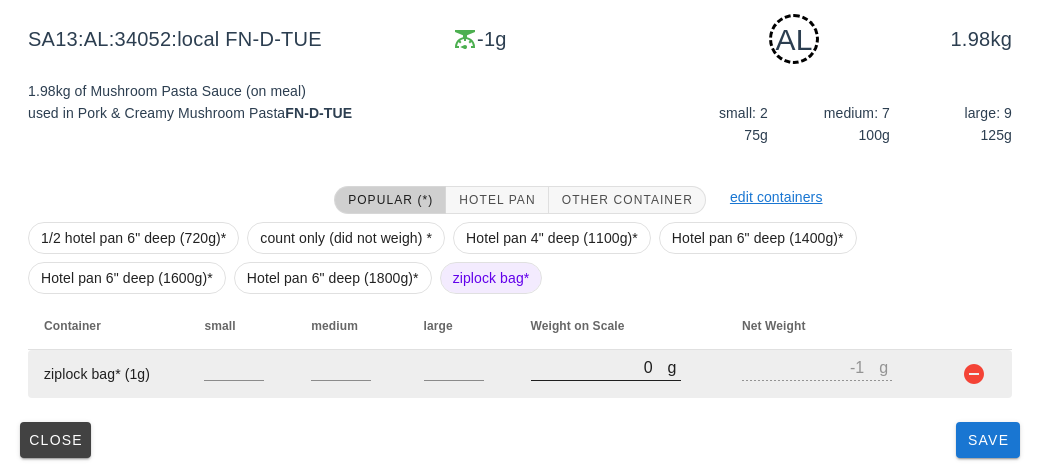 click on "0" at bounding box center (599, 367) 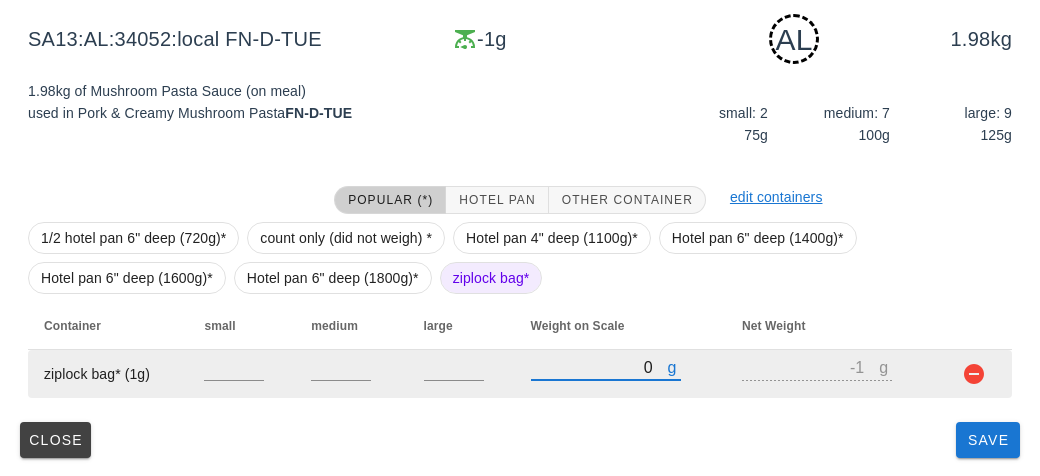 type on "20" 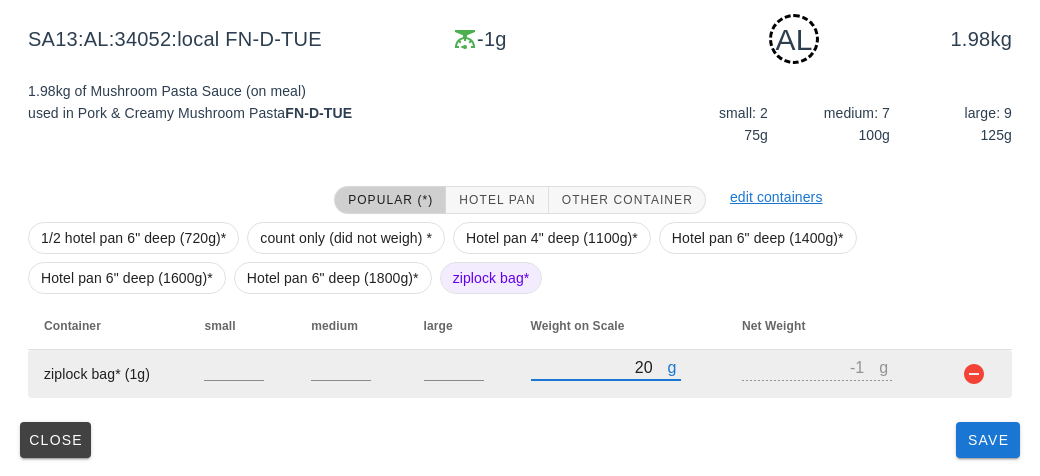 type on "19" 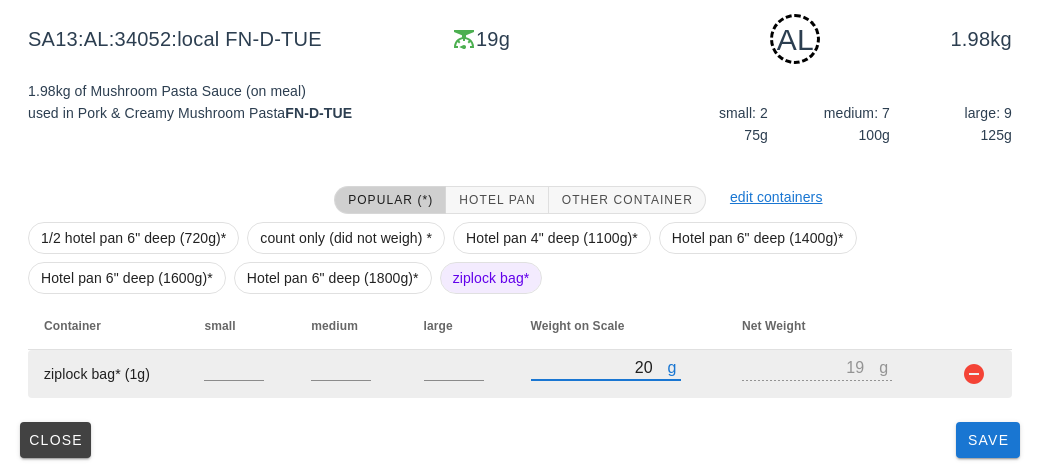 type on "210" 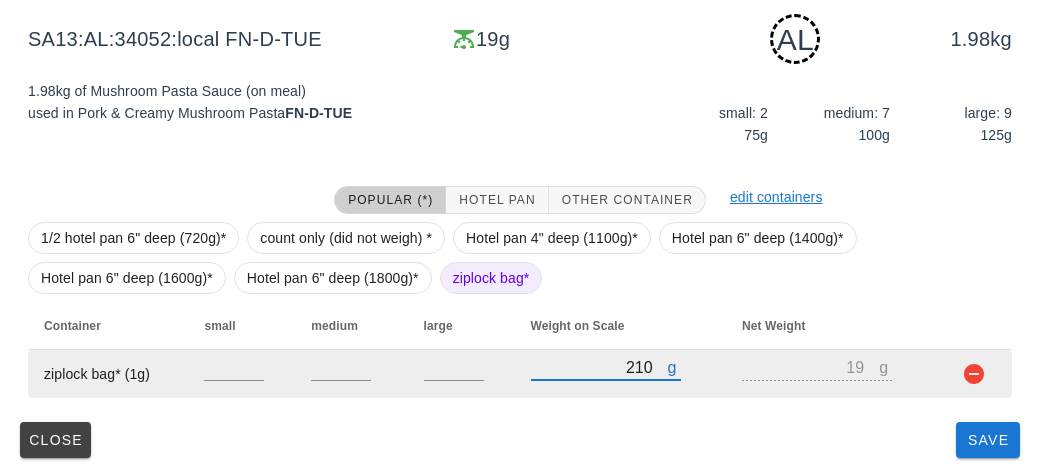 type on "209" 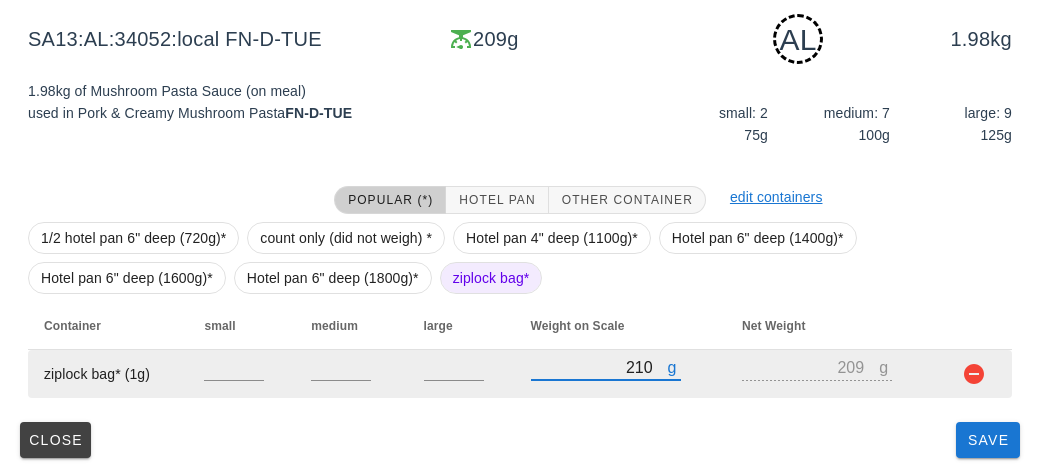 type on "2180" 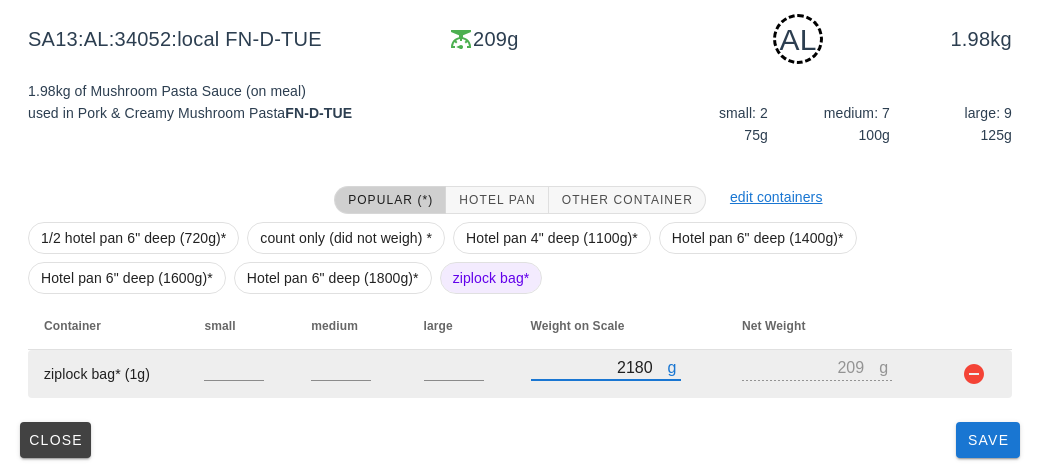 type on "2179" 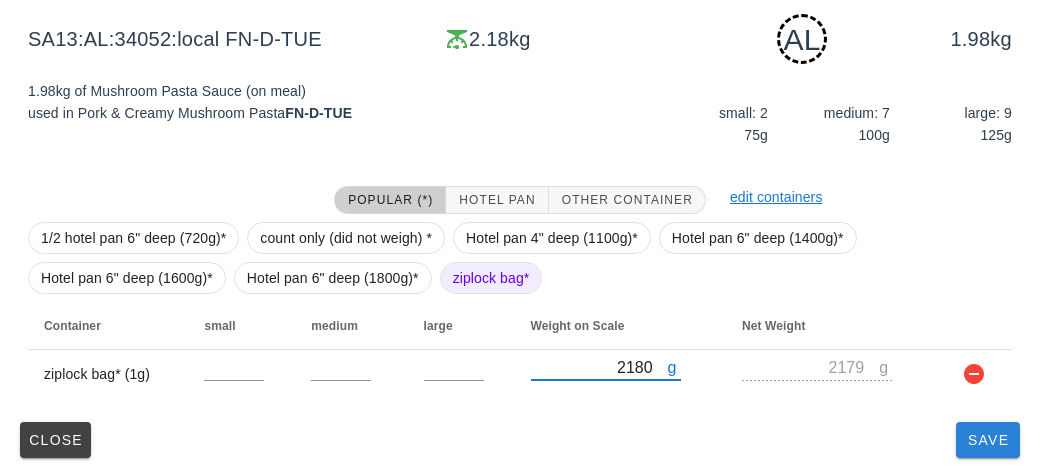 type on "2180" 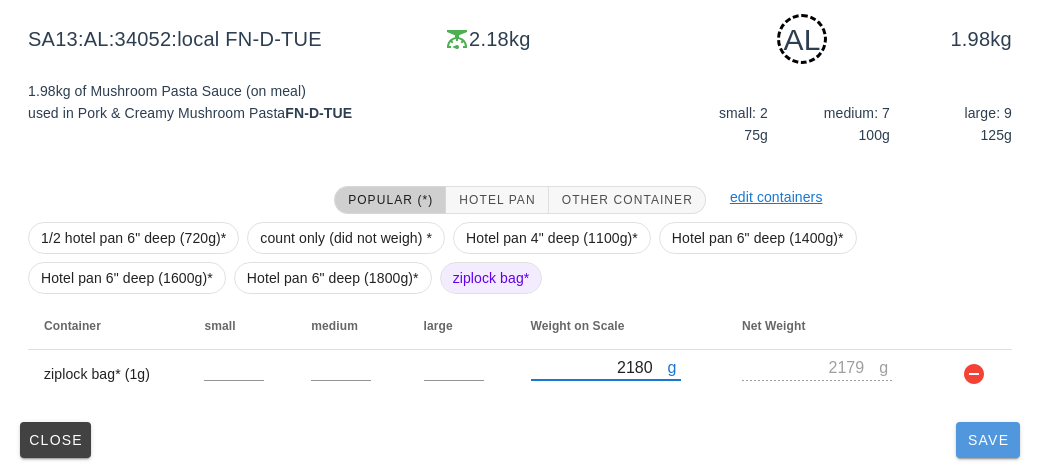 click on "Save" at bounding box center [988, 440] 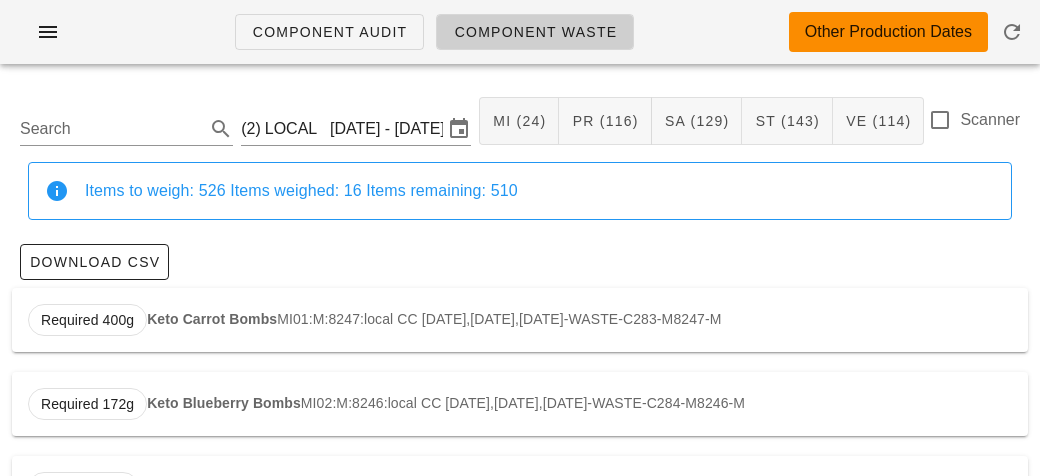 scroll, scrollTop: 0, scrollLeft: 0, axis: both 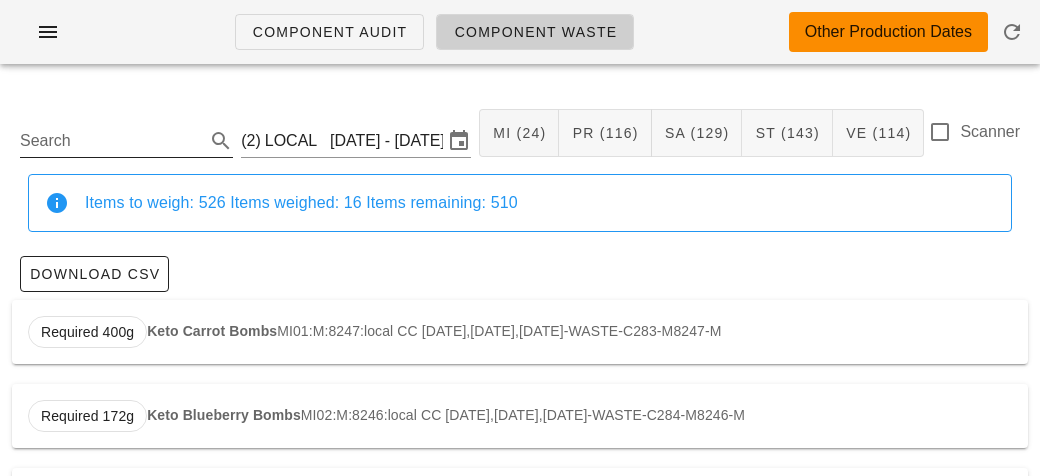 click on "Search" at bounding box center (110, 141) 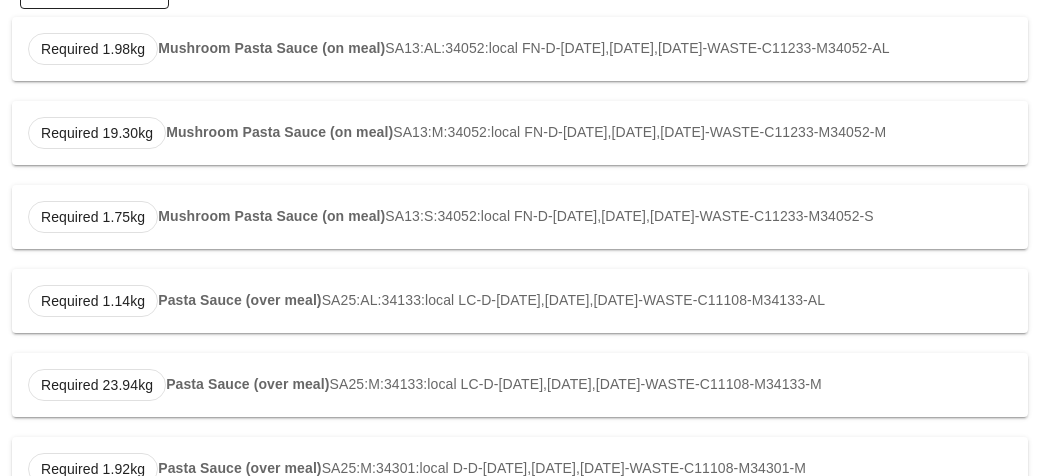 scroll, scrollTop: 281, scrollLeft: 0, axis: vertical 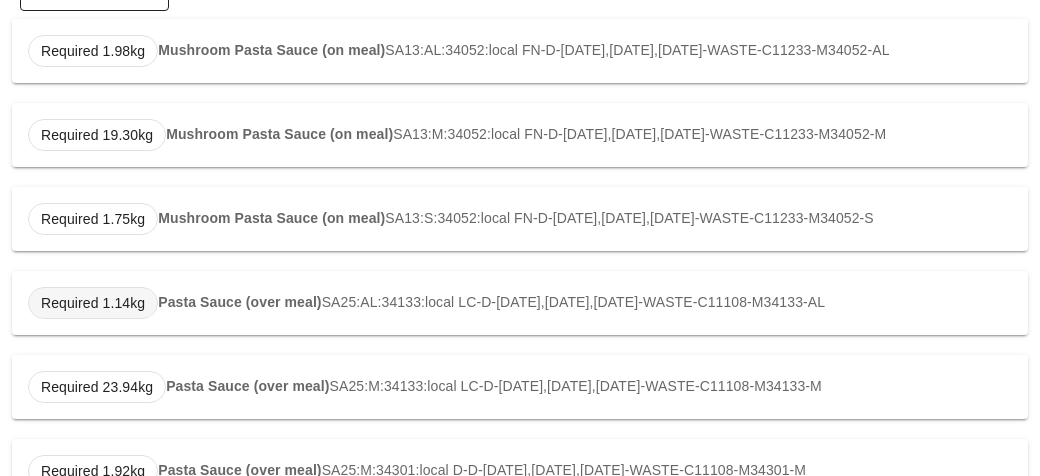 click on "Required 1.14kg" at bounding box center (93, 303) 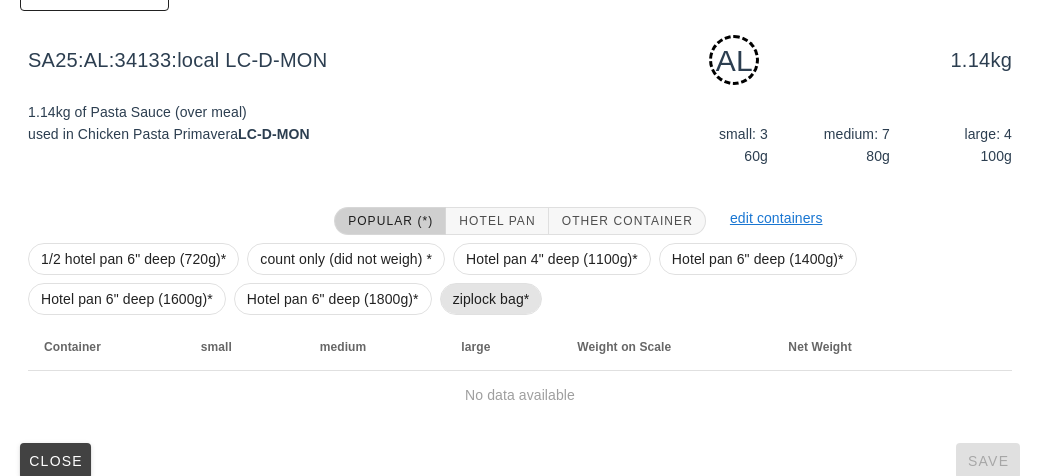 click on "ziplock bag*" at bounding box center [491, 299] 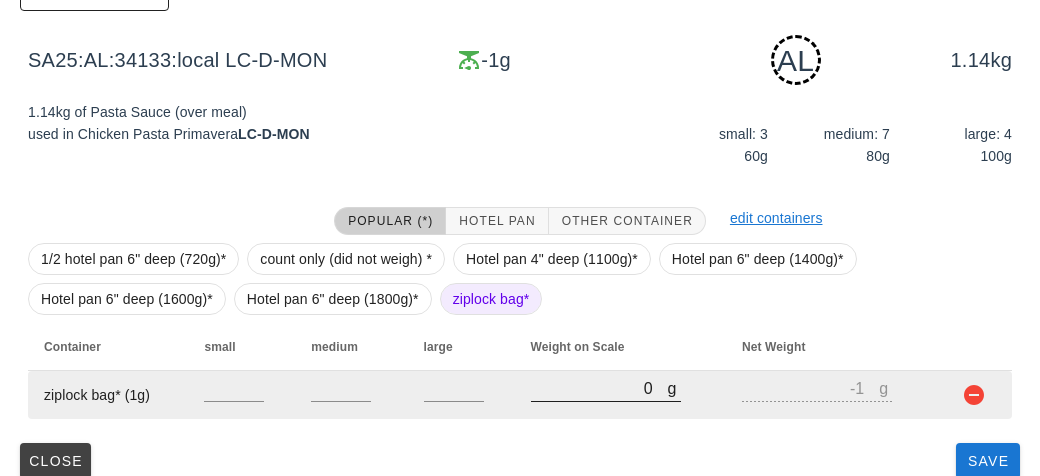 click on "0" at bounding box center [599, 388] 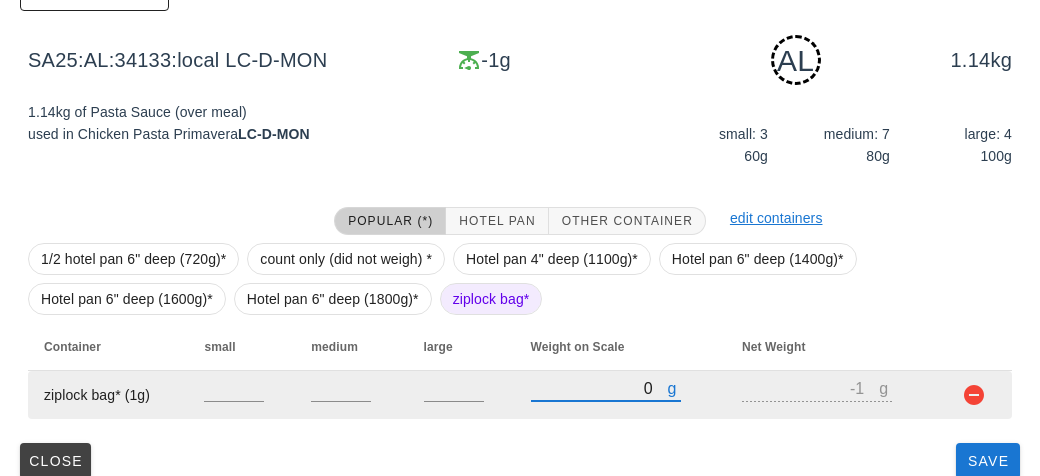 type on "40" 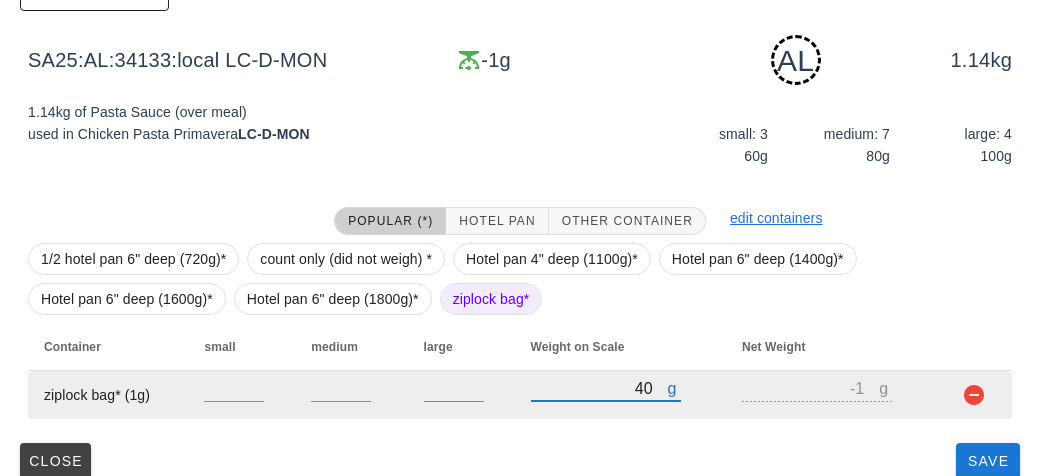 type on "39" 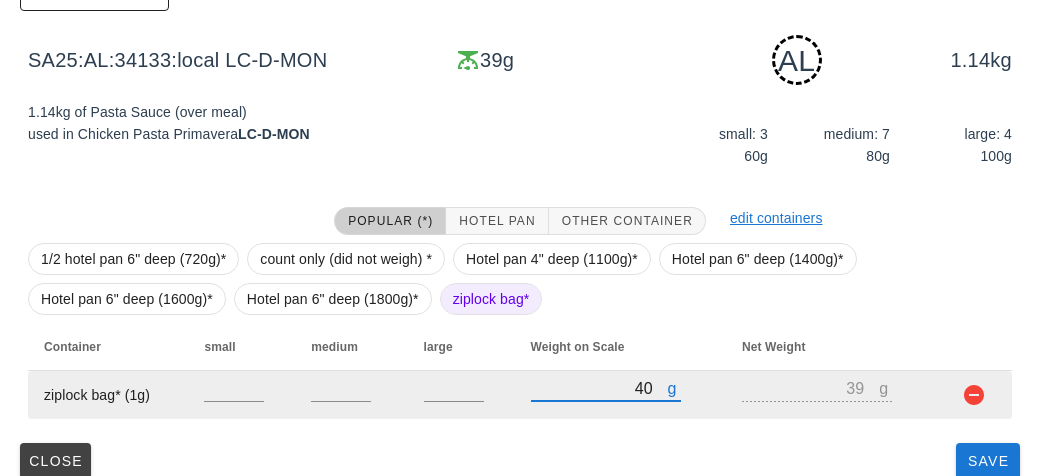 type on "420" 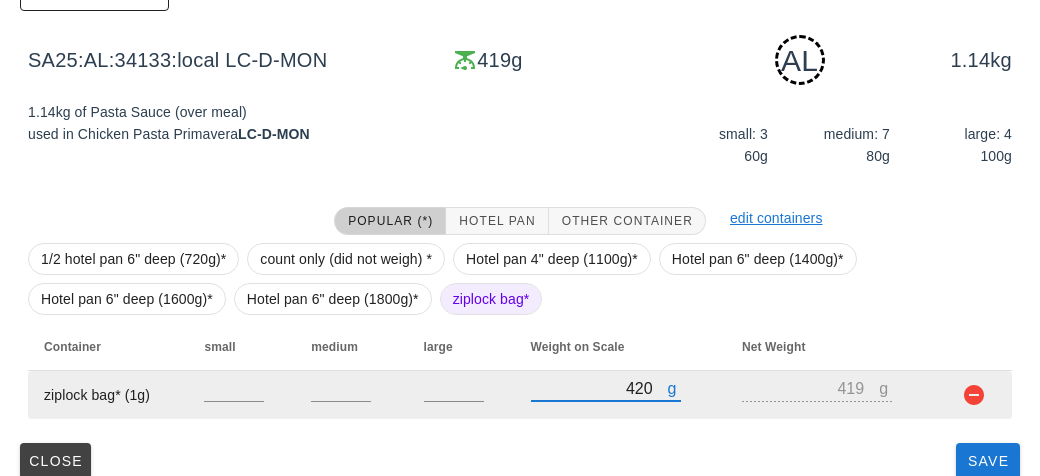 type on "4290" 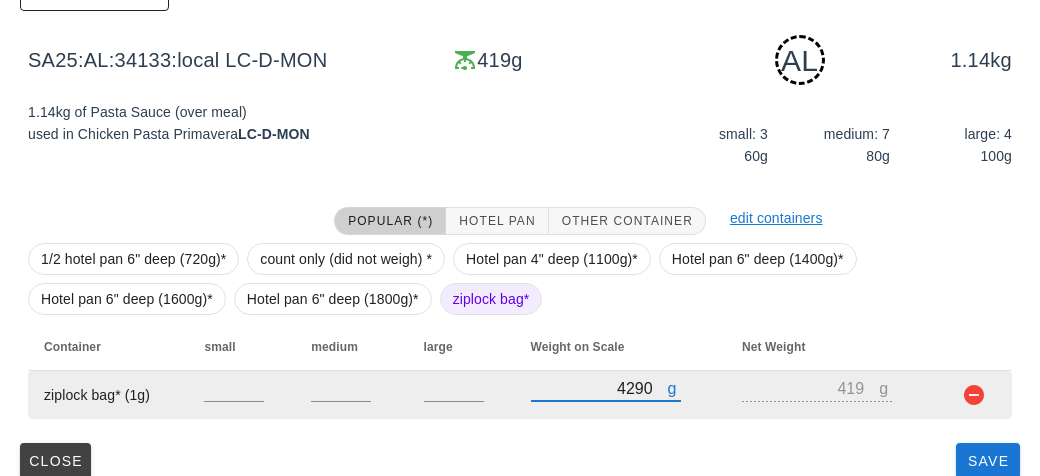 type on "4289" 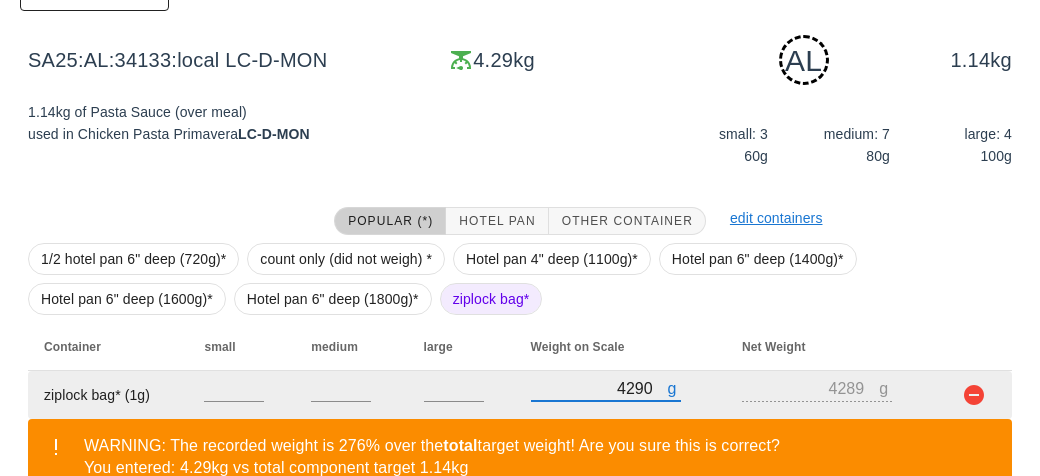 scroll, scrollTop: 394, scrollLeft: 0, axis: vertical 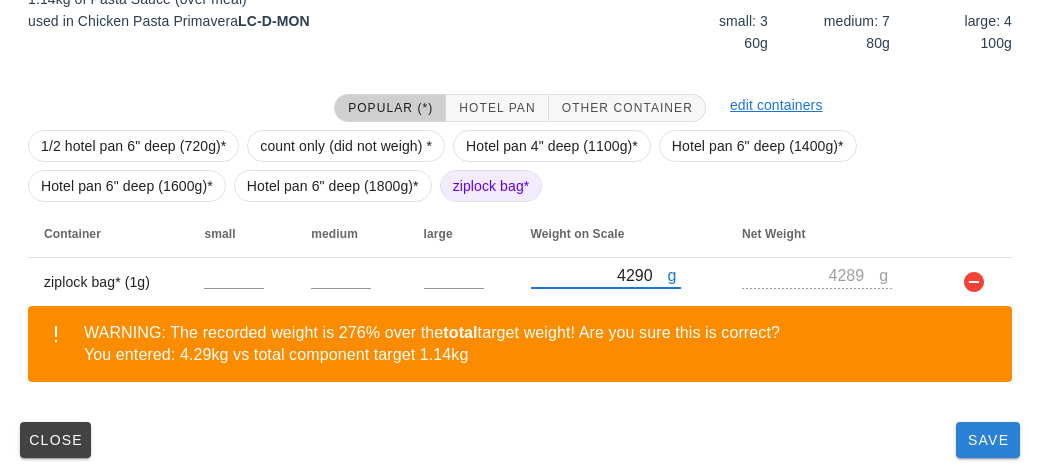 type on "4290" 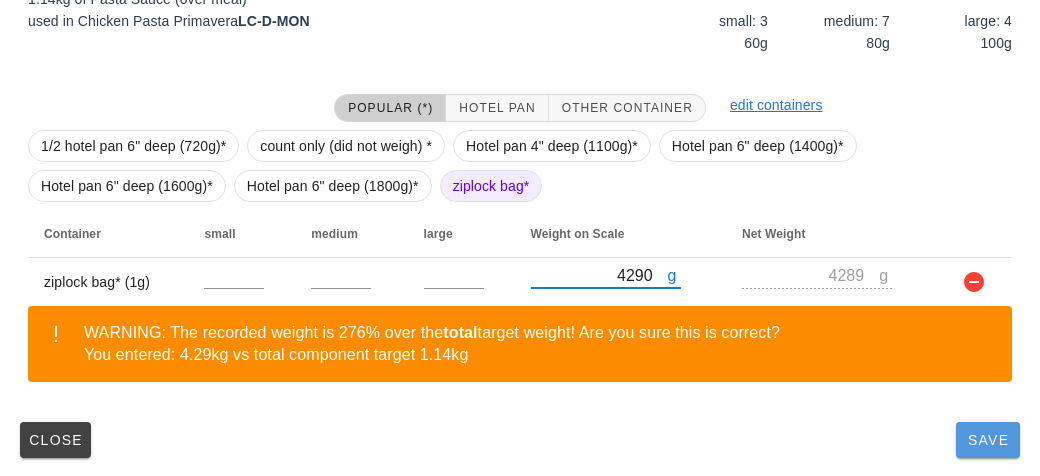 click on "Save" at bounding box center [988, 440] 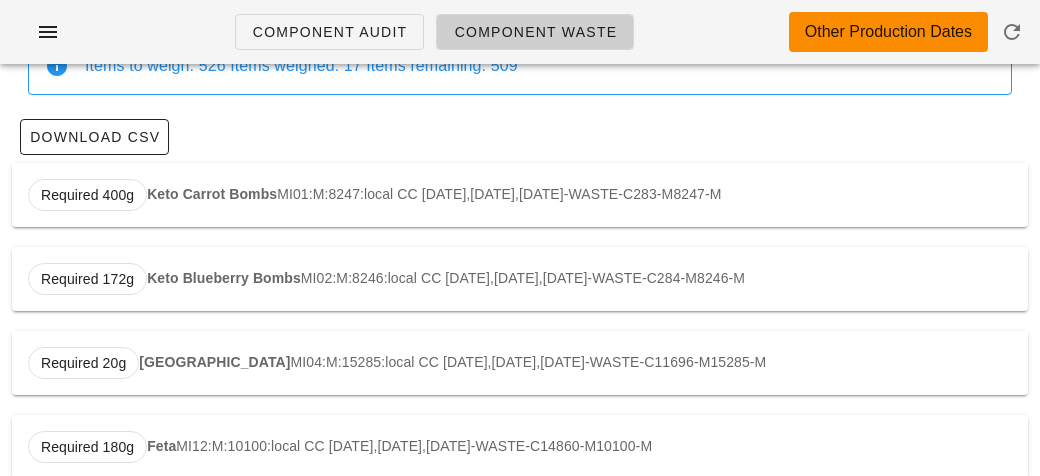 scroll, scrollTop: 0, scrollLeft: 0, axis: both 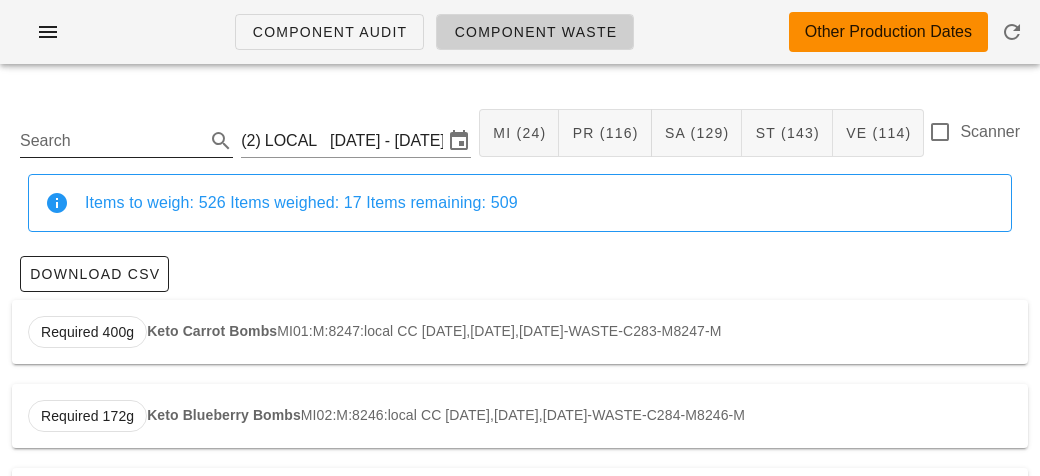 click on "Search" at bounding box center [110, 141] 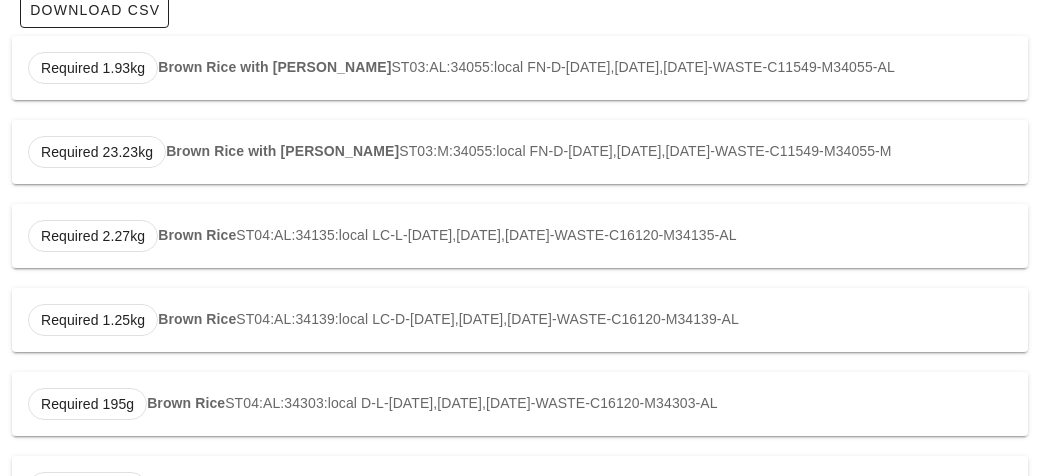 scroll, scrollTop: 265, scrollLeft: 0, axis: vertical 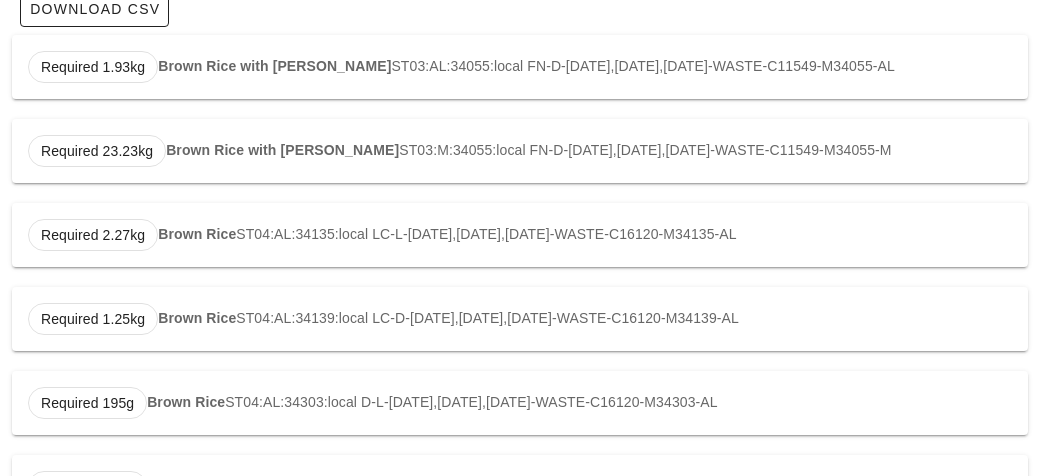 click on "Brown Rice" at bounding box center (197, 234) 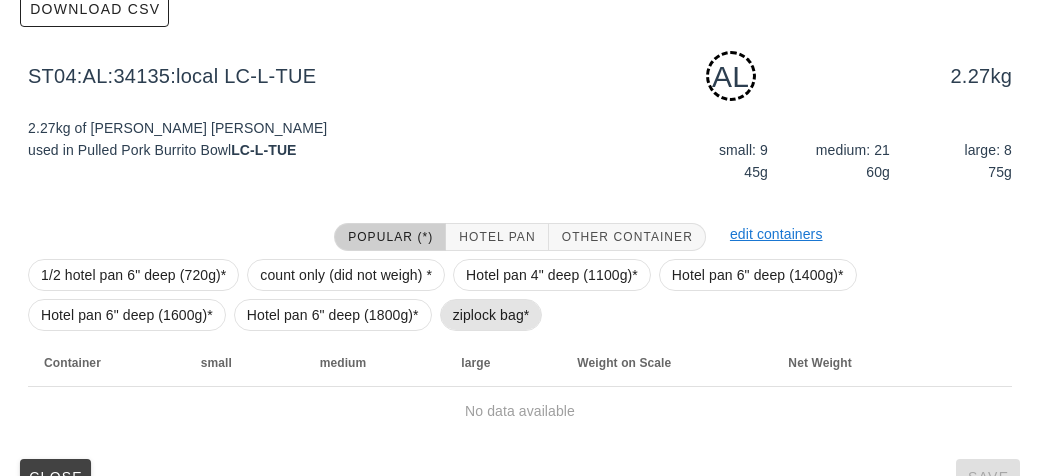 click on "ziplock bag*" at bounding box center [491, 315] 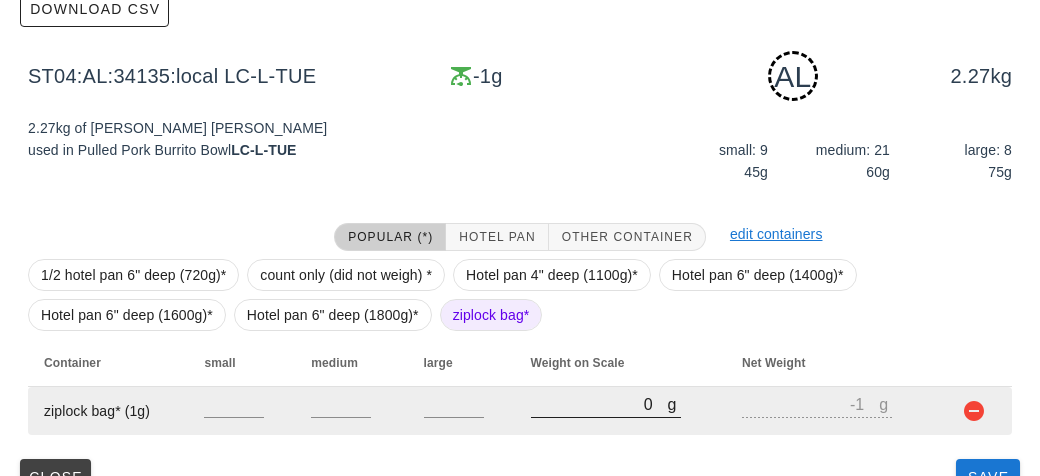 click on "0" at bounding box center (599, 404) 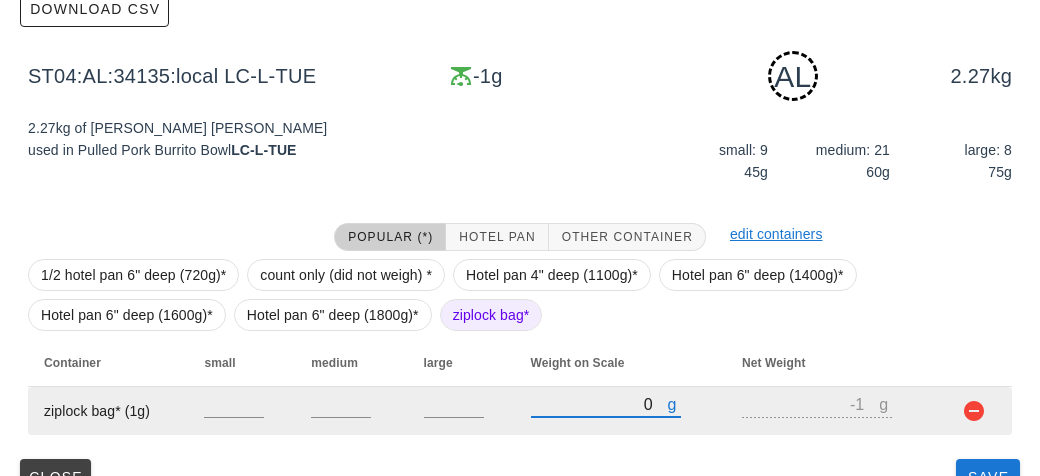 type on "10" 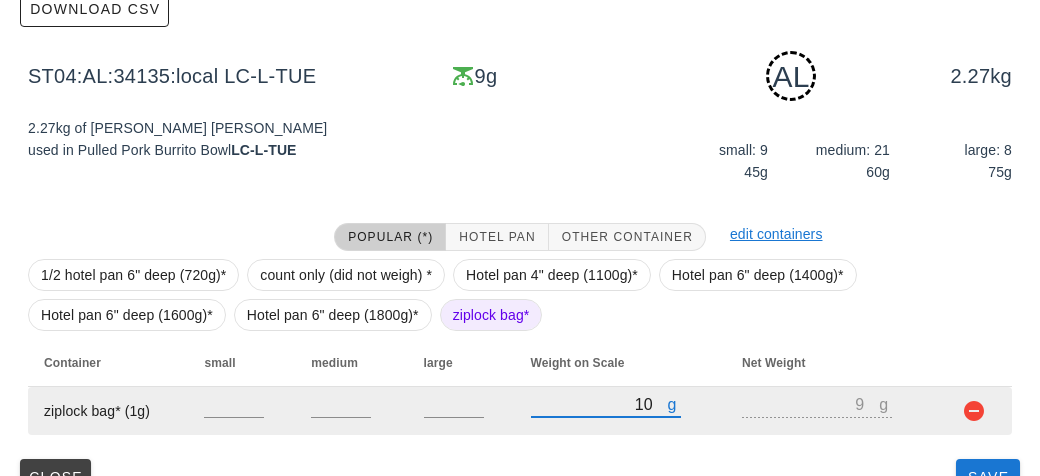 type on "190" 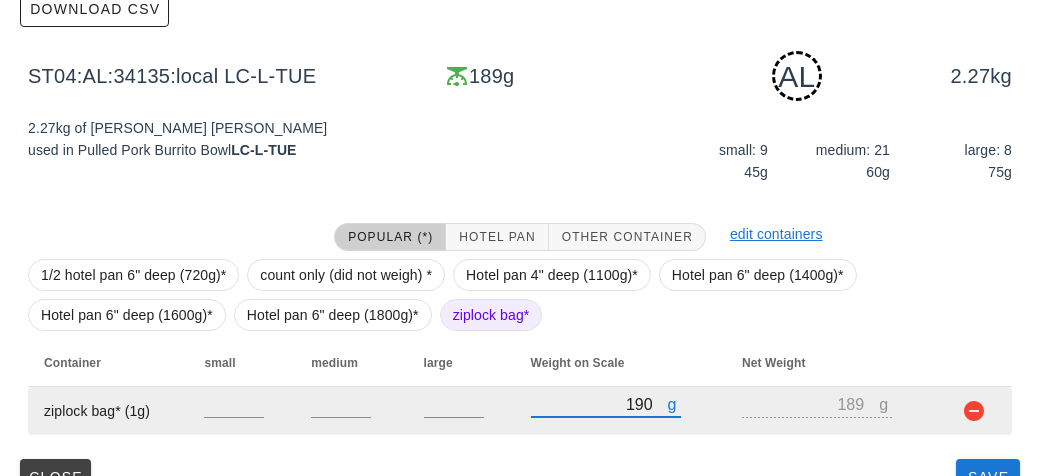 type on "1980" 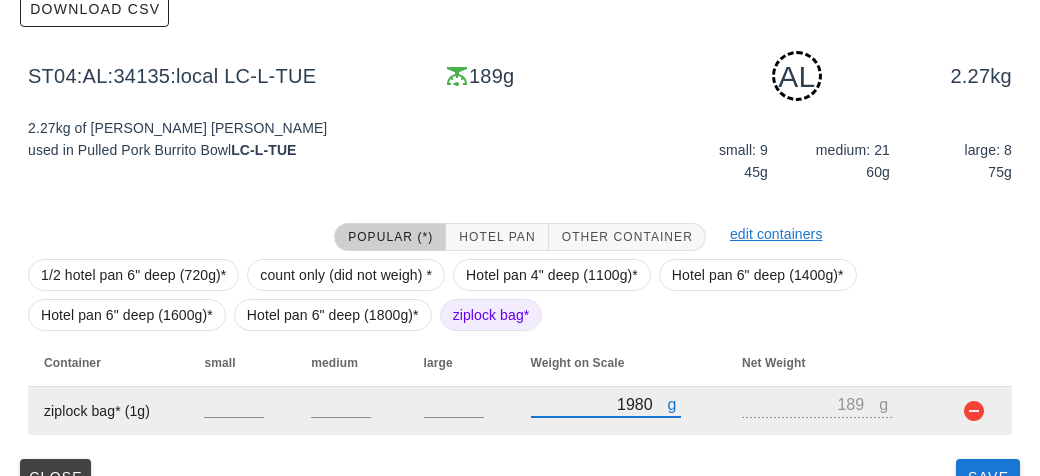 type on "1979" 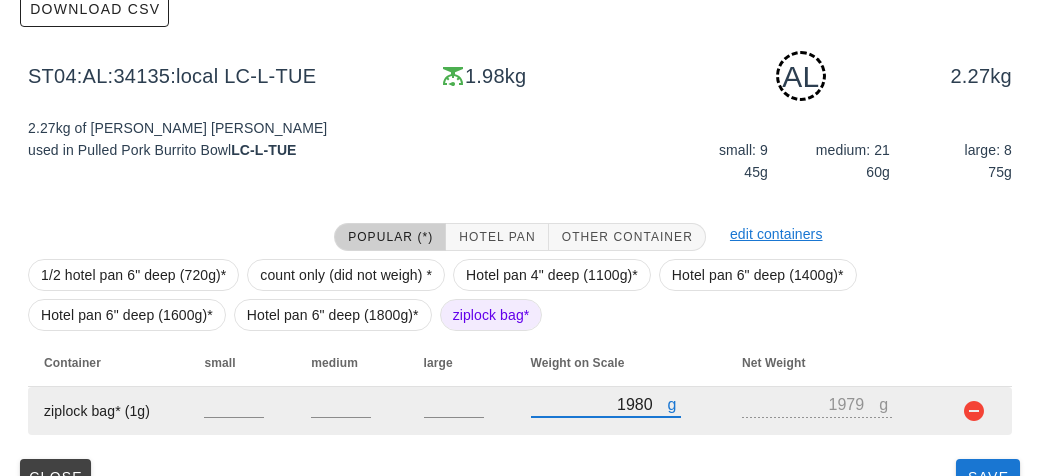 scroll, scrollTop: 302, scrollLeft: 0, axis: vertical 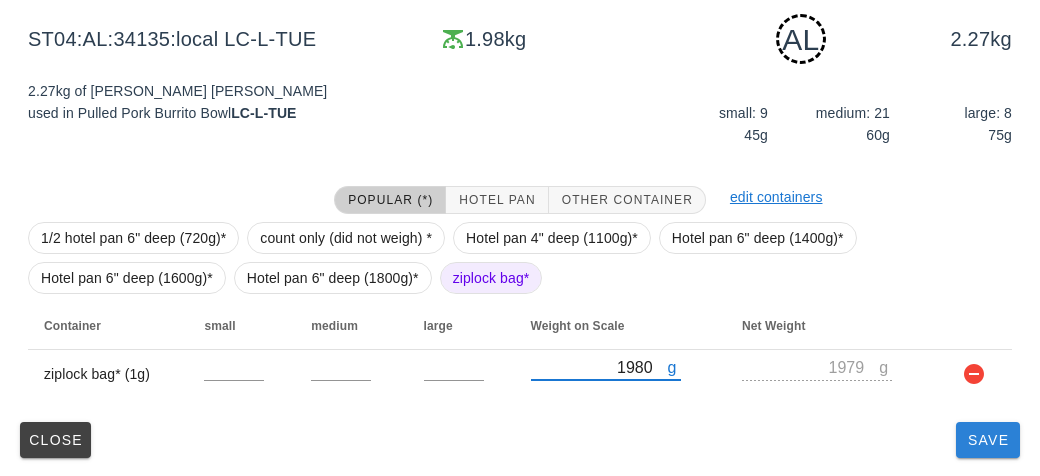 type on "1980" 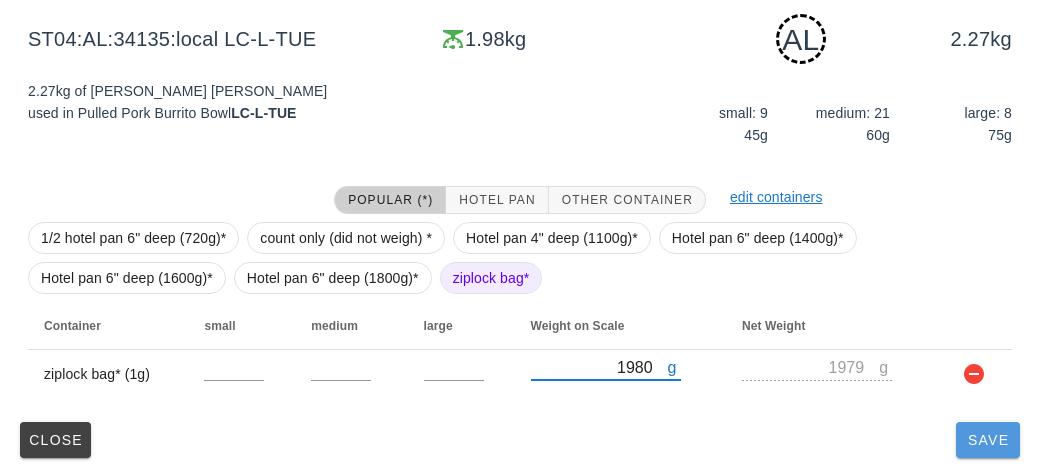 click on "Save" at bounding box center (988, 440) 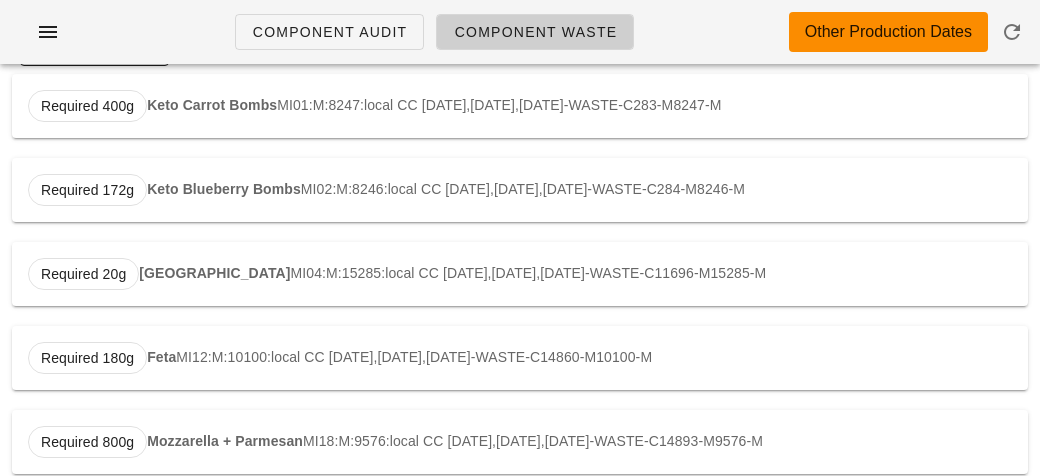 scroll, scrollTop: 0, scrollLeft: 0, axis: both 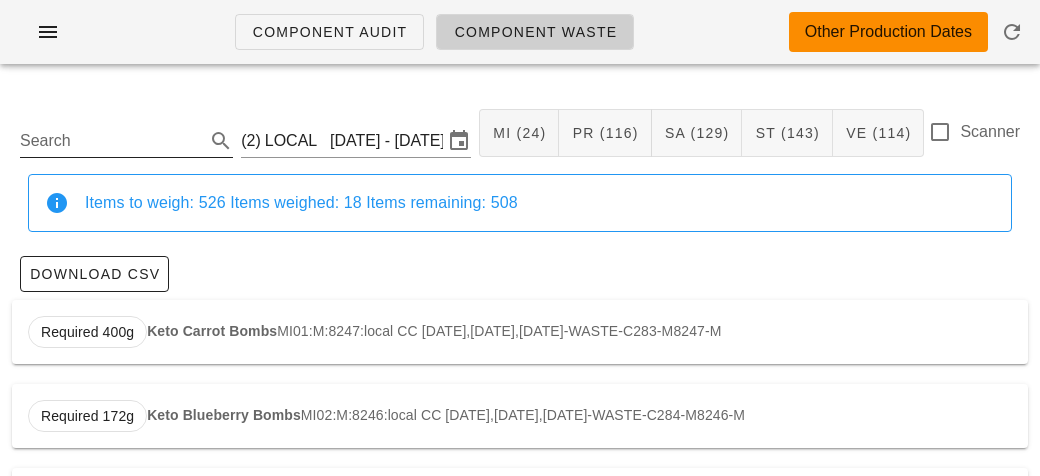 click on "Search" at bounding box center (110, 141) 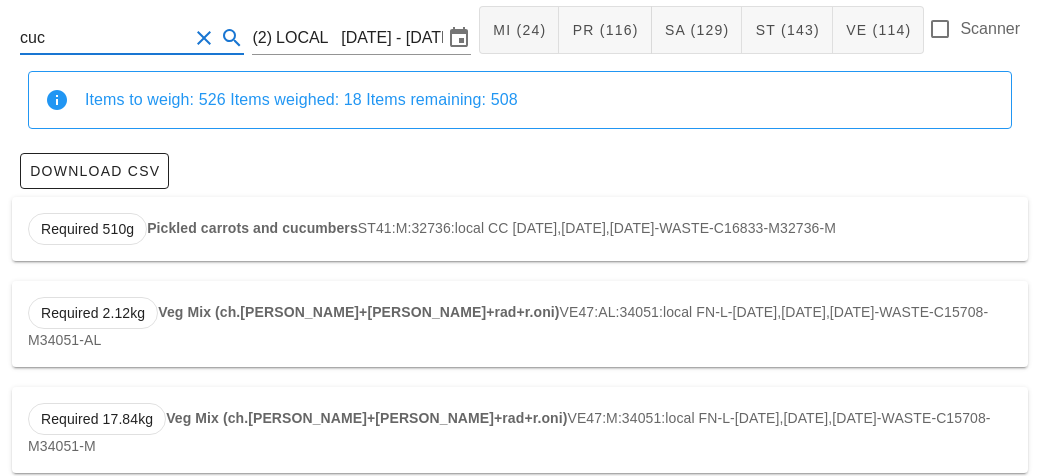scroll, scrollTop: 125, scrollLeft: 0, axis: vertical 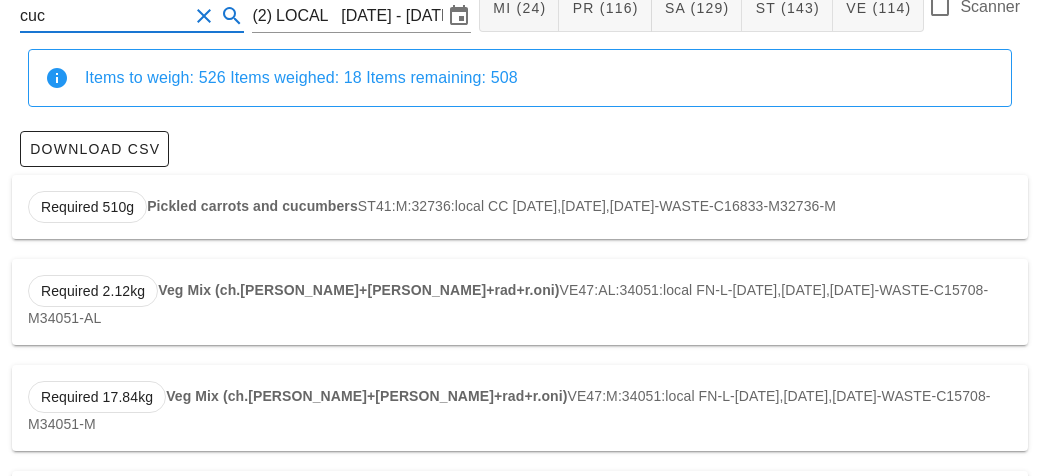 click on "Required 2.12kg Veg Mix (ch.[PERSON_NAME]+[PERSON_NAME]+rad+r.oni)  VE47:AL:34051:local FN-L-[DATE],[DATE],[DATE]-WASTE-C15708-M34051-AL" at bounding box center (520, 302) 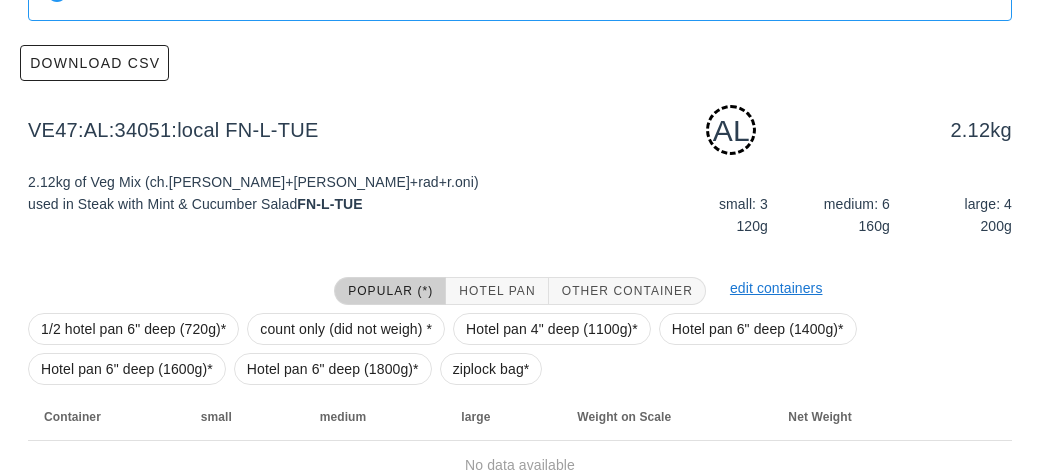 scroll, scrollTop: 302, scrollLeft: 0, axis: vertical 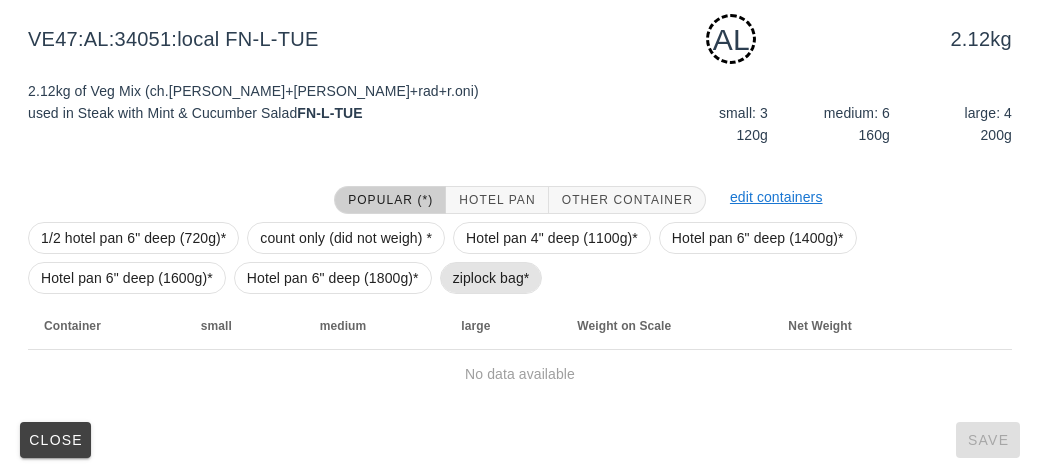 click on "ziplock bag*" at bounding box center [491, 278] 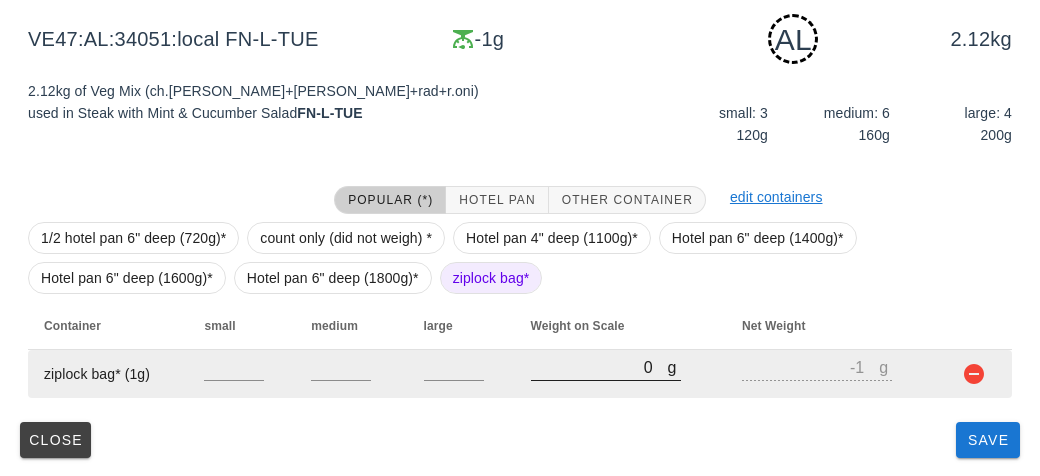 click on "0" at bounding box center [599, 367] 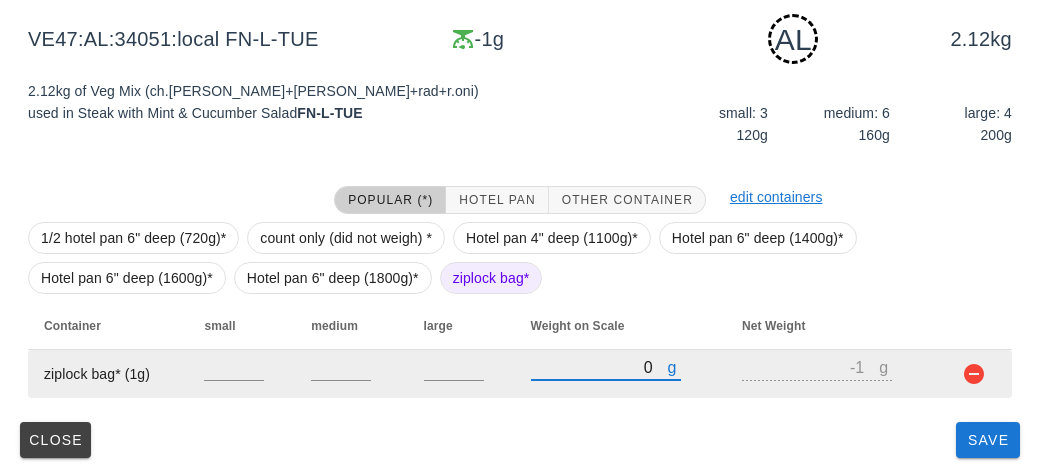type on "50" 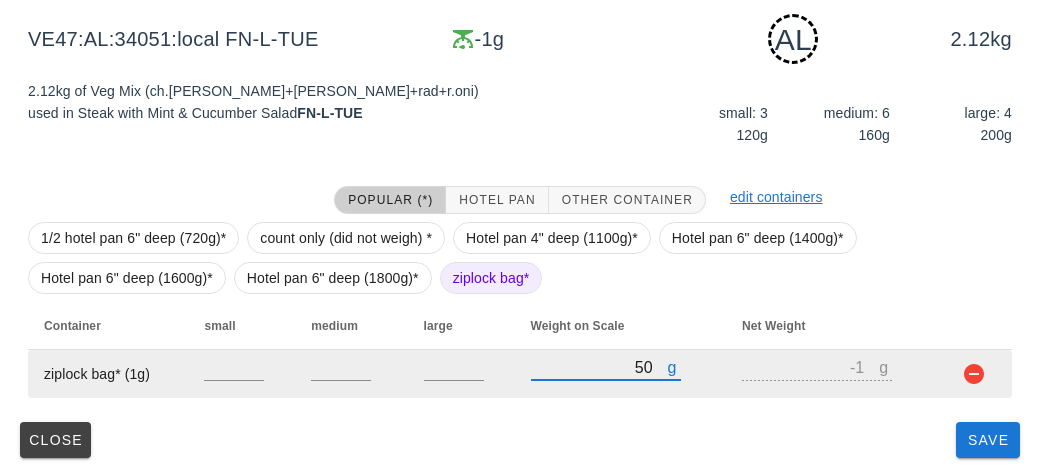 type on "49" 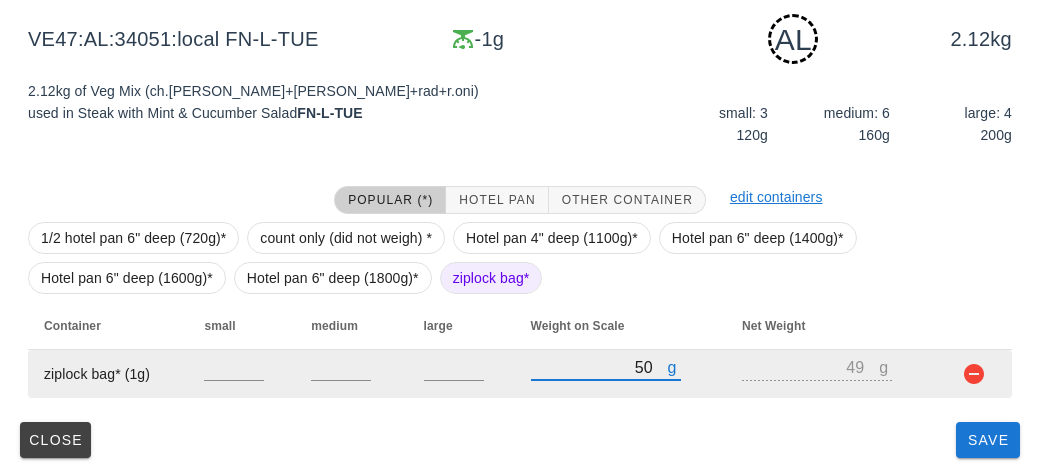 type on "540" 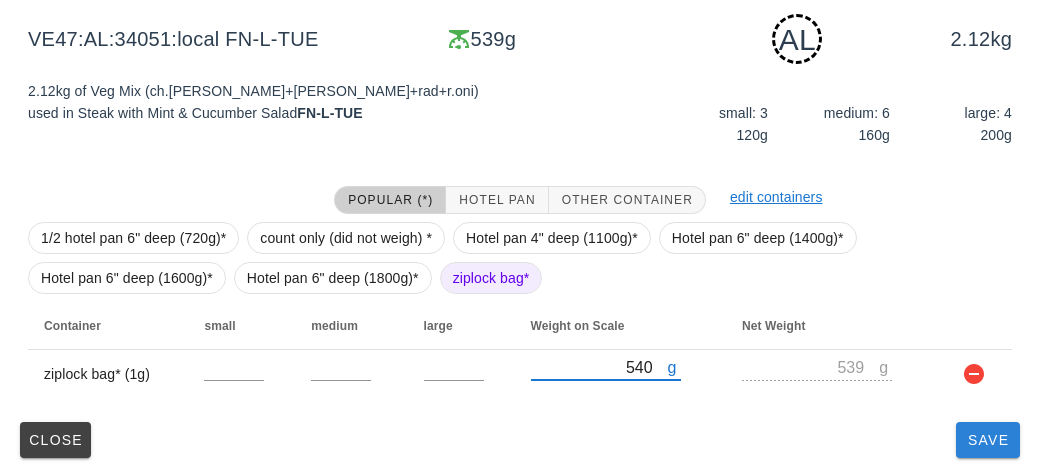 type on "540" 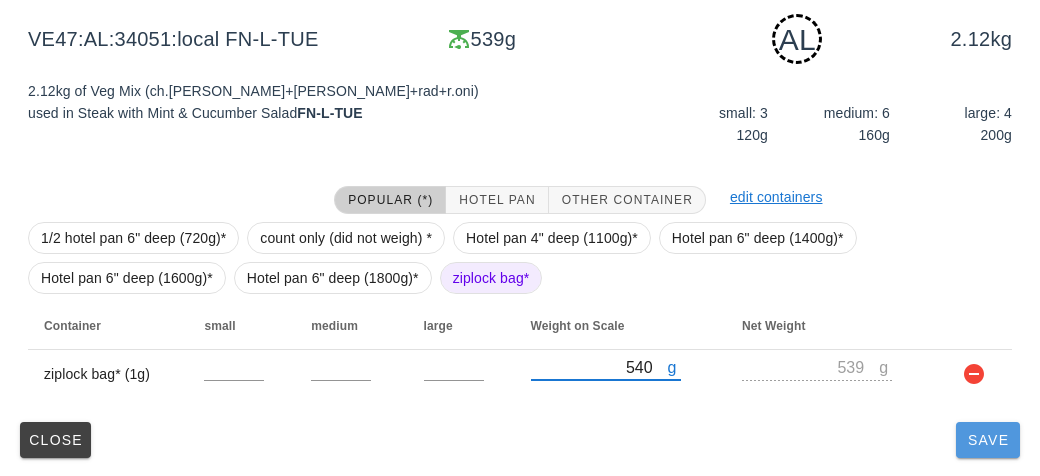 click on "Save" at bounding box center [988, 440] 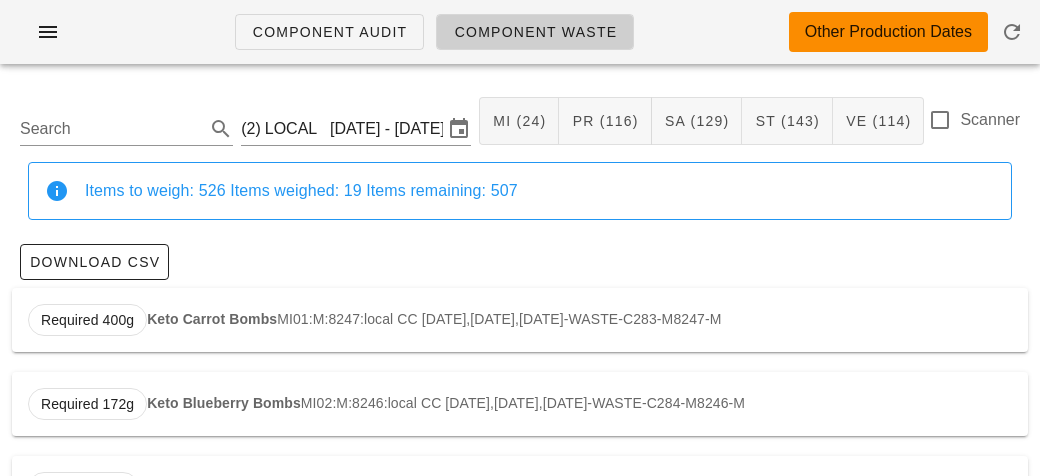 scroll, scrollTop: 0, scrollLeft: 0, axis: both 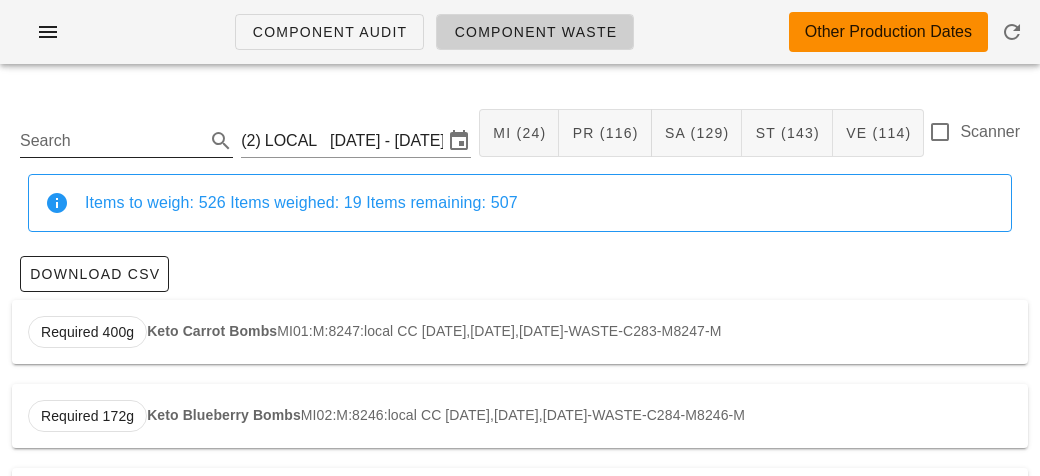 click on "Search" at bounding box center (110, 141) 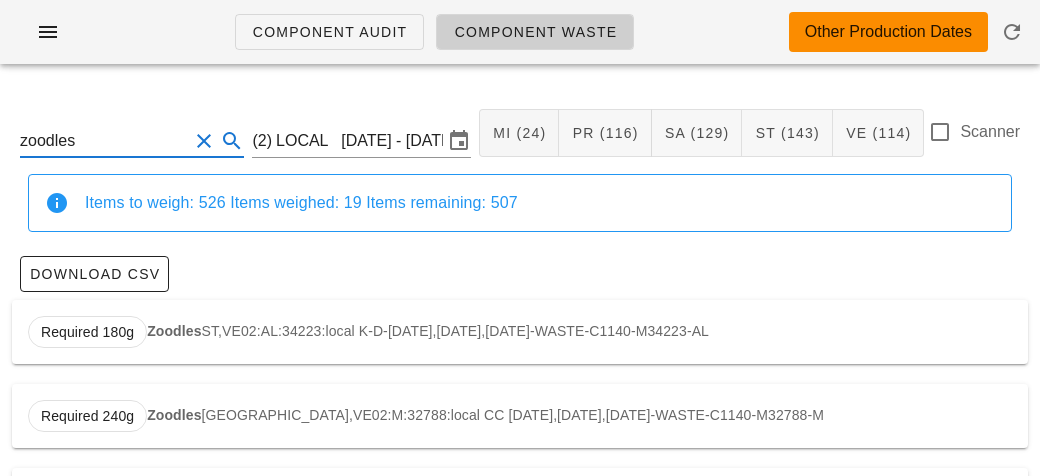 click on "Required 180g Zoodles  ST,VE02:AL:34223:local K-D-[DATE],[DATE],[DATE]-WASTE-C1140-M34223-AL" at bounding box center [520, 332] 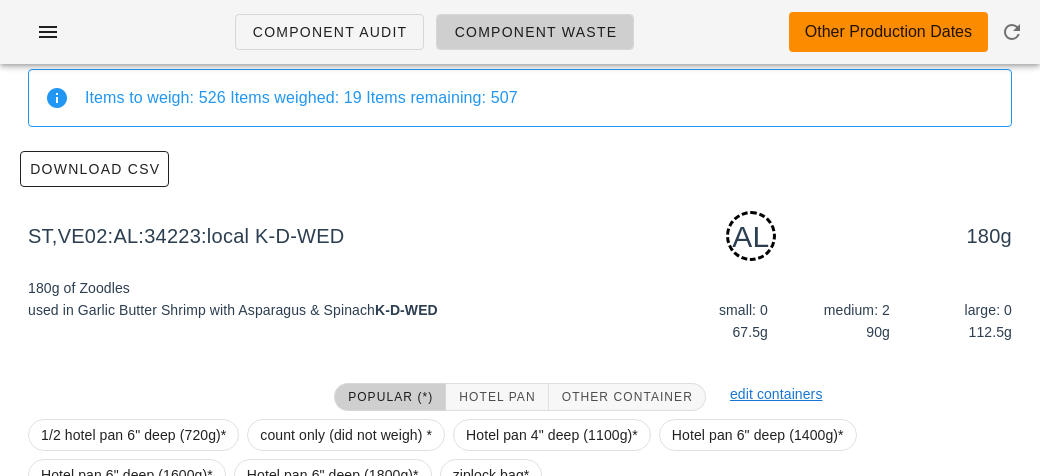 scroll, scrollTop: 302, scrollLeft: 0, axis: vertical 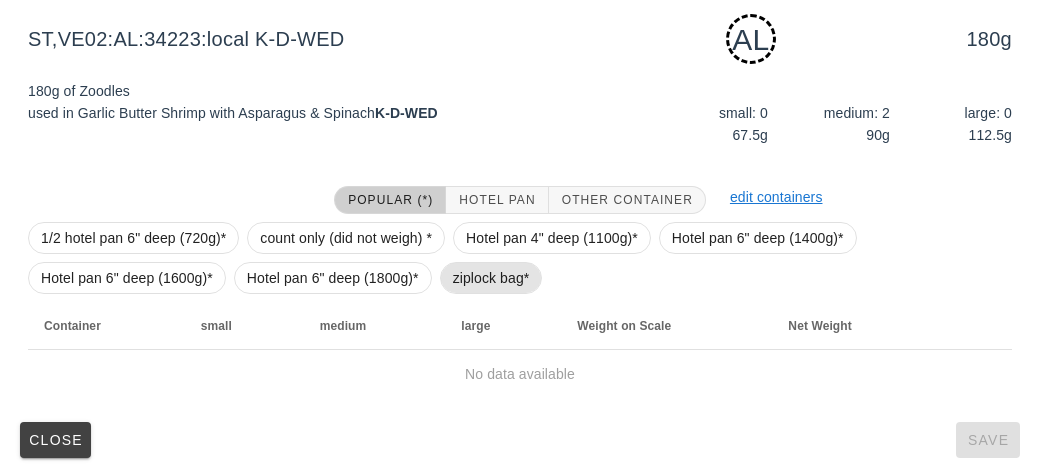 click on "ziplock bag*" at bounding box center [491, 278] 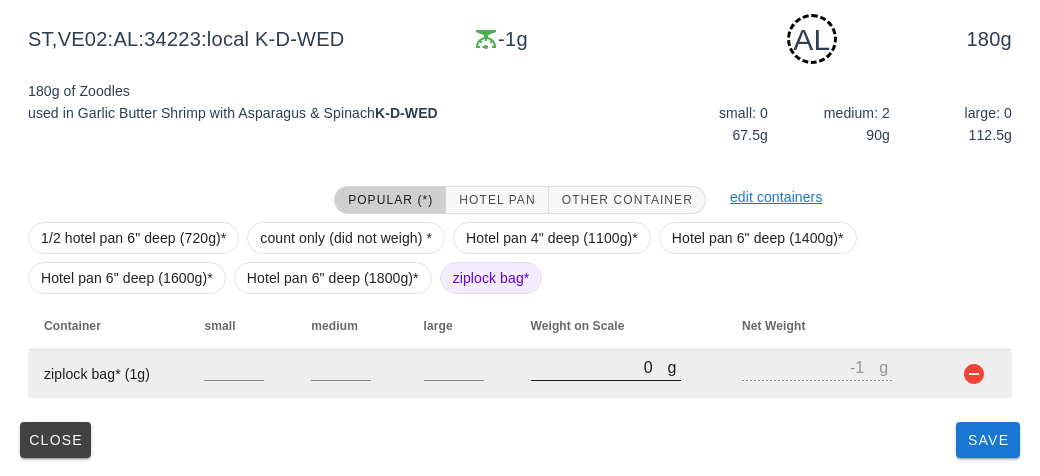 click on "0" at bounding box center [599, 367] 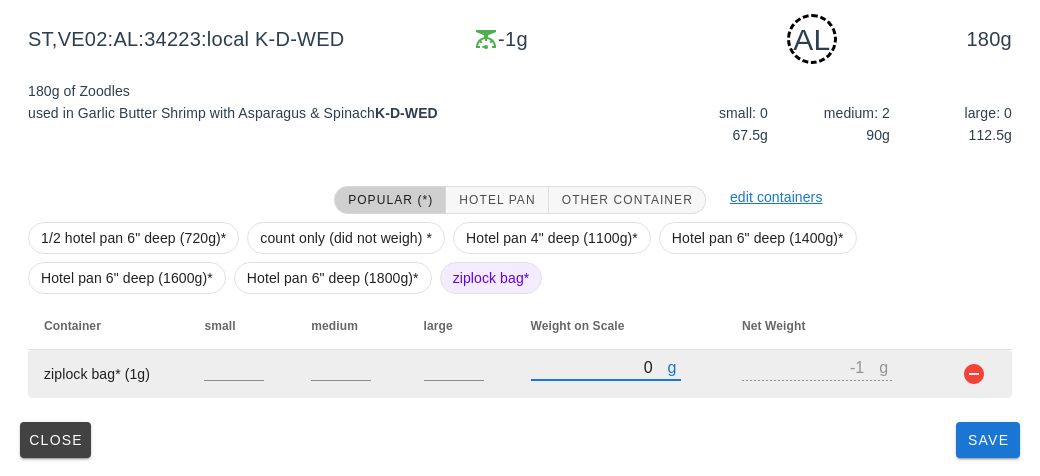 type on "10" 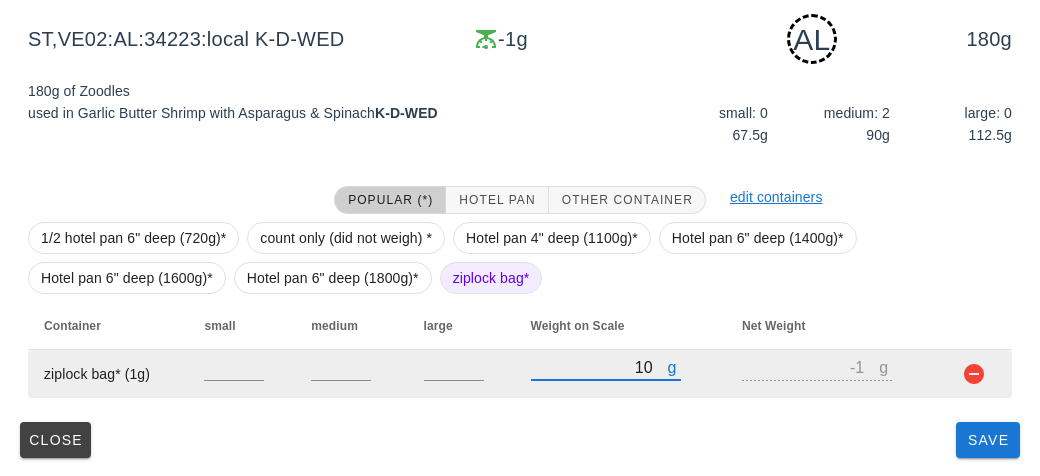 type on "9" 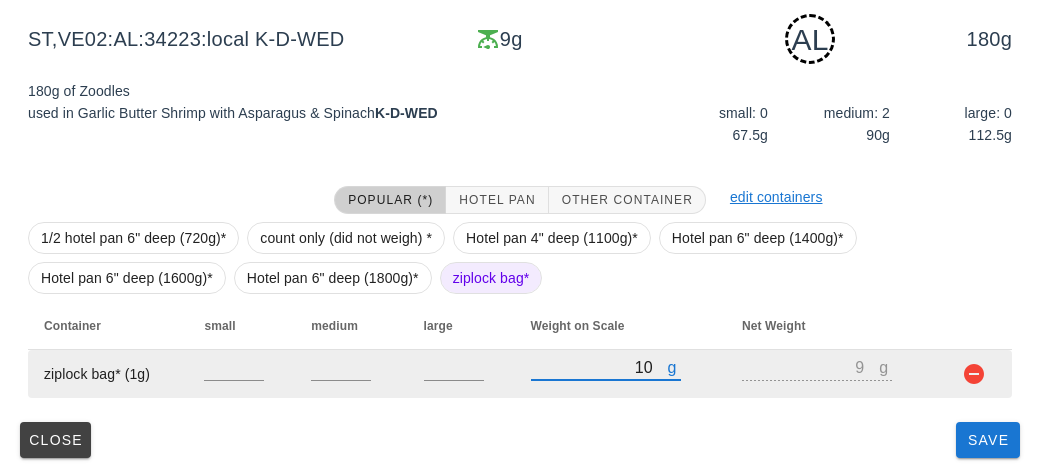type on "150" 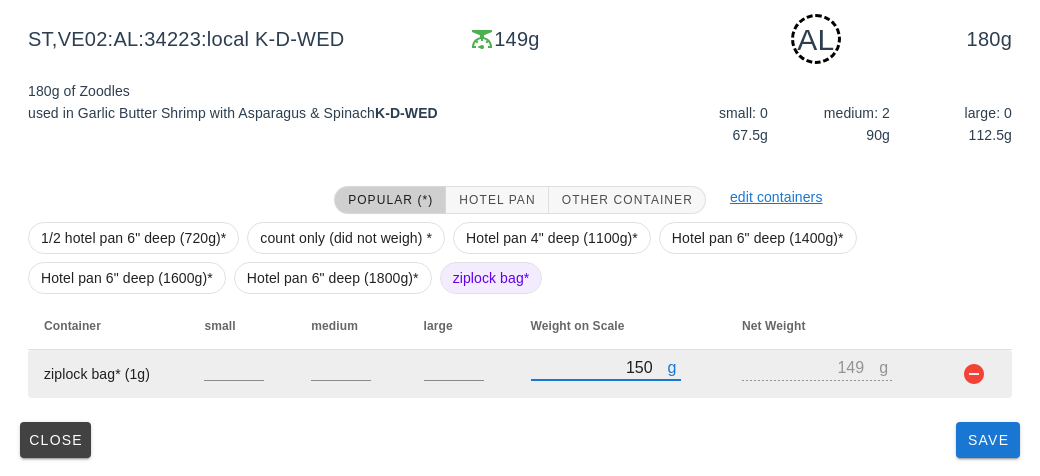 type on "150" 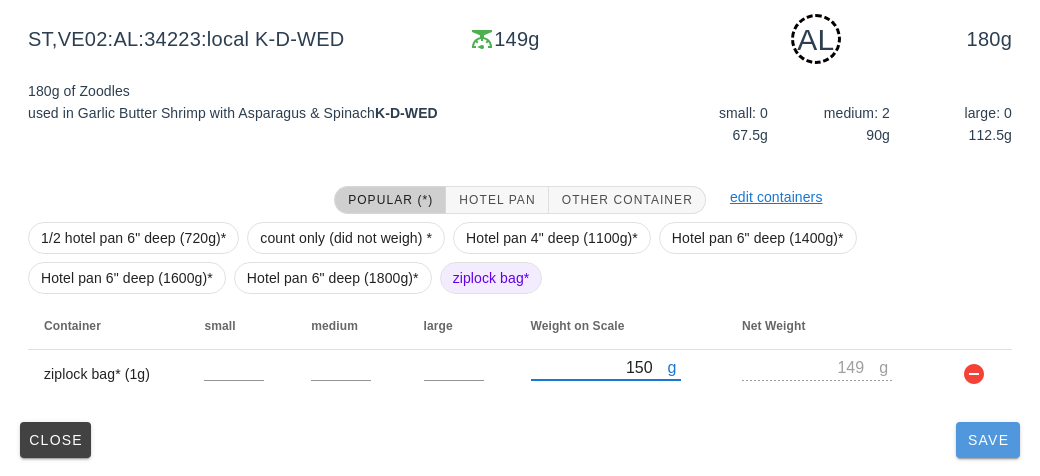 click on "Save" at bounding box center (988, 440) 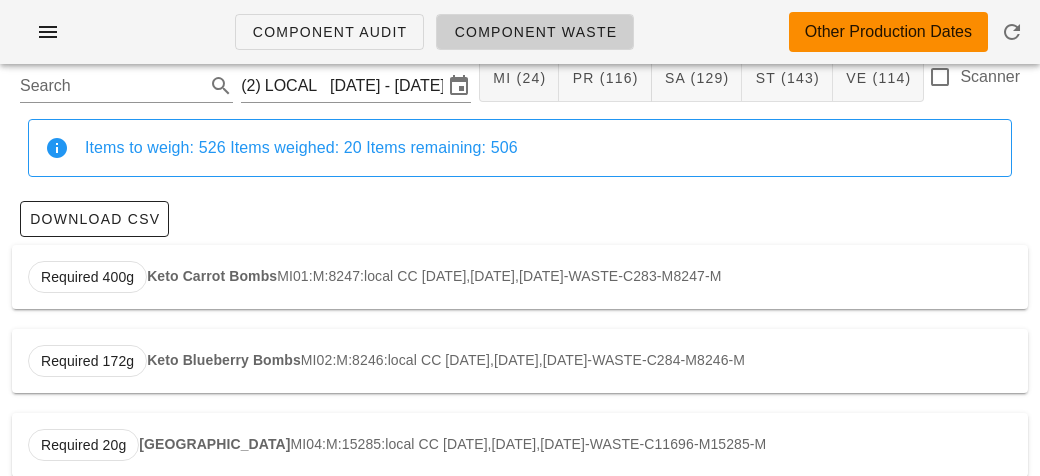 scroll, scrollTop: 0, scrollLeft: 0, axis: both 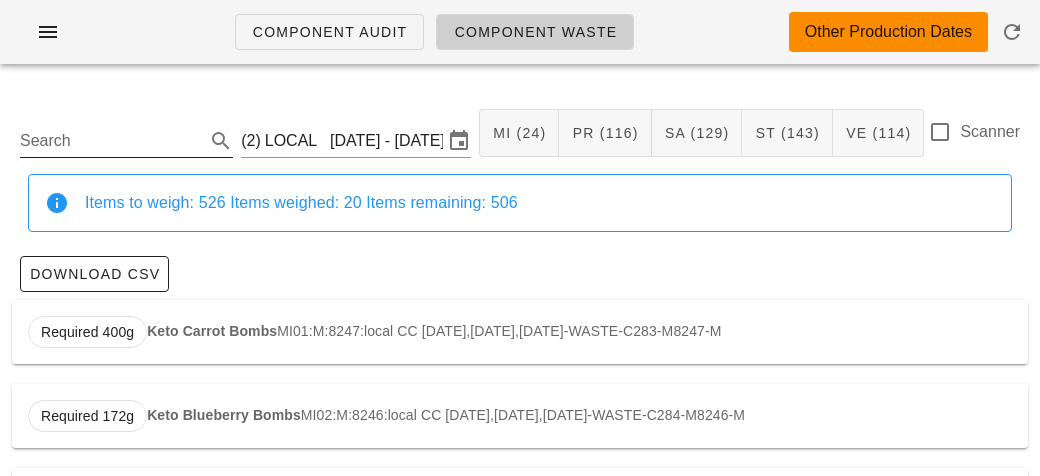 click on "Search" at bounding box center [110, 141] 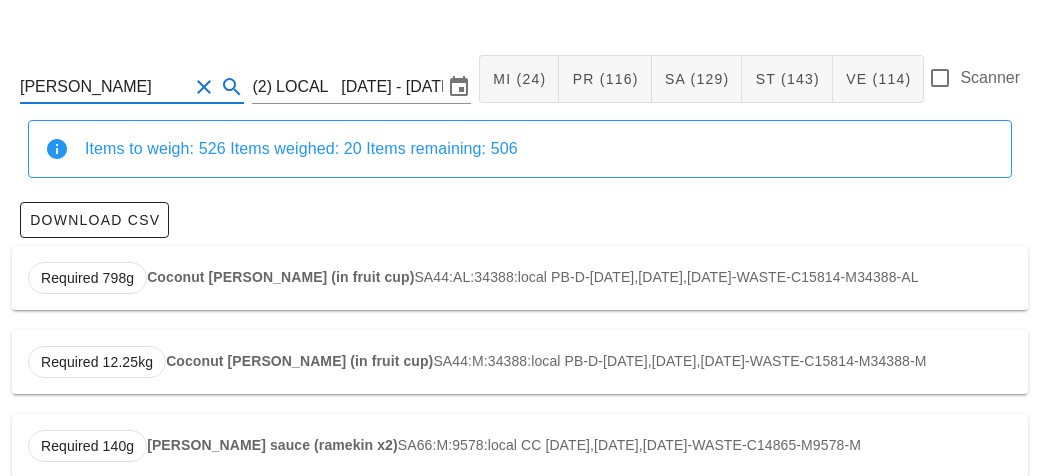 scroll, scrollTop: 86, scrollLeft: 0, axis: vertical 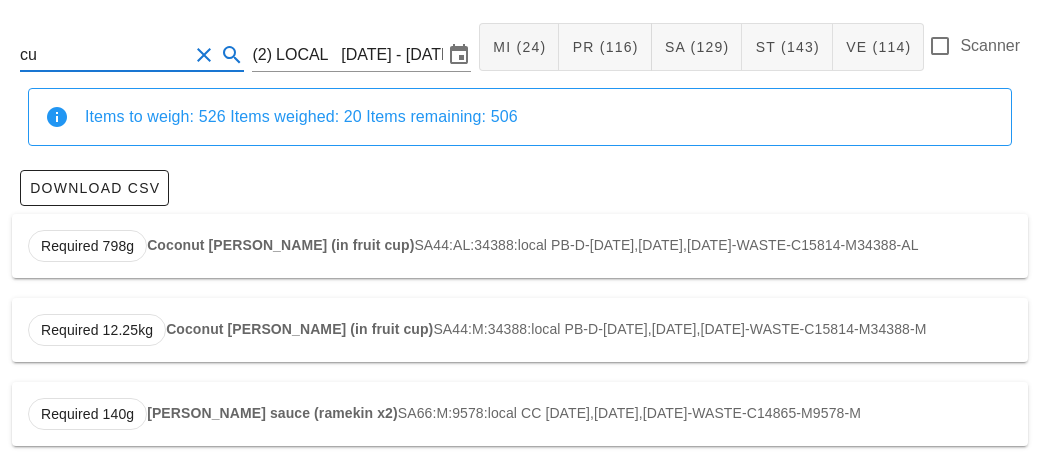 type on "c" 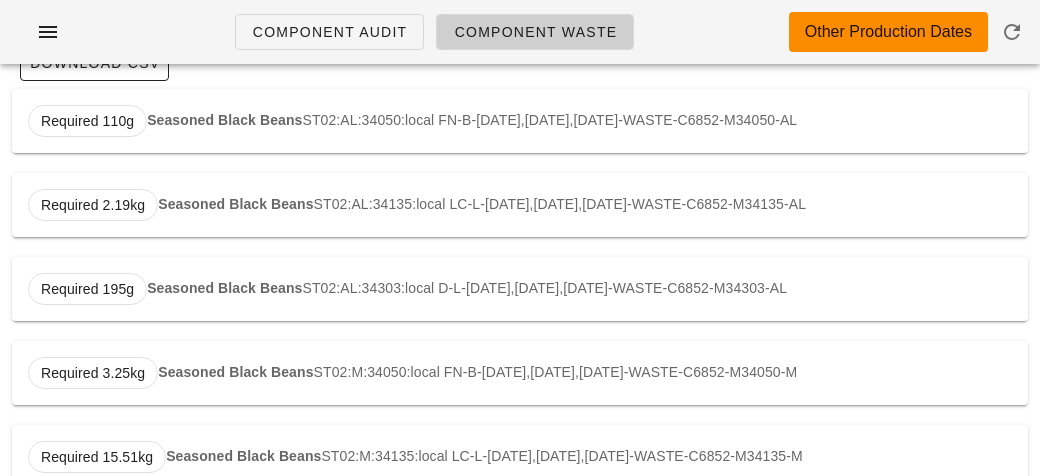 scroll, scrollTop: 0, scrollLeft: 0, axis: both 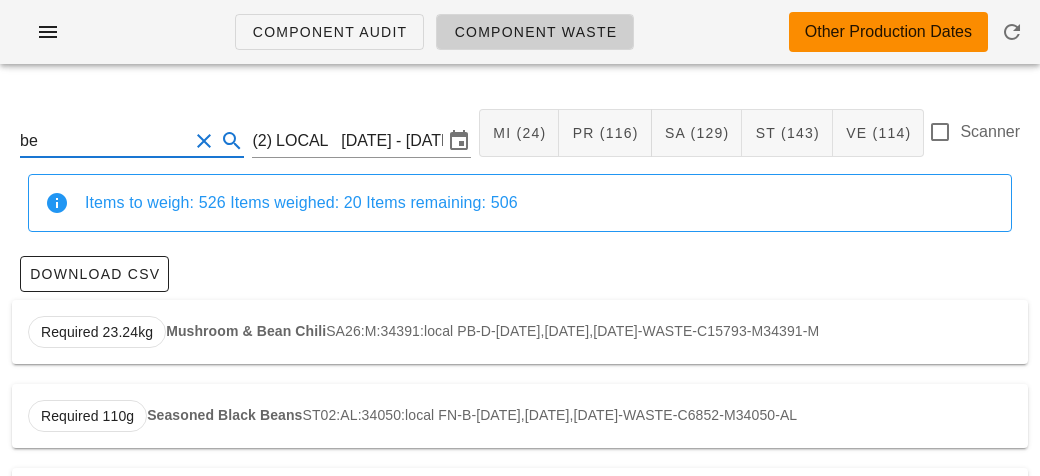 type on "b" 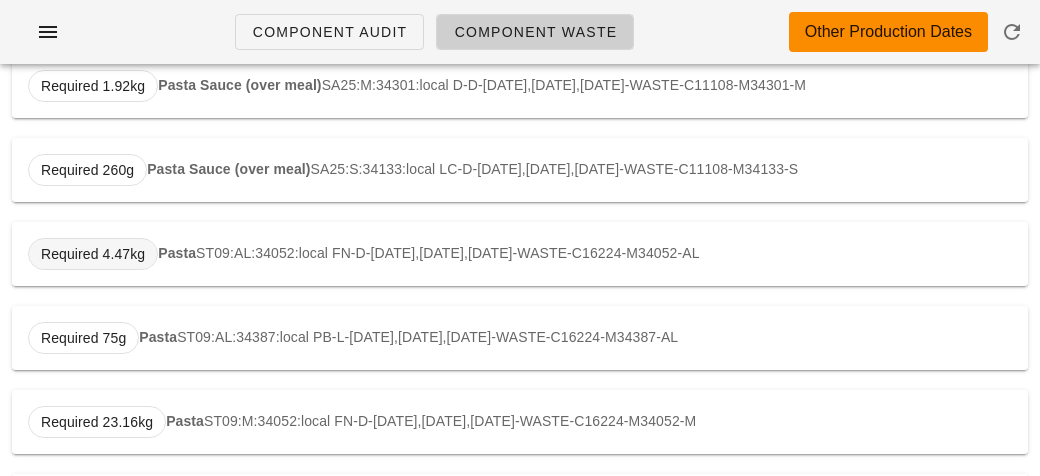 click on "Required 4.47kg" at bounding box center [93, 254] 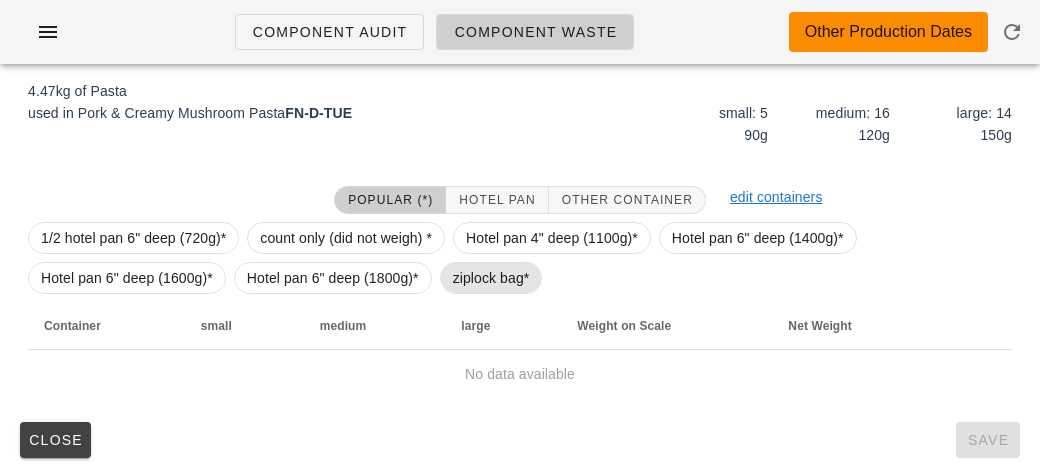 click on "ziplock bag*" at bounding box center [491, 278] 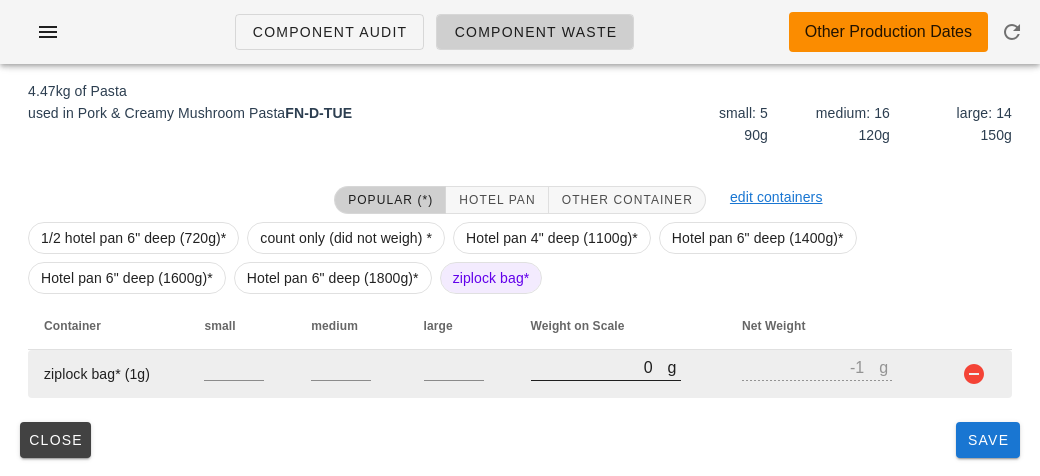 click on "0" at bounding box center (599, 367) 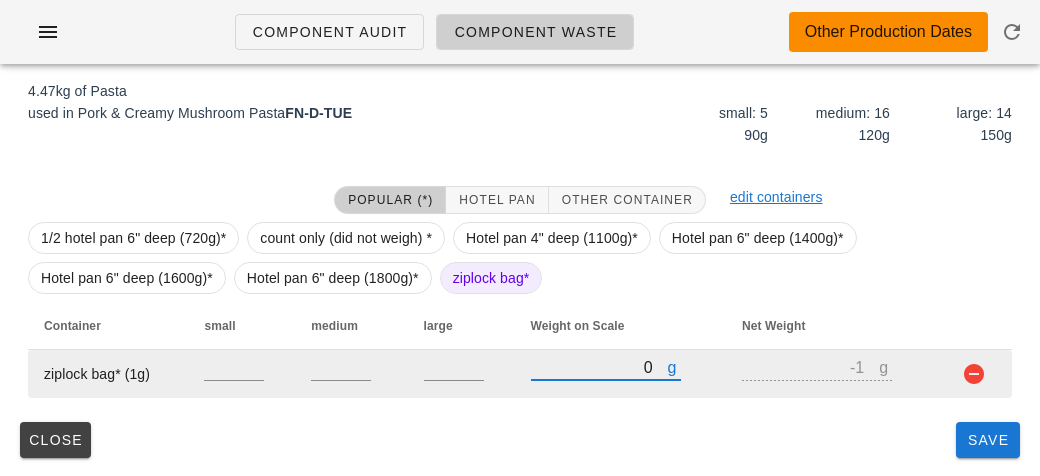type on "60" 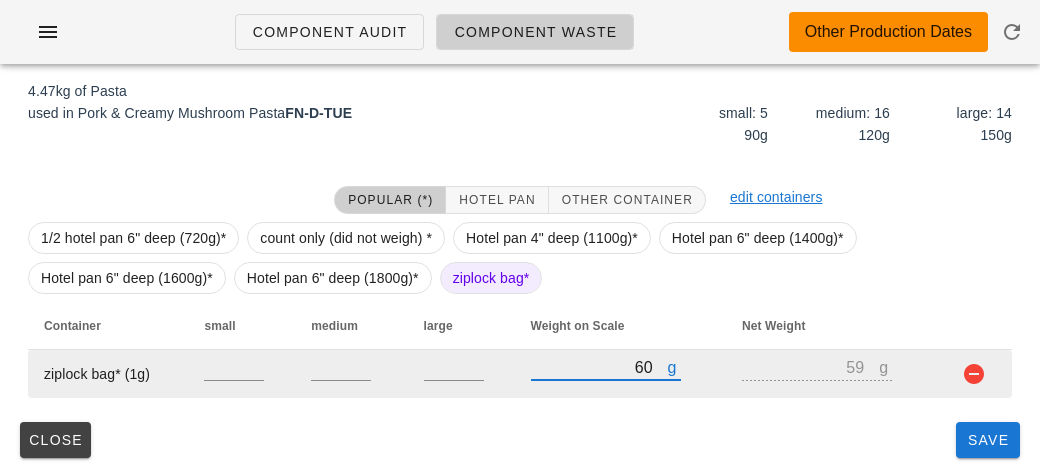 type on "670" 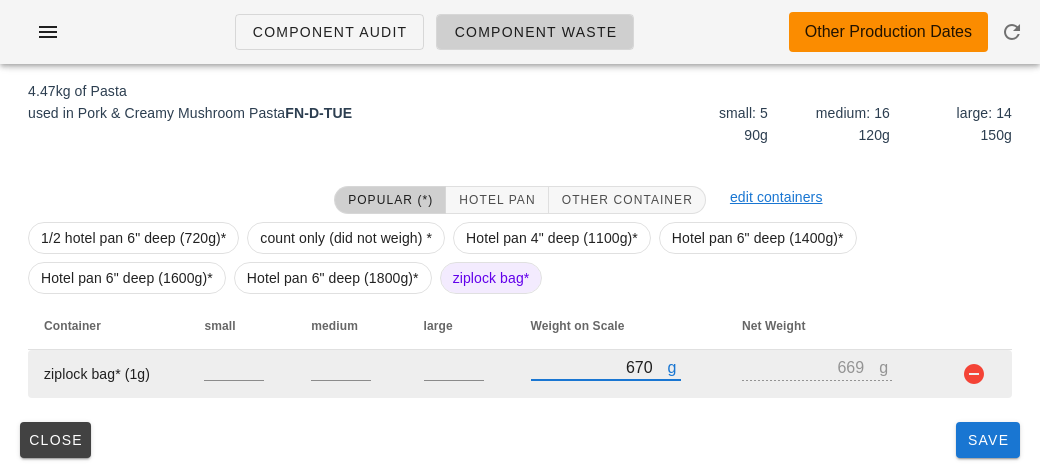 type on "670" 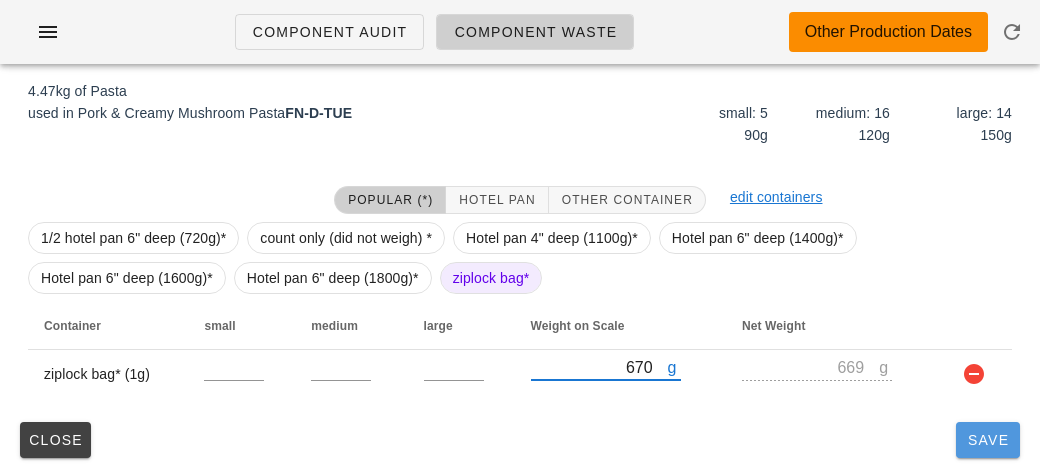 click on "Save" at bounding box center [988, 440] 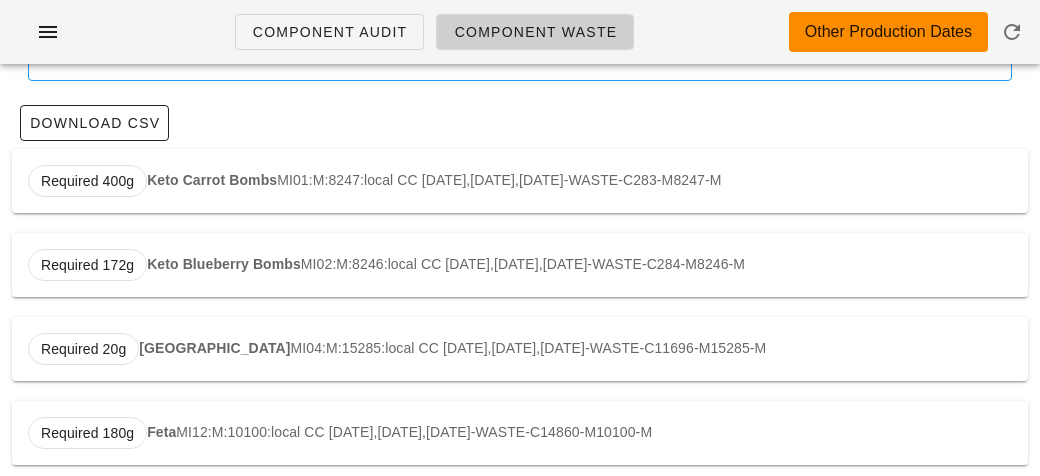 scroll, scrollTop: 0, scrollLeft: 0, axis: both 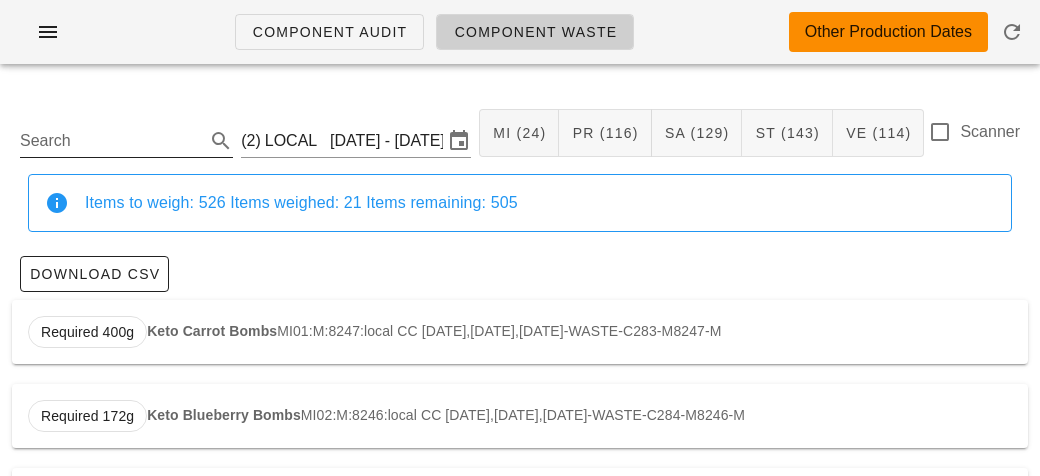 click on "Search" at bounding box center [110, 141] 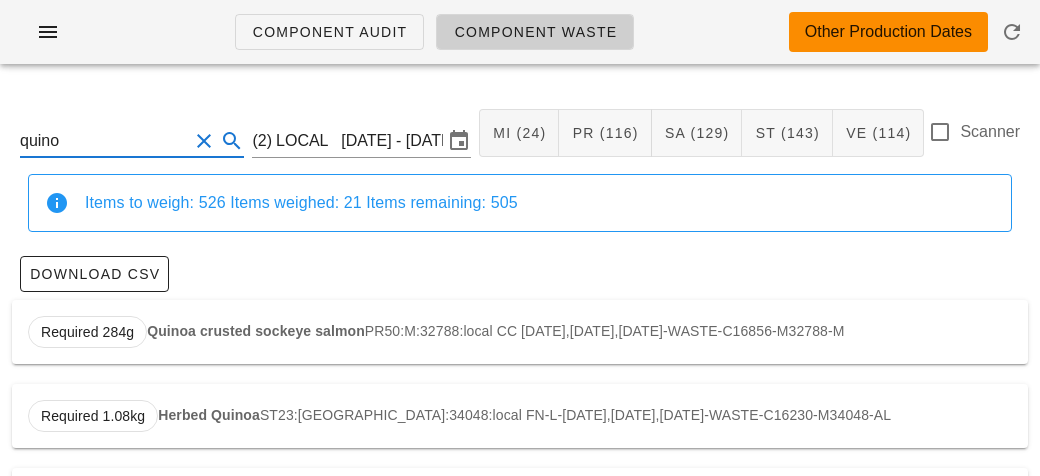 click on "Herbed Quinoa" at bounding box center [209, 415] 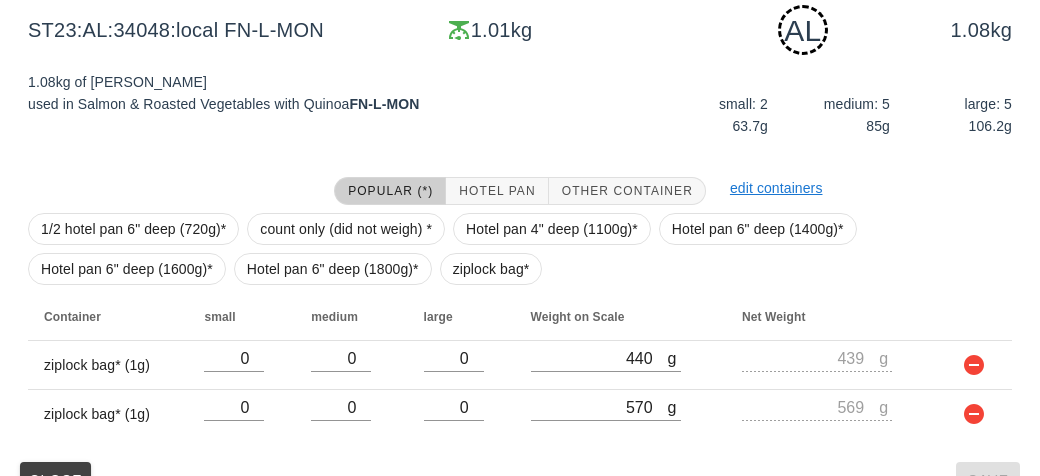 scroll, scrollTop: 350, scrollLeft: 0, axis: vertical 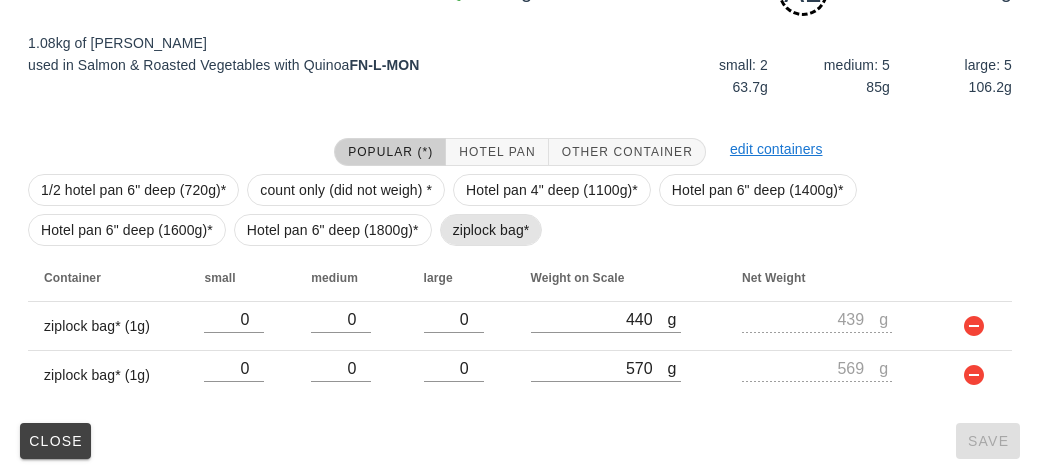 click on "ziplock bag*" at bounding box center (491, 230) 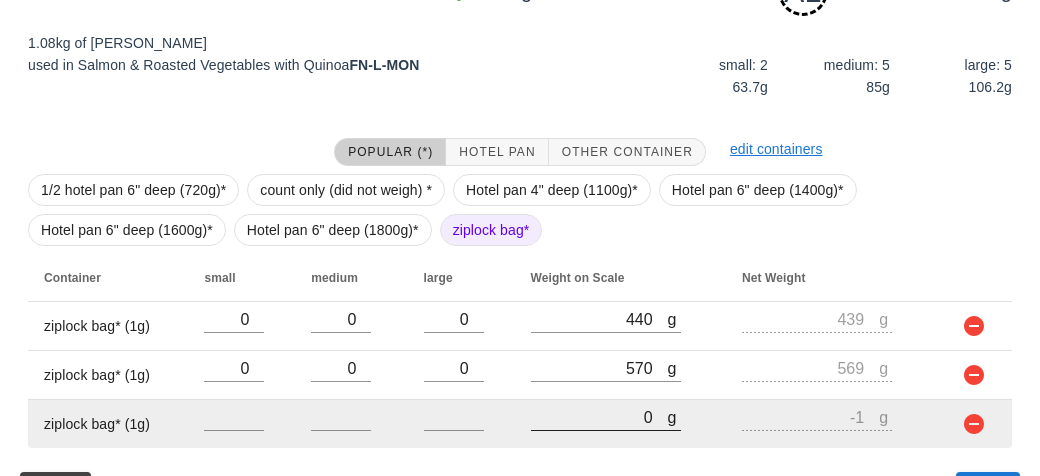 click on "0" at bounding box center [599, 417] 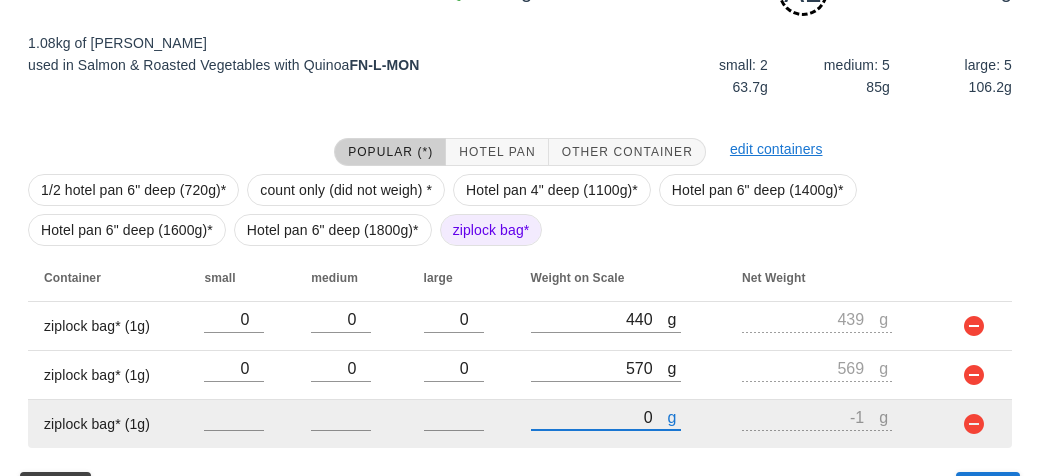 type on "10" 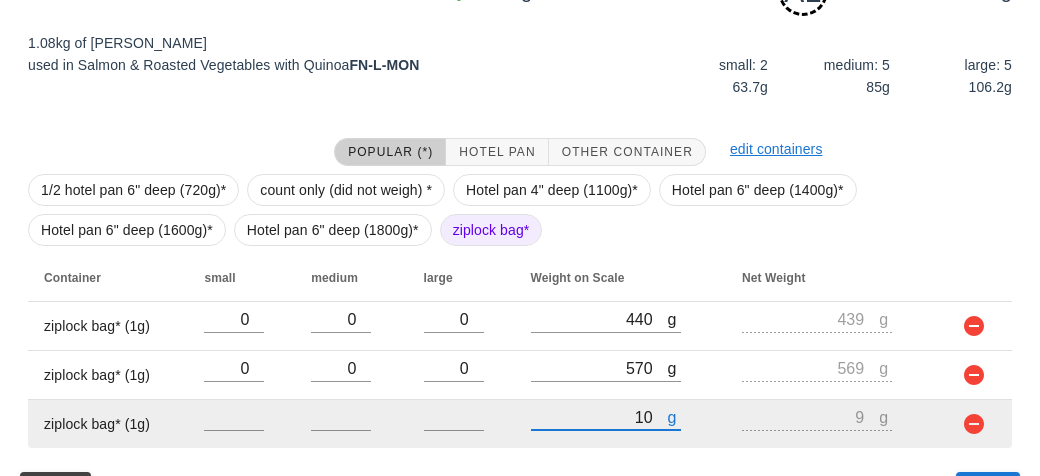 type on "120" 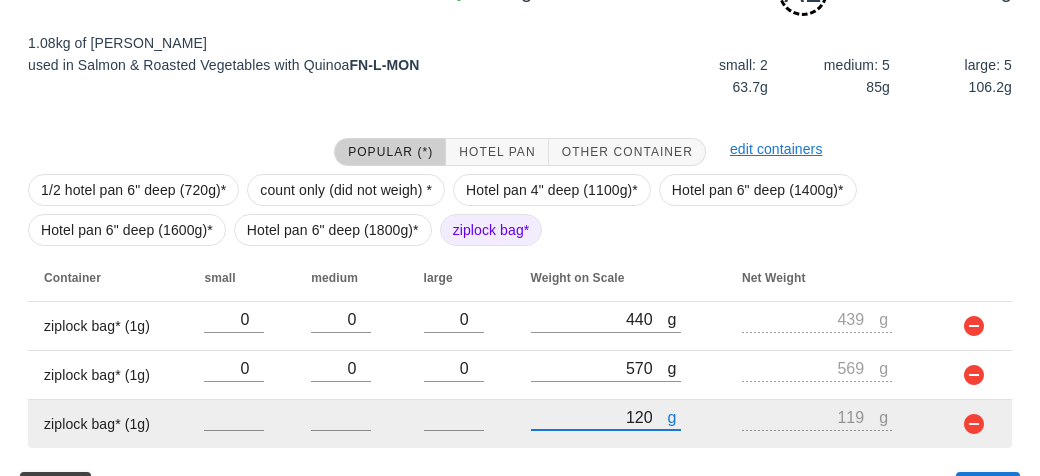 type on "1230" 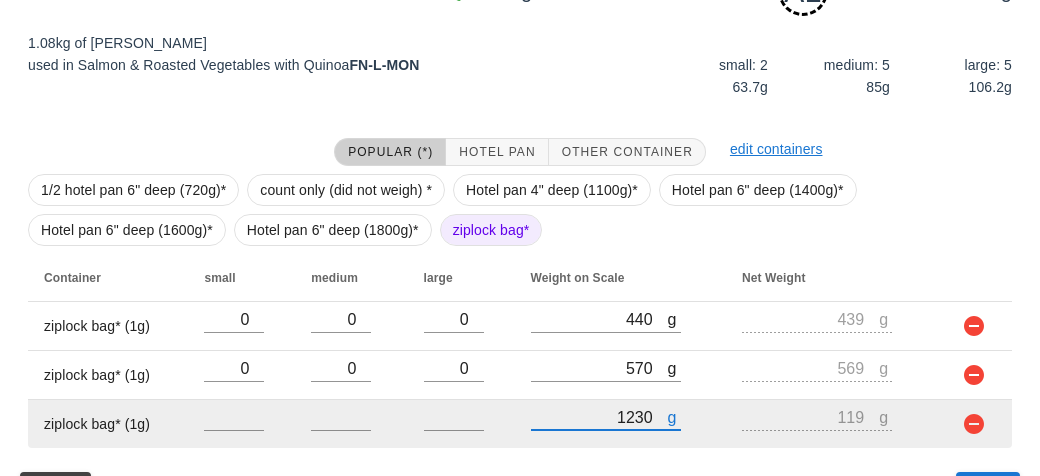 type on "1229" 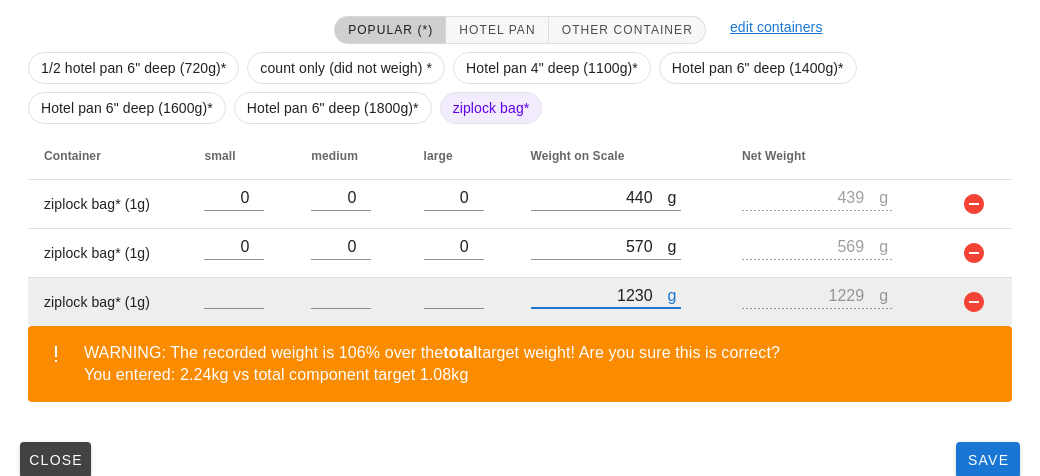scroll, scrollTop: 491, scrollLeft: 0, axis: vertical 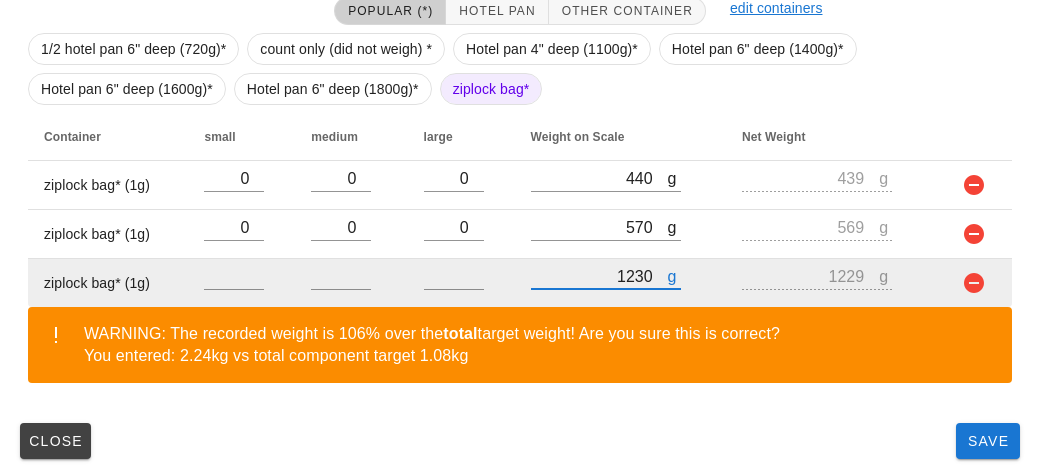 type on "1230" 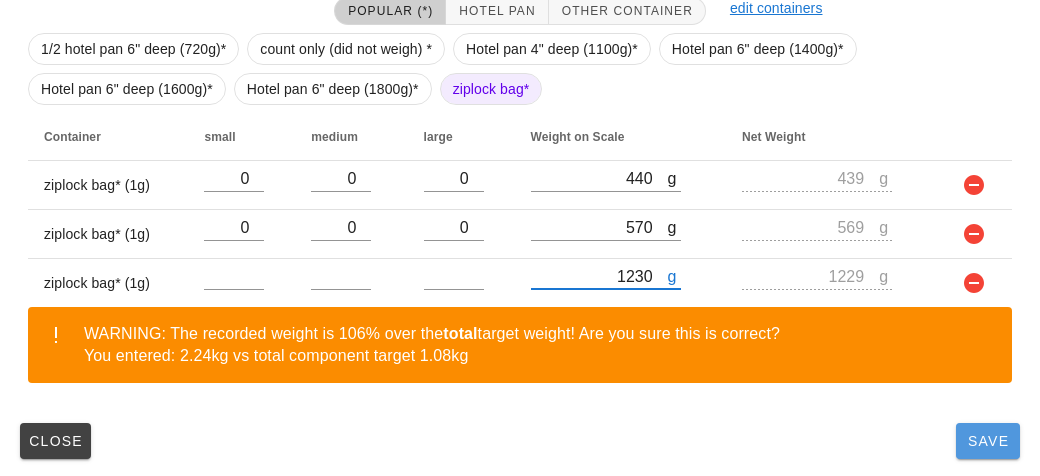 click on "Save" at bounding box center (988, 441) 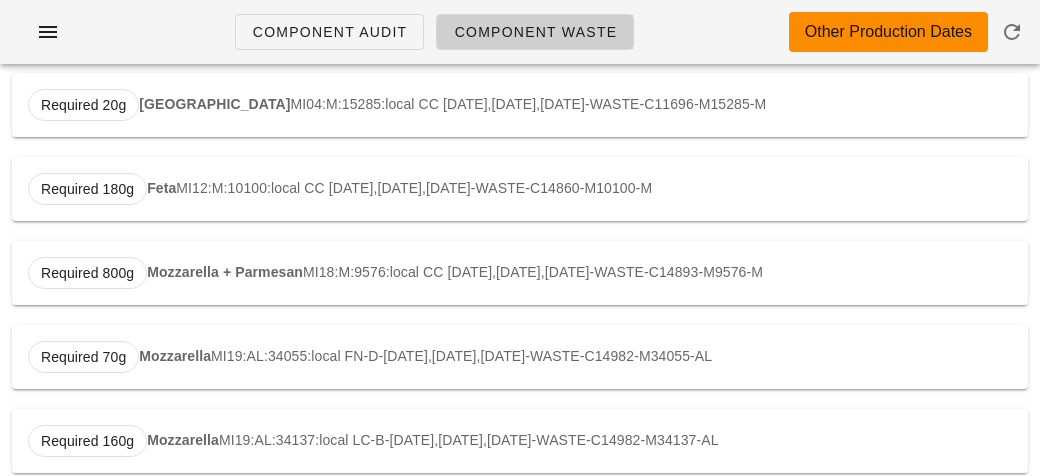 scroll, scrollTop: 0, scrollLeft: 0, axis: both 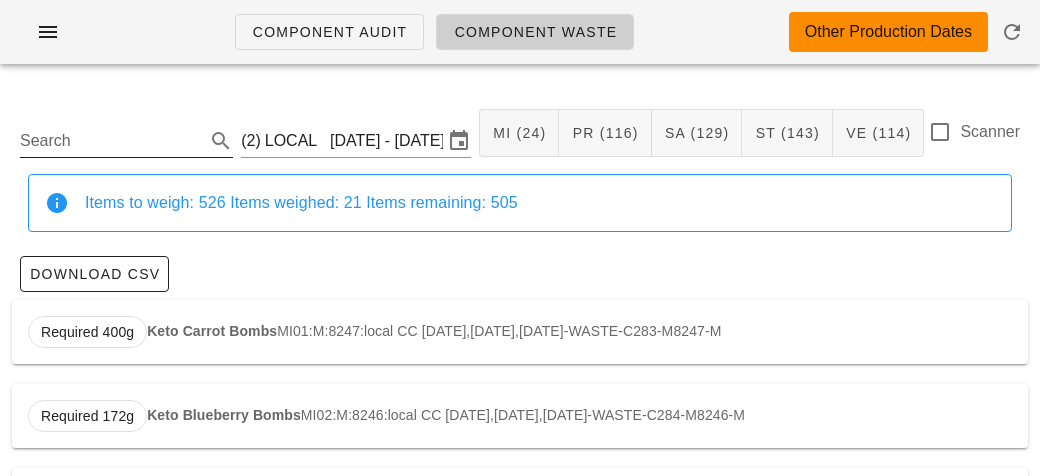 click on "Search" at bounding box center [110, 141] 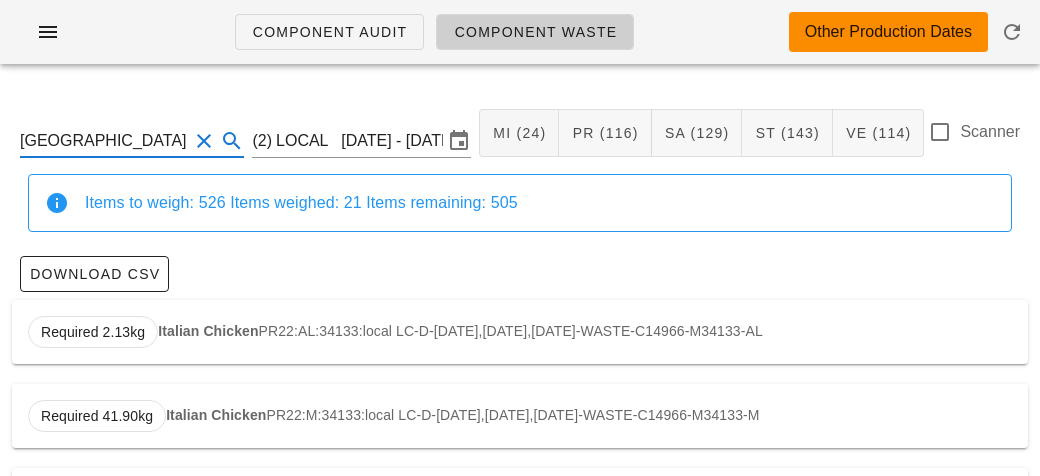 click on "Italian Chicken" at bounding box center (208, 331) 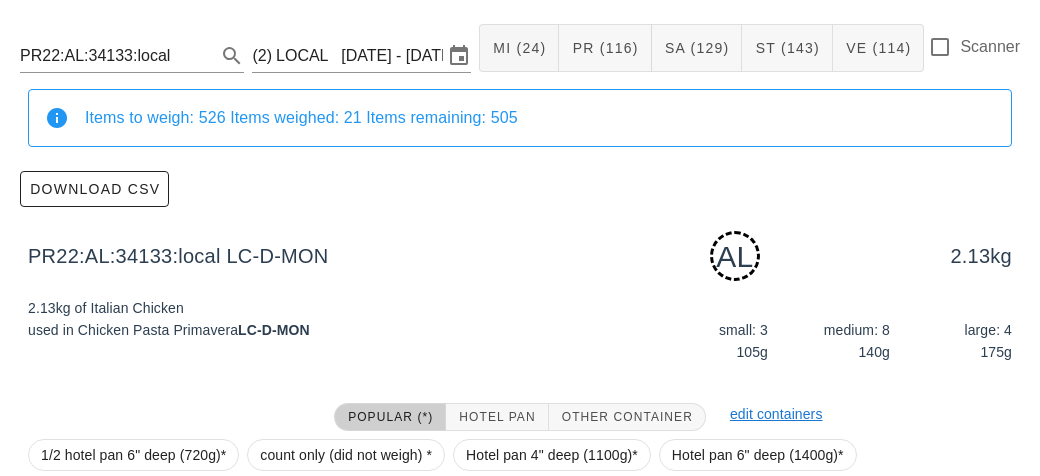 scroll, scrollTop: 302, scrollLeft: 0, axis: vertical 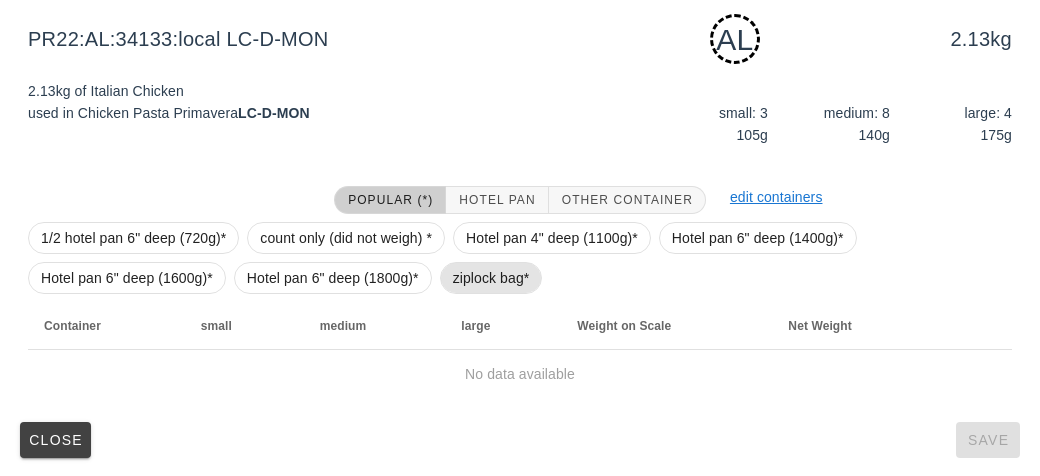 click on "ziplock bag*" at bounding box center [491, 278] 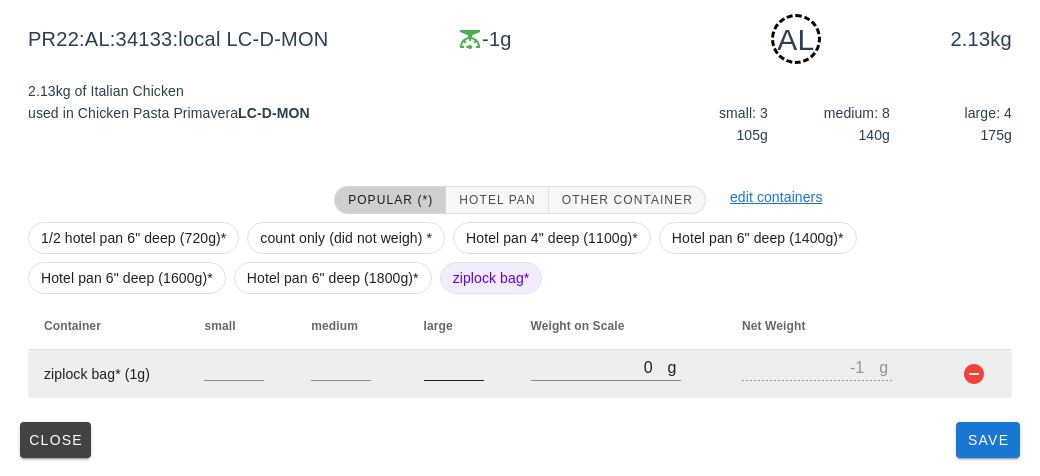 click on "Container small medium large Weight on Scale Net Weight  ziplock bag* (1g)  g 0 g -1" at bounding box center (520, 350) 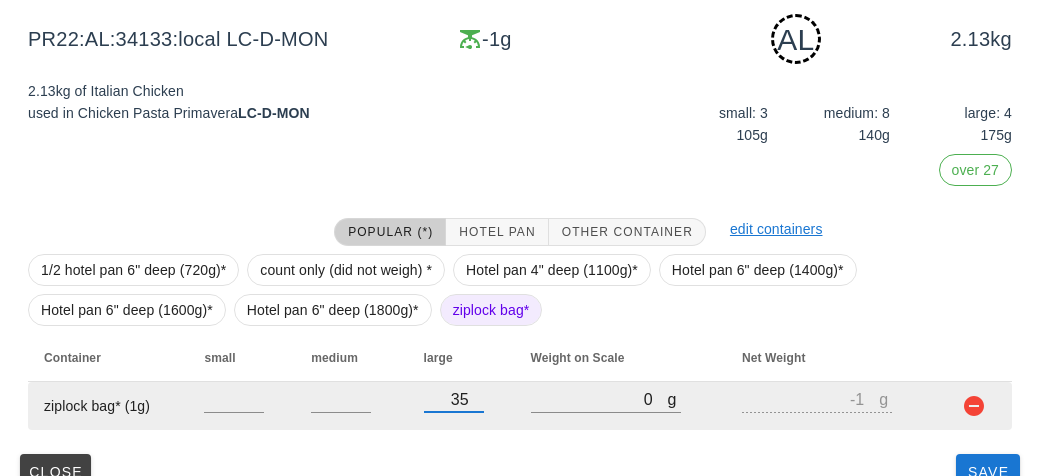 type on "36" 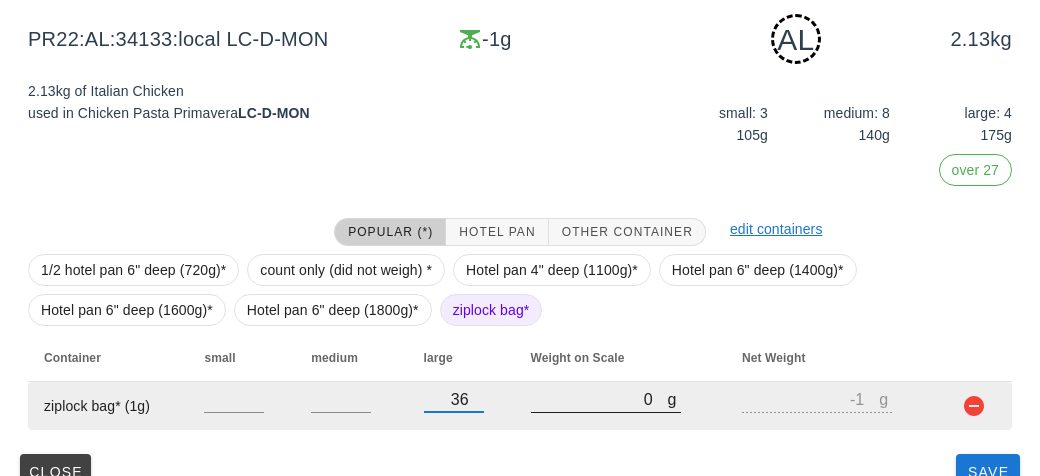 click on "0" at bounding box center [599, 399] 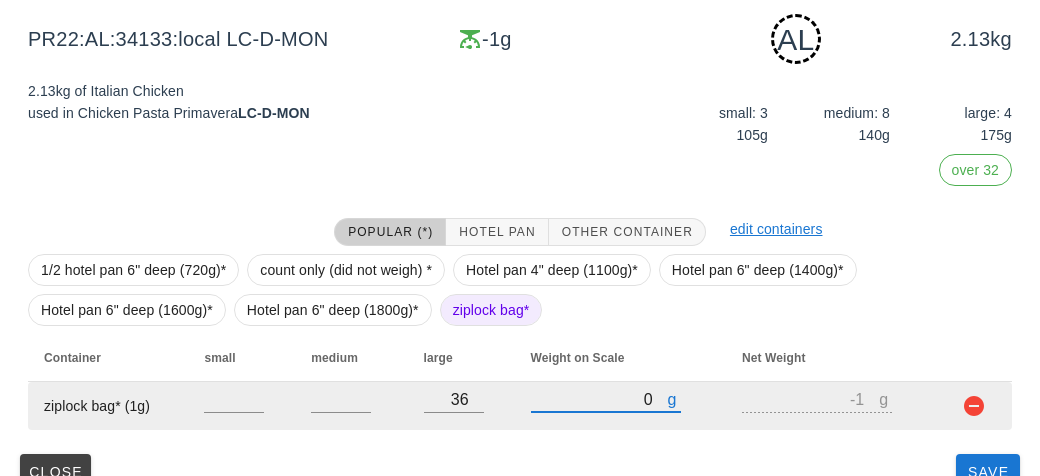type on "70" 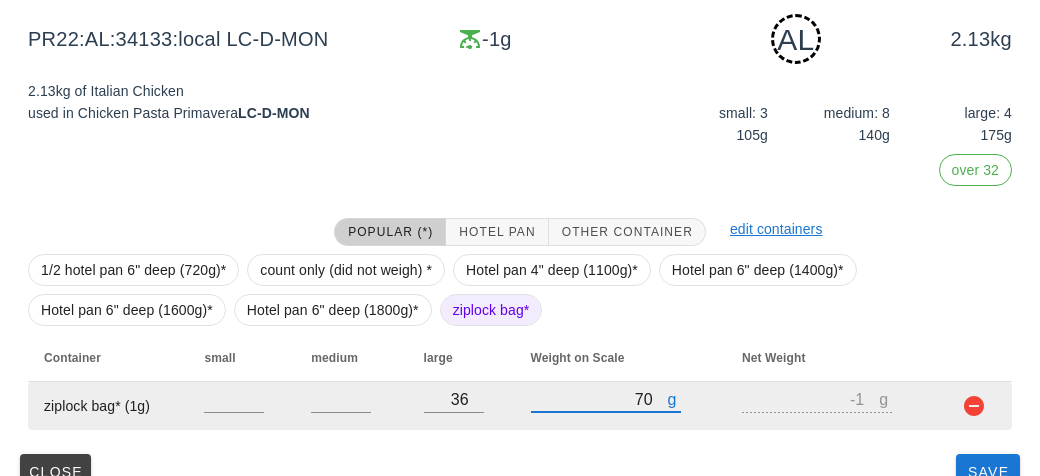 type on "69" 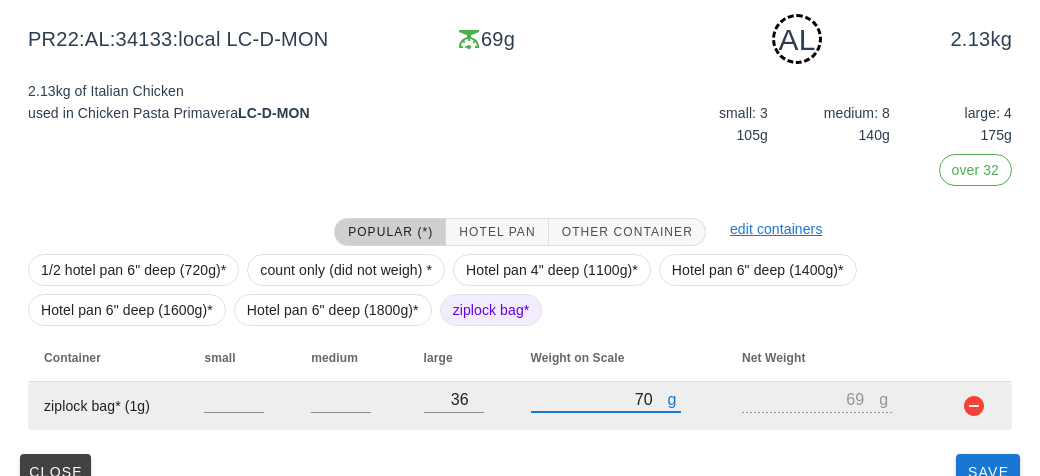type on "720" 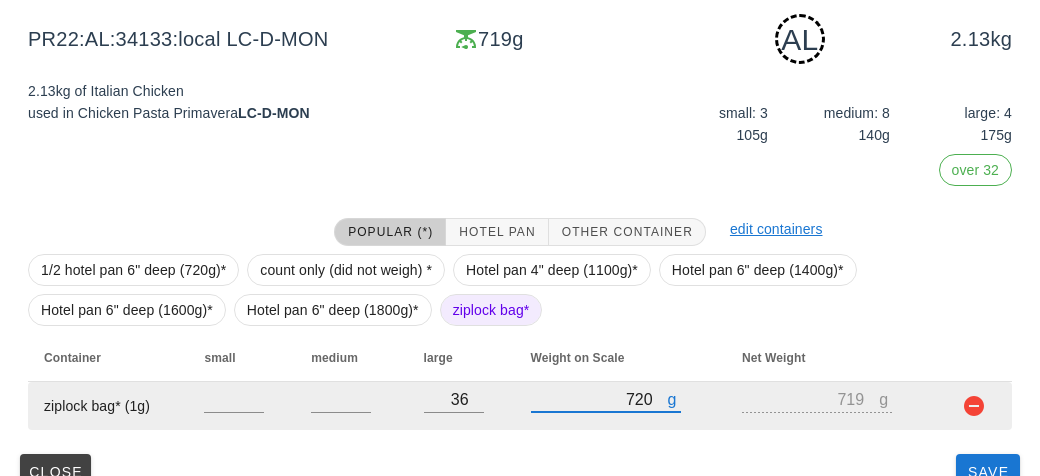 type on "720" 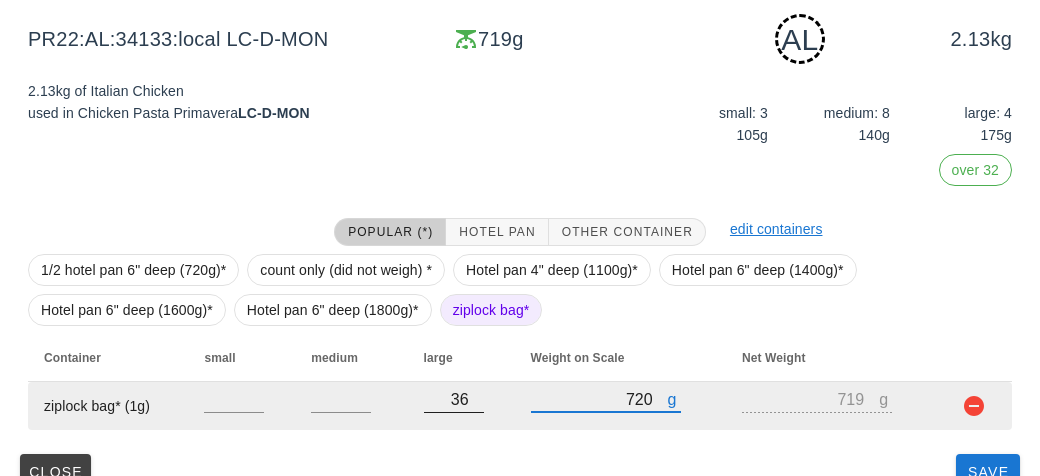 click on "36" at bounding box center (454, 399) 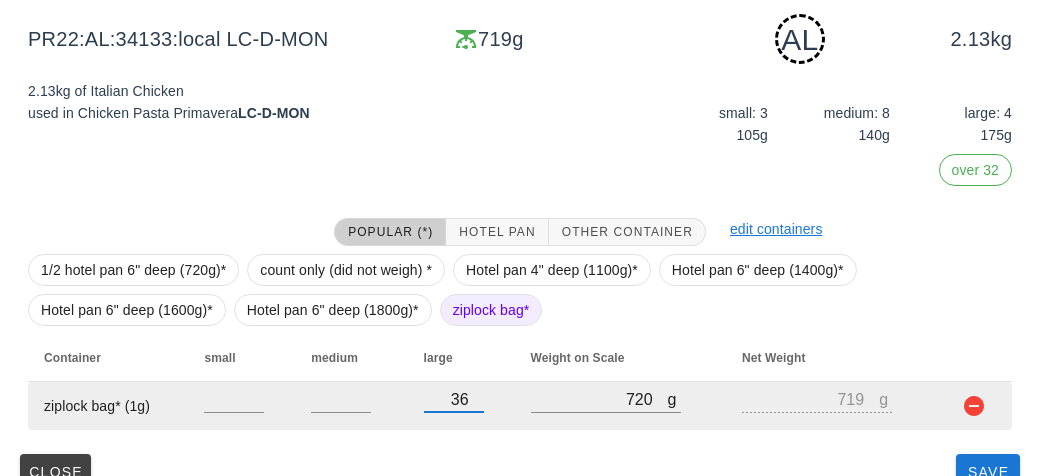 type on "3" 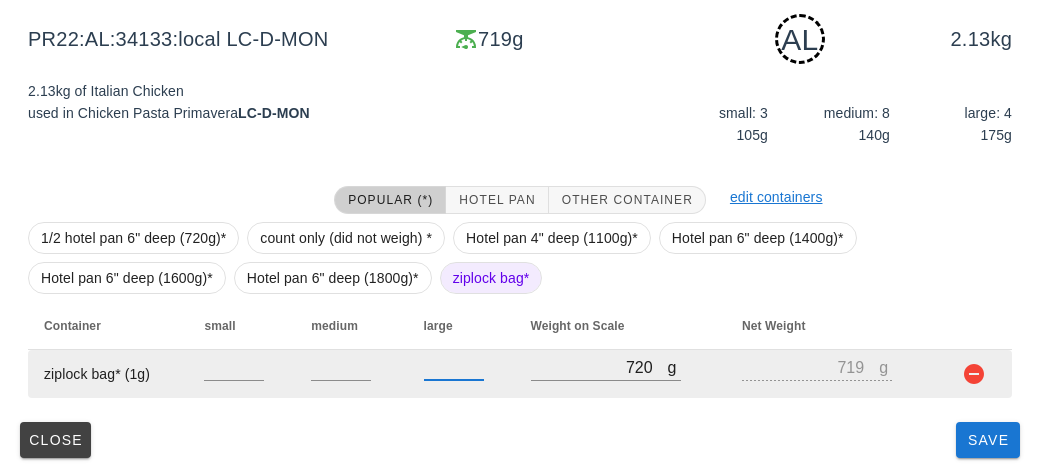 type 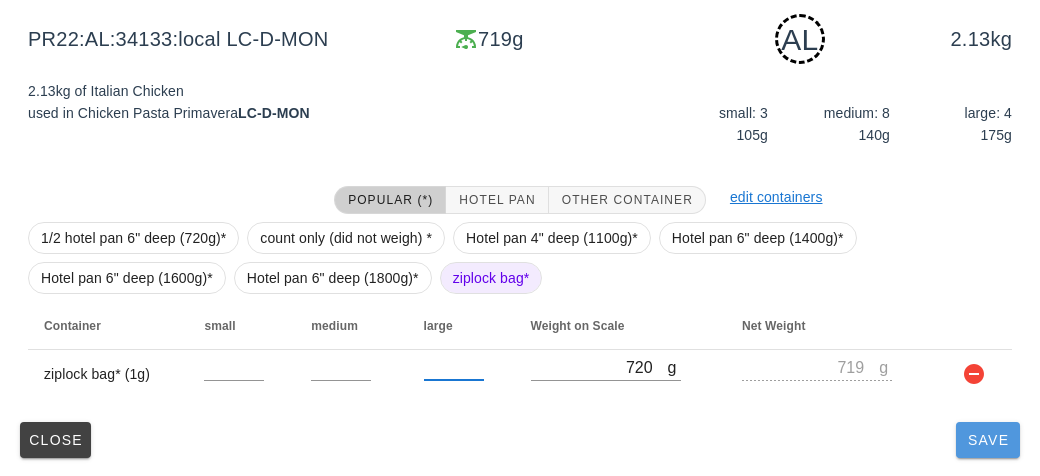 click on "Save" at bounding box center (988, 440) 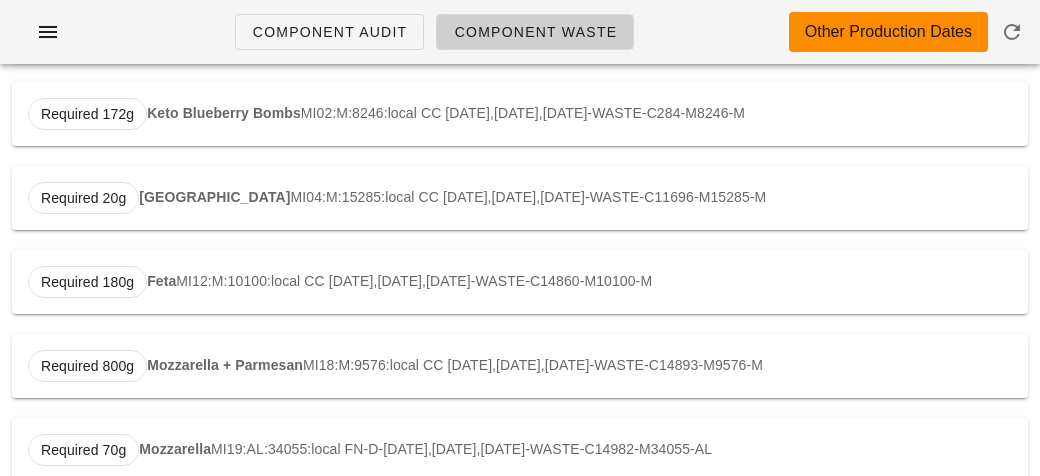 scroll, scrollTop: 0, scrollLeft: 0, axis: both 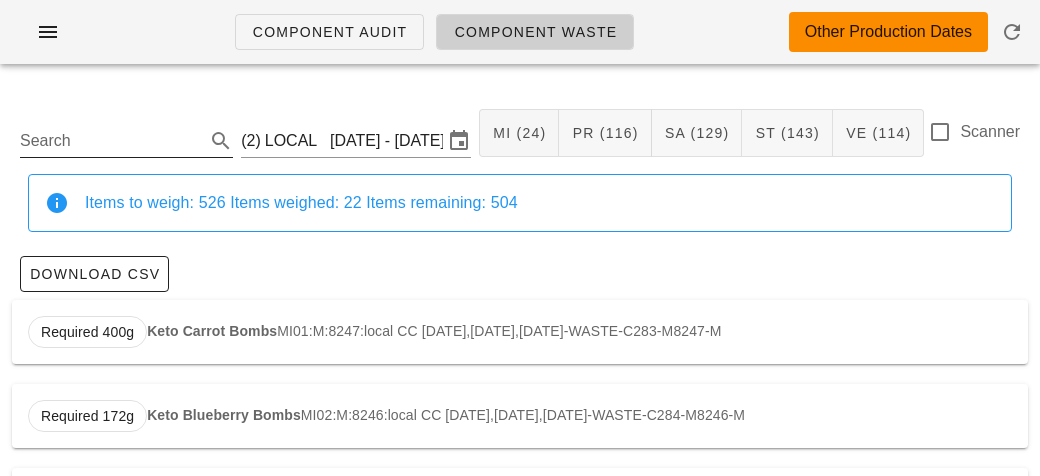 click on "Search" at bounding box center (110, 141) 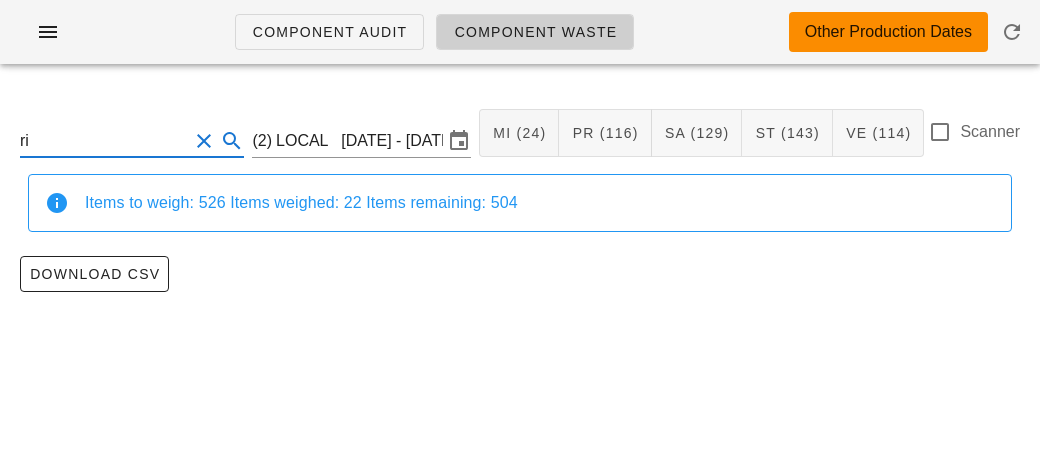 type on "r" 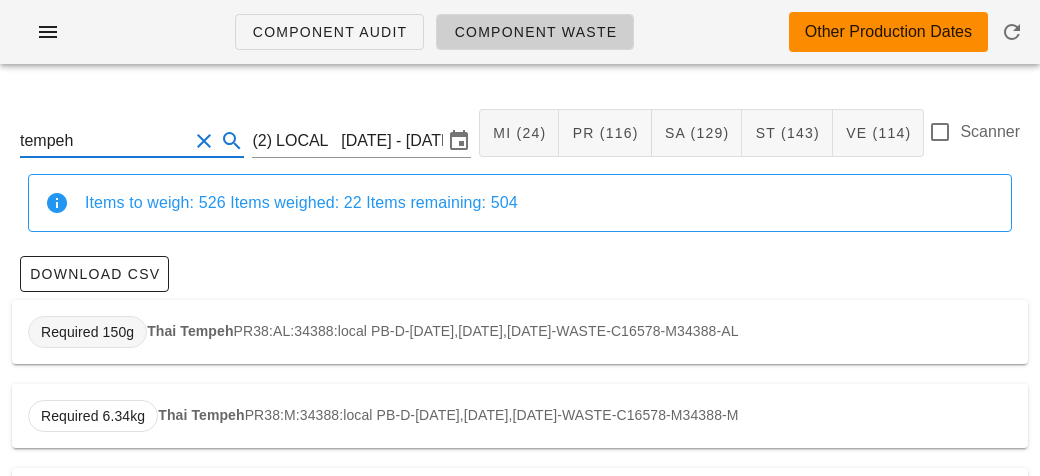 click on "Required 150g" at bounding box center (87, 332) 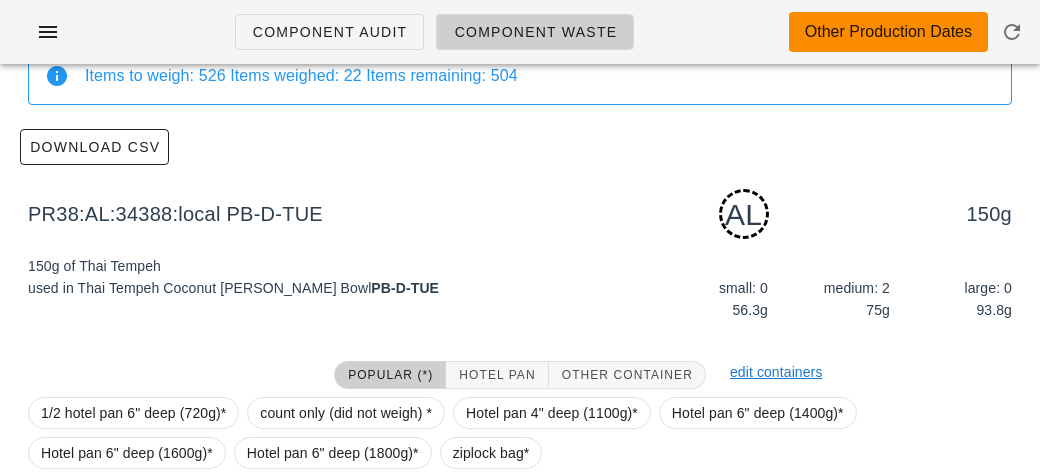 scroll, scrollTop: 302, scrollLeft: 0, axis: vertical 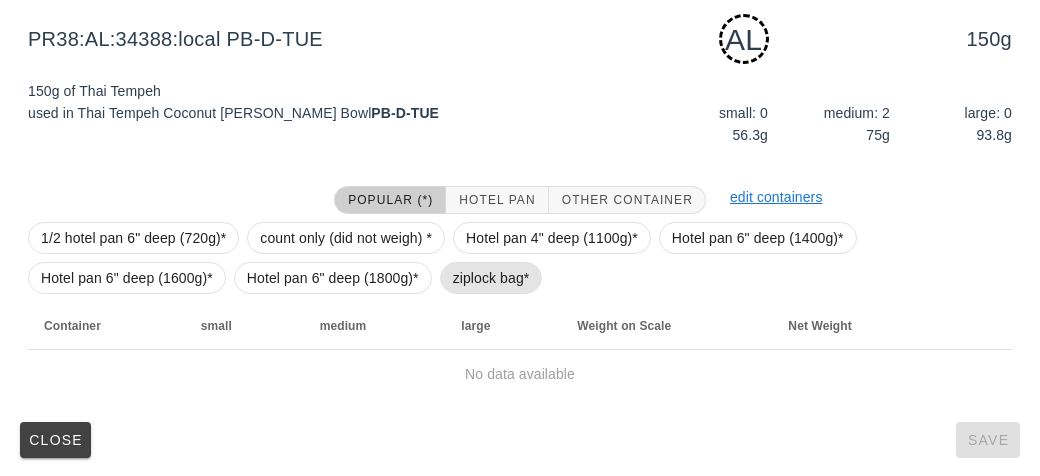 click on "ziplock bag*" at bounding box center [491, 278] 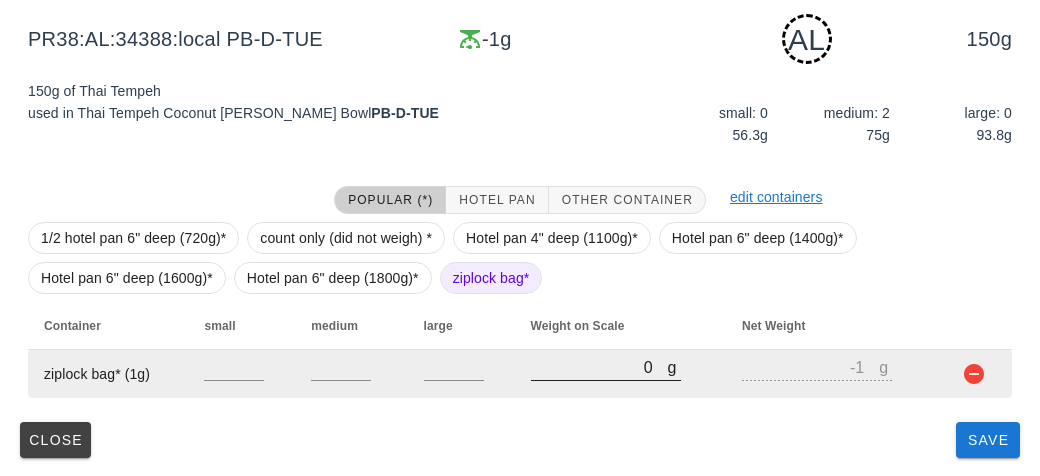 click on "0" at bounding box center [599, 367] 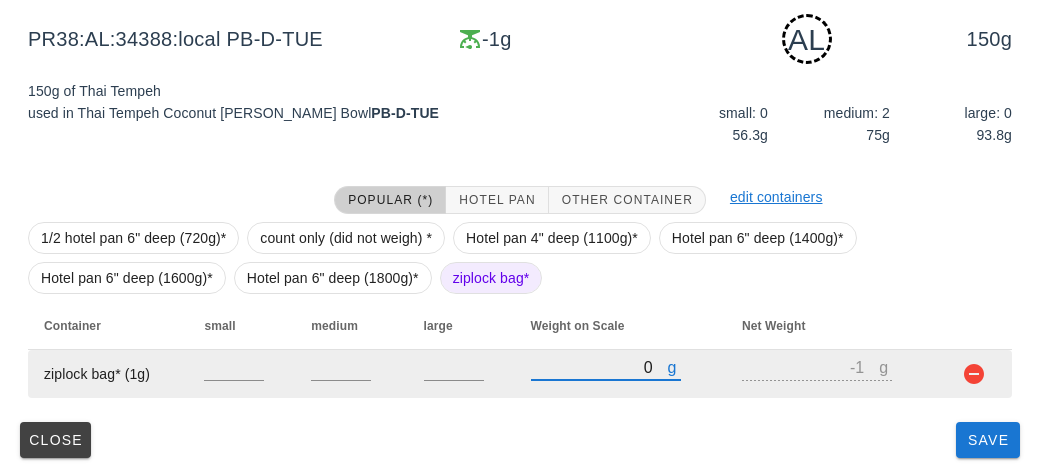 type on "40" 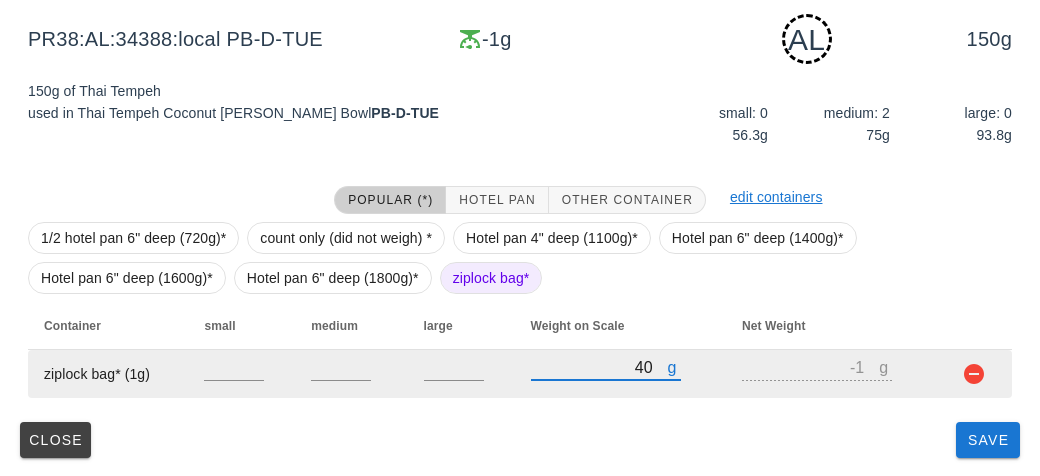 type on "39" 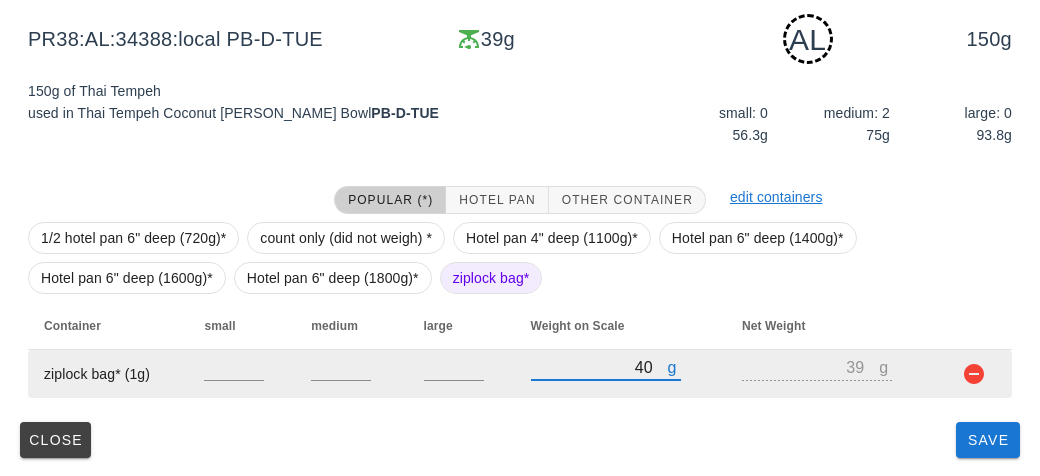 type on "480" 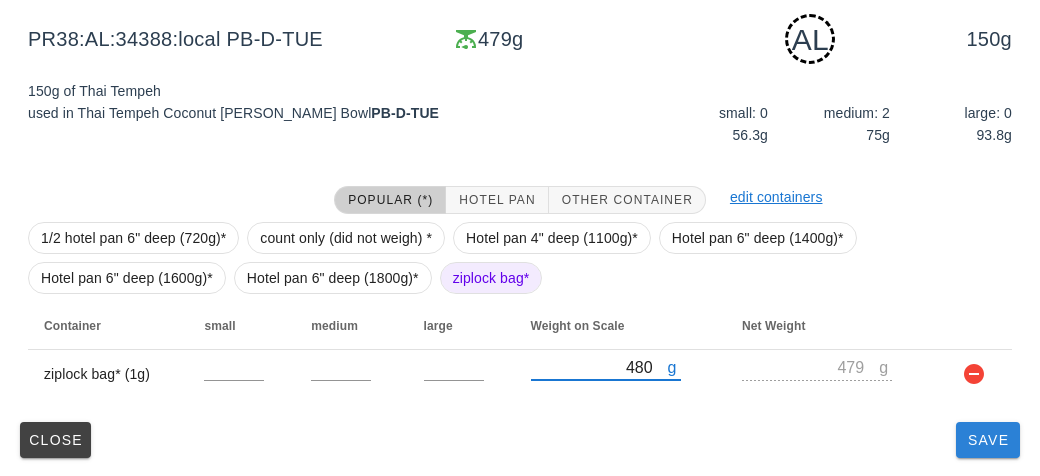 type on "480" 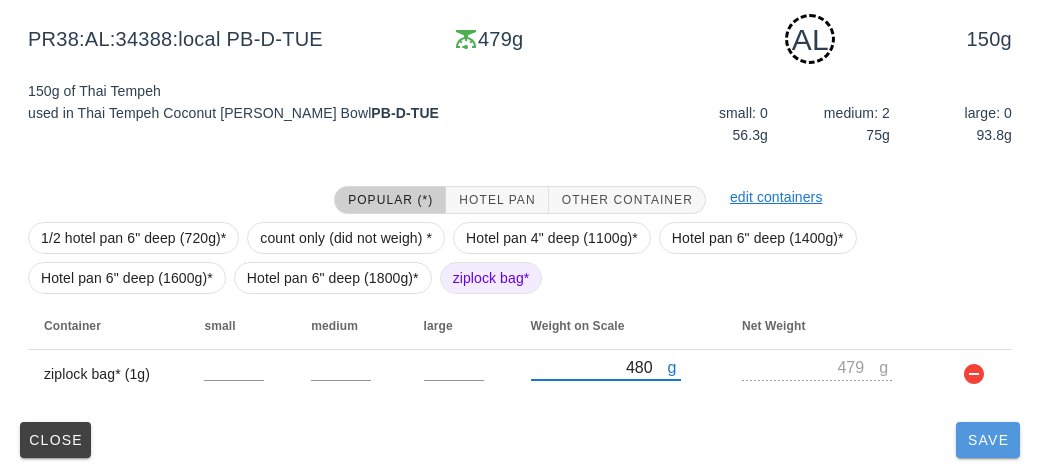click on "Save" at bounding box center [988, 440] 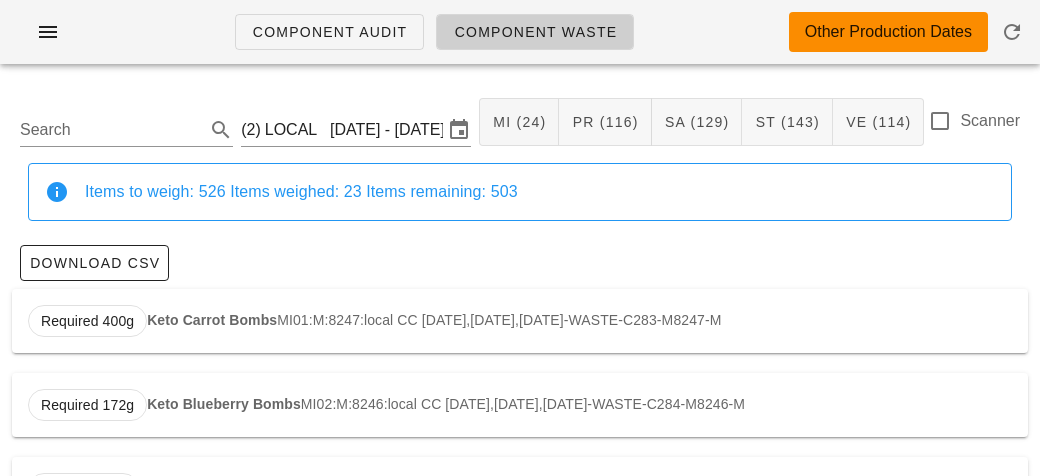scroll, scrollTop: 0, scrollLeft: 0, axis: both 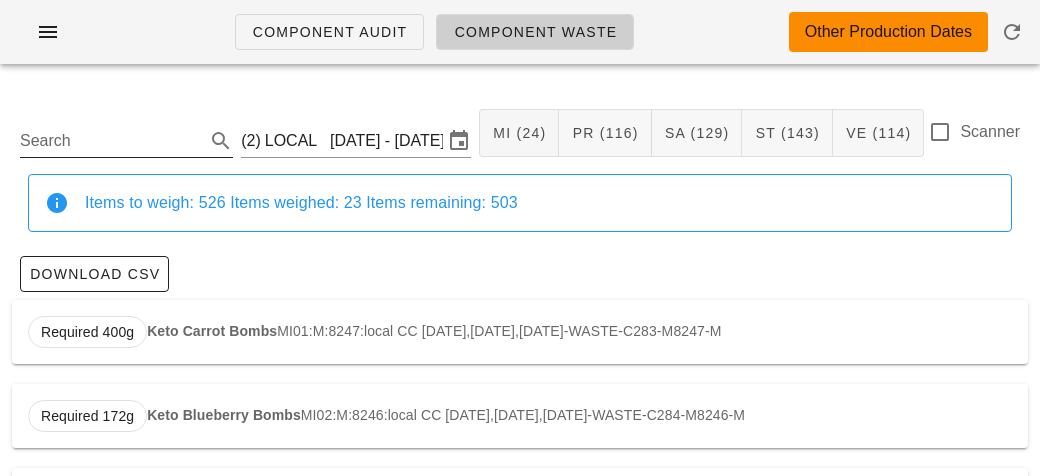 click on "Search" at bounding box center (110, 141) 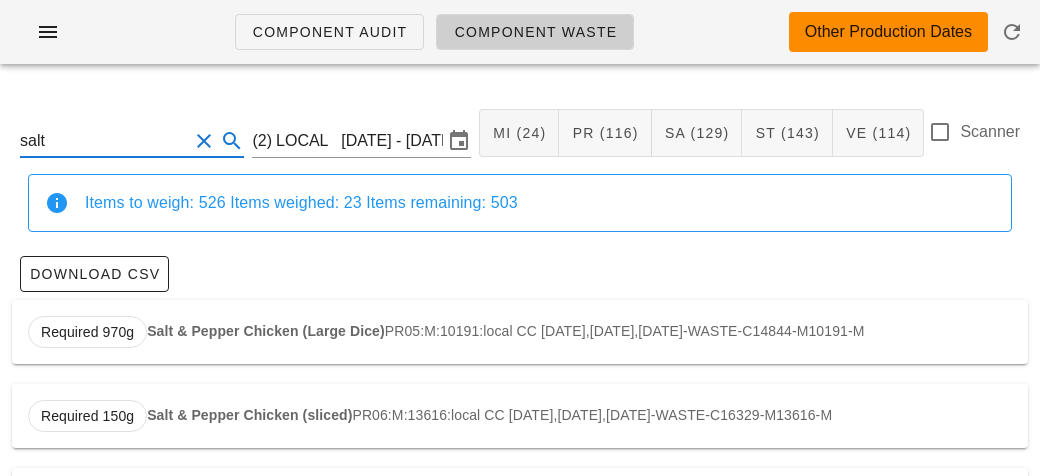 click on "Salt & Pepper Chicken (Large Dice)" at bounding box center (266, 331) 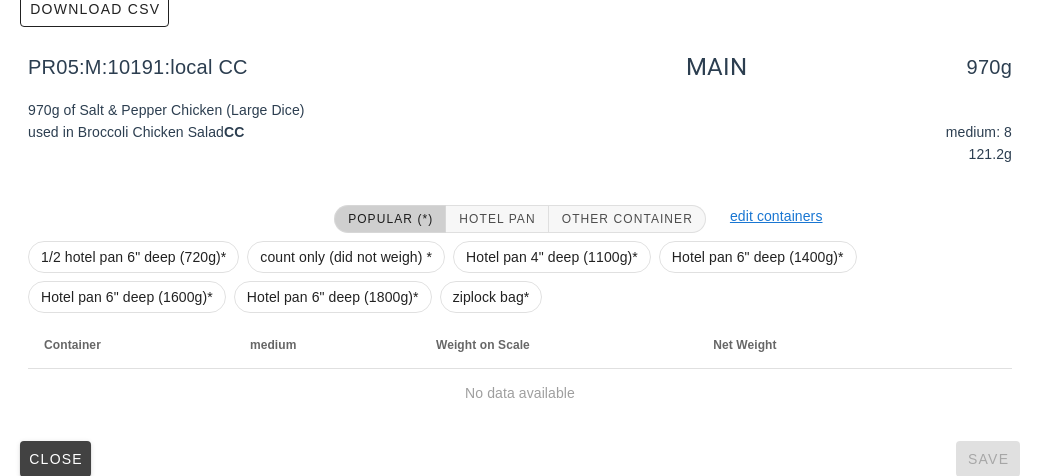 scroll, scrollTop: 284, scrollLeft: 0, axis: vertical 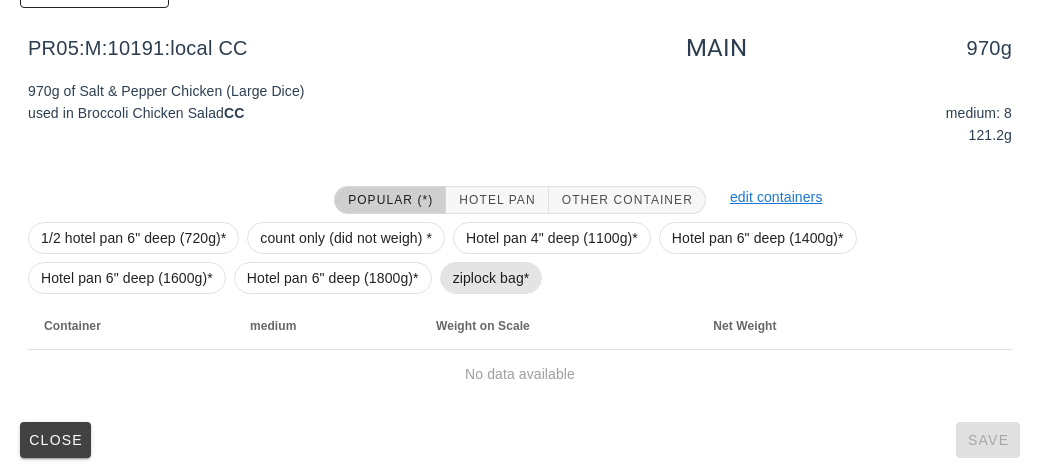 click on "ziplock bag*" at bounding box center [491, 278] 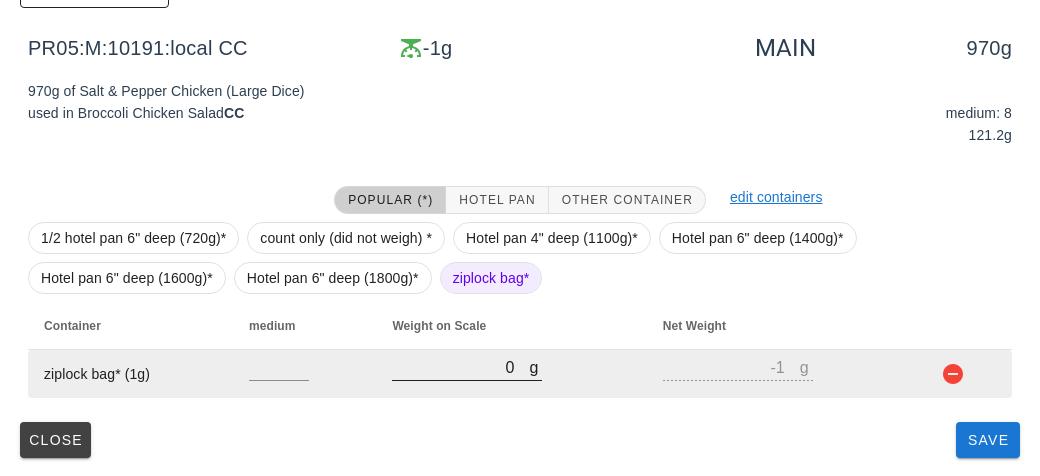 click on "0" at bounding box center (460, 367) 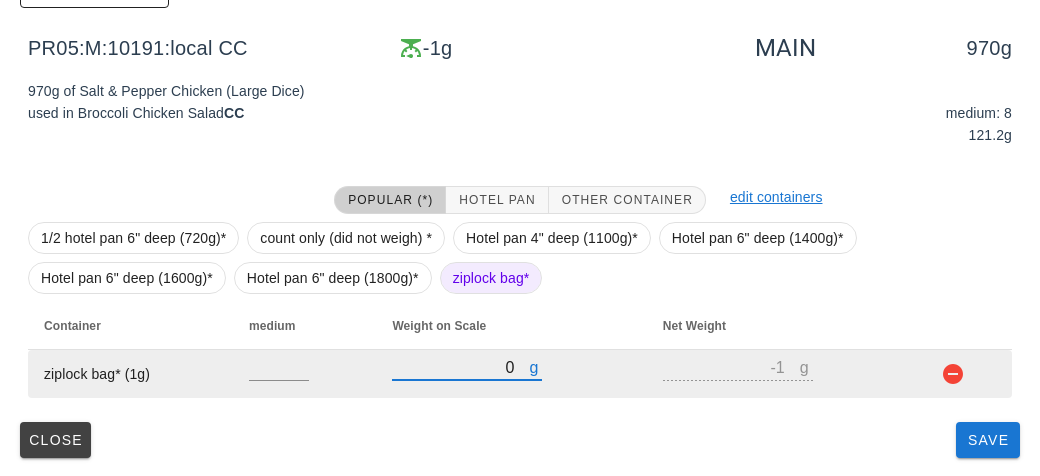 type on "90" 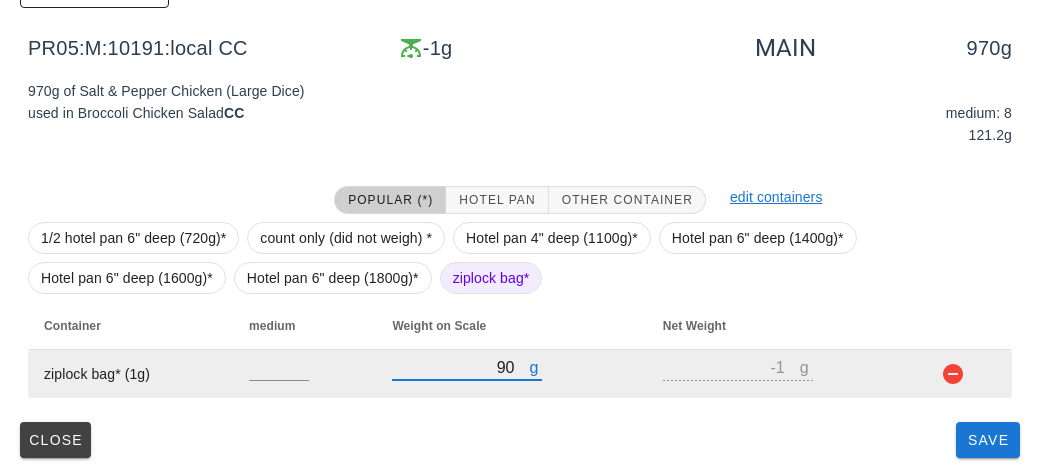 type on "89" 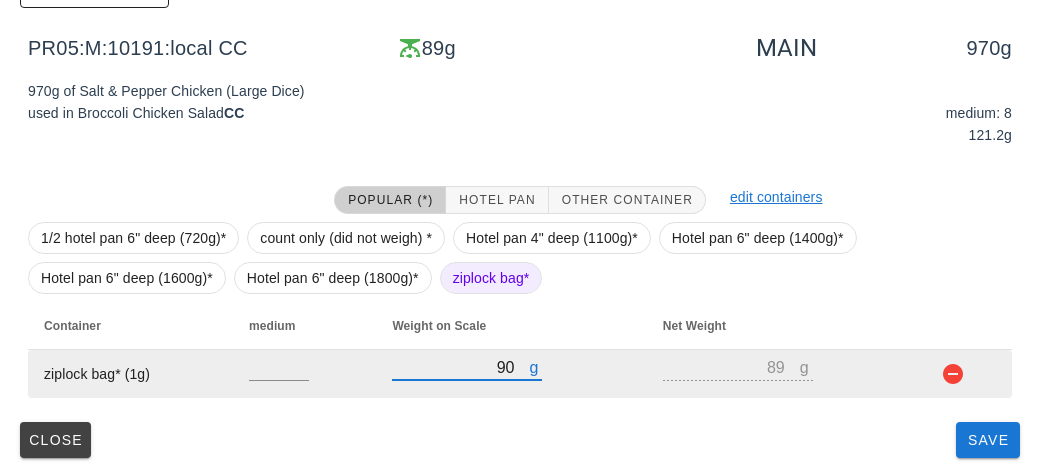 type on "940" 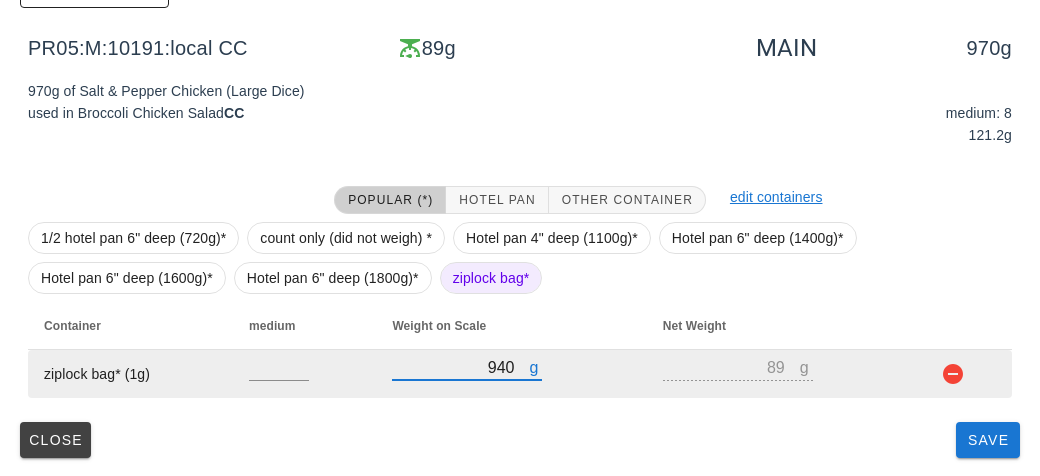 type on "939" 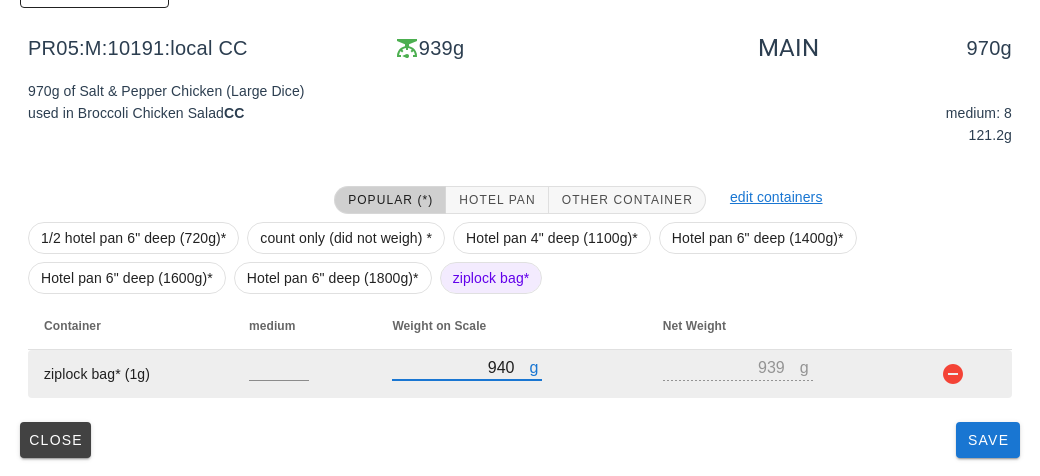 type on "940" 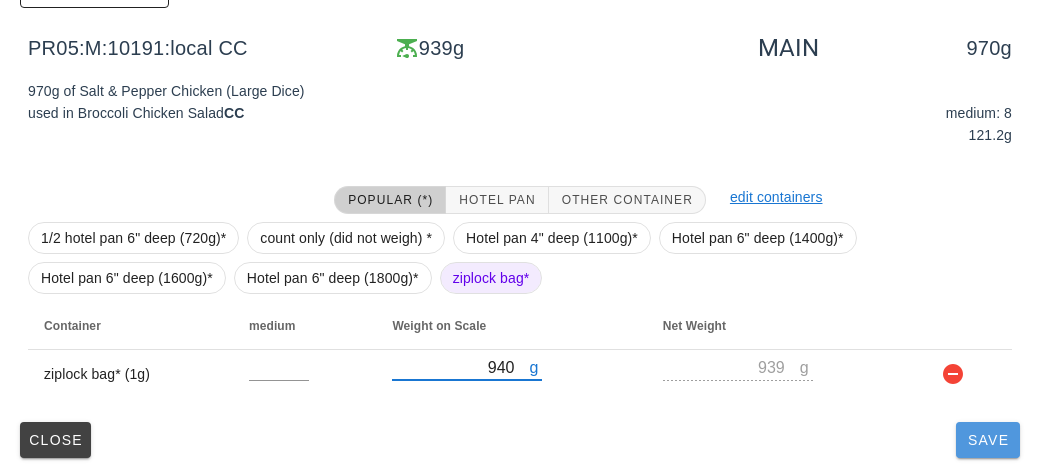 click on "Save" at bounding box center (988, 440) 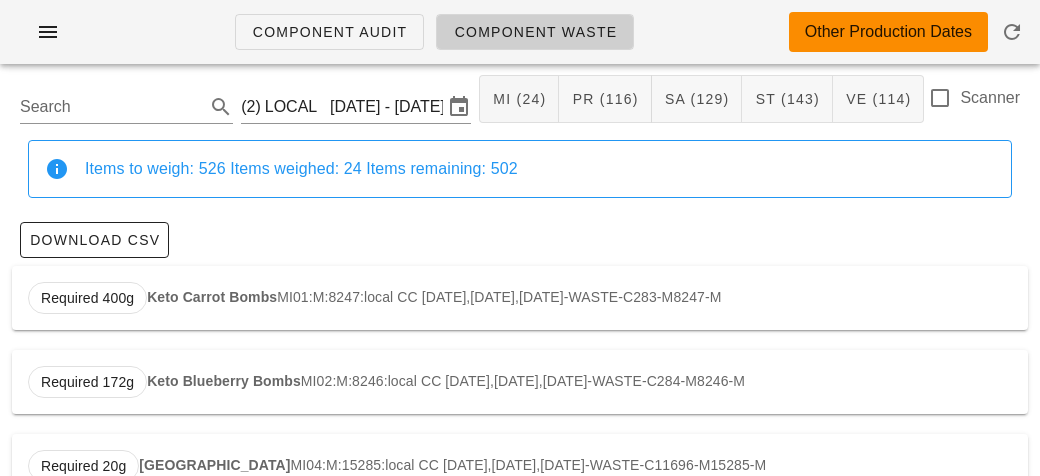 scroll, scrollTop: 0, scrollLeft: 0, axis: both 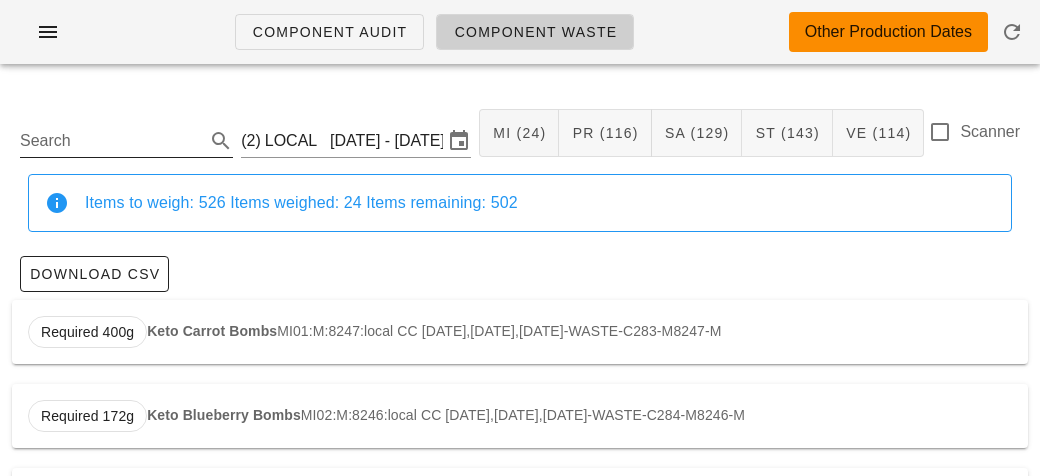 click on "Search" at bounding box center (110, 141) 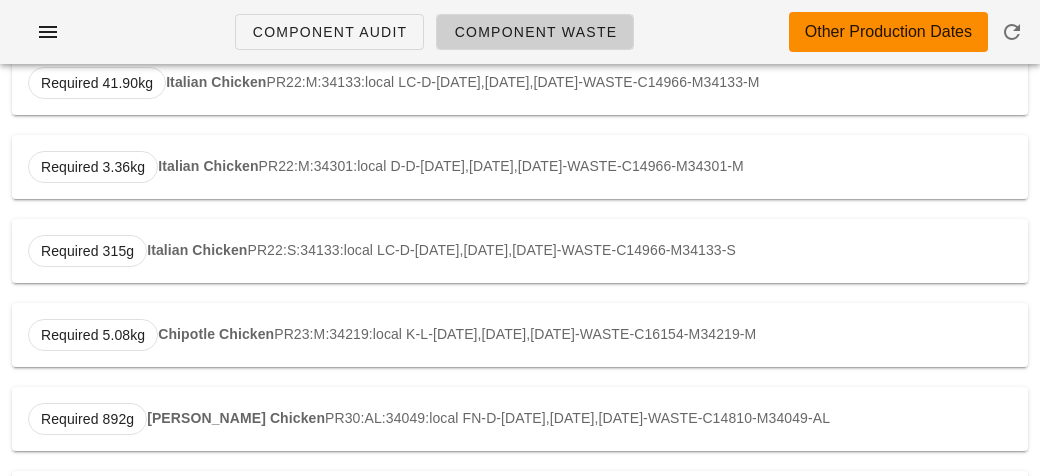 click on "Required 5.08kg Chipotle Chicken  PR23:M:34219:local K-L-[DATE],[DATE],[DATE]-WASTE-C16154-M34219-M" at bounding box center (520, 335) 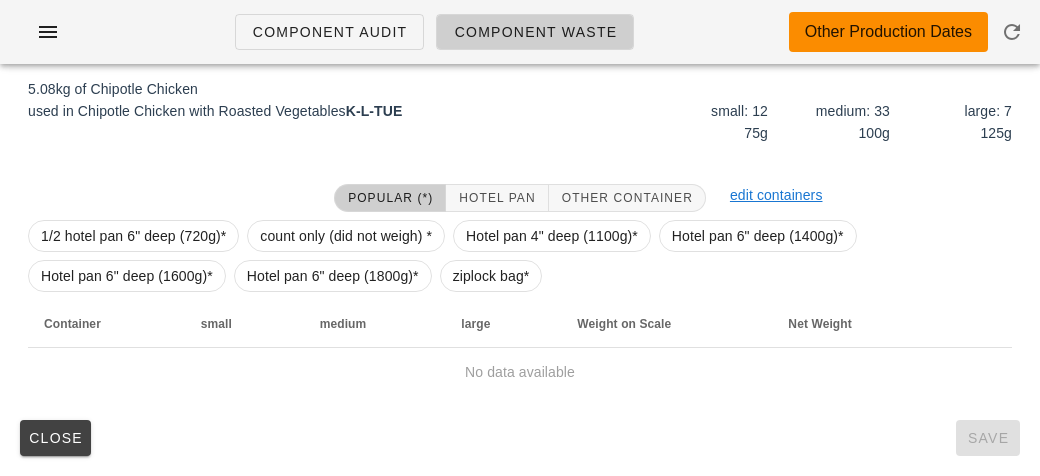 scroll, scrollTop: 284, scrollLeft: 0, axis: vertical 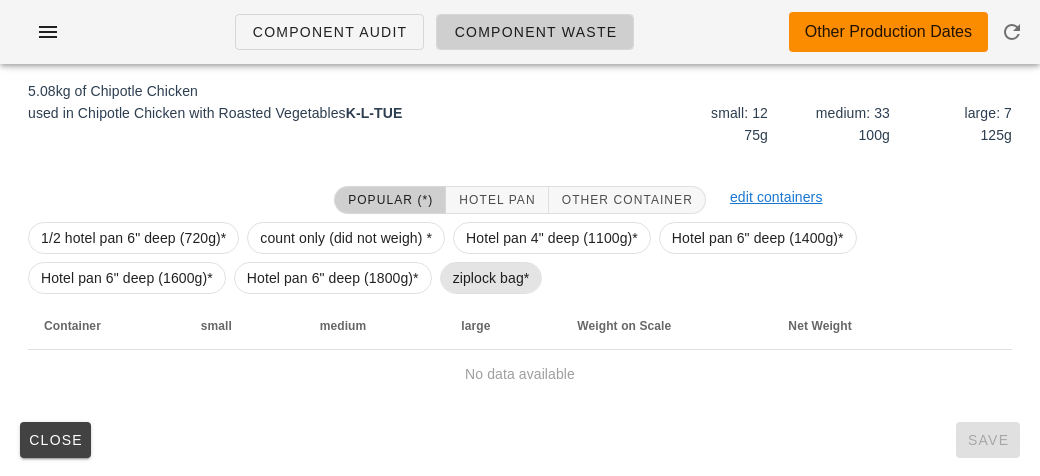 click on "ziplock bag*" at bounding box center (491, 278) 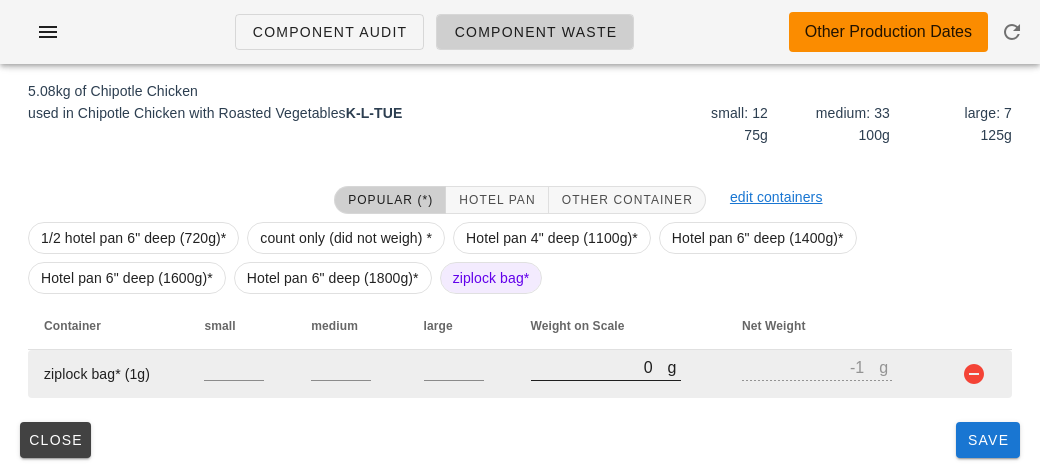 click on "0" at bounding box center (599, 367) 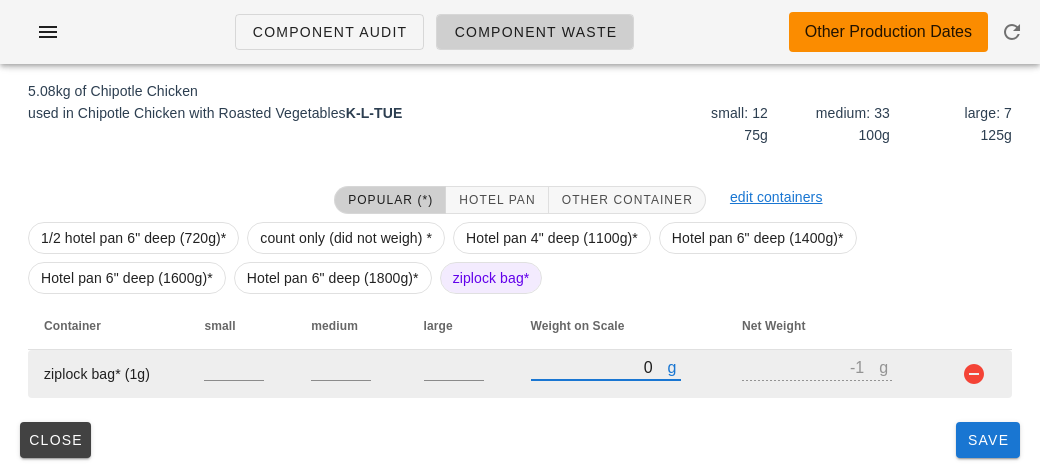 type on "70" 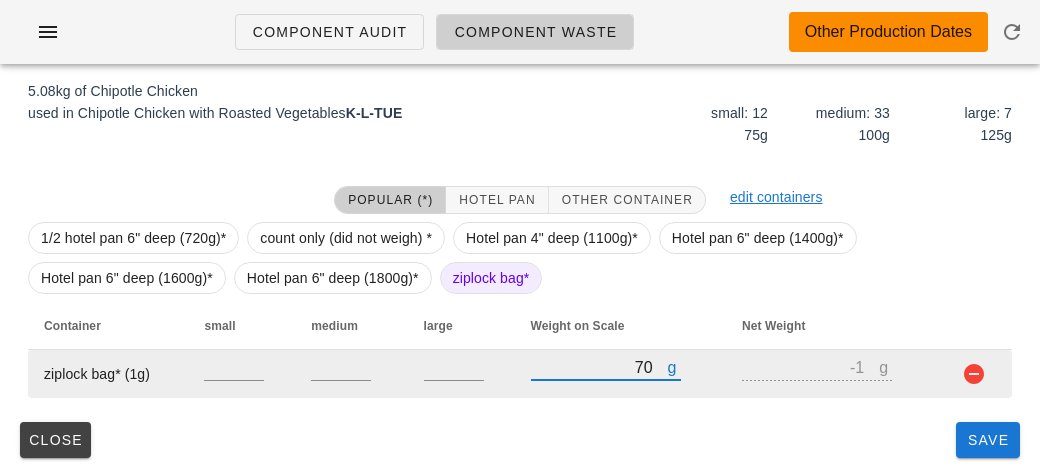 type on "69" 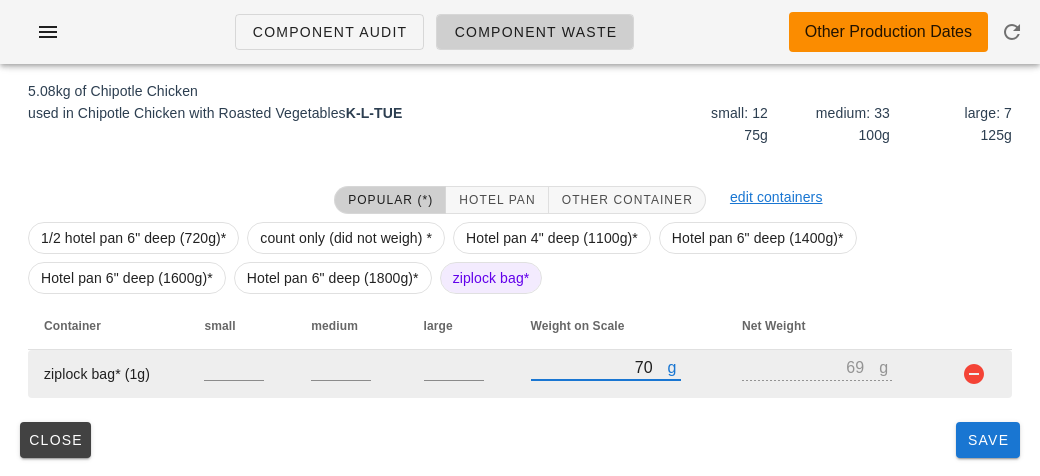 type on "710" 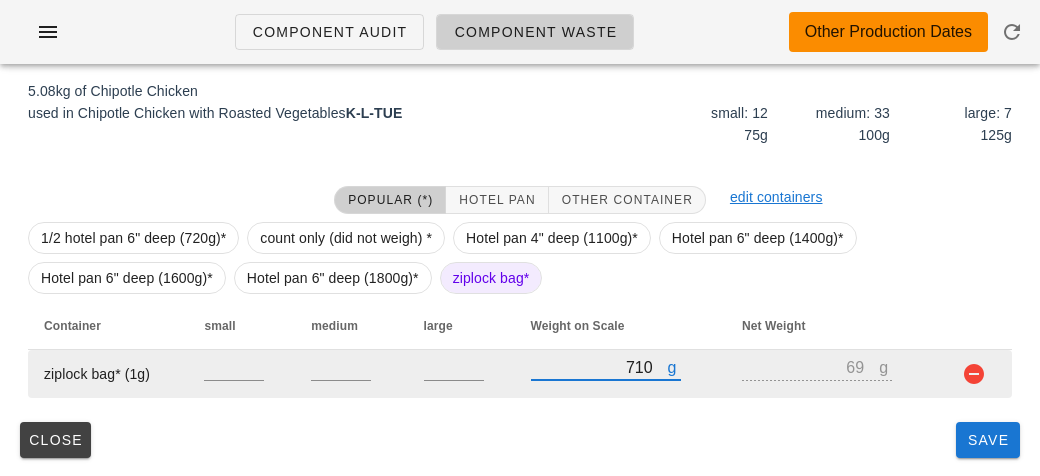 type 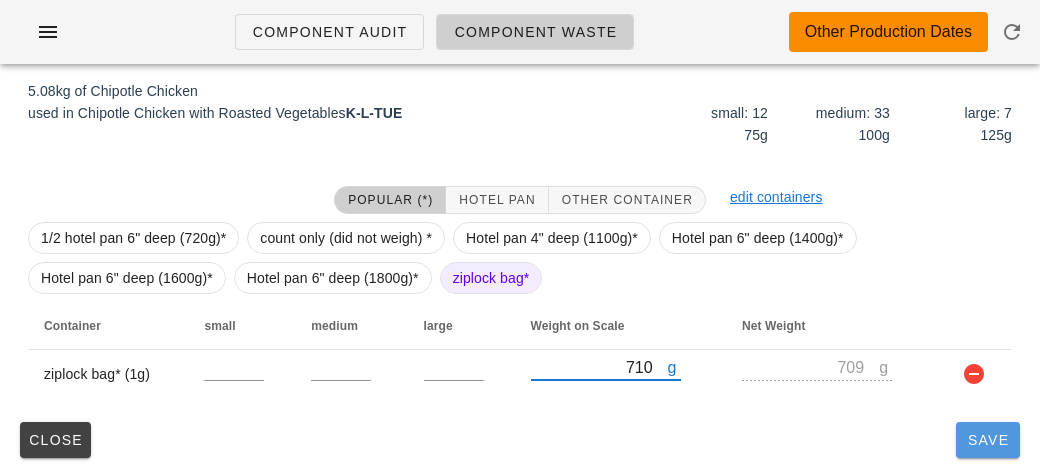 click on "Save" at bounding box center [988, 440] 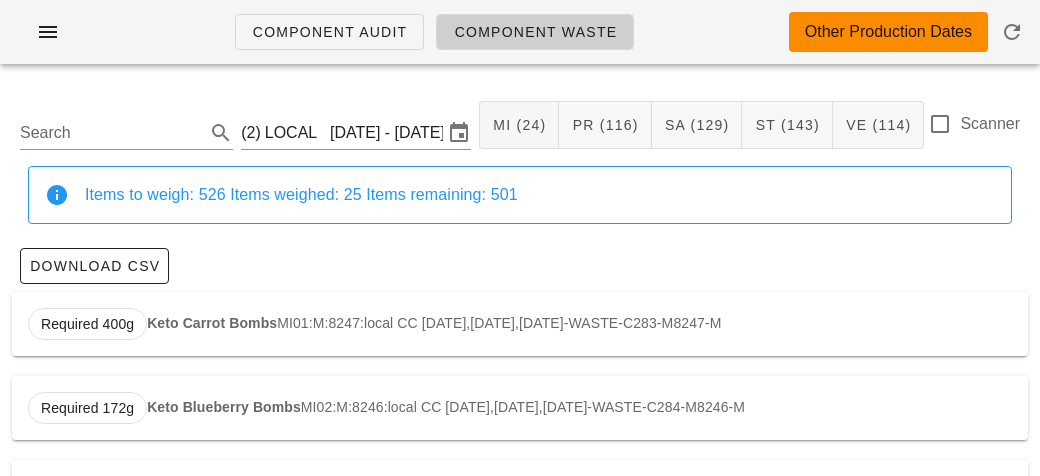 scroll, scrollTop: 0, scrollLeft: 0, axis: both 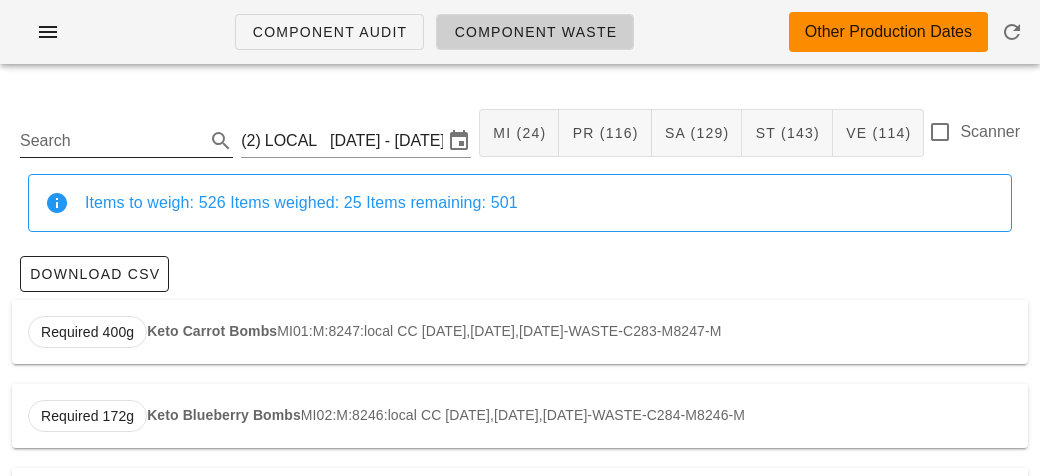 click on "Search" at bounding box center [110, 141] 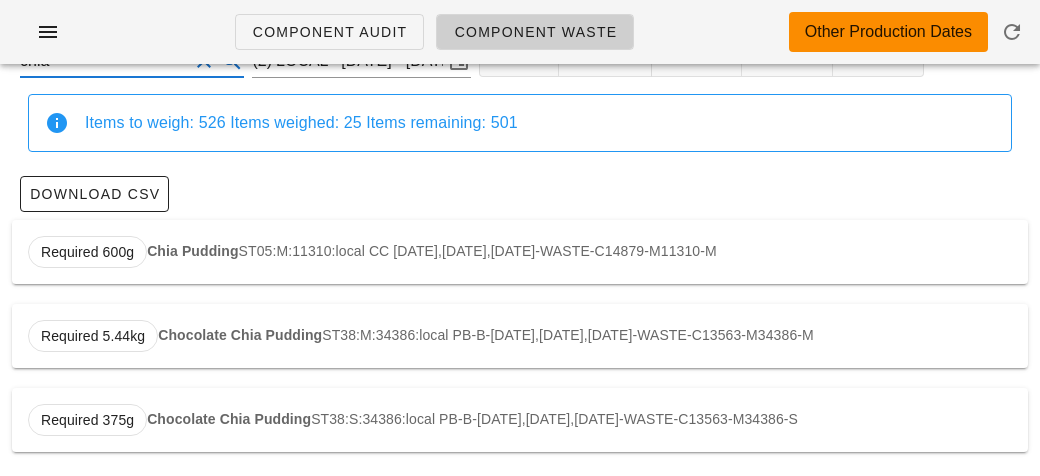 scroll, scrollTop: 86, scrollLeft: 0, axis: vertical 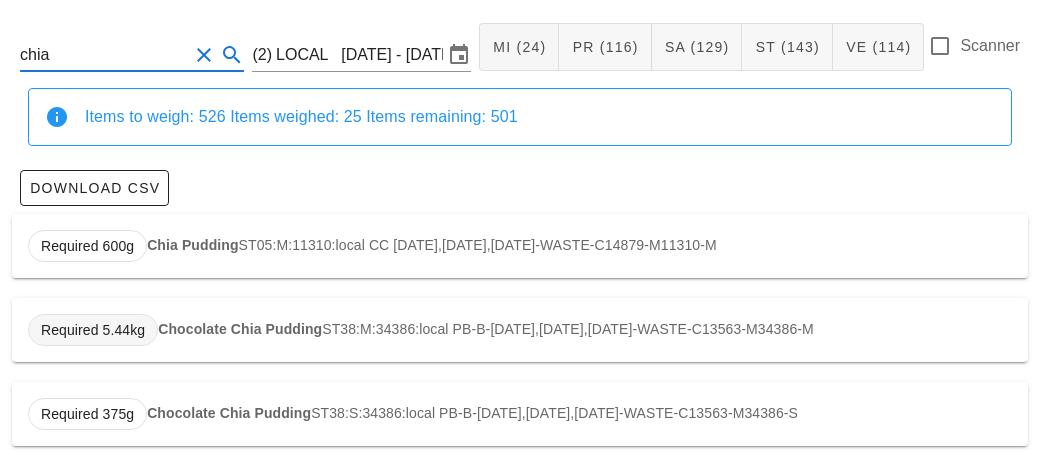 click on "Required 5.44kg" at bounding box center [93, 330] 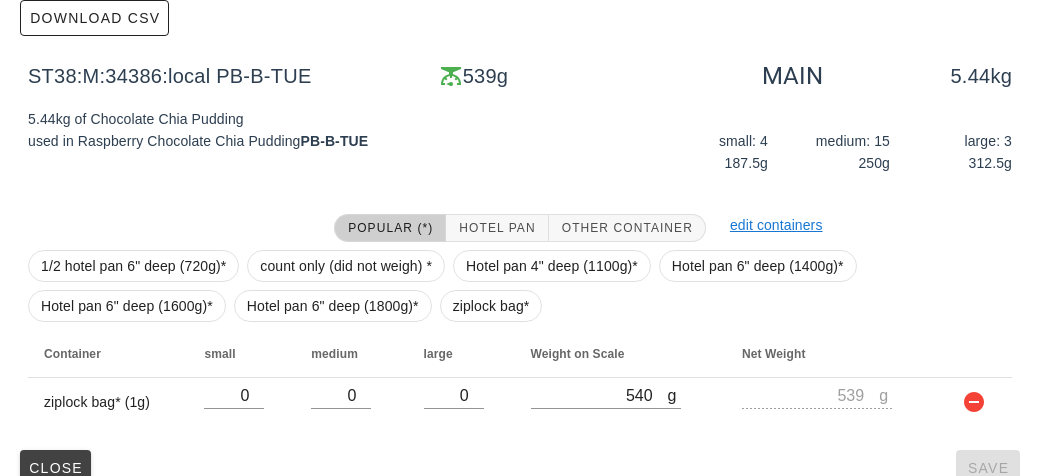 scroll, scrollTop: 284, scrollLeft: 0, axis: vertical 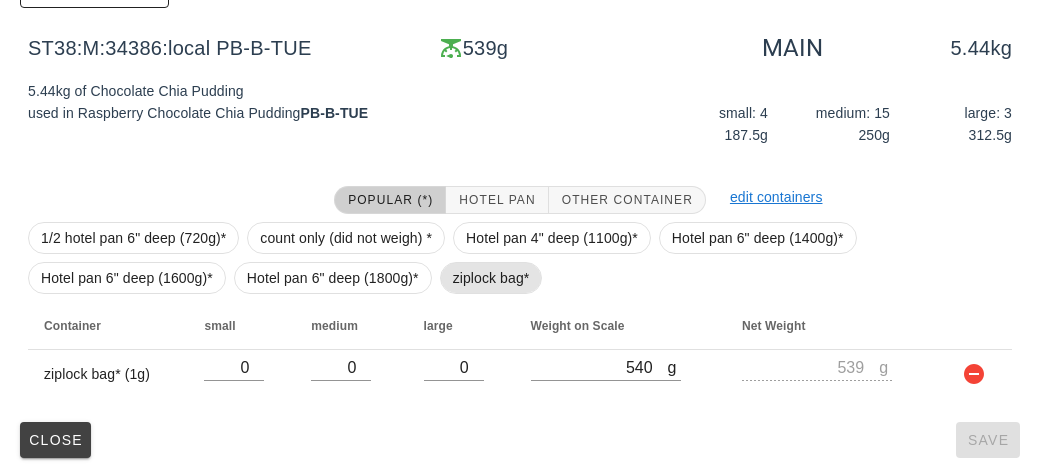 click on "ziplock bag*" at bounding box center [491, 278] 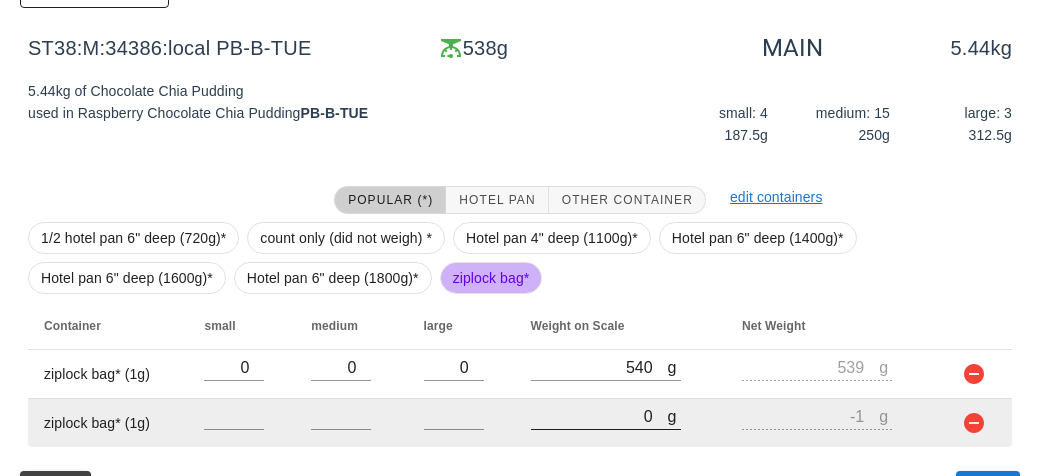 click on "0" at bounding box center (599, 416) 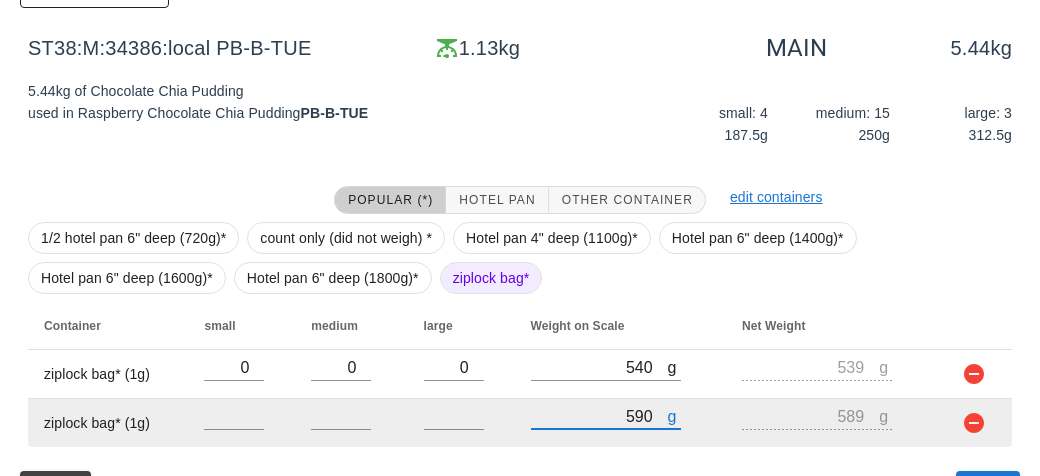 scroll, scrollTop: 333, scrollLeft: 0, axis: vertical 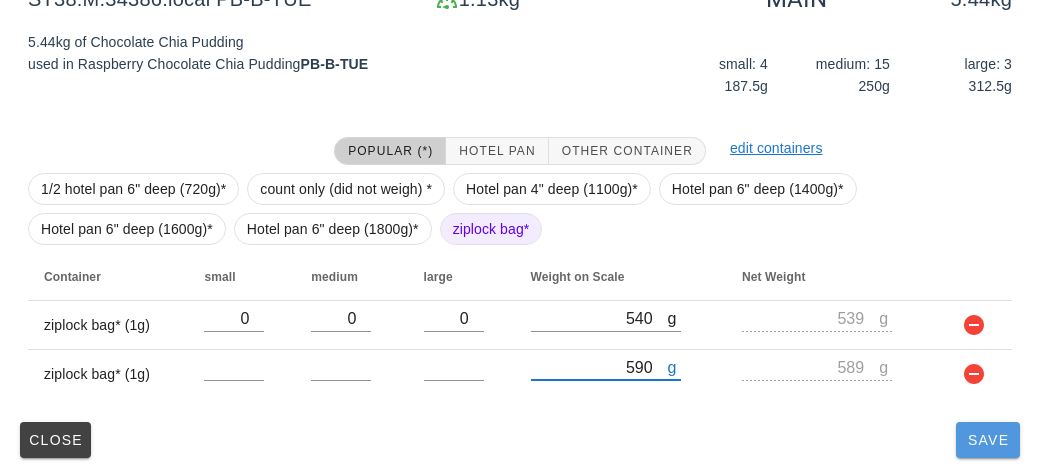 click on "Save" at bounding box center [988, 440] 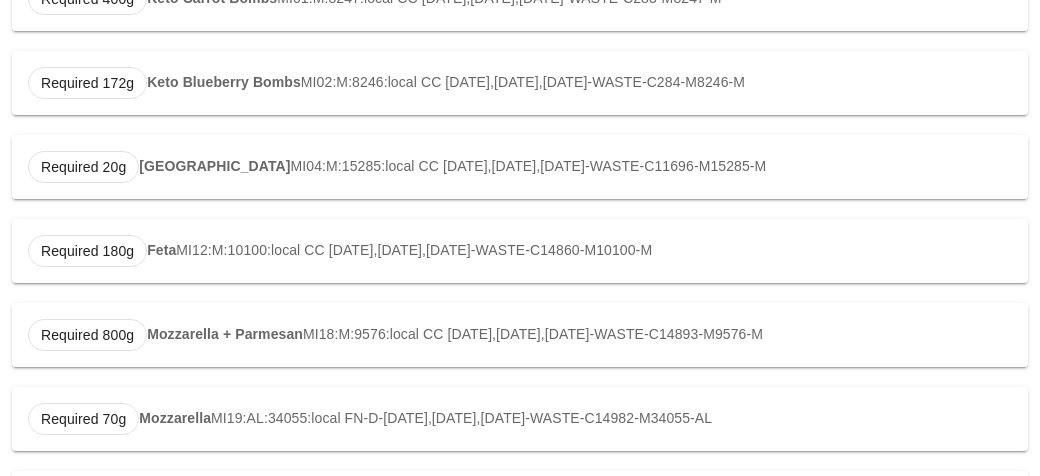 scroll, scrollTop: 0, scrollLeft: 0, axis: both 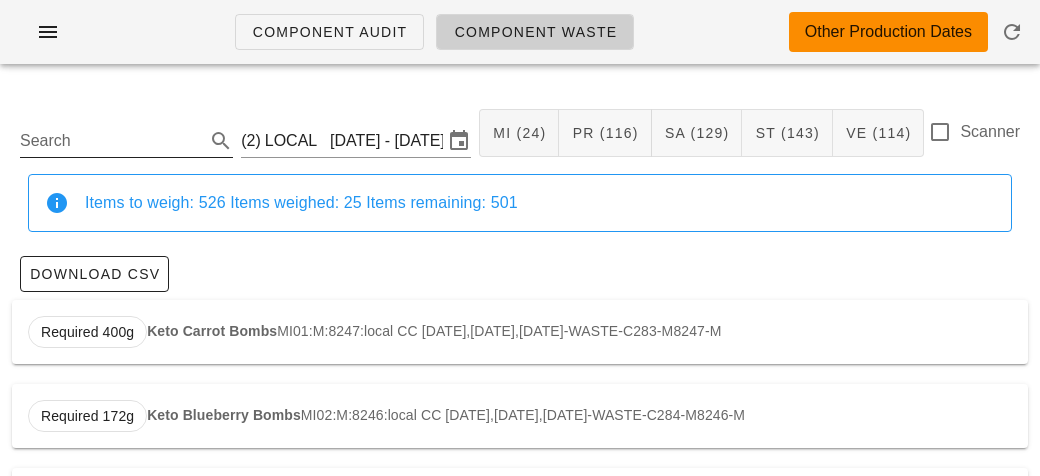 click on "Search" at bounding box center (110, 141) 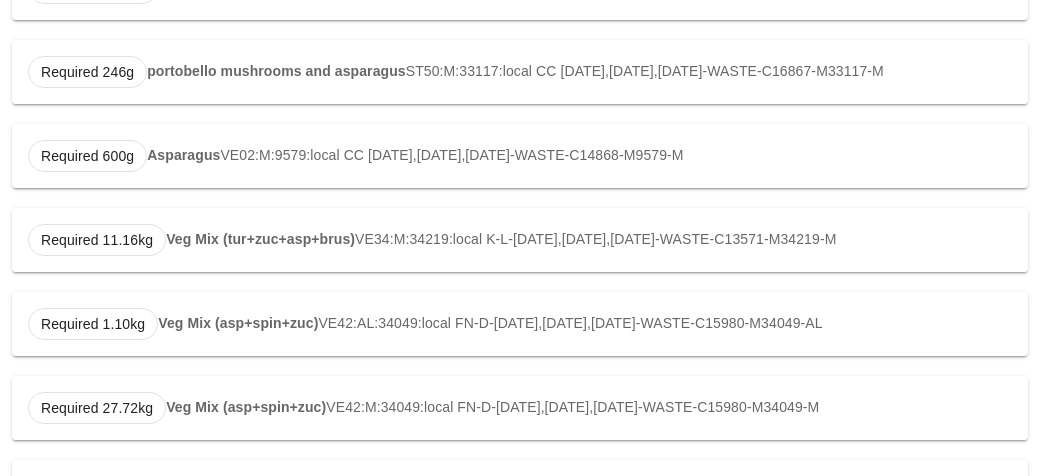 scroll, scrollTop: 765, scrollLeft: 0, axis: vertical 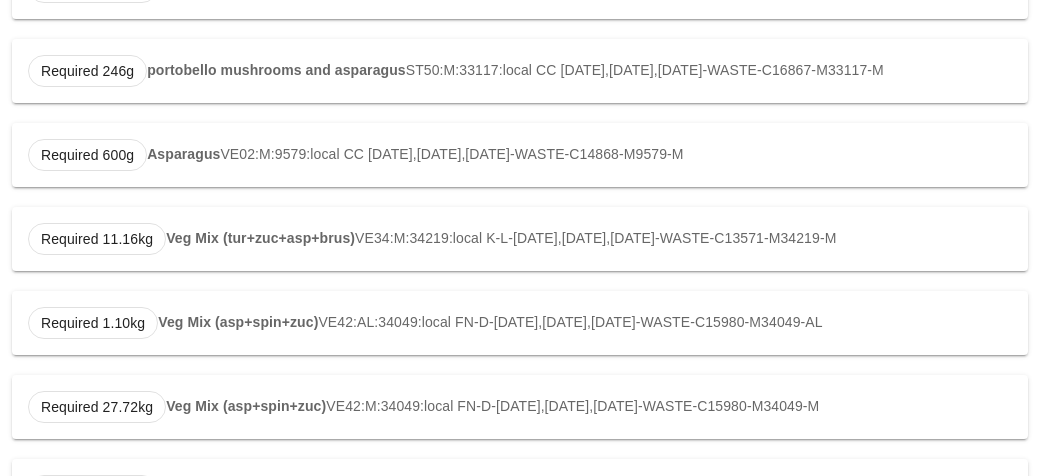 click on "Veg Mix (asp+spin+zuc)" at bounding box center (238, 322) 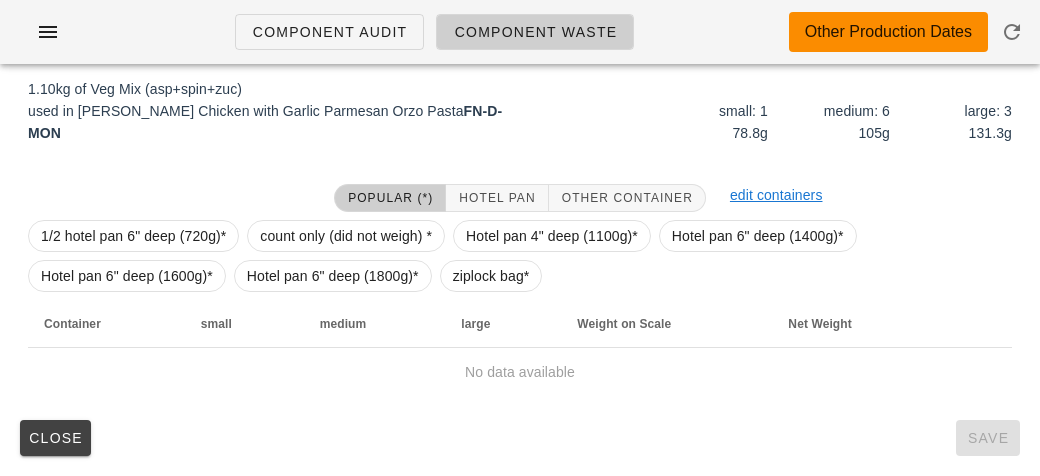 scroll, scrollTop: 302, scrollLeft: 0, axis: vertical 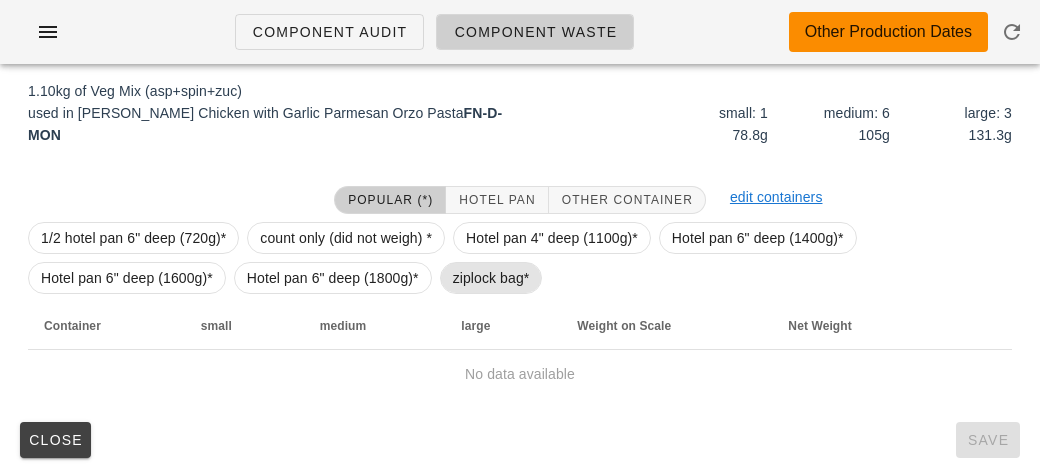 click on "ziplock bag*" at bounding box center [491, 278] 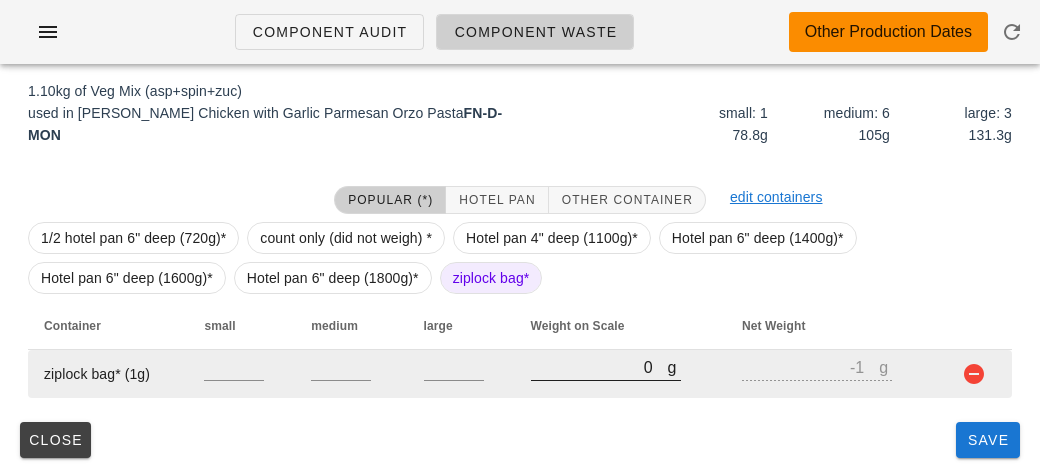 click on "0" at bounding box center [599, 367] 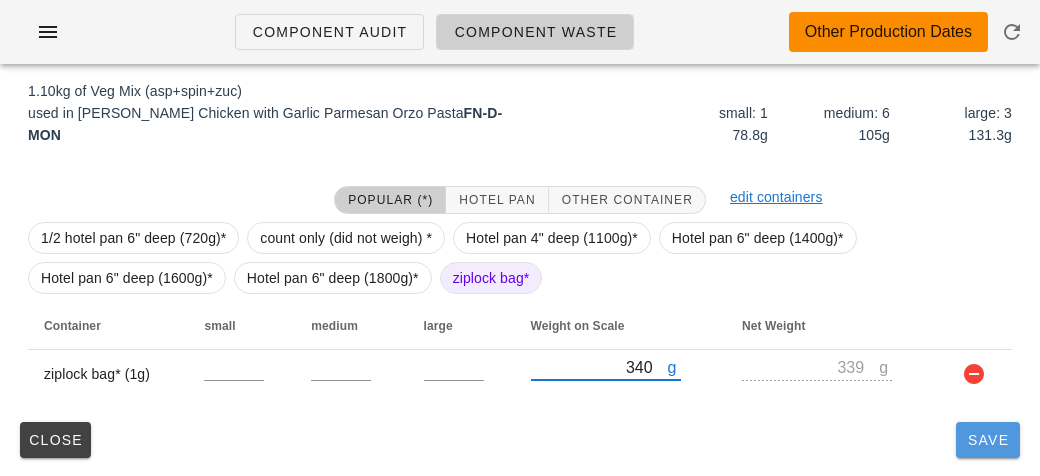 click on "Save" at bounding box center (988, 440) 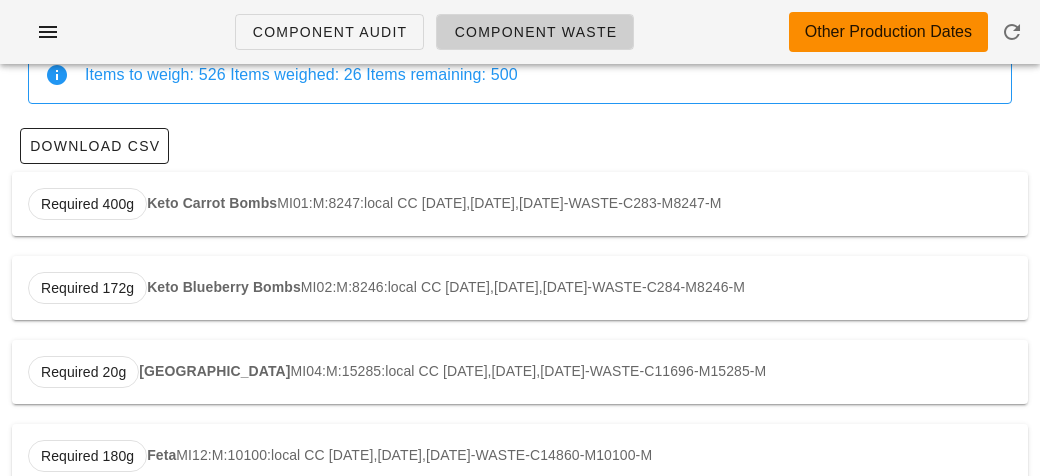 scroll, scrollTop: 0, scrollLeft: 0, axis: both 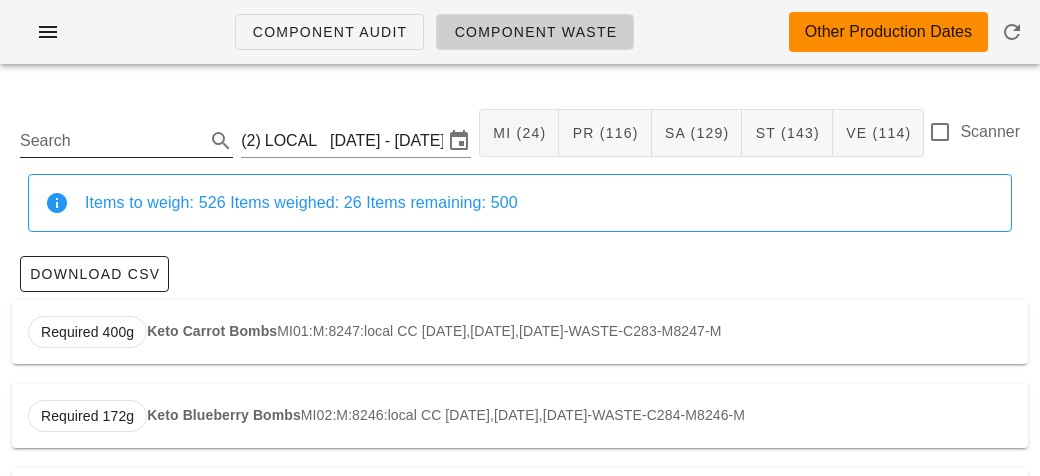 click on "Search" at bounding box center (110, 141) 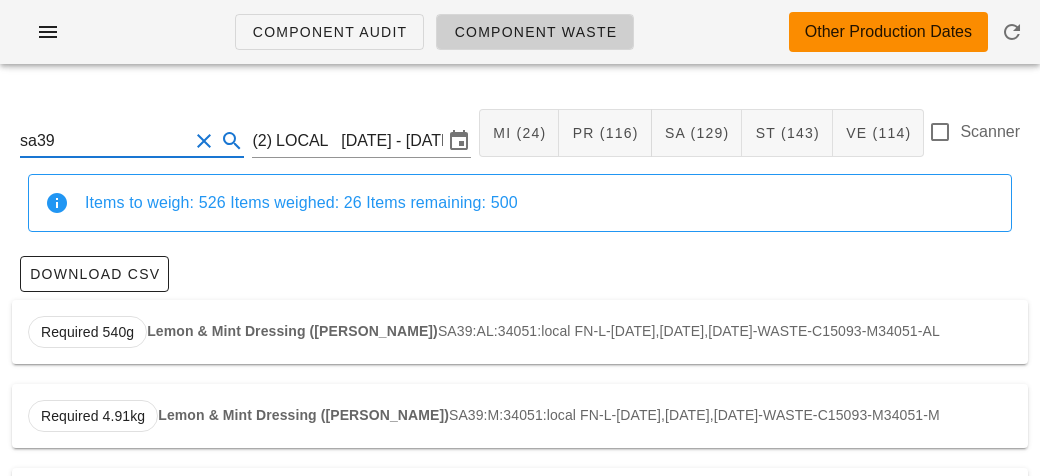 click on "Lemon & Mint Dressing ([PERSON_NAME])" at bounding box center (292, 331) 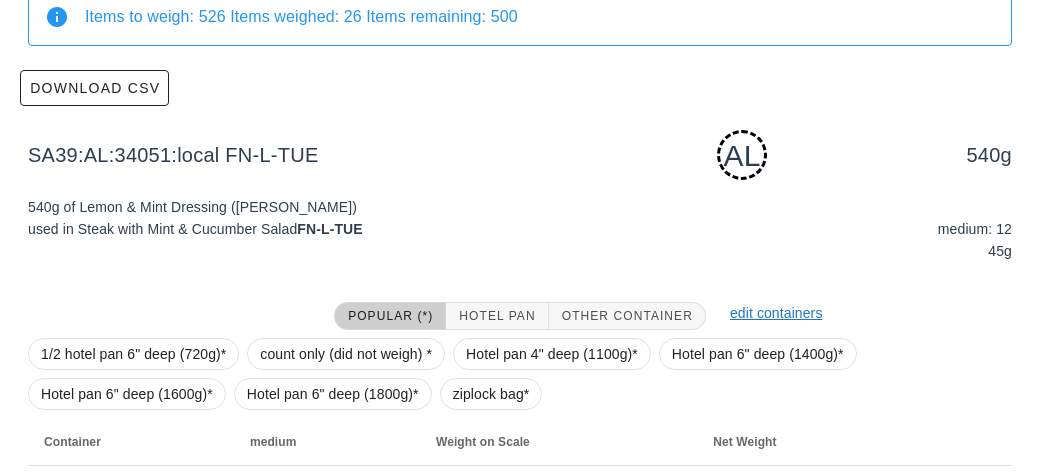 scroll, scrollTop: 302, scrollLeft: 0, axis: vertical 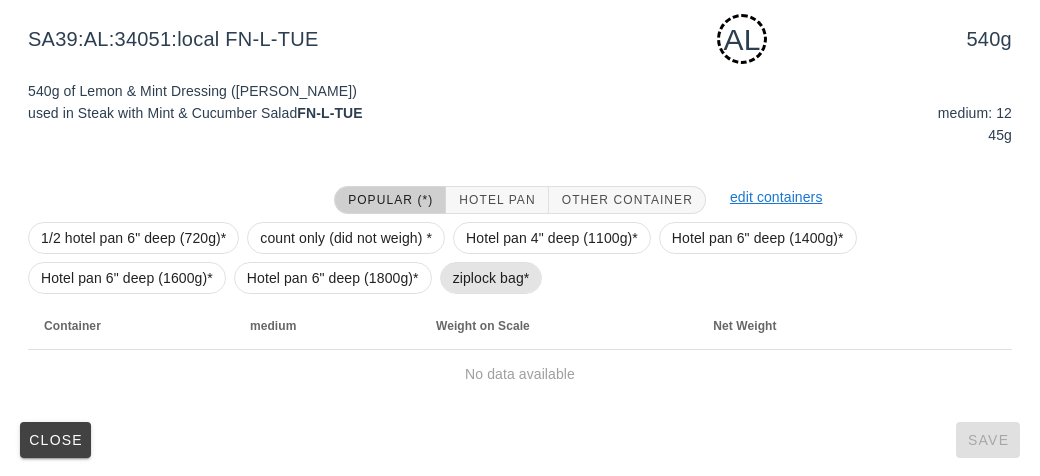 click on "ziplock bag*" at bounding box center [491, 278] 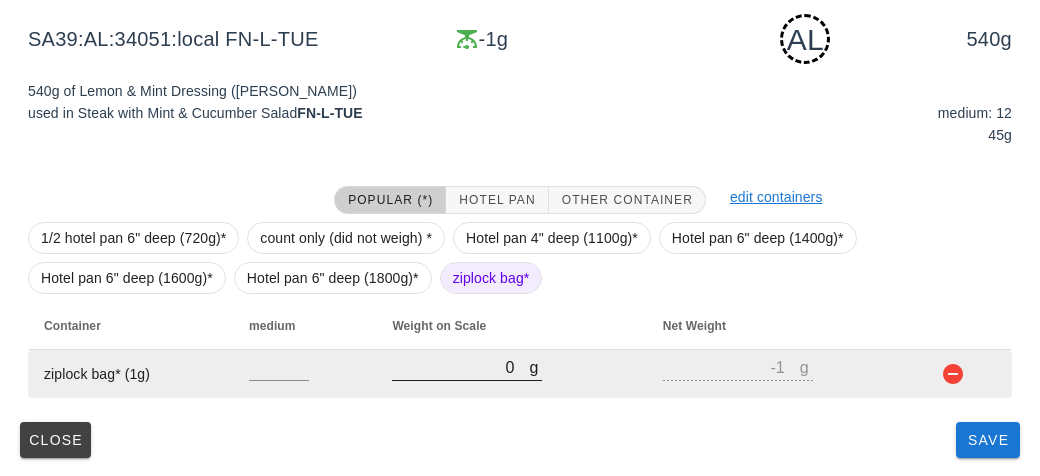 click on "0" at bounding box center [460, 367] 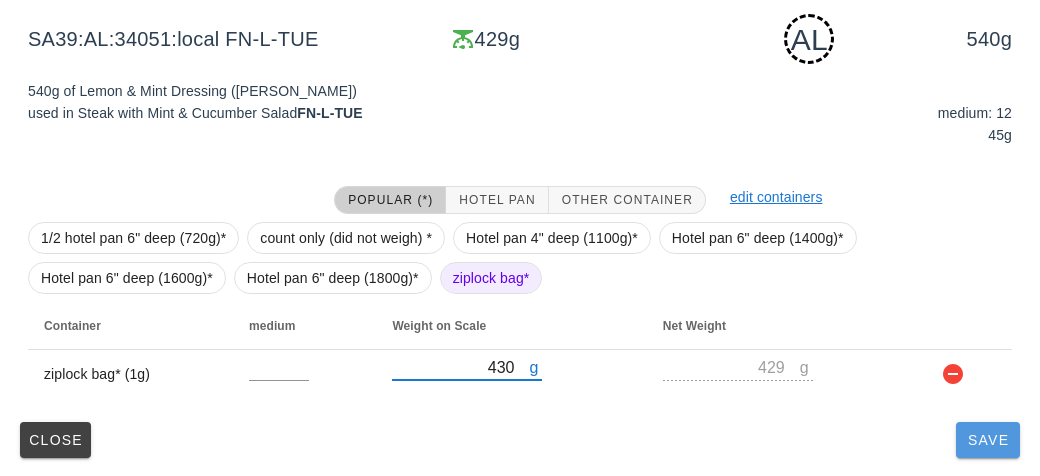 click on "Save" at bounding box center [988, 440] 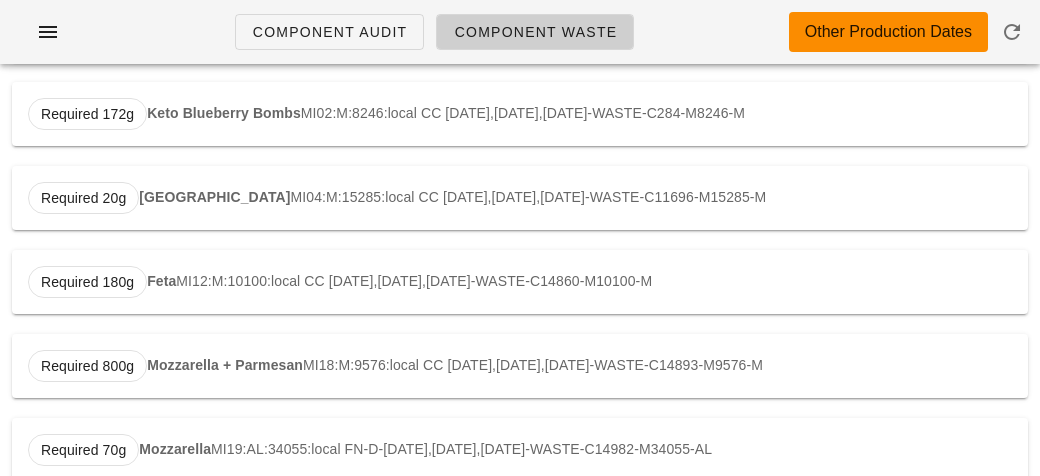 scroll, scrollTop: 0, scrollLeft: 0, axis: both 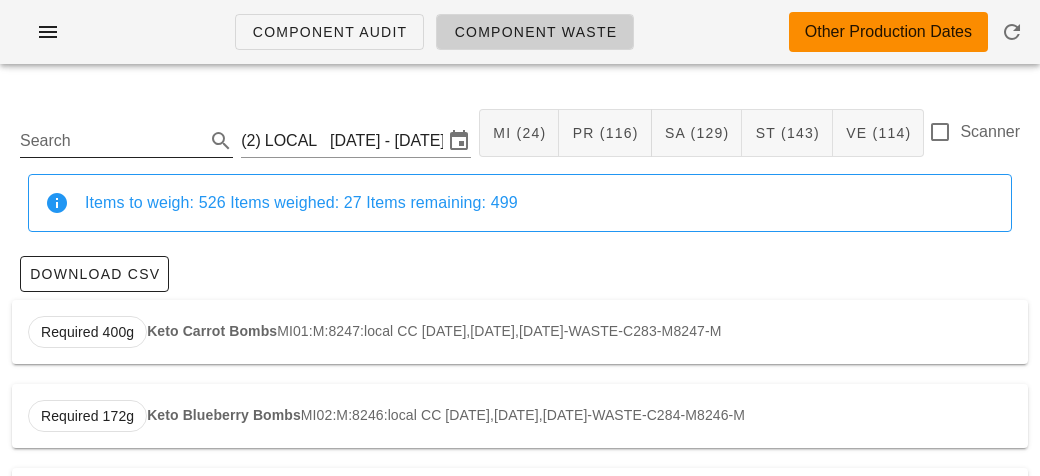 click on "Search" at bounding box center (110, 141) 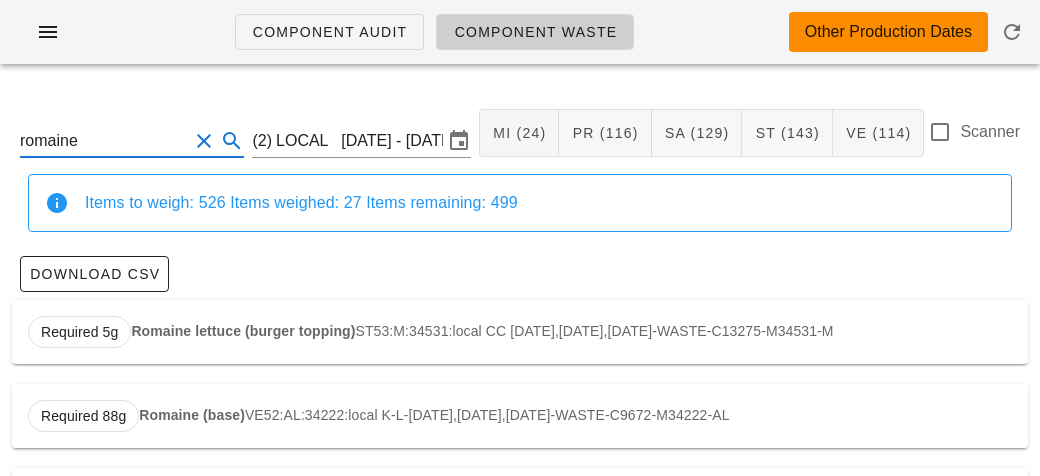 scroll, scrollTop: 86, scrollLeft: 0, axis: vertical 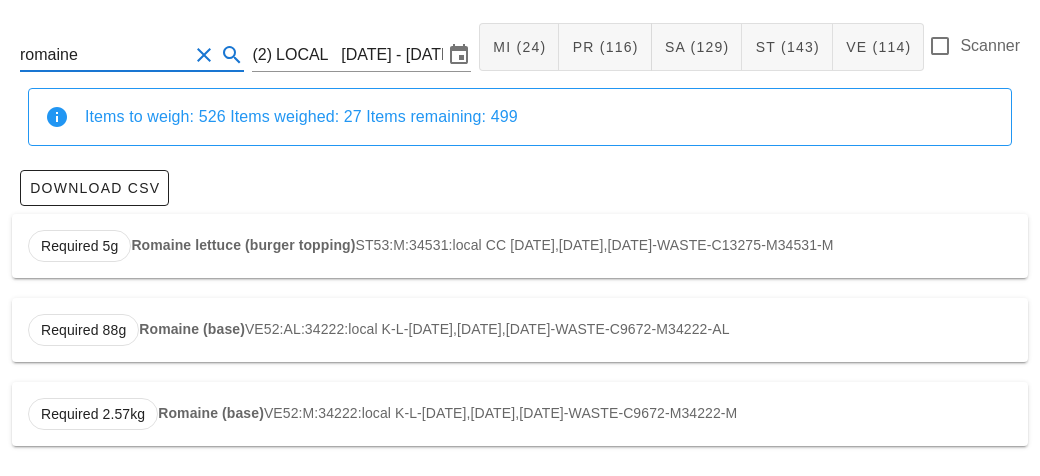 click on "Required 88g Romaine (base)  VE52:AL:34222:local K-L-[DATE],[DATE],[DATE]-WASTE-C9672-M34222-AL" at bounding box center (520, 330) 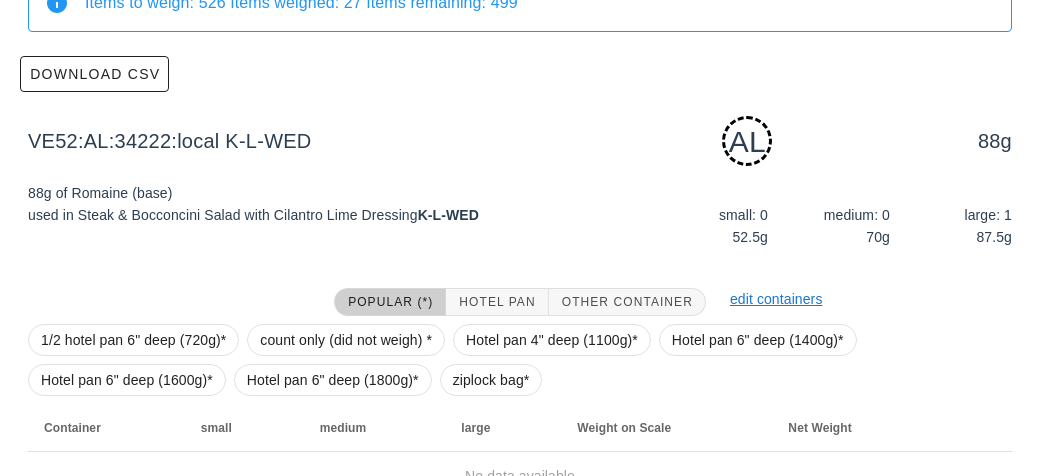 scroll, scrollTop: 302, scrollLeft: 0, axis: vertical 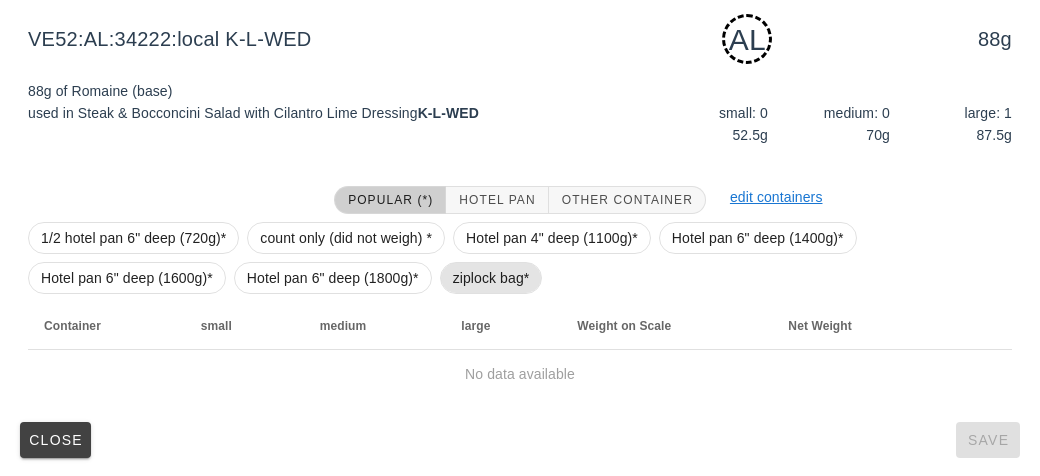click on "ziplock bag*" at bounding box center (491, 278) 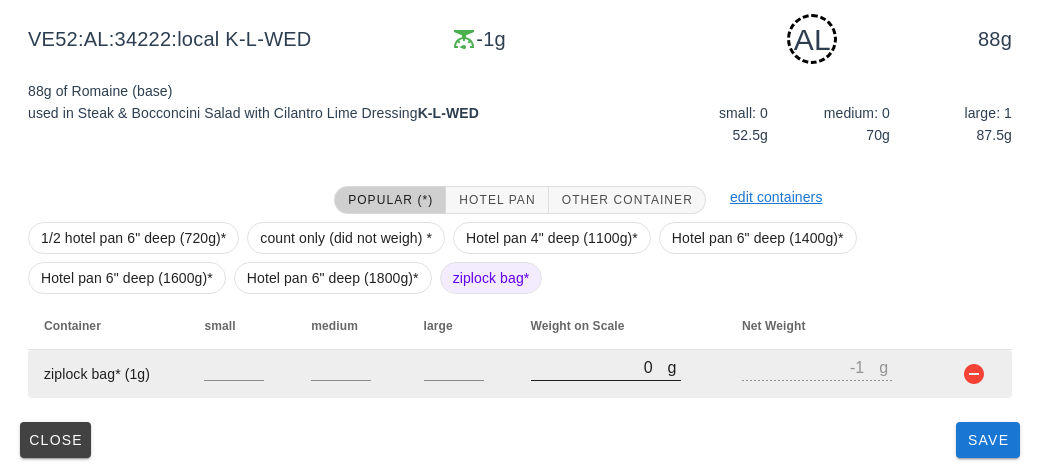 click on "0" at bounding box center (599, 367) 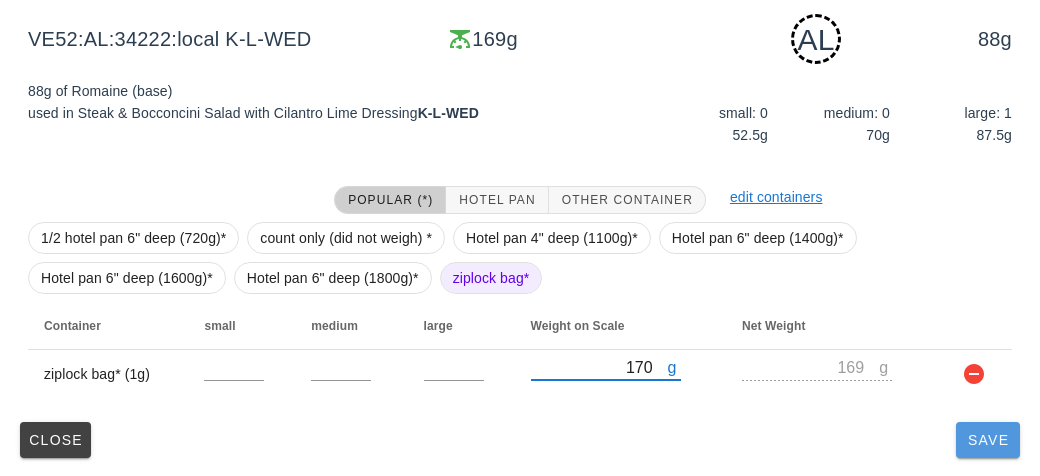 click on "Save" at bounding box center (988, 440) 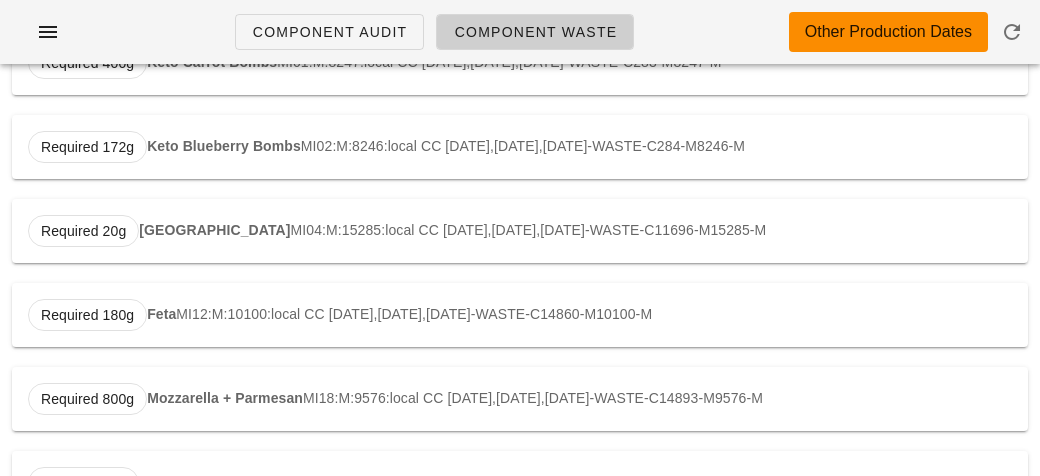 scroll, scrollTop: 0, scrollLeft: 0, axis: both 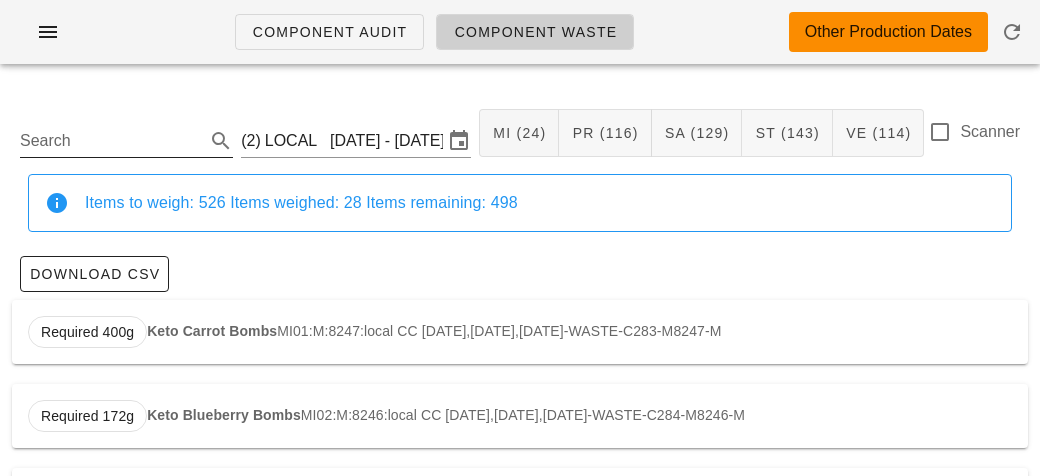 click on "Search" at bounding box center [110, 141] 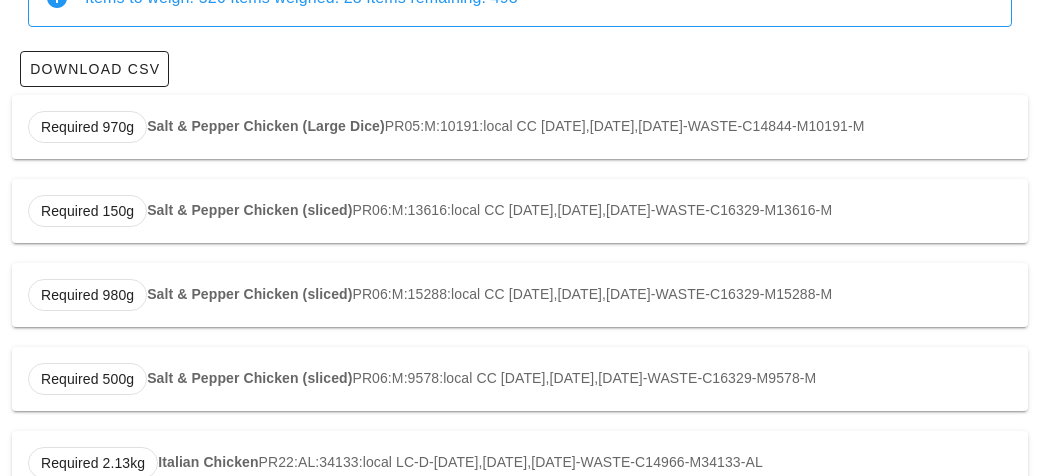 scroll, scrollTop: 207, scrollLeft: 0, axis: vertical 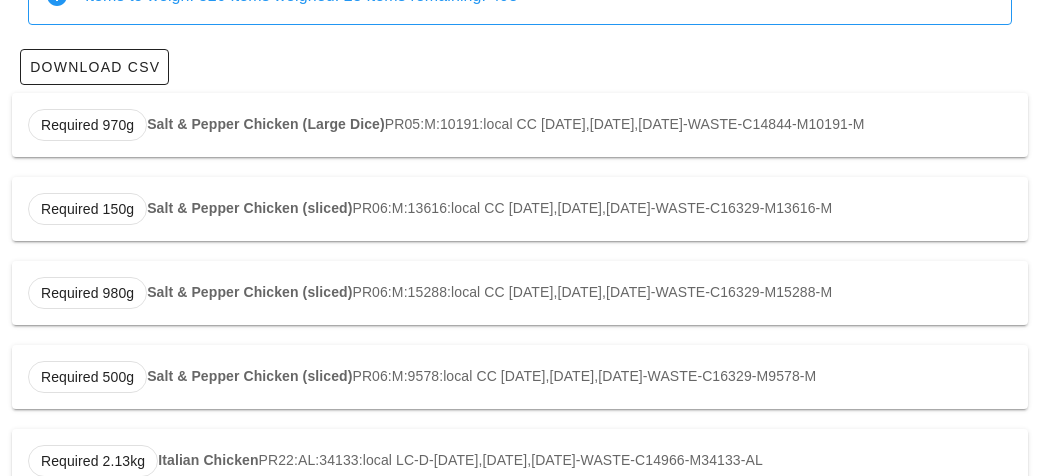 click on "Required 970g Salt & Pepper Chicken (Large Dice)  PR05:M:10191:local CC [DATE],[DATE],[DATE]-WASTE-C14844-M10191-M" at bounding box center [520, 125] 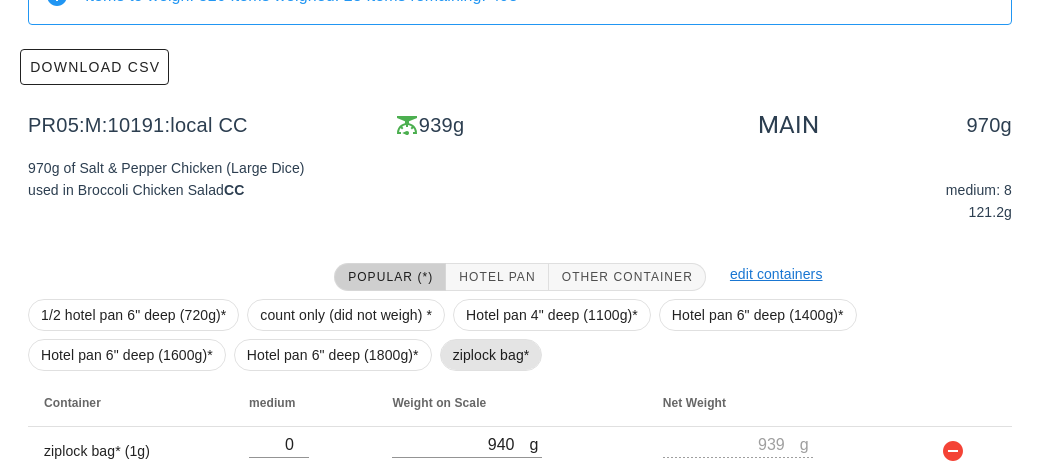 click on "ziplock bag*" at bounding box center (491, 355) 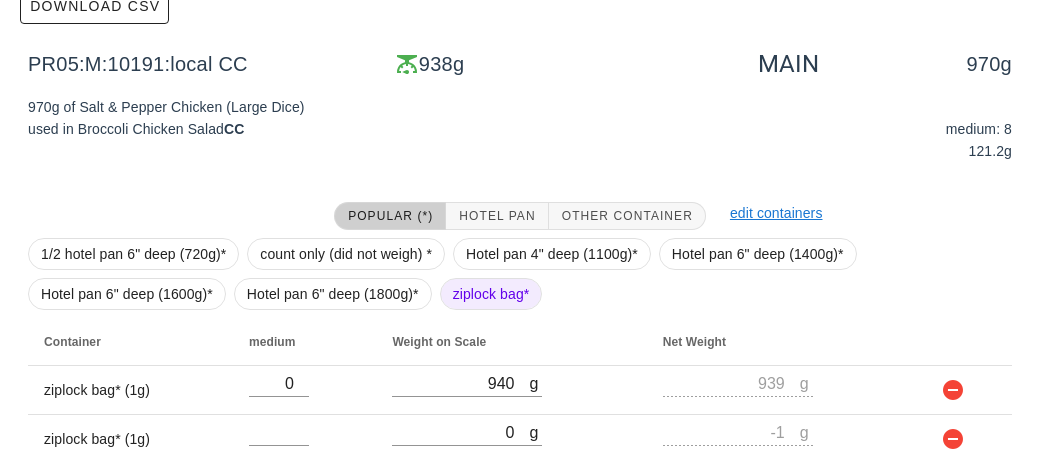 scroll, scrollTop: 333, scrollLeft: 0, axis: vertical 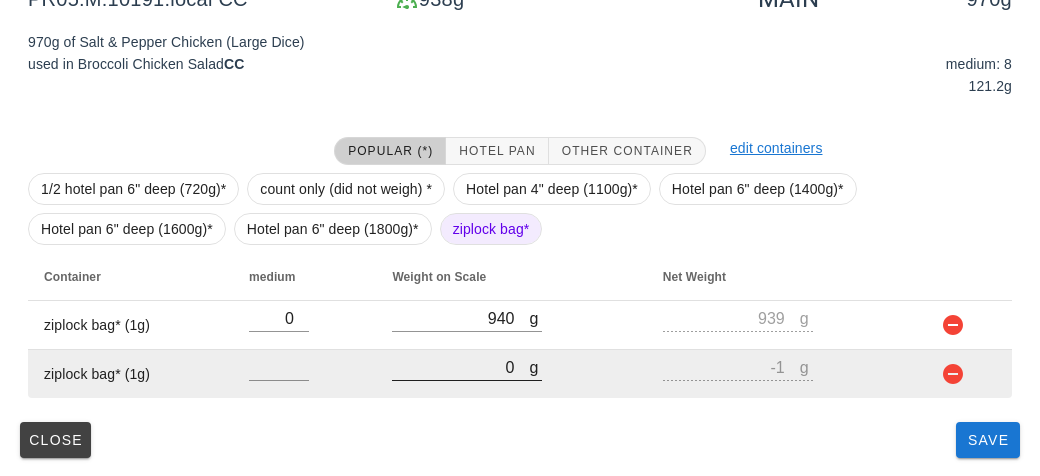 click on "0" at bounding box center [460, 367] 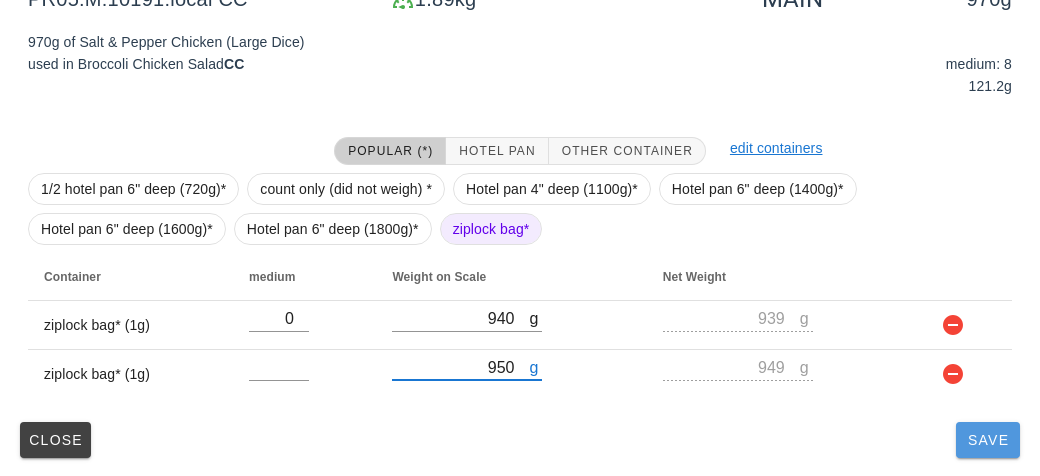 click on "Save" at bounding box center (988, 440) 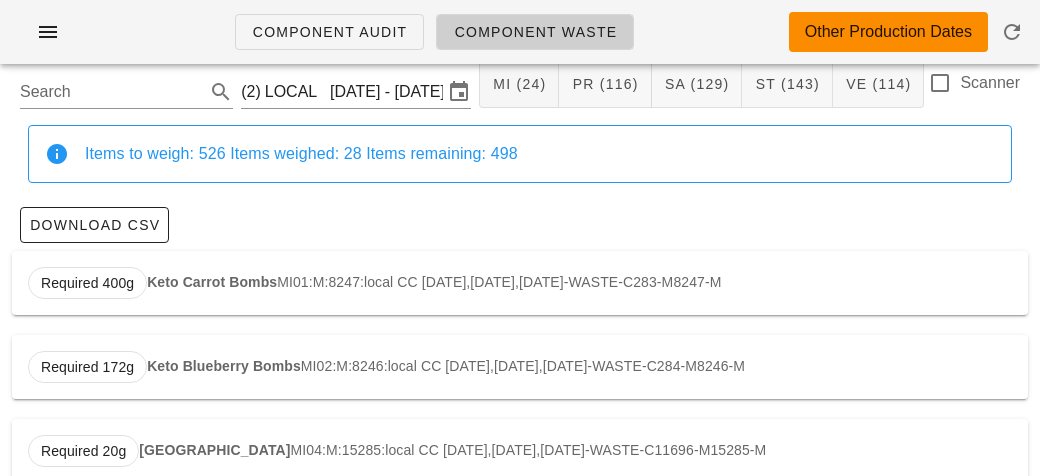 scroll, scrollTop: 0, scrollLeft: 0, axis: both 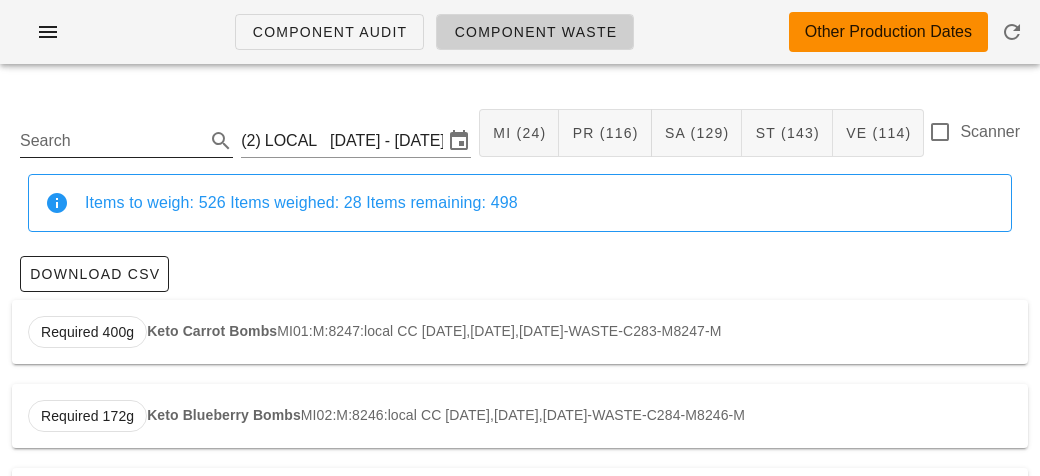 click on "Search" at bounding box center [110, 141] 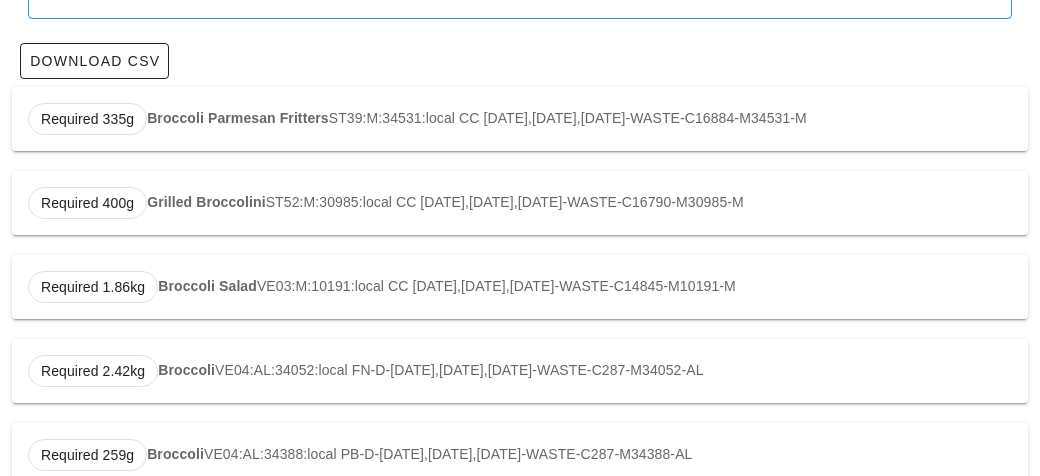 scroll, scrollTop: 279, scrollLeft: 0, axis: vertical 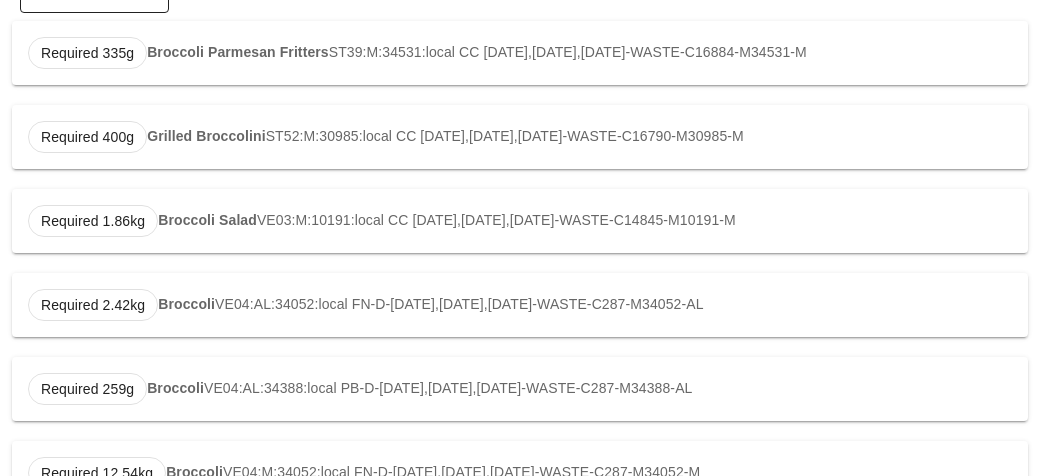 click on "Required 2.42kg Broccoli  VE04:AL:34052:local FN-D-[DATE],[DATE],[DATE]-WASTE-C287-M34052-AL" at bounding box center (520, 305) 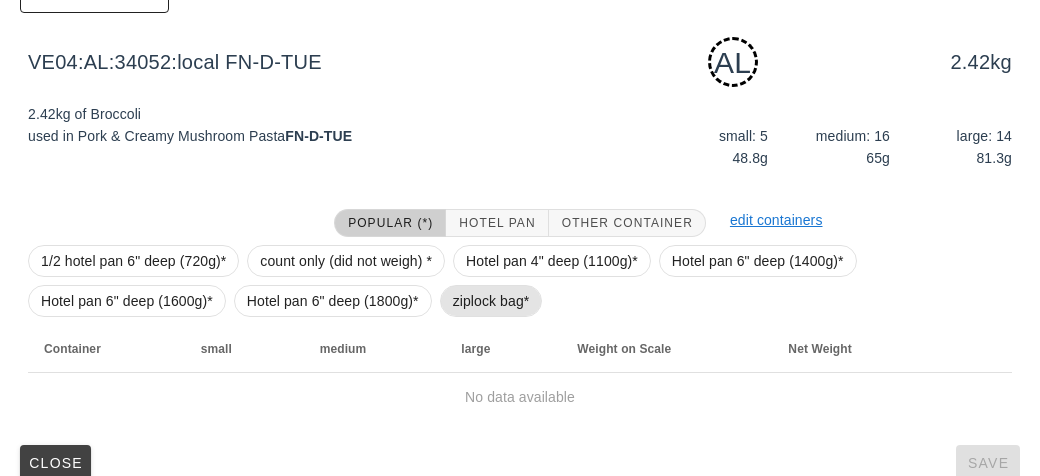 click on "ziplock bag*" at bounding box center [491, 301] 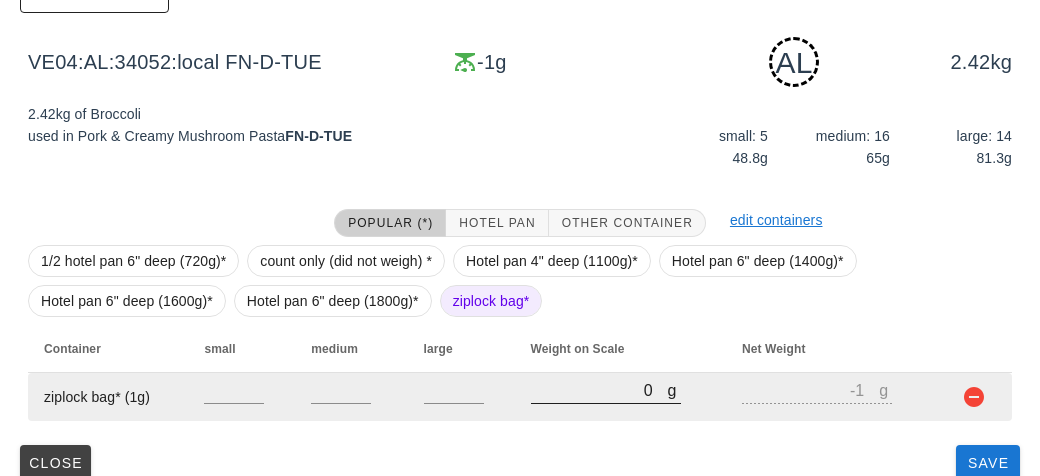 click at bounding box center (606, 414) 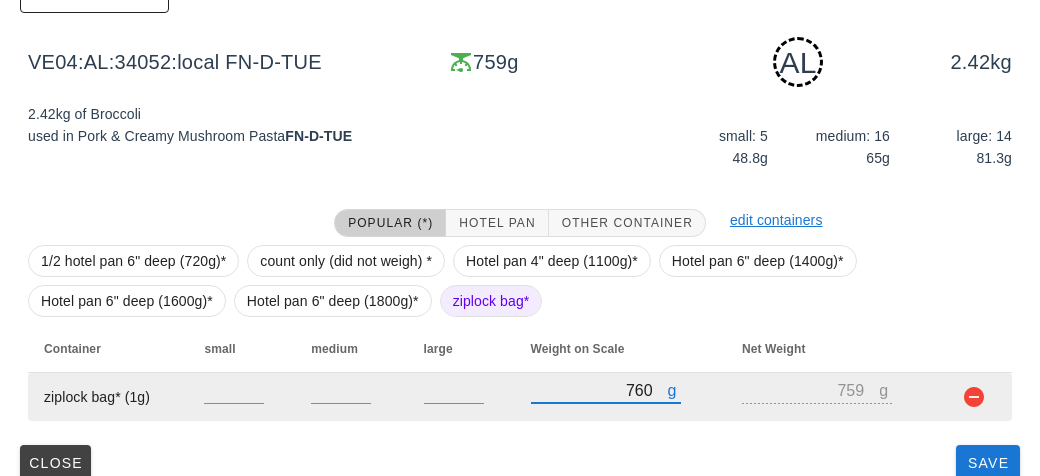 scroll, scrollTop: 302, scrollLeft: 0, axis: vertical 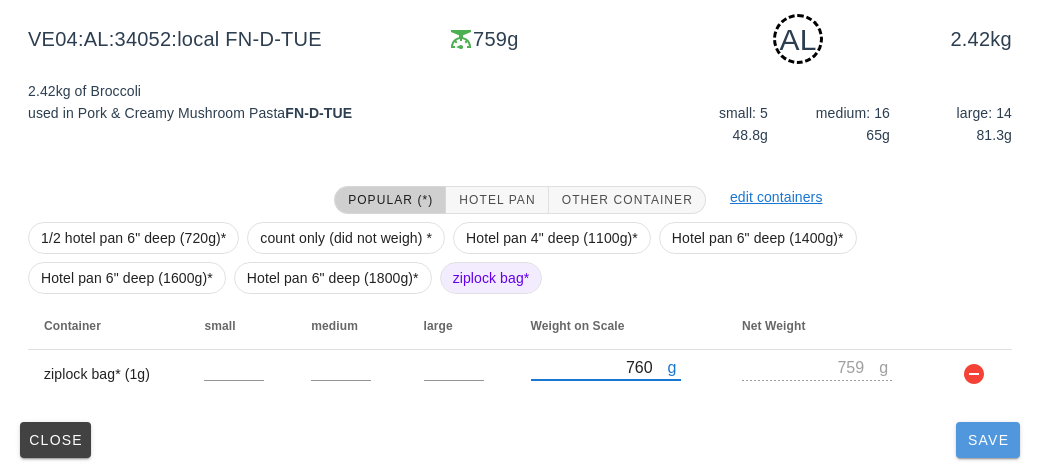 click on "Save" at bounding box center (988, 440) 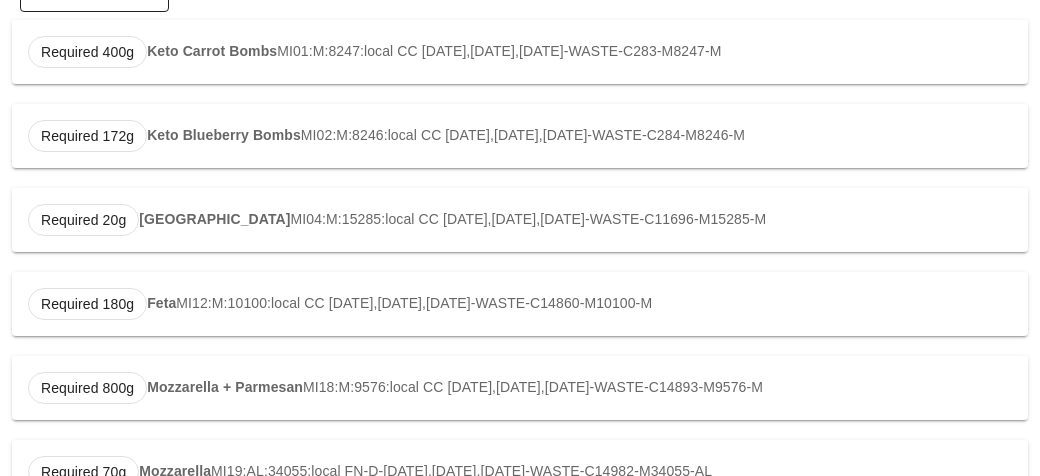 scroll, scrollTop: 0, scrollLeft: 0, axis: both 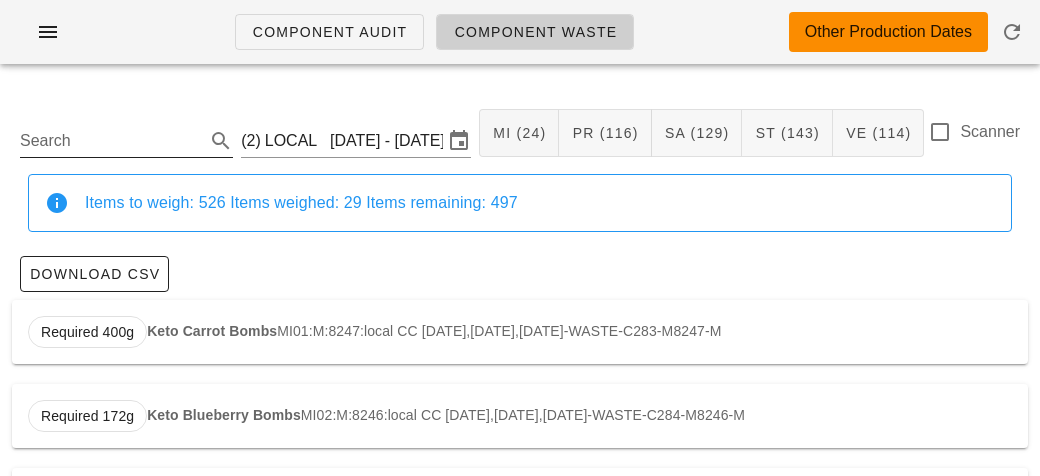 click on "Search" at bounding box center (110, 141) 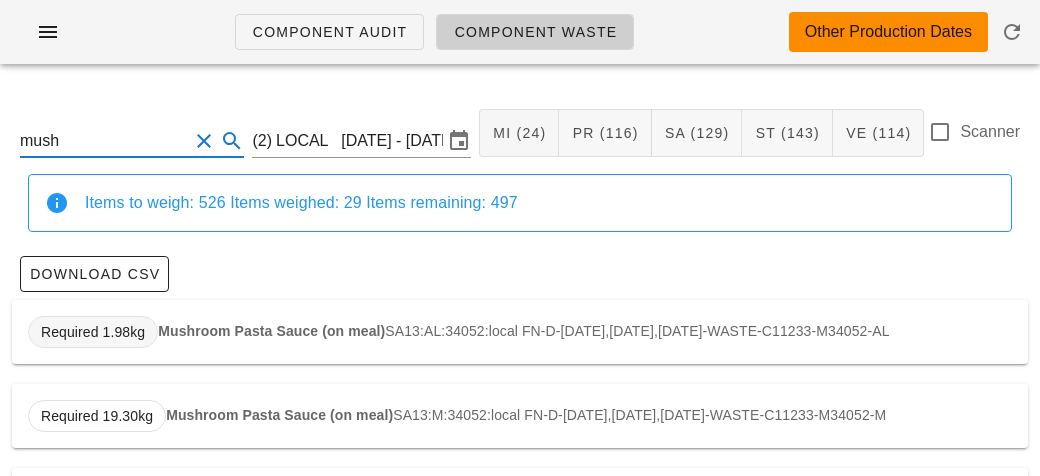 click on "Required 1.98kg" at bounding box center [93, 332] 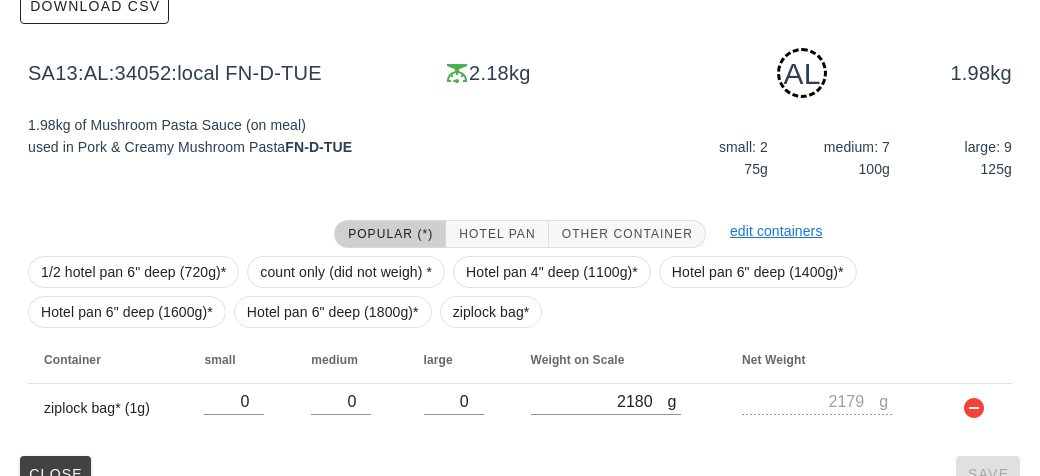 scroll, scrollTop: 302, scrollLeft: 0, axis: vertical 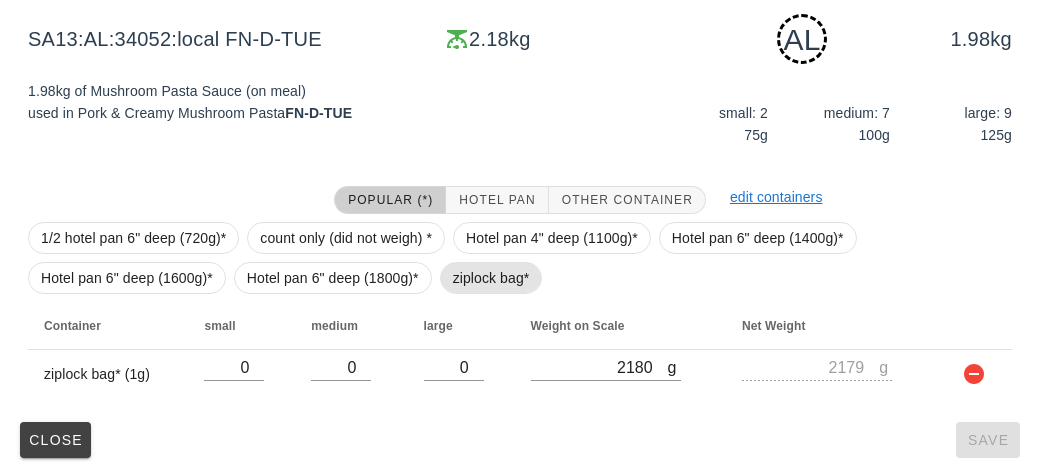 click on "ziplock bag*" at bounding box center (491, 278) 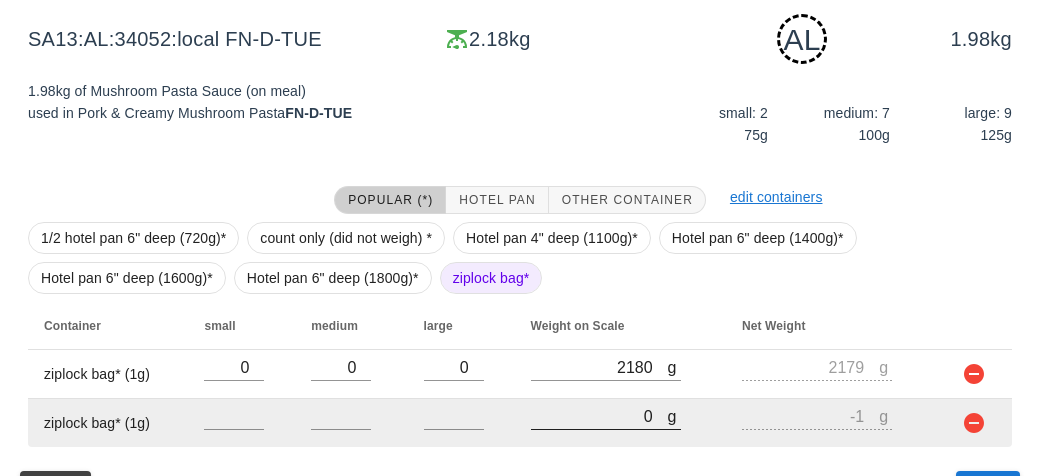 click on "0" at bounding box center (599, 416) 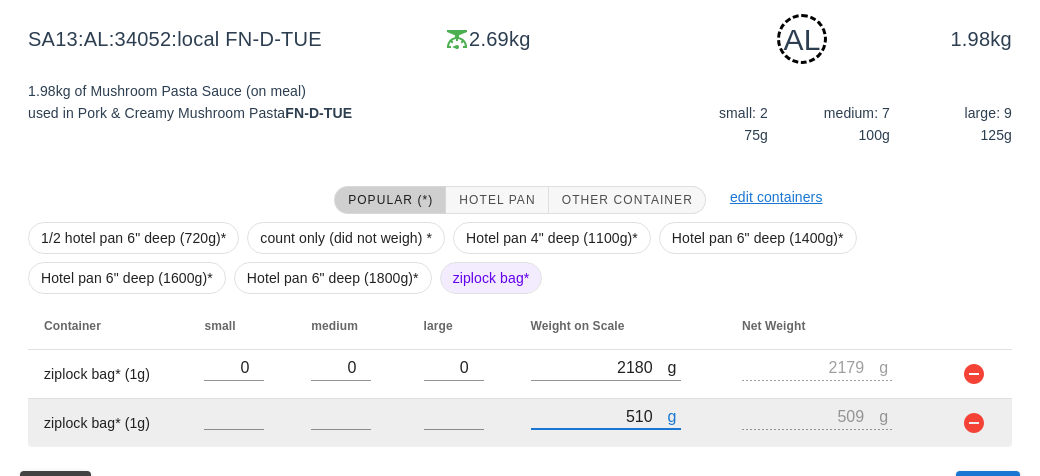 scroll, scrollTop: 350, scrollLeft: 0, axis: vertical 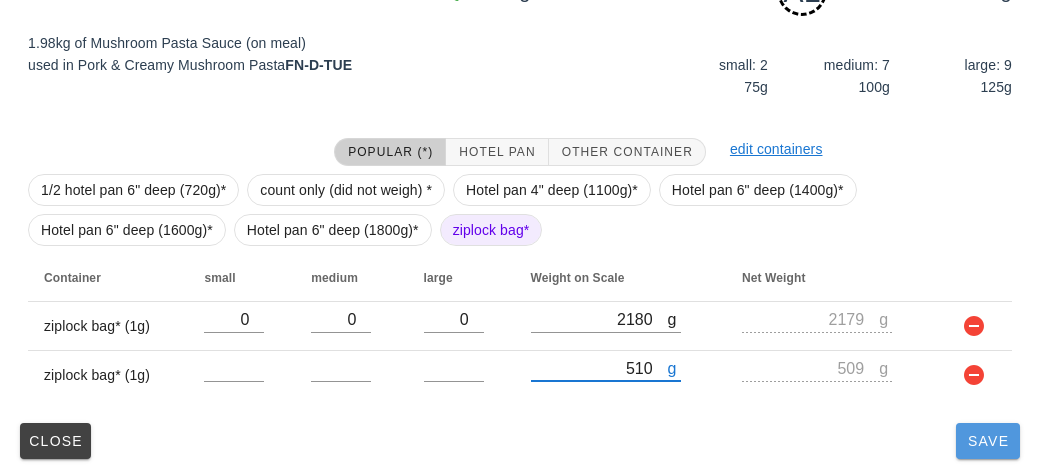 click on "Save" at bounding box center (988, 441) 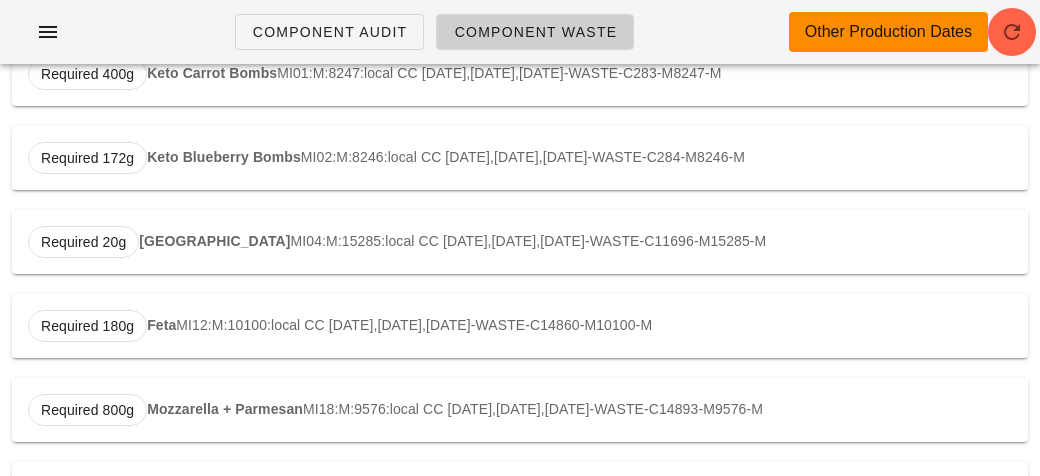 scroll, scrollTop: 0, scrollLeft: 0, axis: both 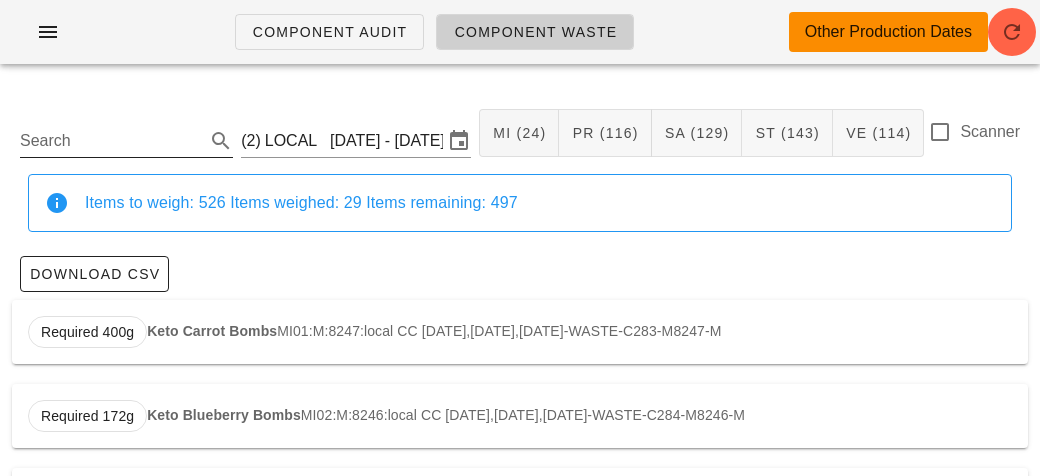 click on "Search" at bounding box center [110, 141] 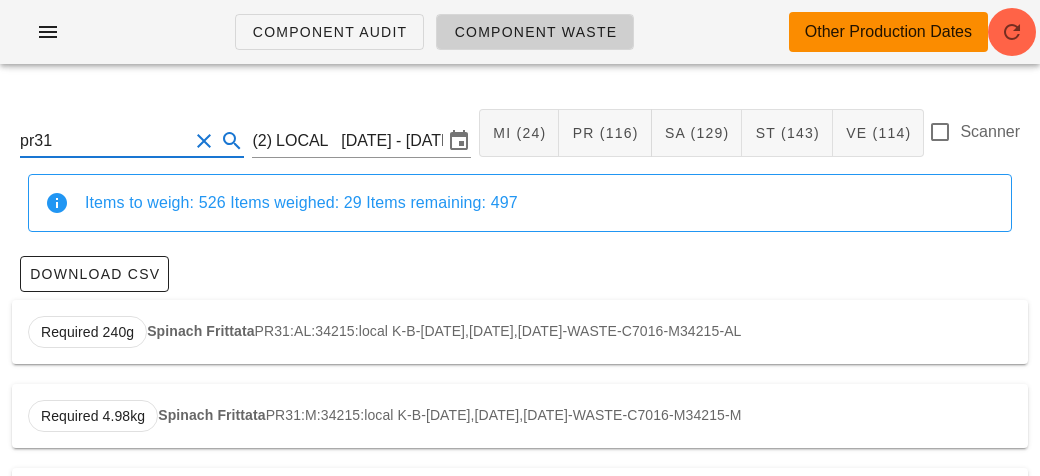 click on "Required 240g Spinach Frittata  PR31:AL:34215:local K-B-[DATE],[DATE],[DATE]-WASTE-C7016-M34215-AL" at bounding box center (520, 332) 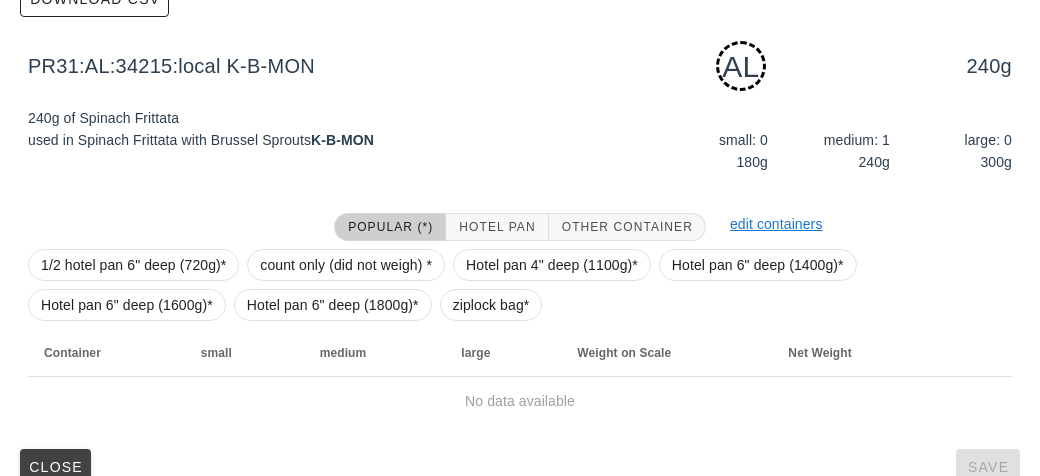 scroll, scrollTop: 302, scrollLeft: 0, axis: vertical 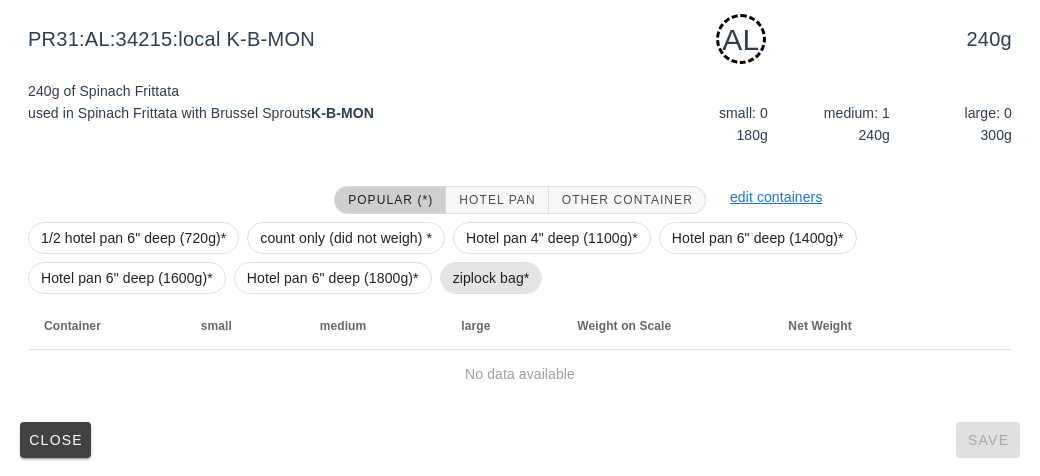 click on "ziplock bag*" at bounding box center [491, 278] 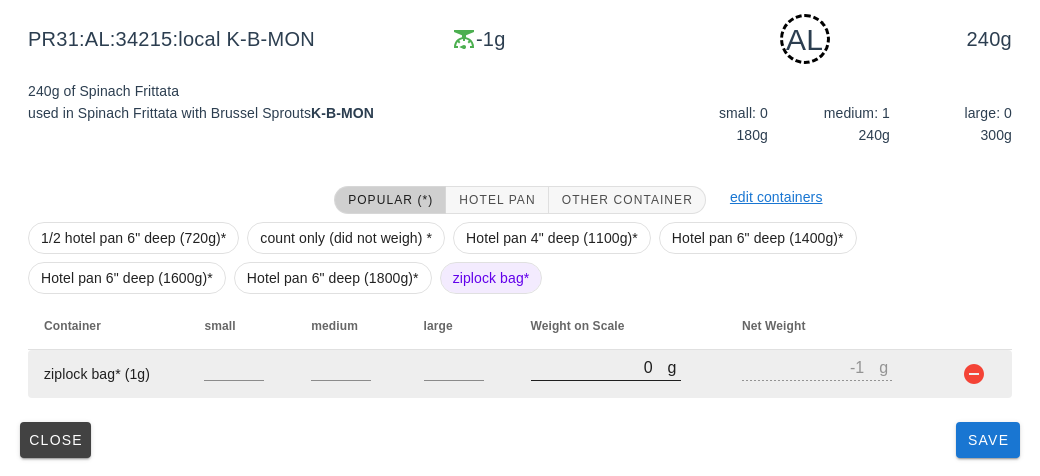 click on "0" at bounding box center (599, 367) 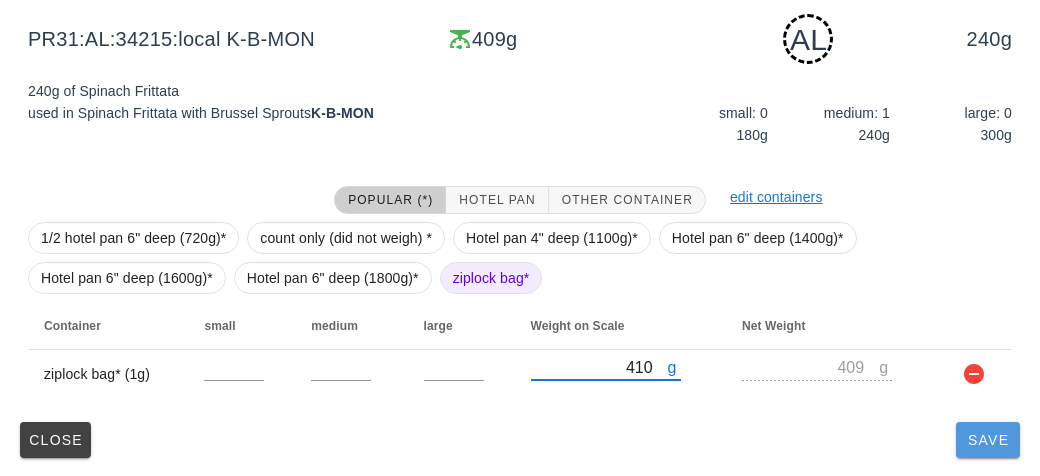 click on "Save" at bounding box center (988, 440) 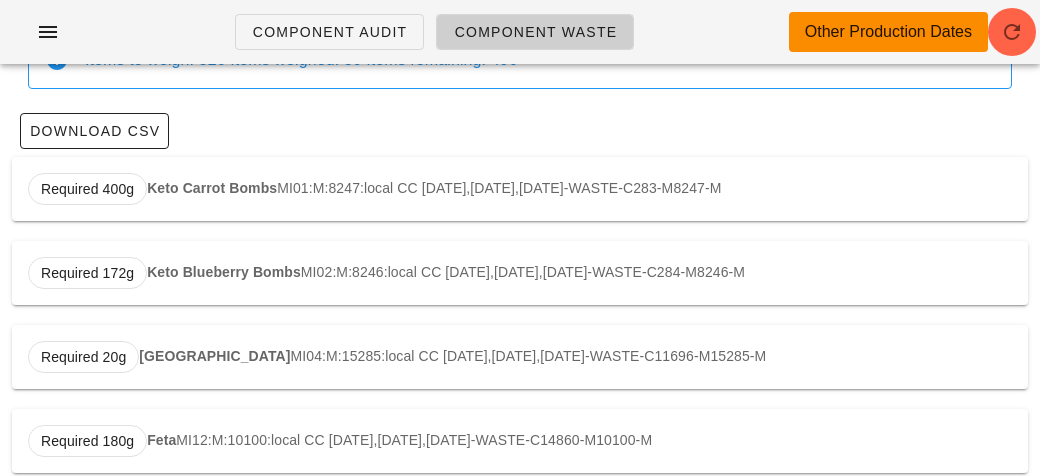 scroll, scrollTop: 0, scrollLeft: 0, axis: both 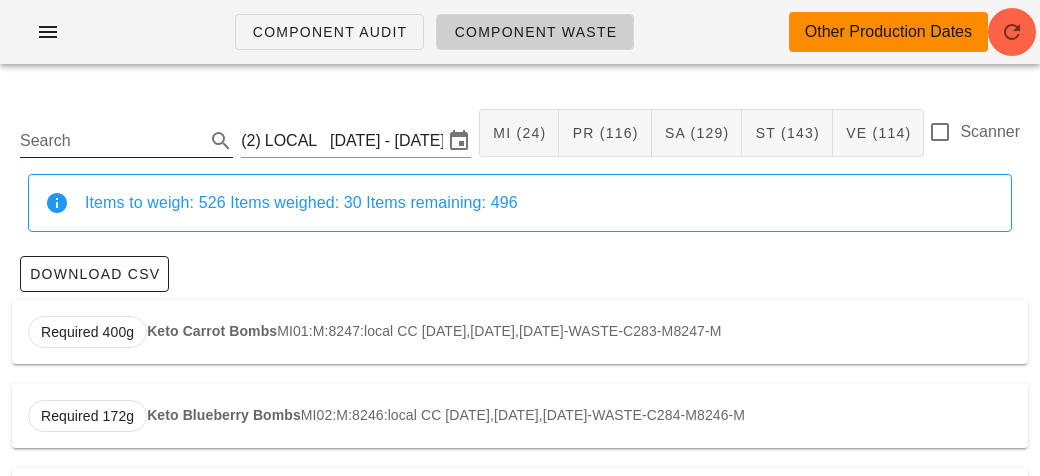 click on "Search" at bounding box center [110, 141] 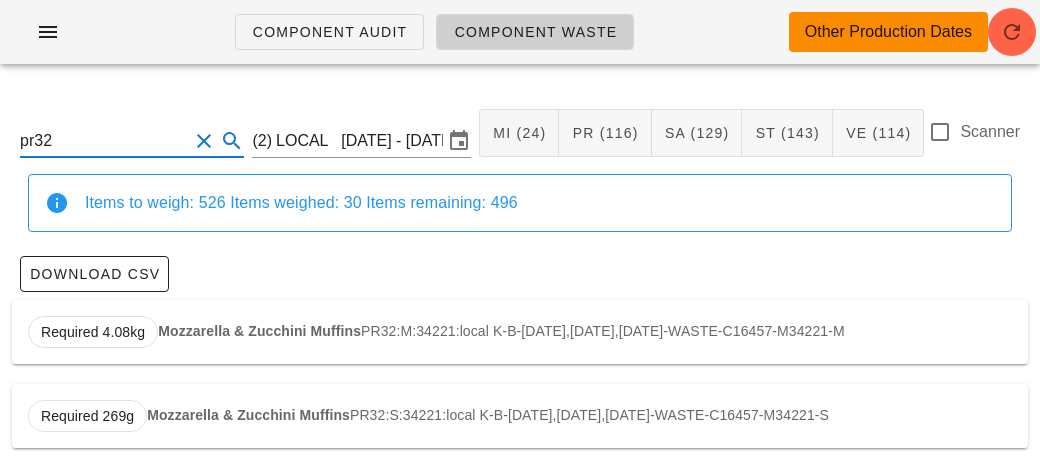 click on "Mozzarella & Zucchini Muffins" at bounding box center [259, 331] 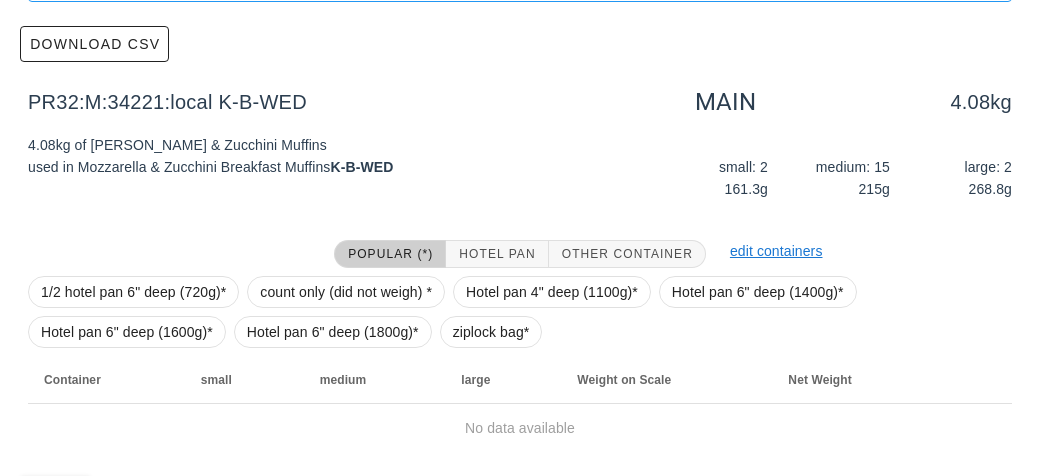 scroll, scrollTop: 284, scrollLeft: 0, axis: vertical 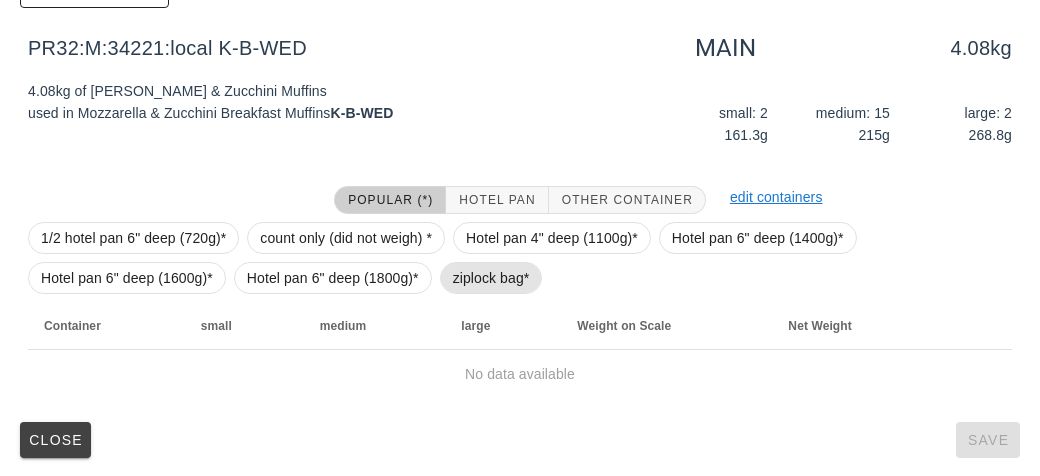 click on "ziplock bag*" at bounding box center [491, 278] 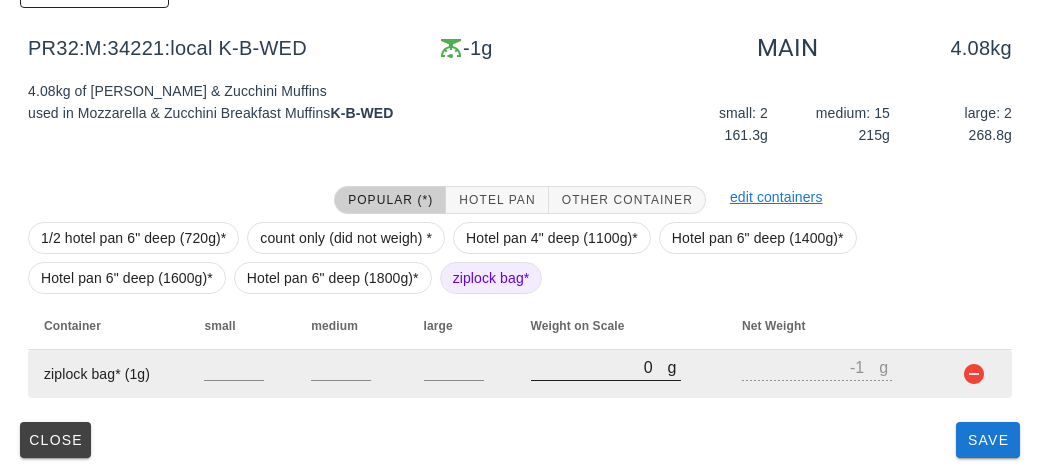 click on "0" at bounding box center [599, 367] 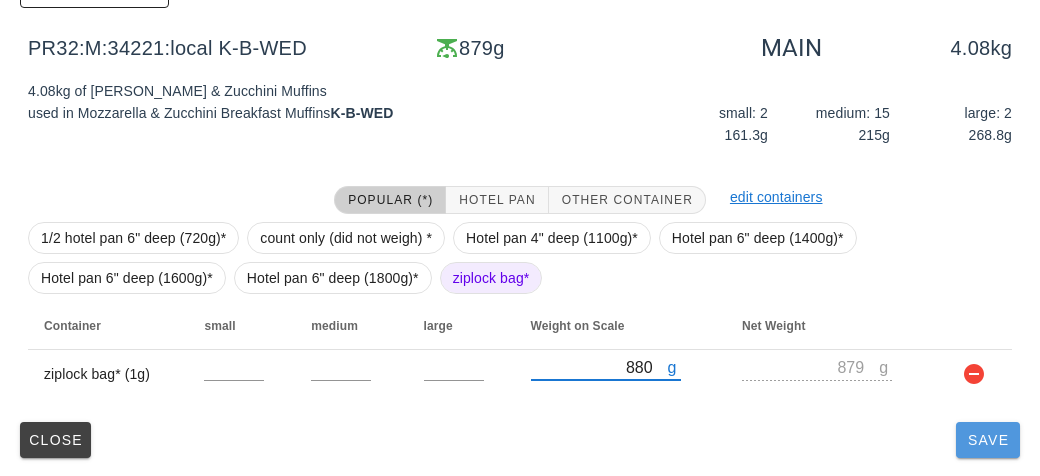 click on "Save" at bounding box center [988, 440] 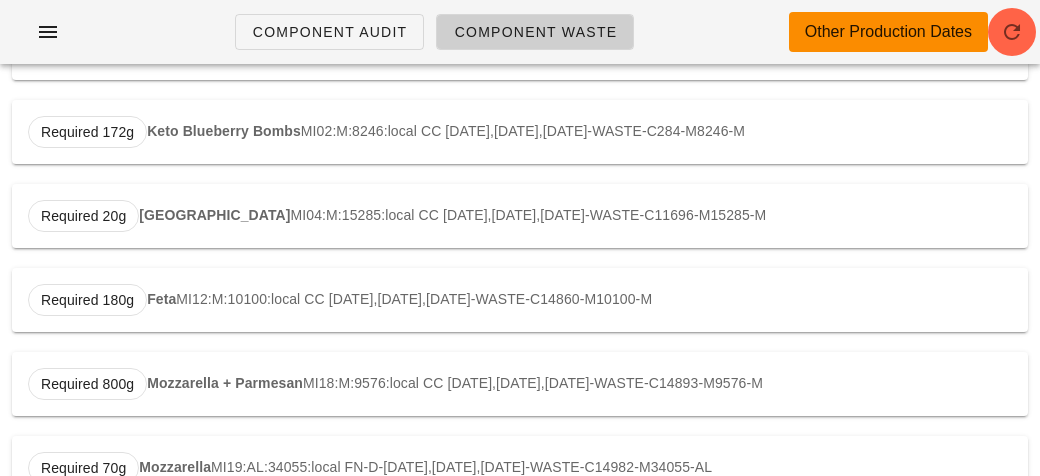 scroll, scrollTop: 0, scrollLeft: 0, axis: both 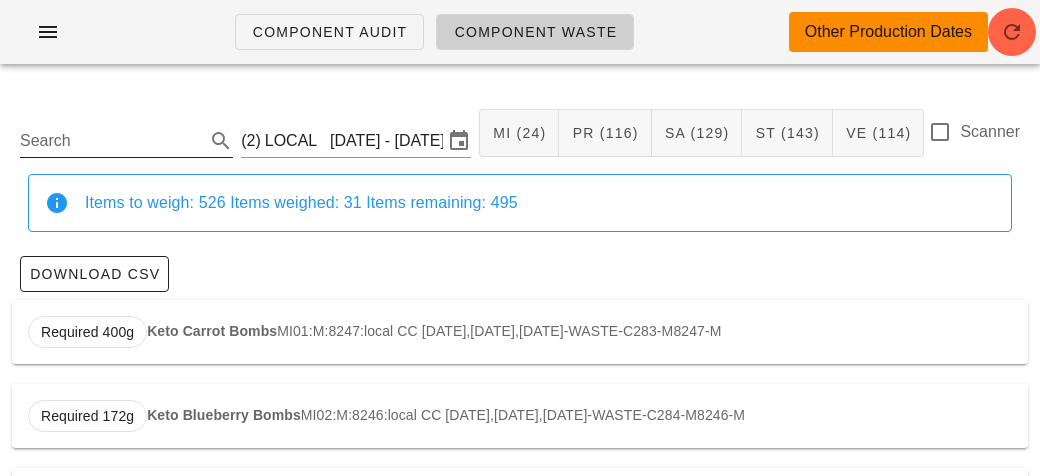 click on "Search" at bounding box center (110, 141) 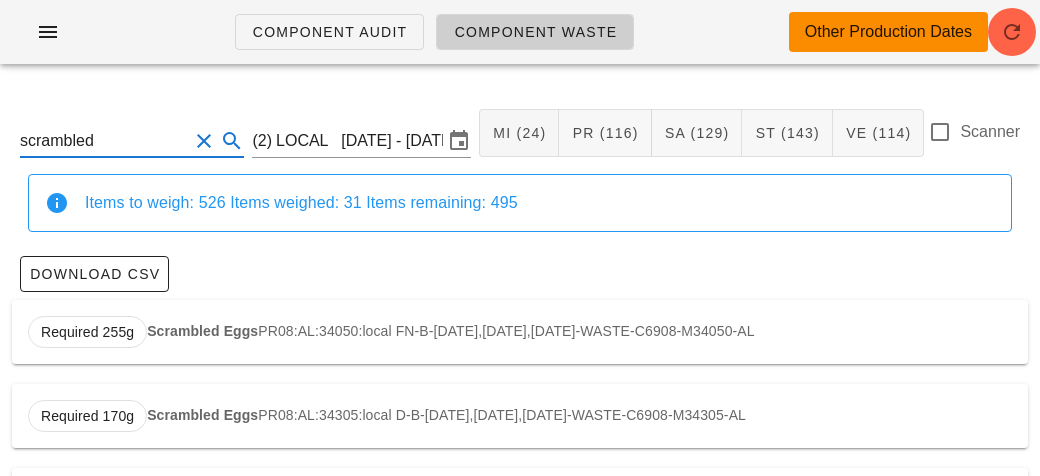 click on "Required 255g Scrambled Eggs  PR08:AL:34050:local FN-B-[DATE],[DATE],[DATE]-WASTE-C6908-M34050-AL" at bounding box center [520, 332] 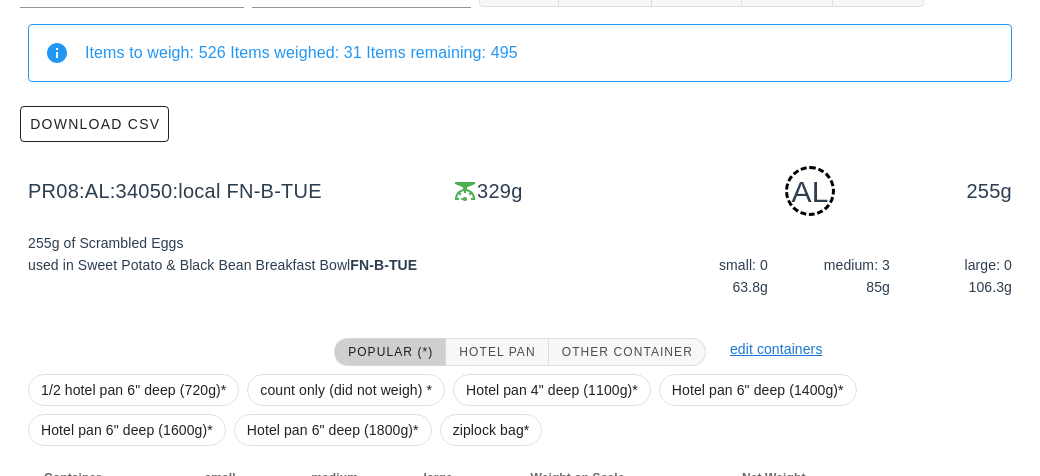 scroll, scrollTop: 302, scrollLeft: 0, axis: vertical 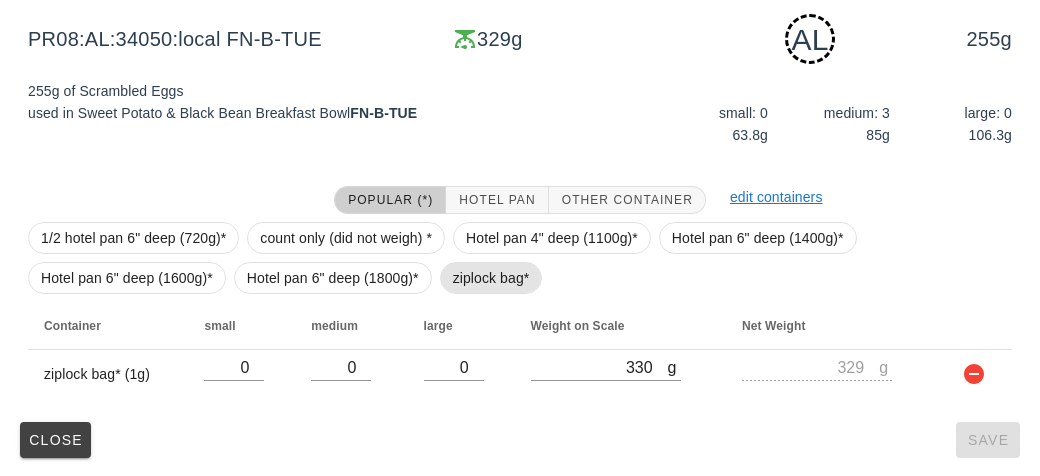 click on "ziplock bag*" at bounding box center (491, 278) 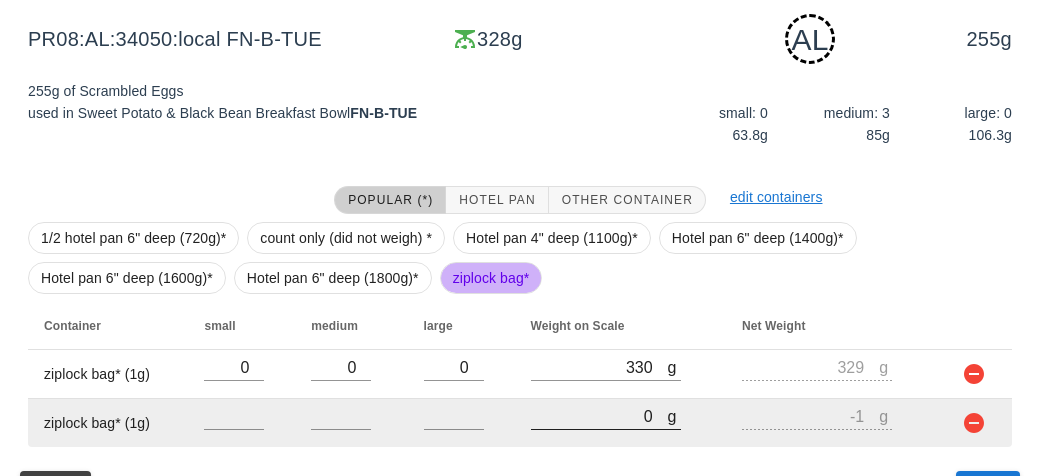 click on "0" at bounding box center [599, 416] 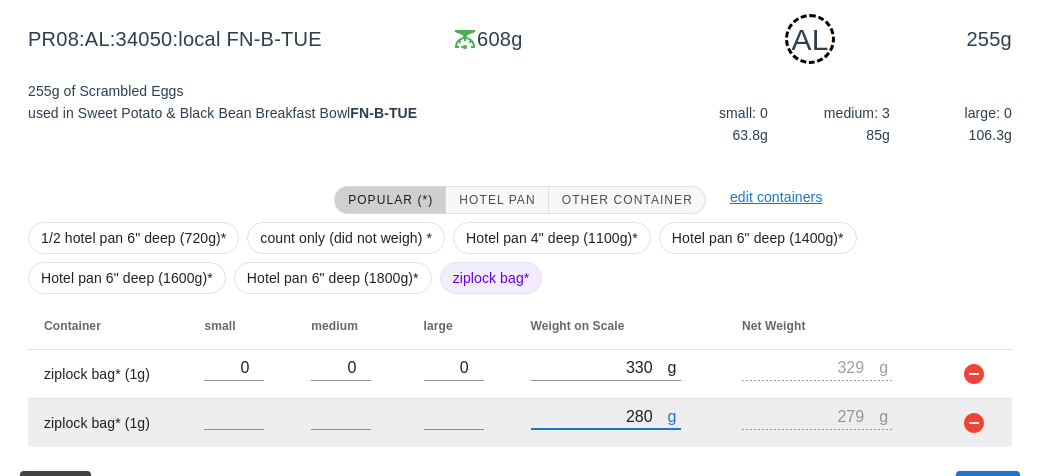 scroll, scrollTop: 350, scrollLeft: 0, axis: vertical 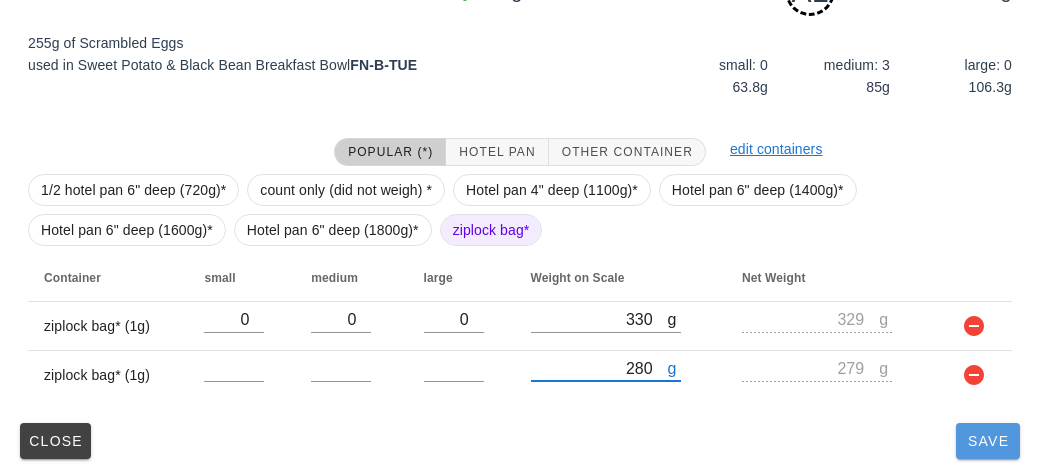 click on "Save" at bounding box center [988, 441] 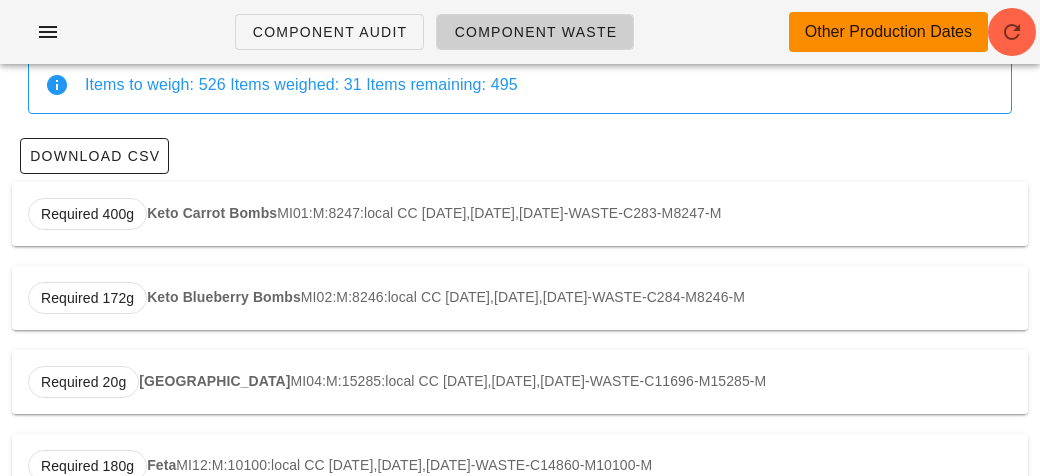 scroll, scrollTop: 0, scrollLeft: 0, axis: both 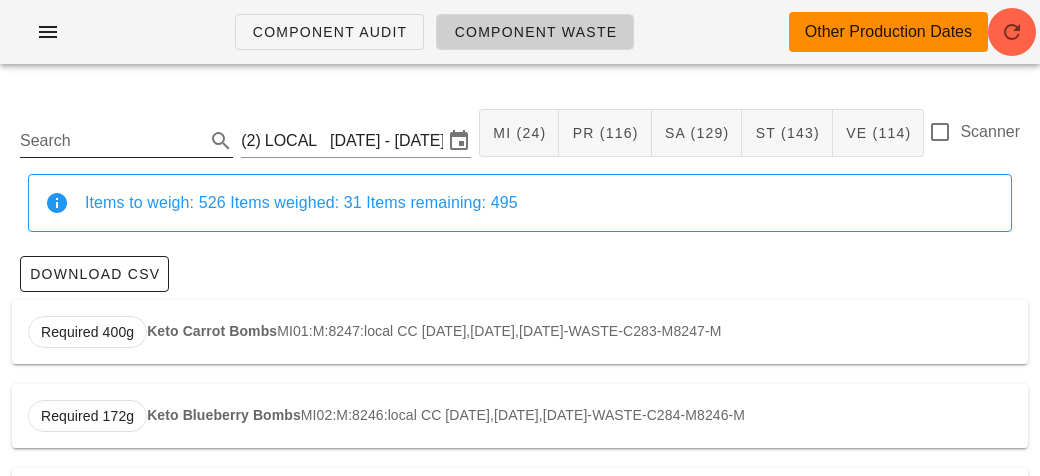 click on "Search" at bounding box center (110, 141) 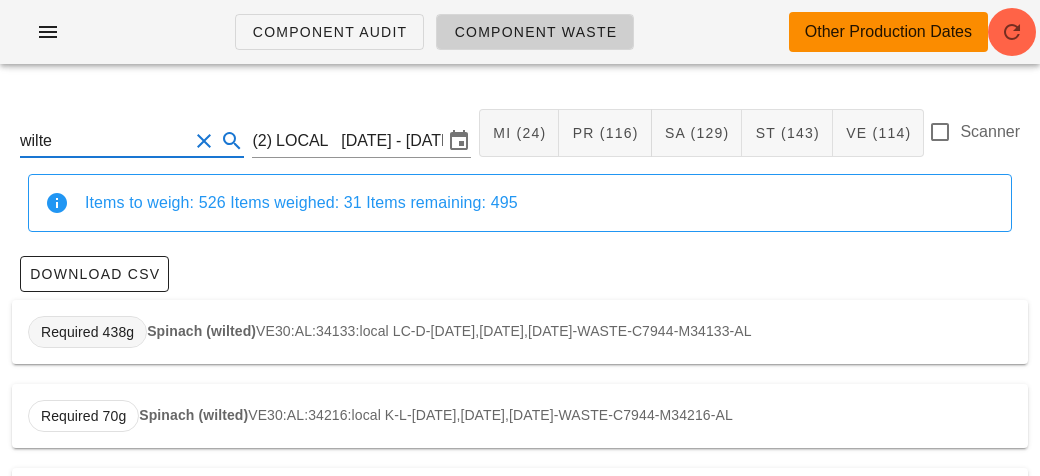 click on "Required 438g" at bounding box center (87, 332) 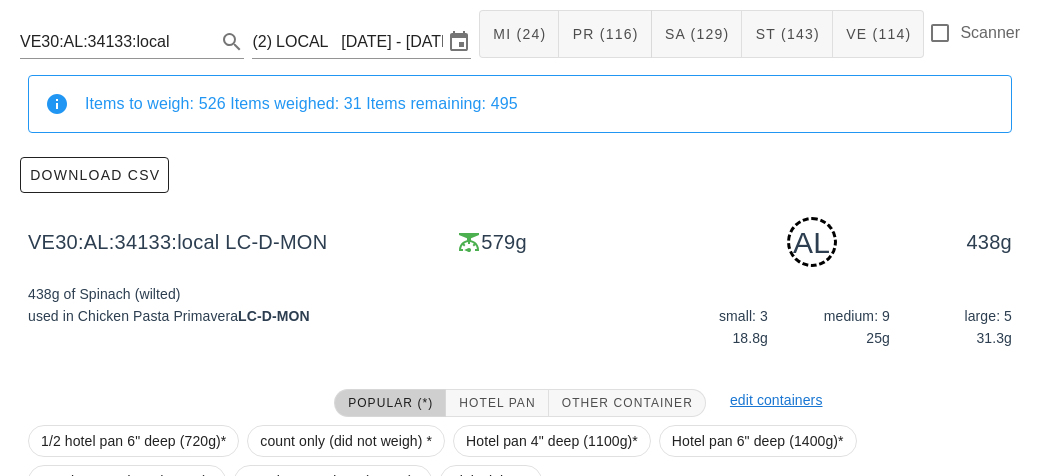 scroll, scrollTop: 302, scrollLeft: 0, axis: vertical 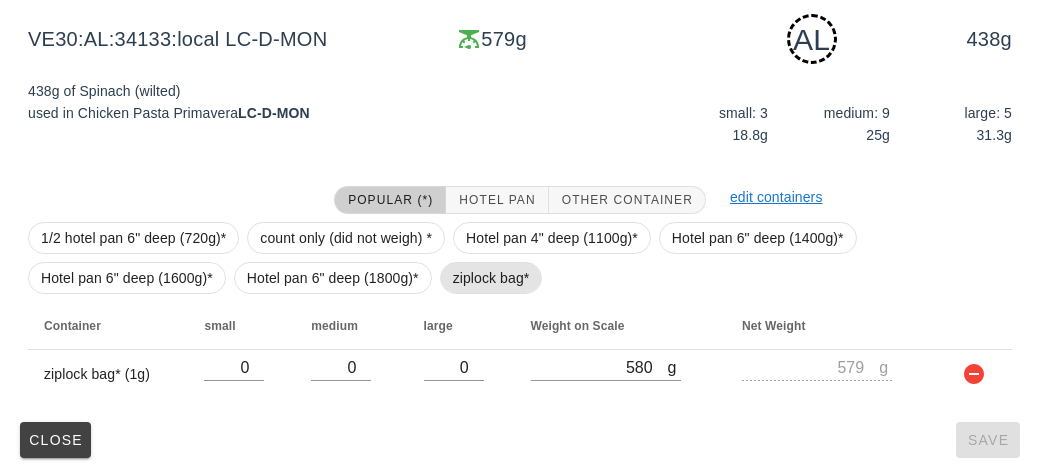 click on "ziplock bag*" at bounding box center [491, 278] 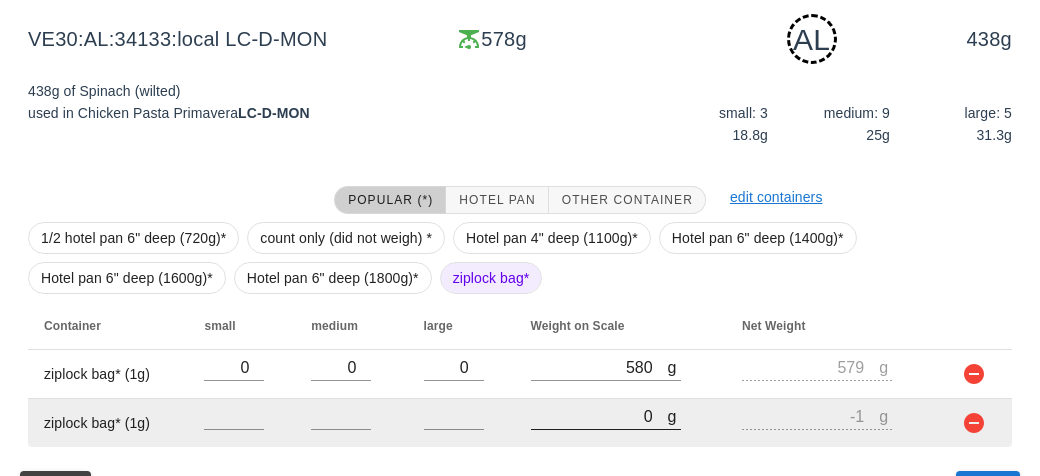 click on "0" at bounding box center [599, 416] 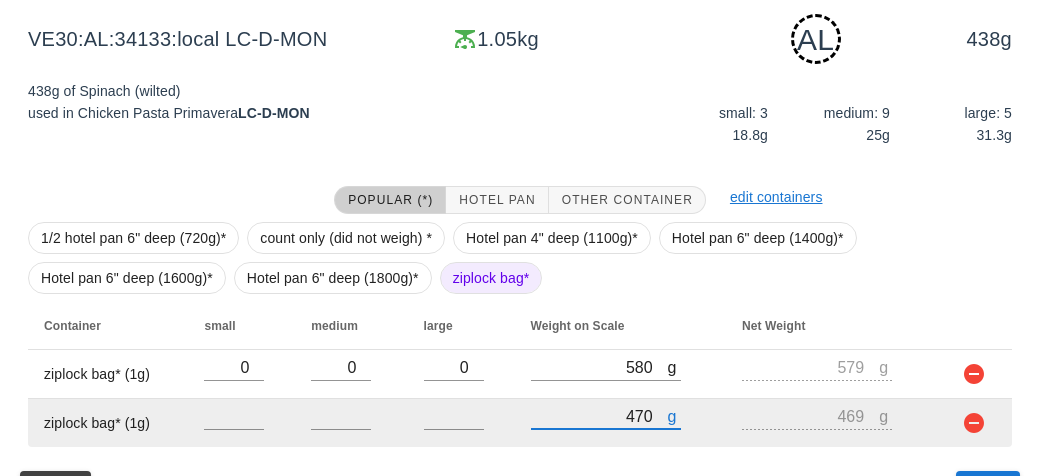 scroll, scrollTop: 350, scrollLeft: 0, axis: vertical 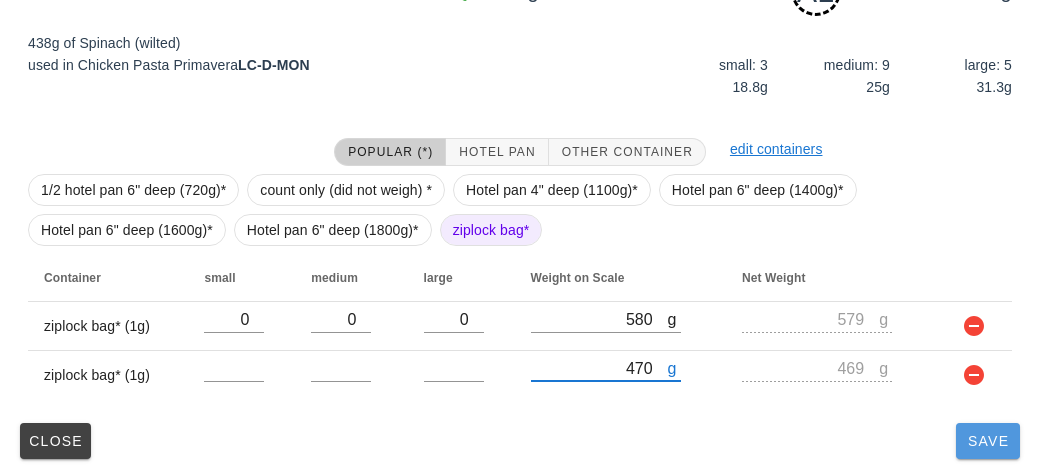 click on "Save" at bounding box center (988, 441) 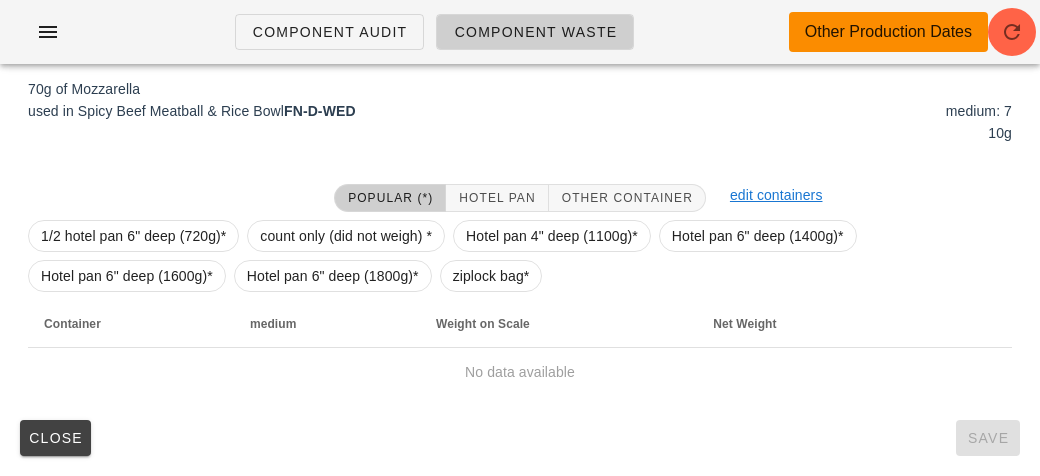 scroll, scrollTop: 302, scrollLeft: 0, axis: vertical 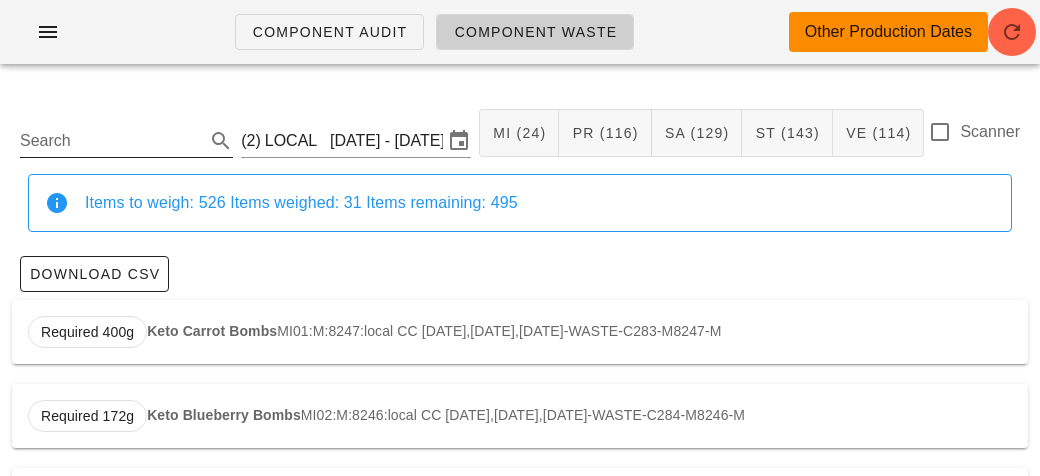 click on "Search" at bounding box center (126, 135) 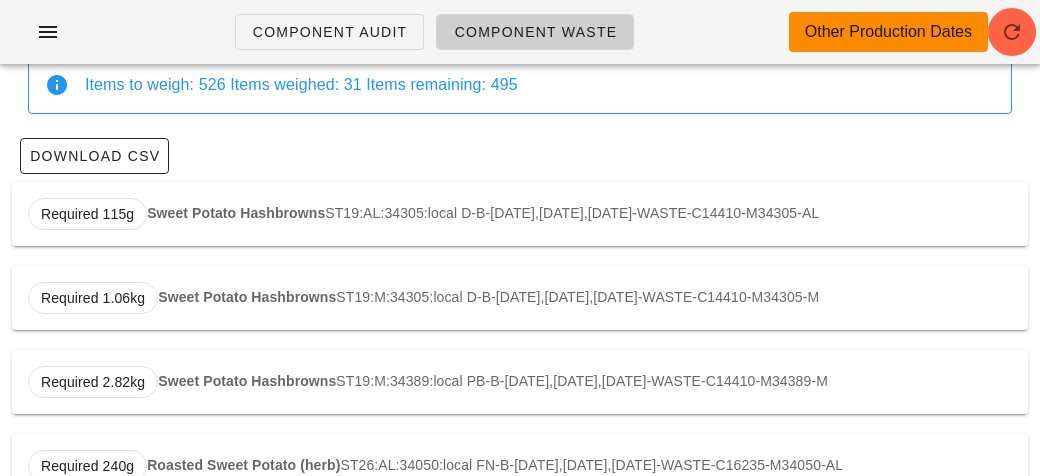 scroll, scrollTop: 0, scrollLeft: 0, axis: both 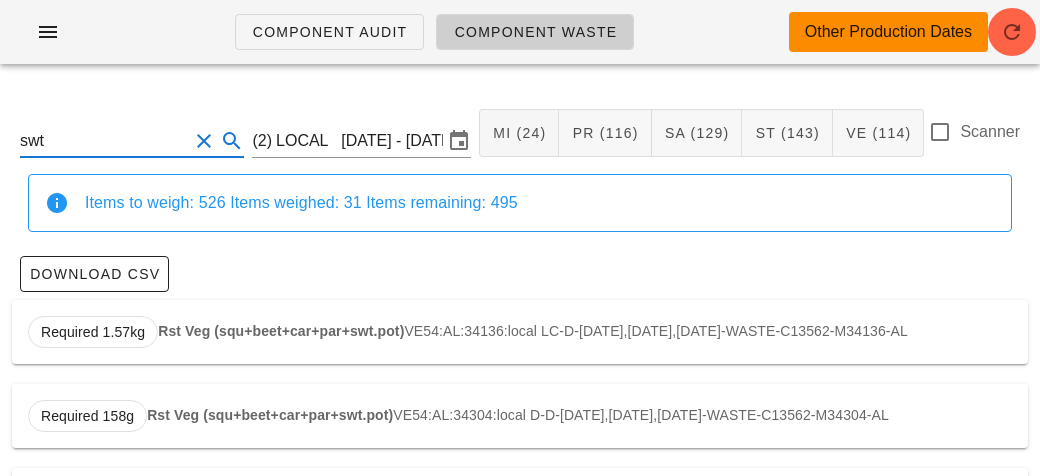 click on "swt" at bounding box center [104, 141] 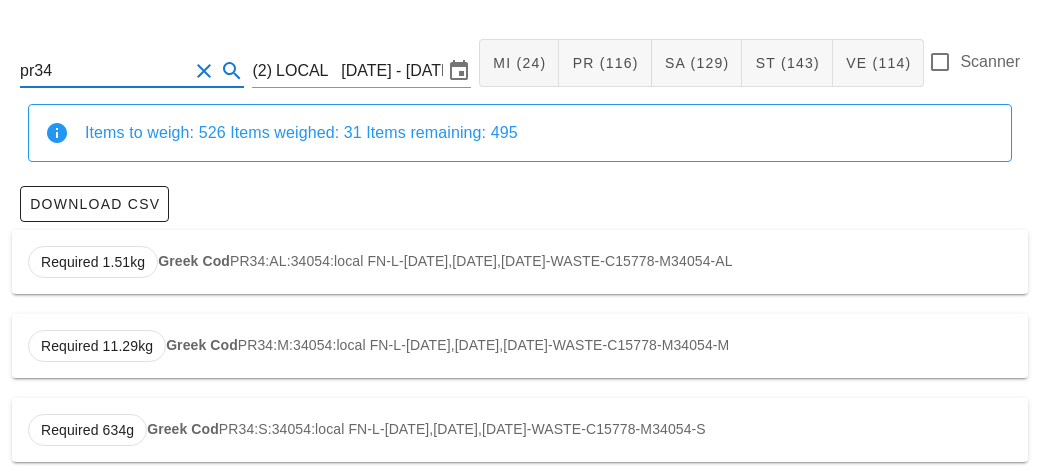 scroll, scrollTop: 86, scrollLeft: 0, axis: vertical 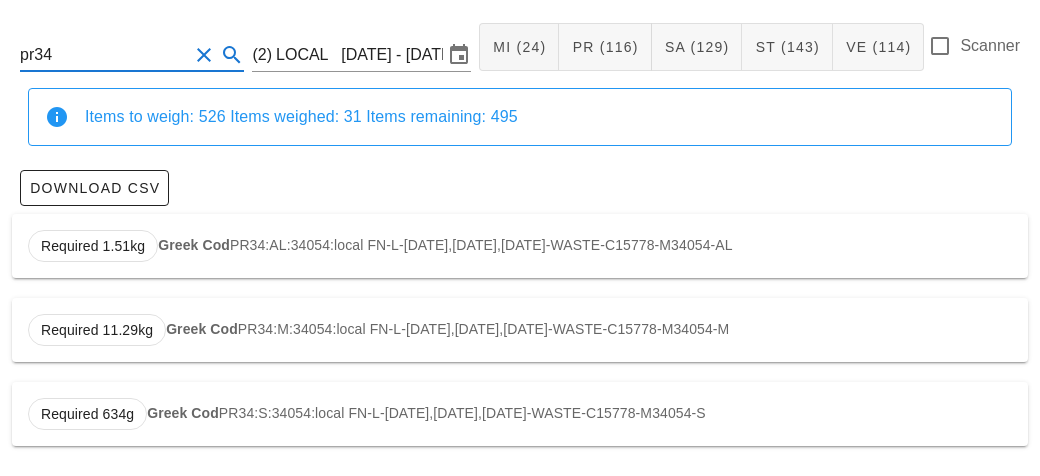 click on "Greek Cod" at bounding box center (183, 413) 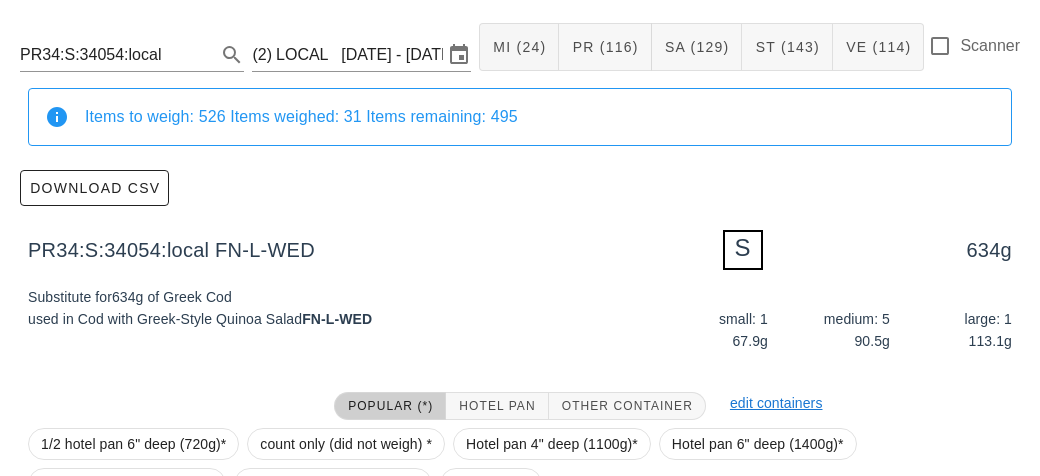 scroll, scrollTop: 292, scrollLeft: 0, axis: vertical 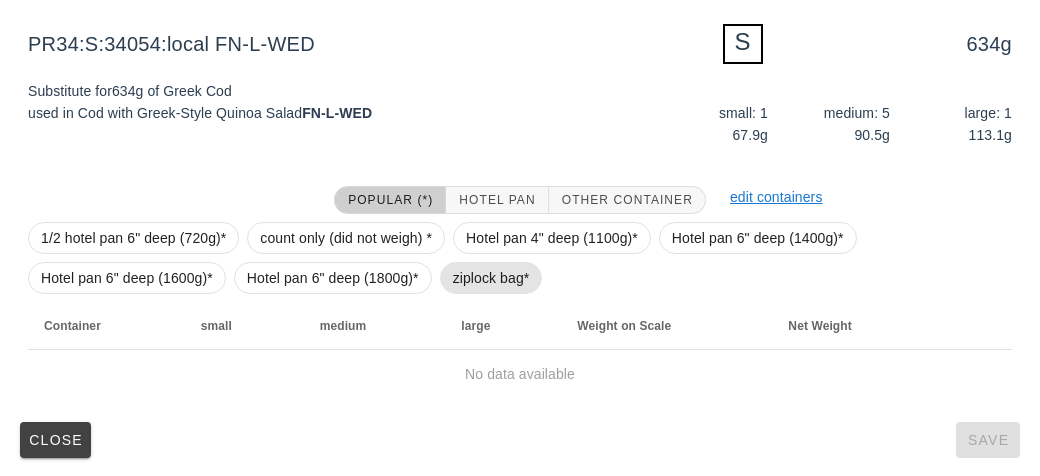 click on "ziplock bag*" at bounding box center [491, 278] 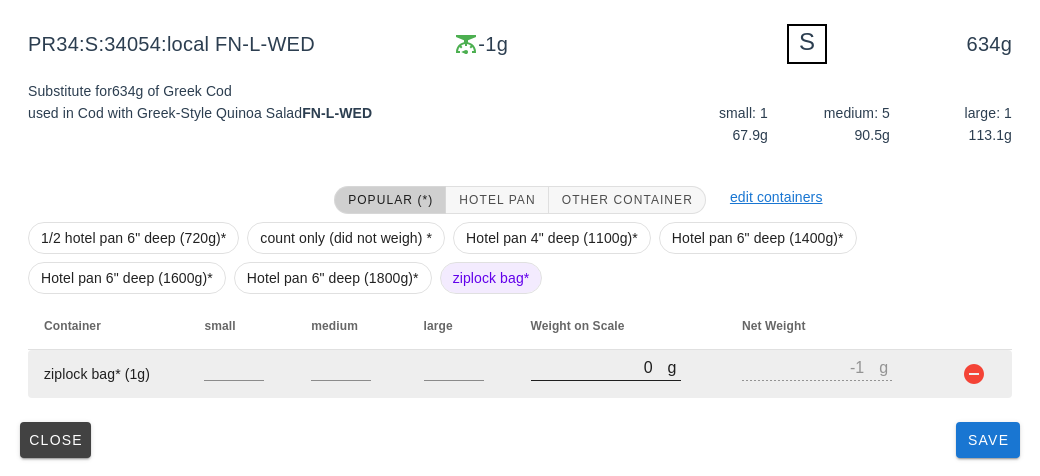 click on "0" at bounding box center (599, 367) 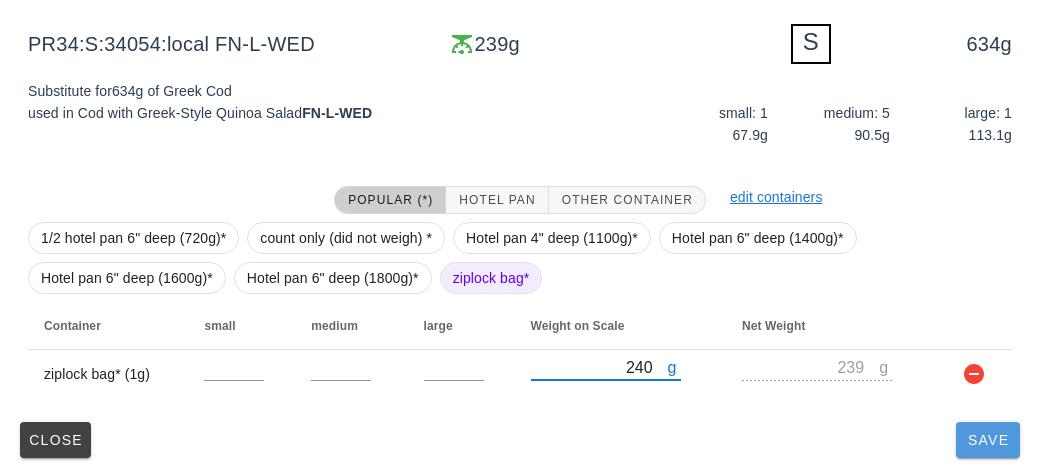 click on "Save" at bounding box center (988, 440) 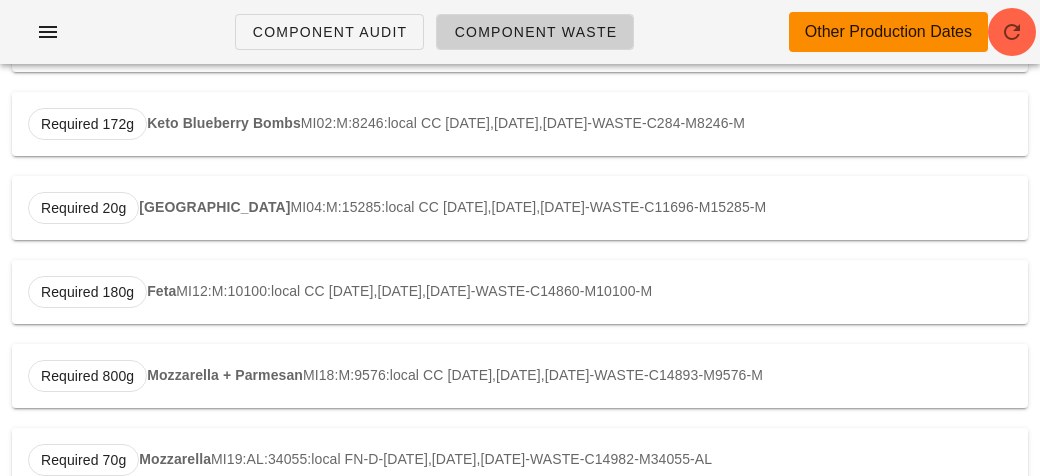 scroll, scrollTop: 0, scrollLeft: 0, axis: both 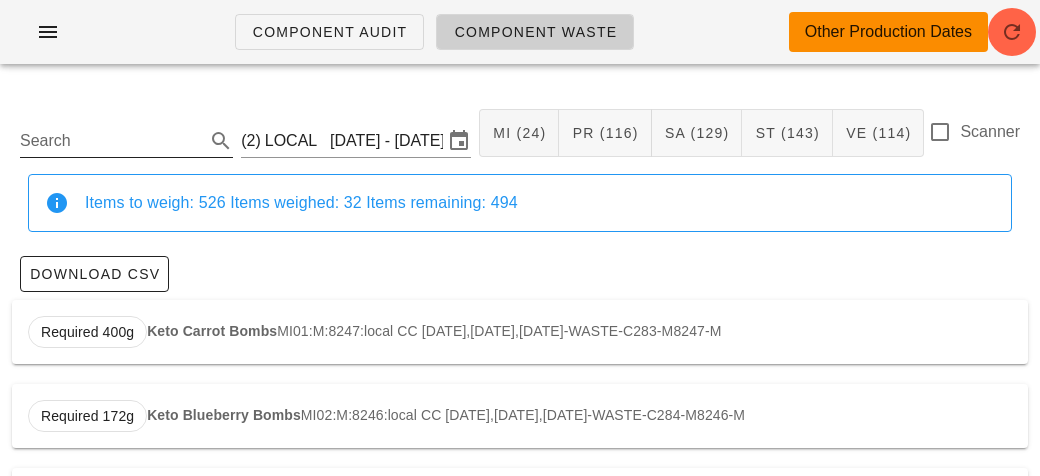 click on "Search" at bounding box center (110, 141) 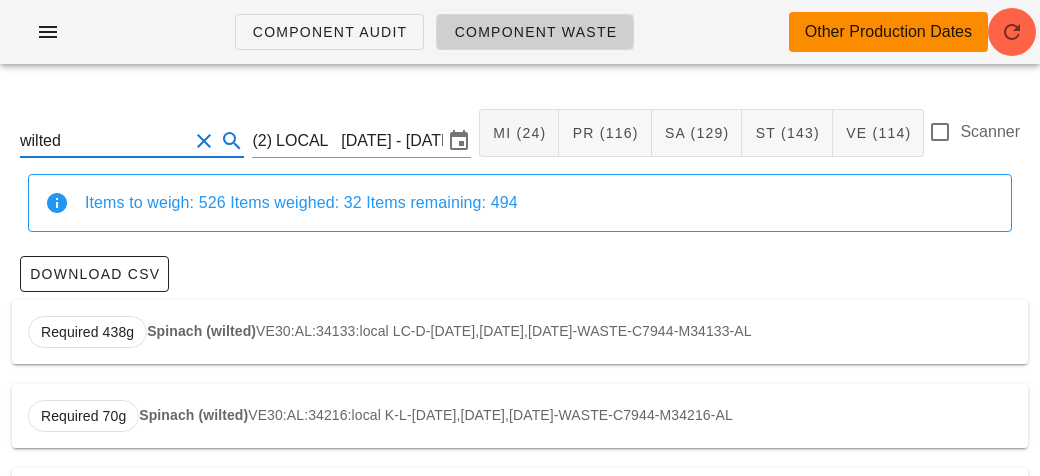 click on "Spinach (wilted)" at bounding box center (201, 331) 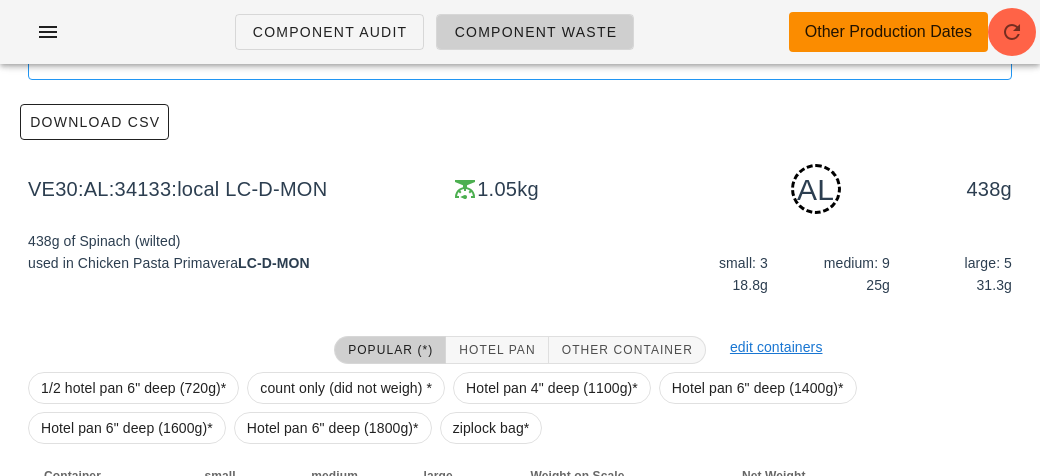 scroll, scrollTop: 350, scrollLeft: 0, axis: vertical 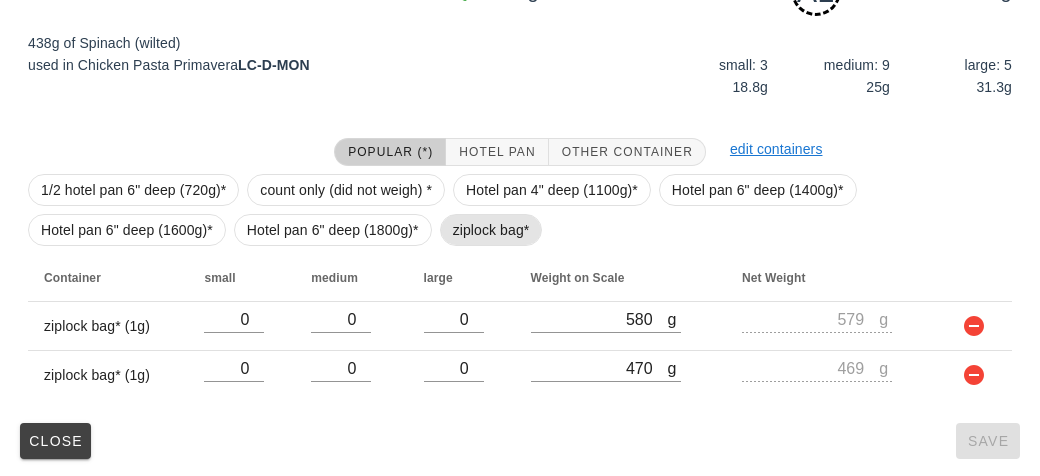 click on "ziplock bag*" at bounding box center (491, 230) 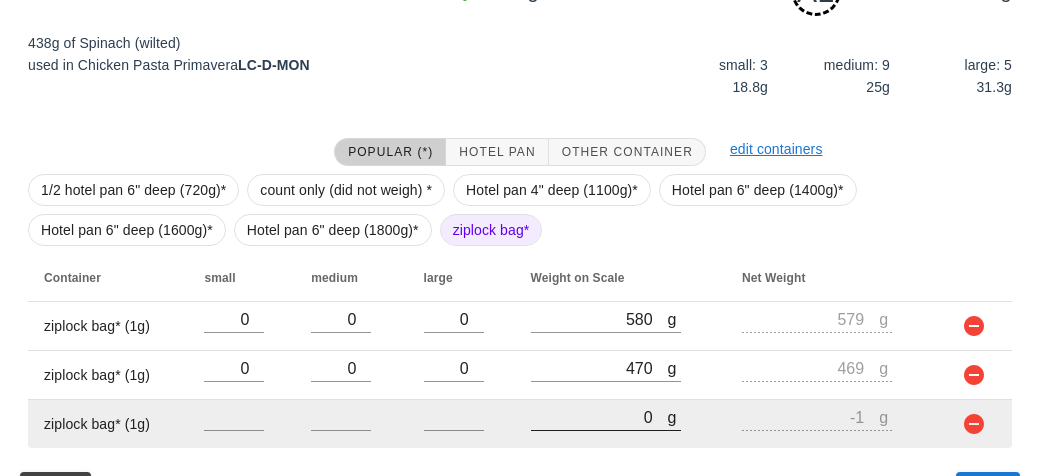 click on "0" at bounding box center (599, 417) 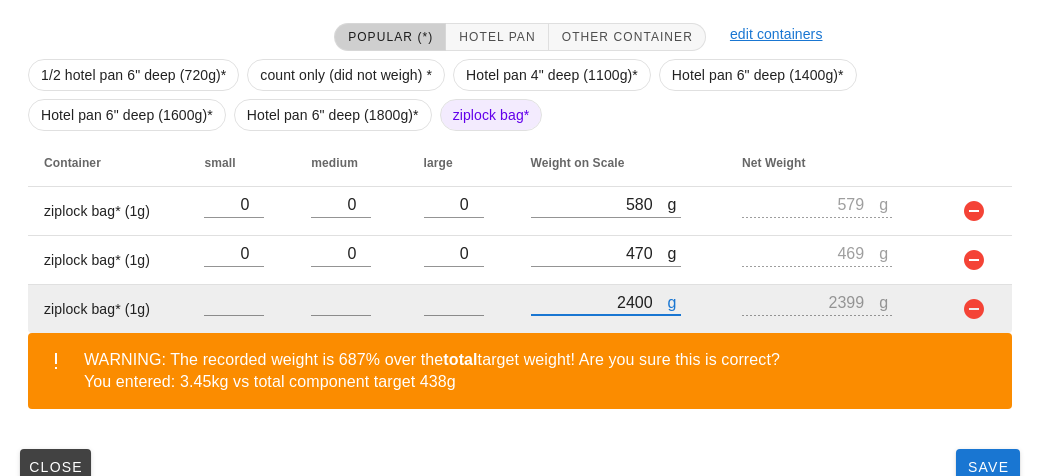 scroll, scrollTop: 491, scrollLeft: 0, axis: vertical 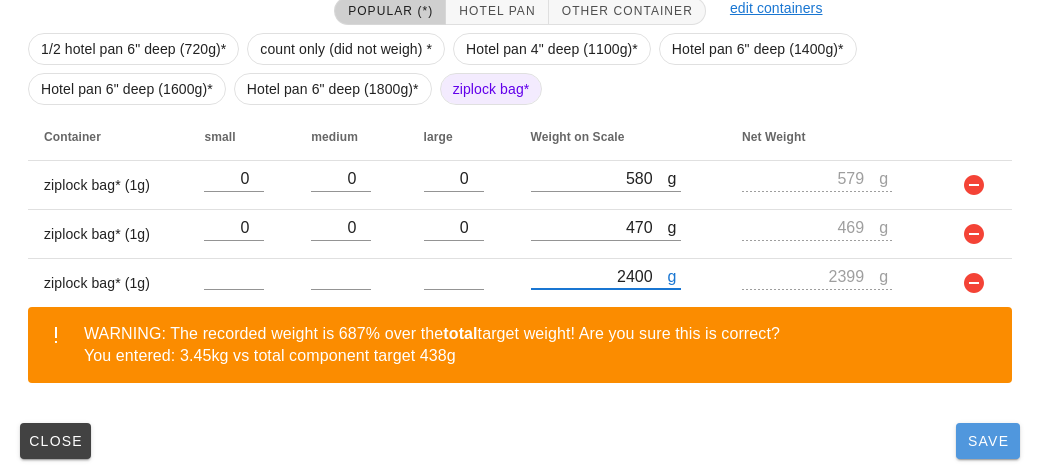 click on "Save" at bounding box center (988, 441) 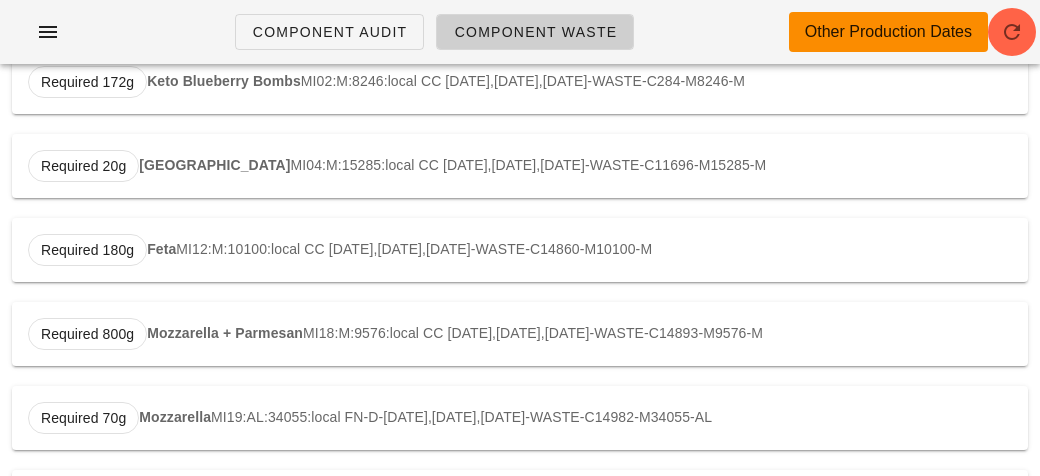 scroll, scrollTop: 0, scrollLeft: 0, axis: both 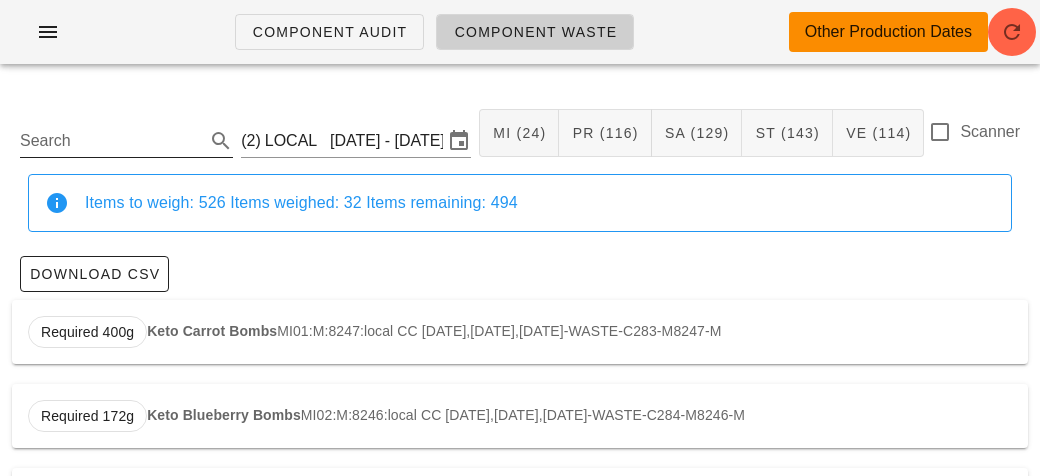click on "Search" at bounding box center [110, 141] 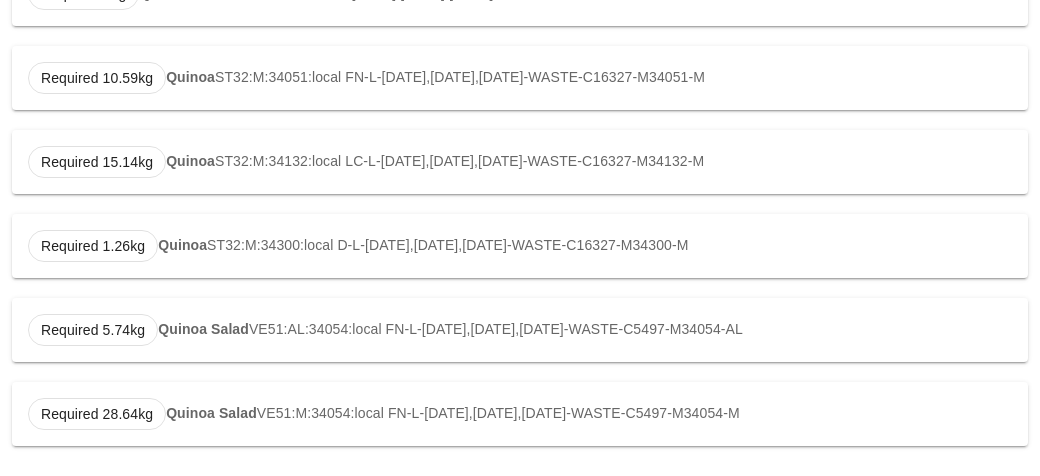 click on "Quinoa Salad" at bounding box center [203, 329] 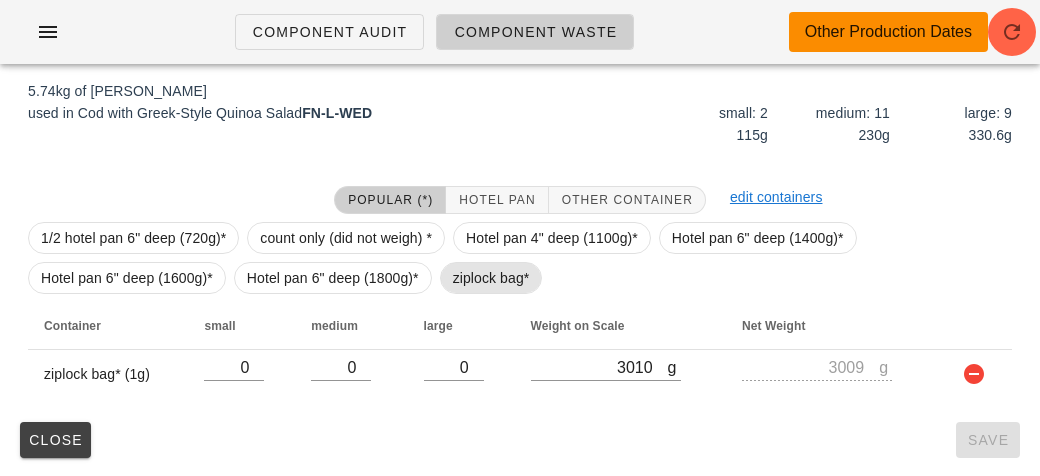 click on "ziplock bag*" at bounding box center (491, 278) 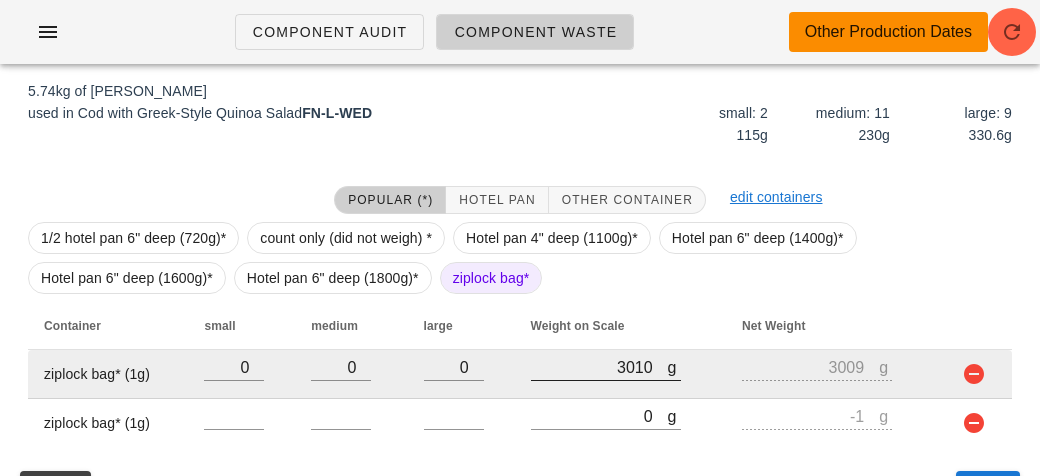 click at bounding box center (606, 391) 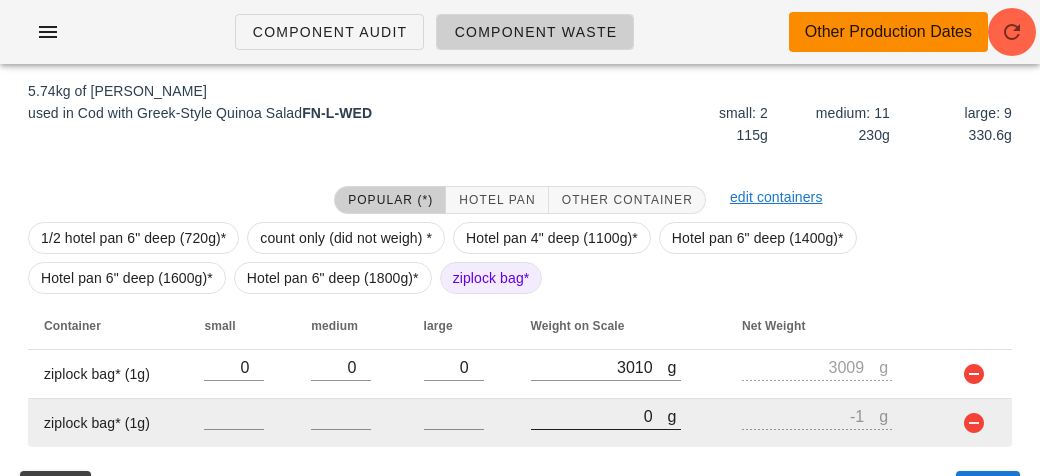 click on "0" at bounding box center [599, 416] 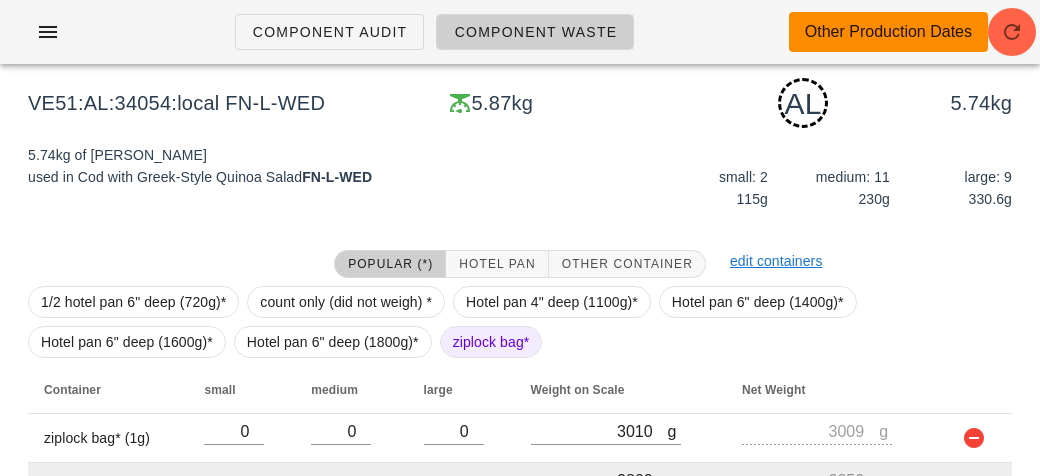 scroll, scrollTop: 350, scrollLeft: 0, axis: vertical 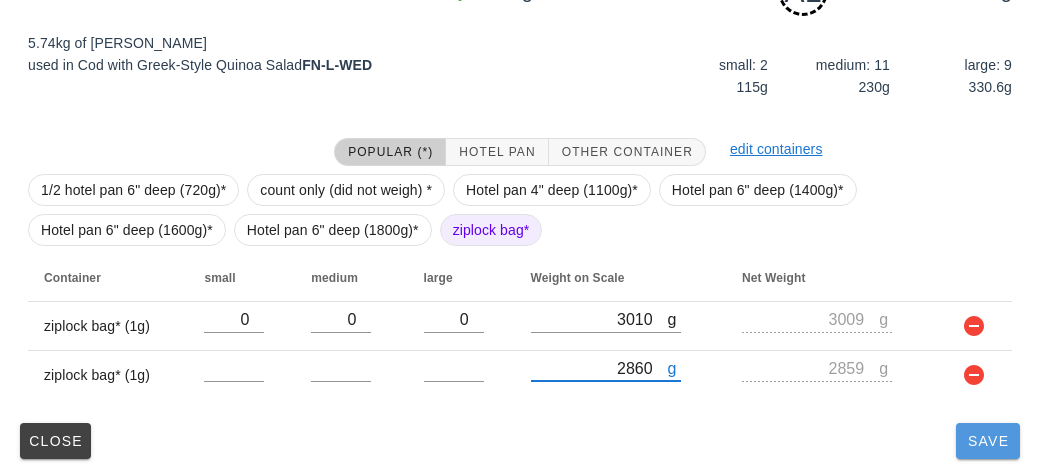 click on "Save" at bounding box center [988, 441] 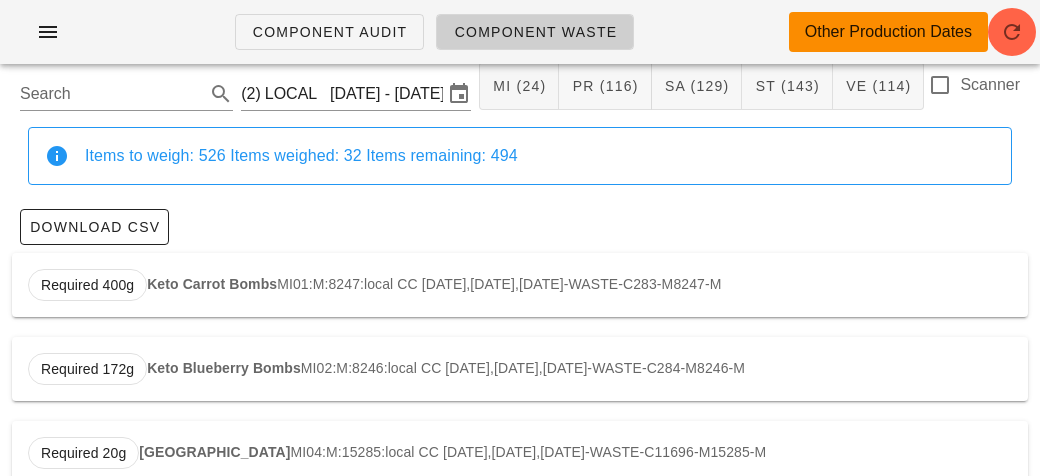 scroll, scrollTop: 0, scrollLeft: 0, axis: both 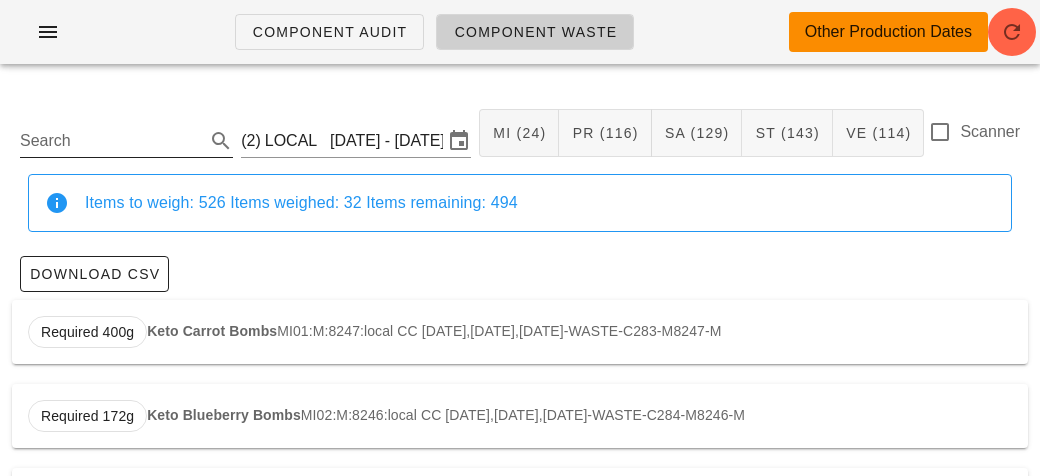 click on "Search" at bounding box center [110, 141] 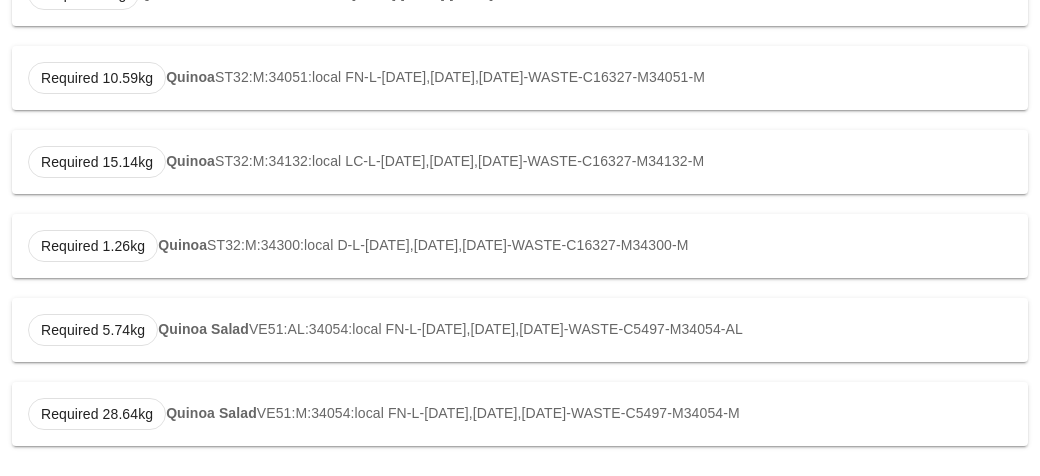 click on "Quinoa Salad" at bounding box center [203, 329] 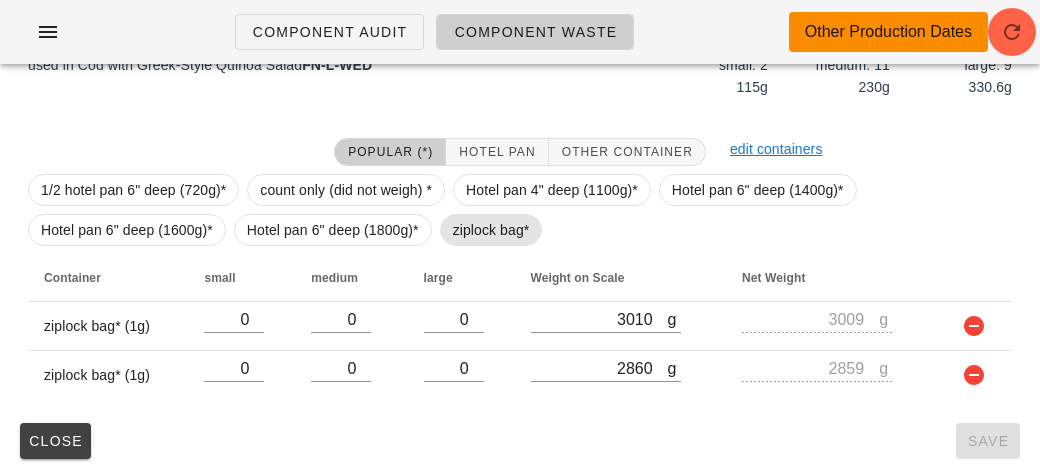 click on "ziplock bag*" at bounding box center (491, 230) 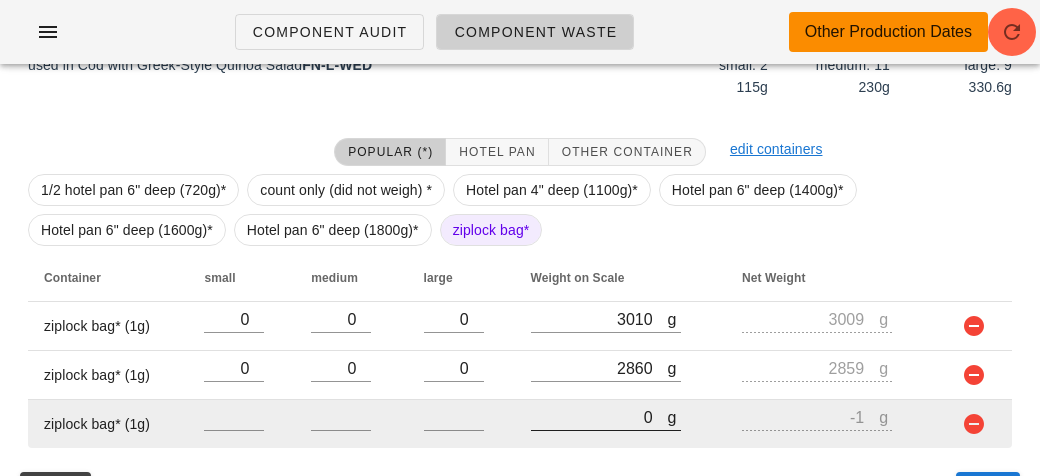 click on "0" at bounding box center [599, 417] 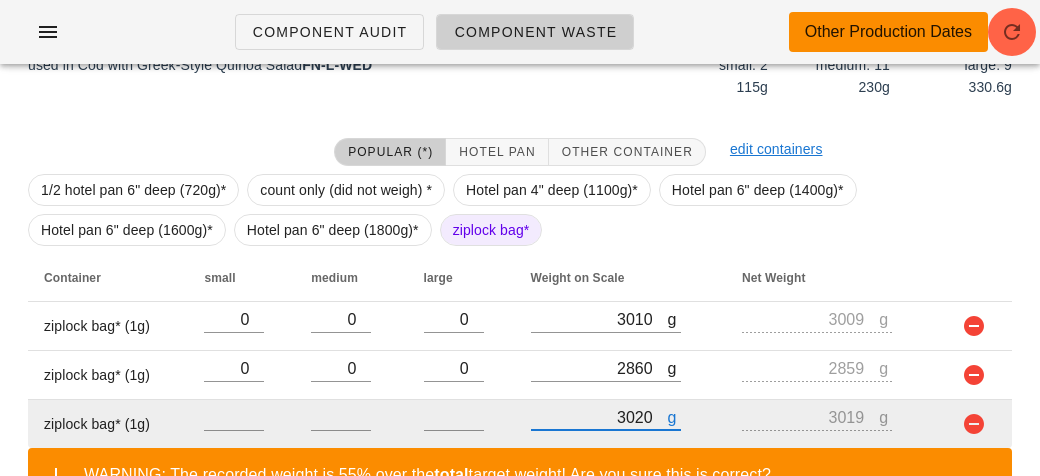 scroll, scrollTop: 491, scrollLeft: 0, axis: vertical 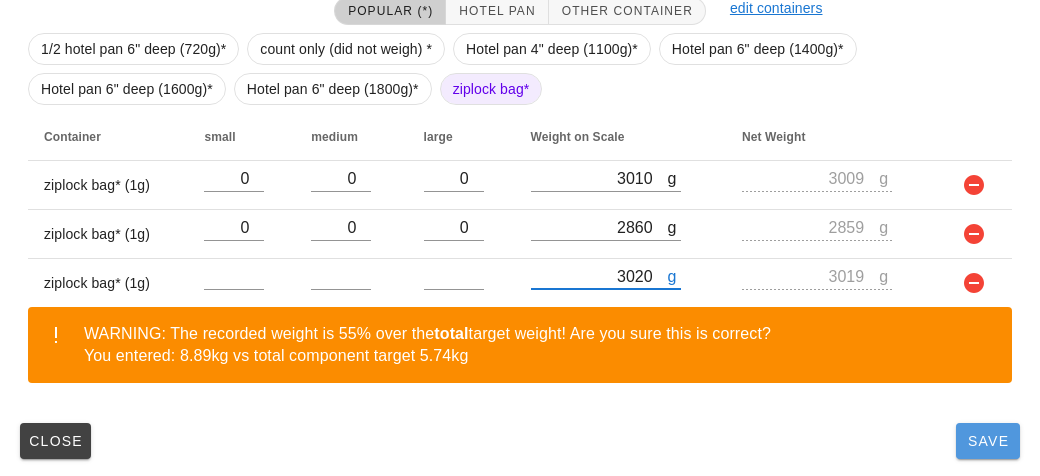 click on "Save" at bounding box center [988, 441] 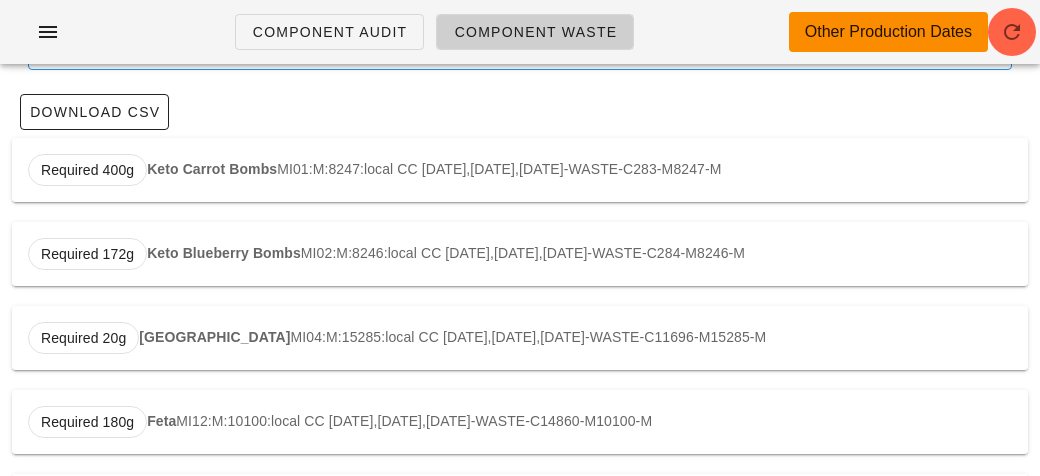scroll, scrollTop: 0, scrollLeft: 0, axis: both 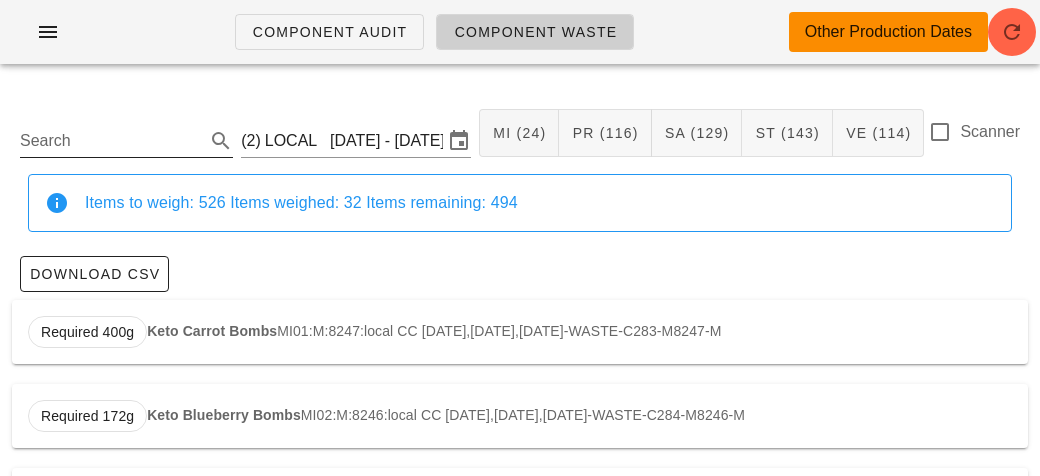 click on "Search" at bounding box center (110, 141) 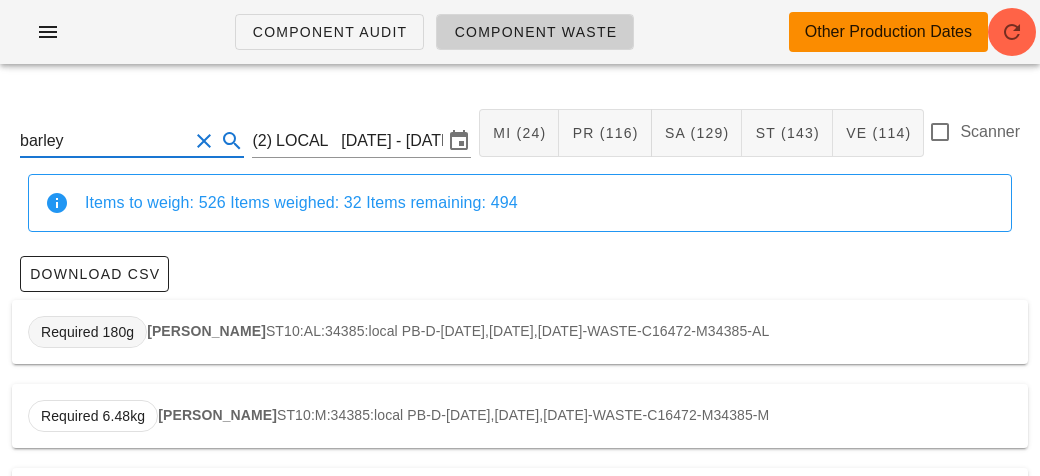 click on "Required 180g" at bounding box center [87, 332] 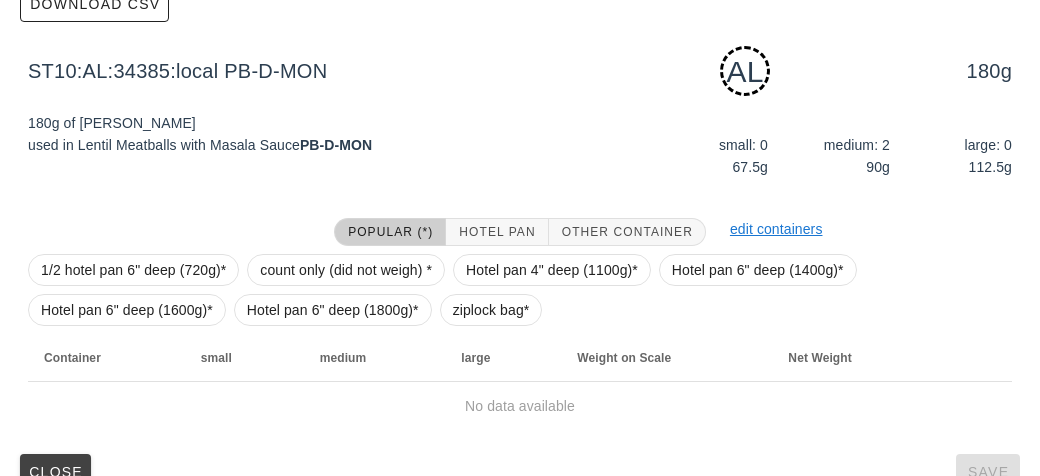 scroll, scrollTop: 302, scrollLeft: 0, axis: vertical 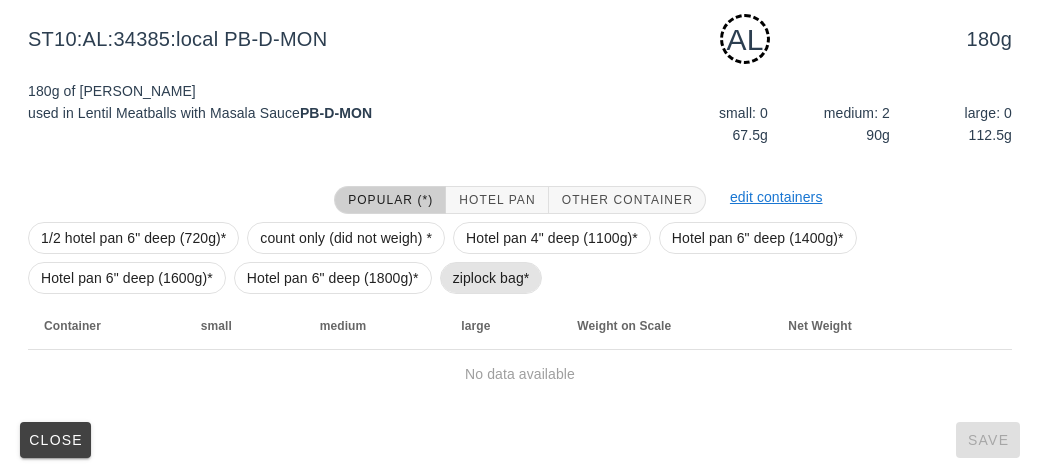 click on "ziplock bag*" at bounding box center (491, 278) 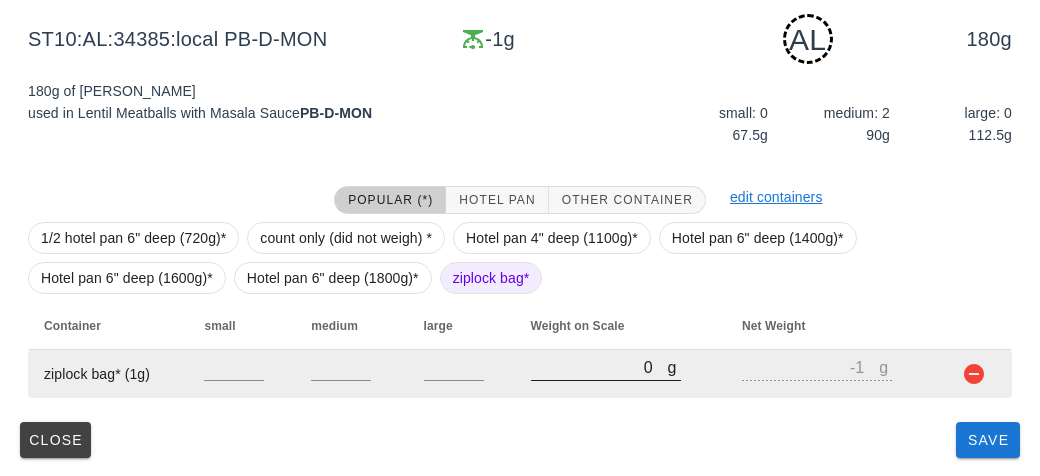 click on "0" at bounding box center [599, 367] 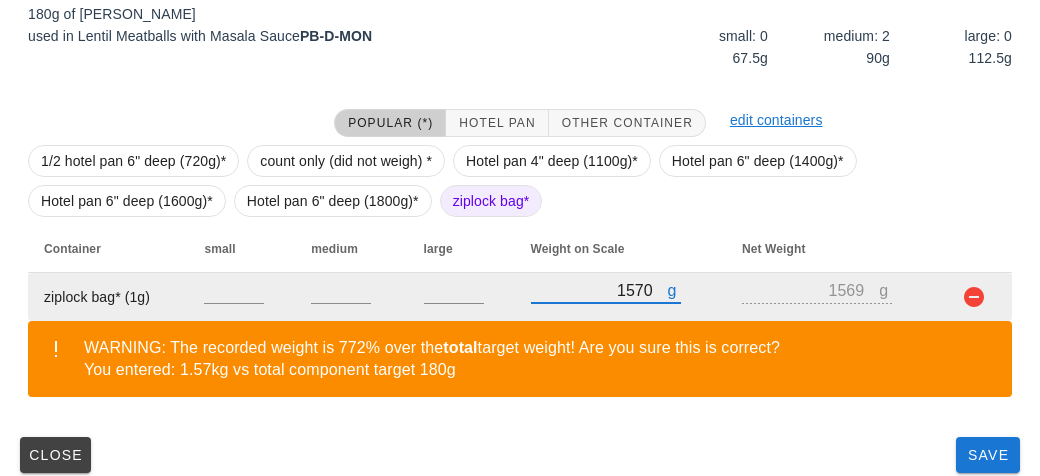 scroll, scrollTop: 394, scrollLeft: 0, axis: vertical 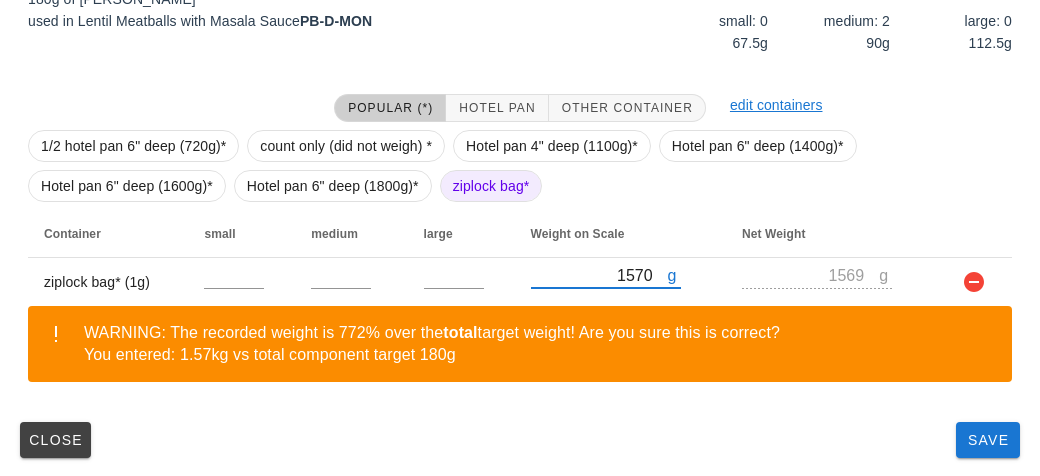 click on "Close Save" at bounding box center (520, 440) 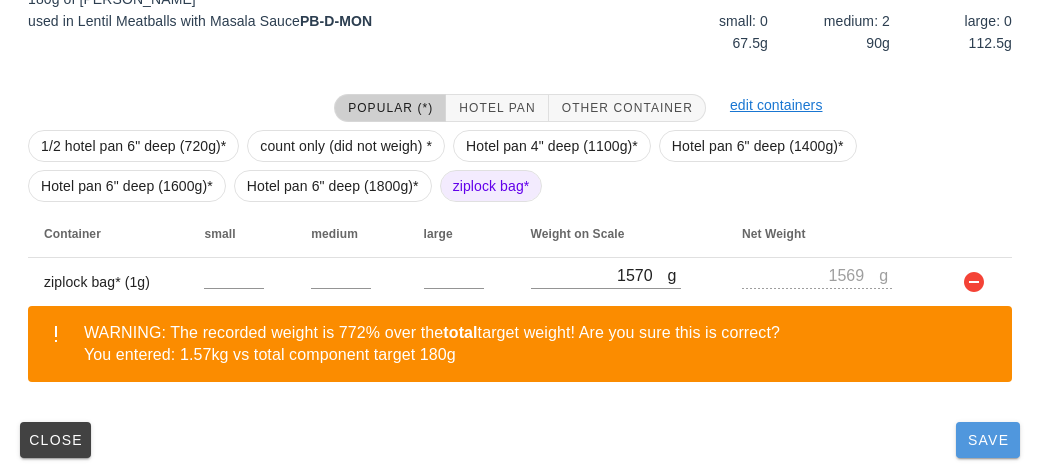 click on "Save" at bounding box center (988, 440) 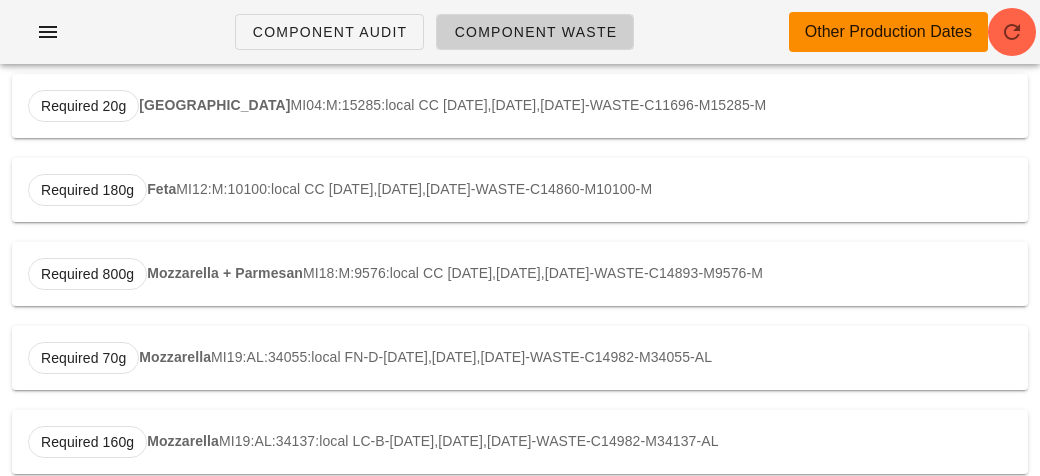 scroll, scrollTop: 0, scrollLeft: 0, axis: both 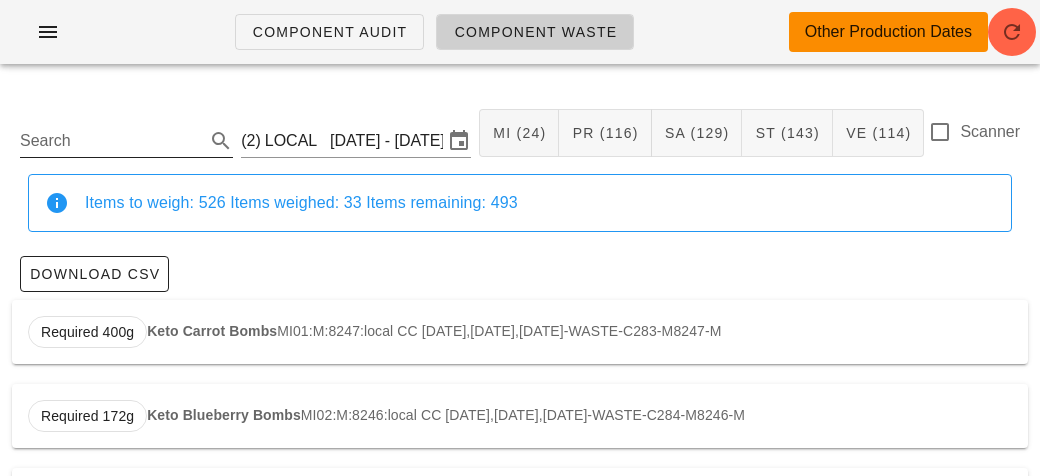 click on "Search" at bounding box center [110, 141] 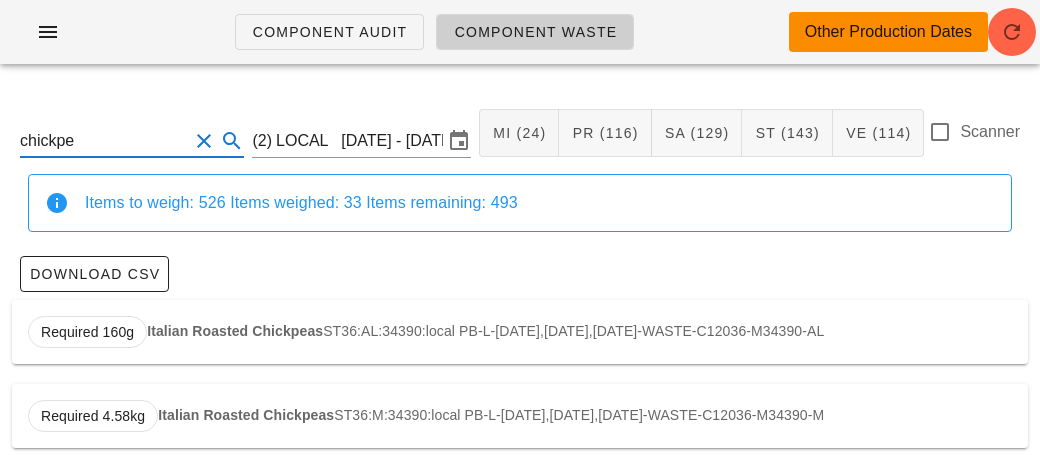 click on "Italian Roasted Chickpeas" at bounding box center (235, 331) 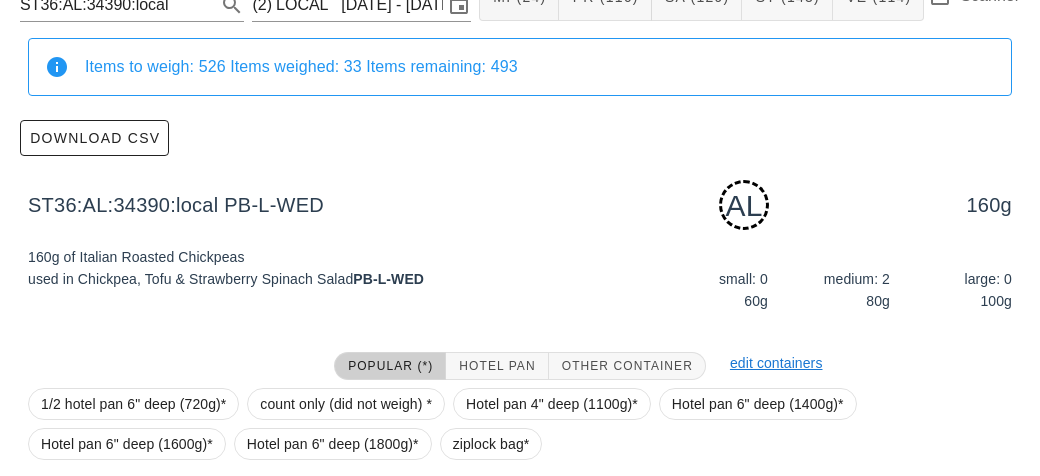 scroll, scrollTop: 302, scrollLeft: 0, axis: vertical 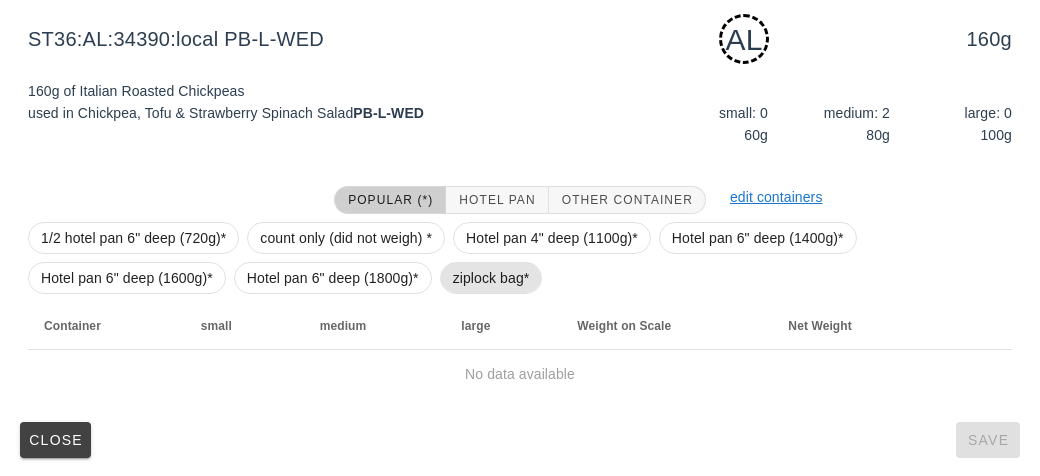 click on "ziplock bag*" at bounding box center (491, 278) 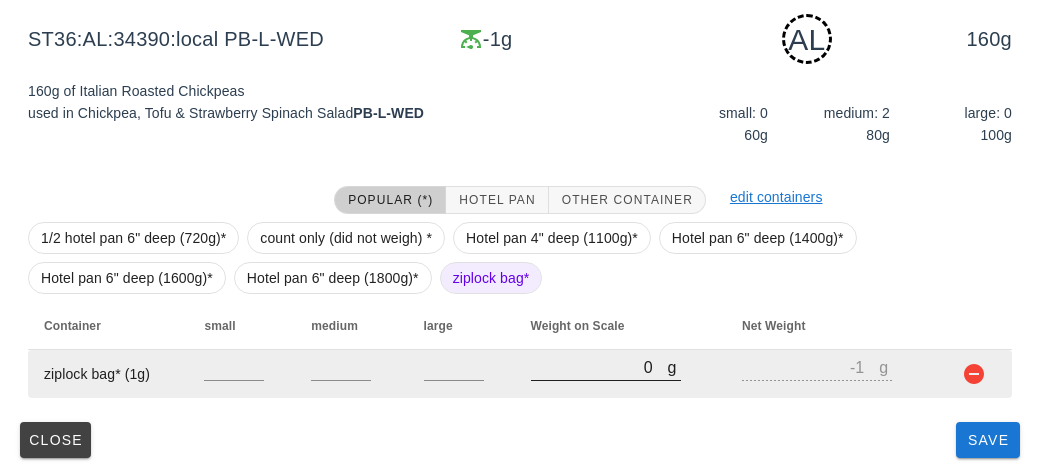 click on "0" at bounding box center (599, 367) 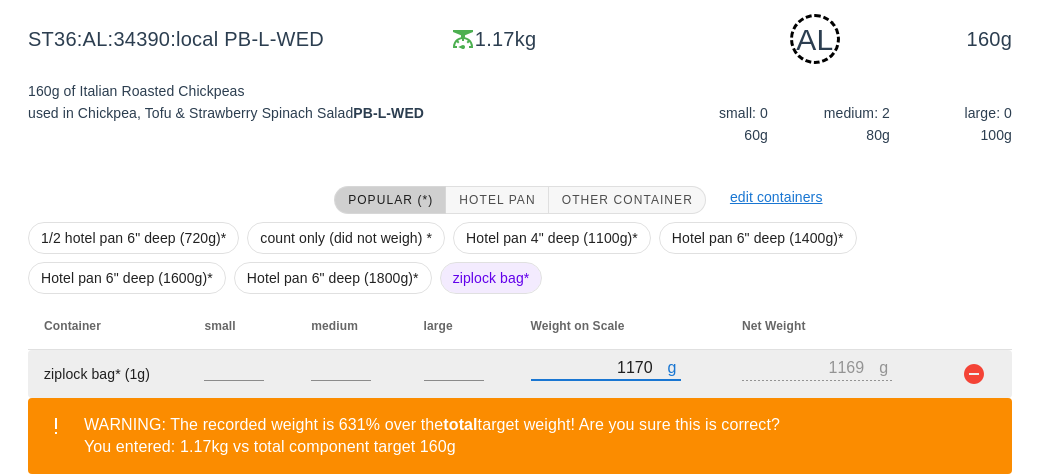 scroll, scrollTop: 394, scrollLeft: 0, axis: vertical 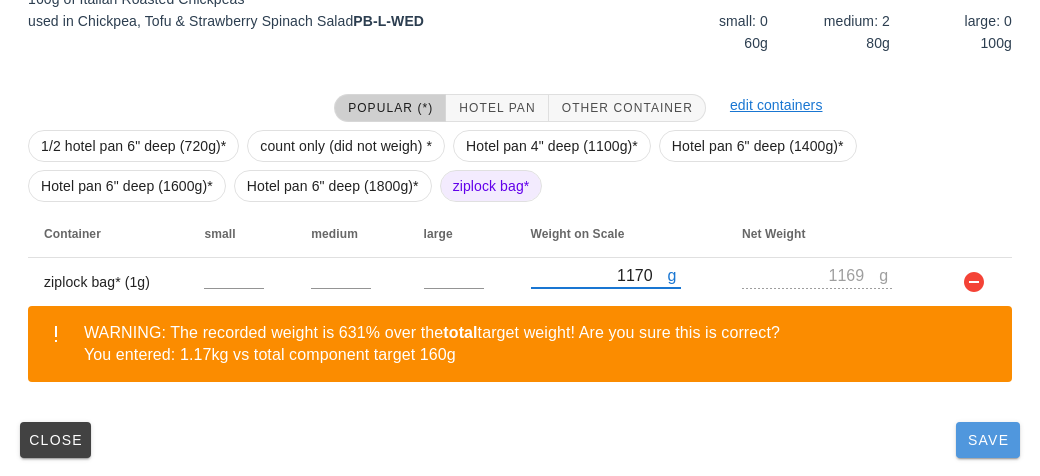 click on "Save" at bounding box center (988, 440) 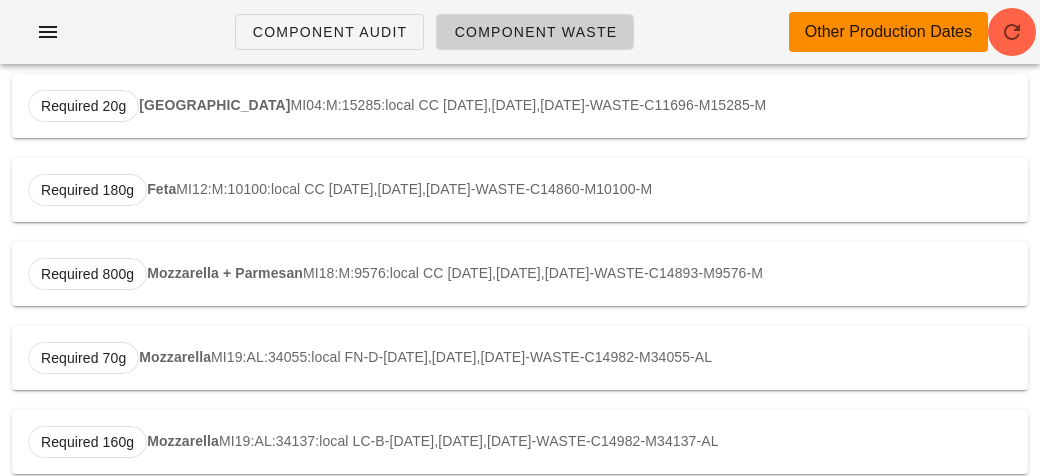 scroll, scrollTop: 0, scrollLeft: 0, axis: both 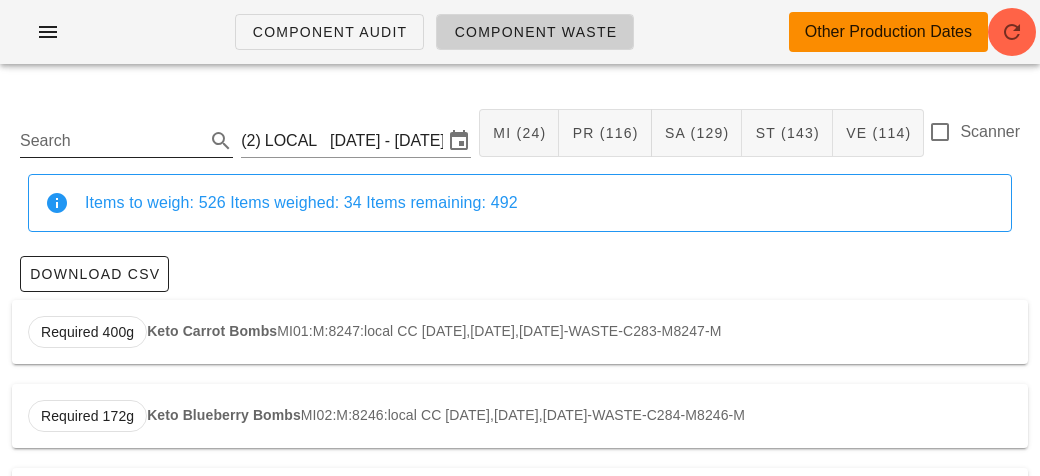 click on "Search" at bounding box center [110, 141] 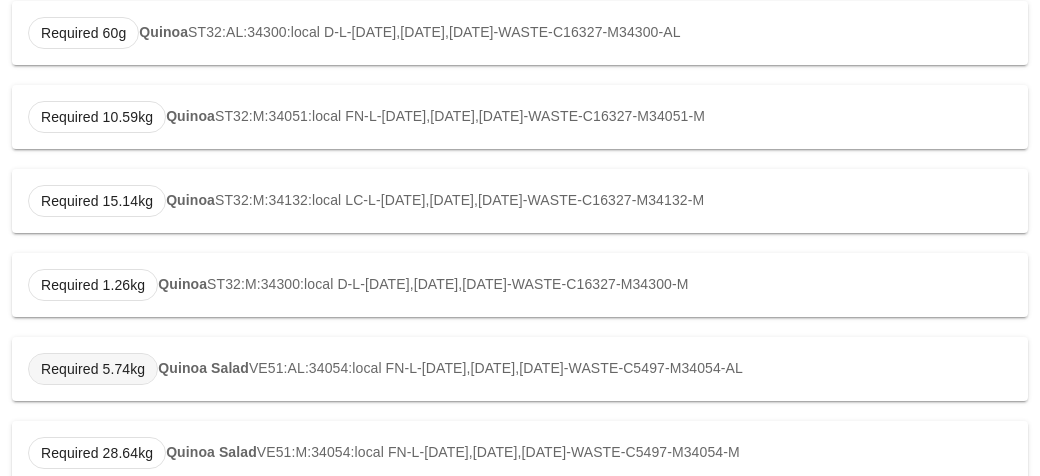 click on "Required 5.74kg" at bounding box center (93, 369) 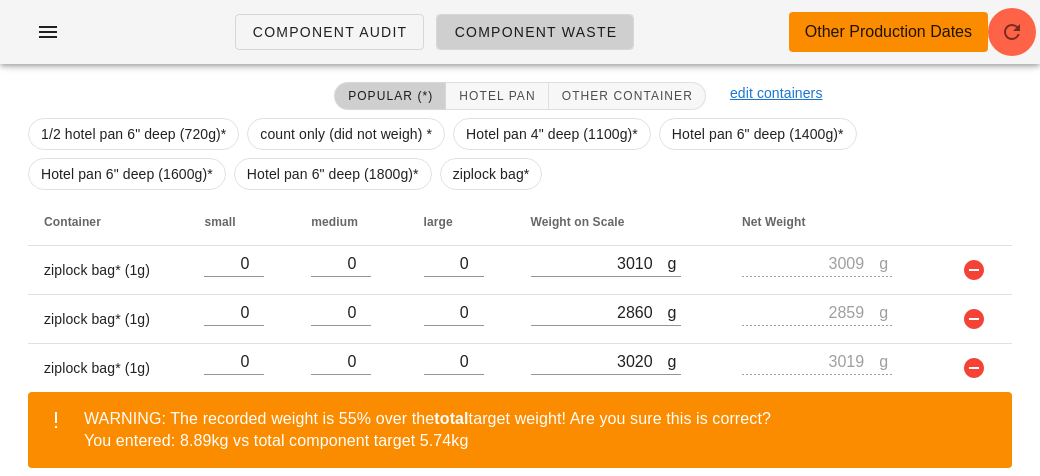 scroll, scrollTop: 402, scrollLeft: 0, axis: vertical 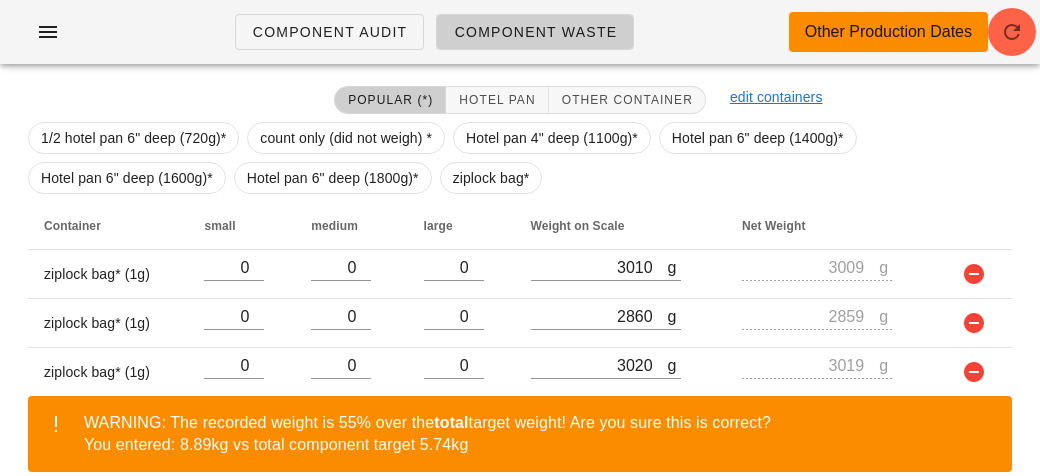 click on "1/2 hotel pan 6" deep (720g)*   count only (did not weigh) *   Hotel pan 4" deep (1100g)*   Hotel pan 6" deep (1400g)*   Hotel pan 6" deep (1600g)*   Hotel pan 6" deep (1800g)*   ziplock bag*" at bounding box center (520, 158) 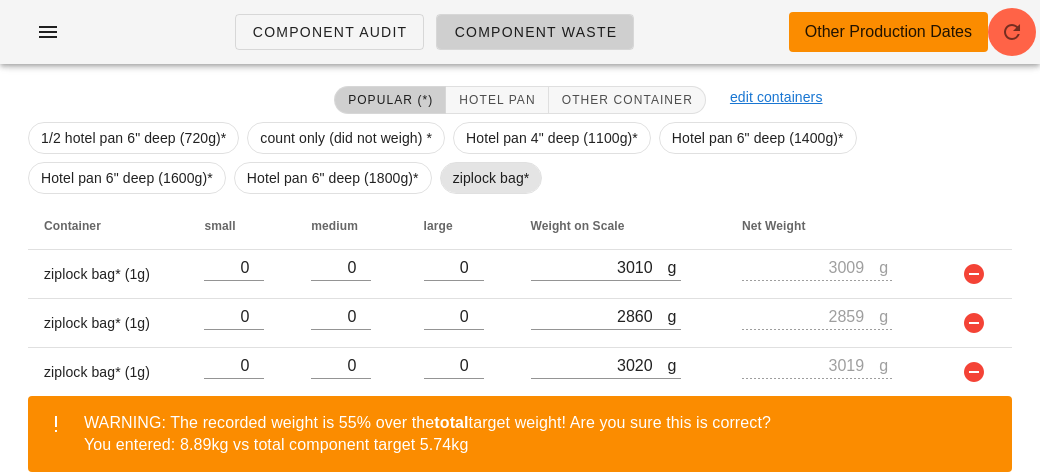 click on "ziplock bag*" at bounding box center (491, 178) 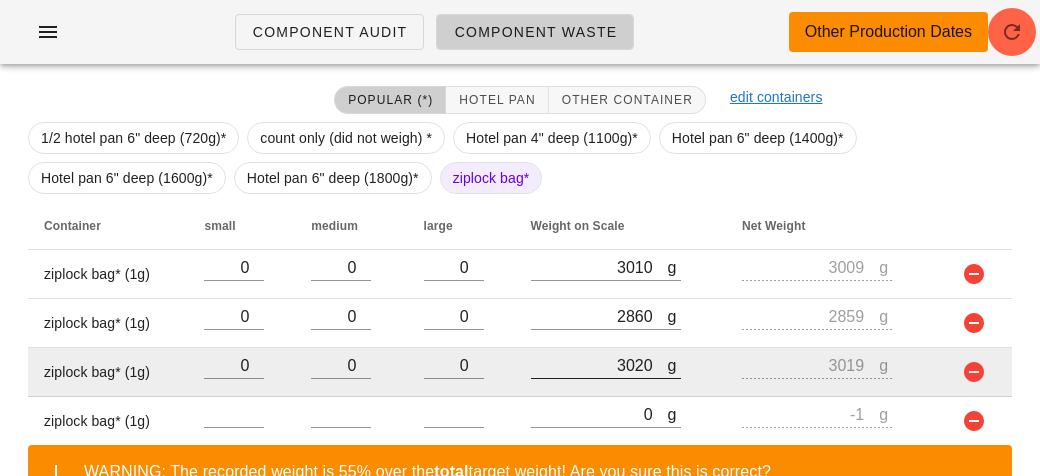 click at bounding box center (606, 389) 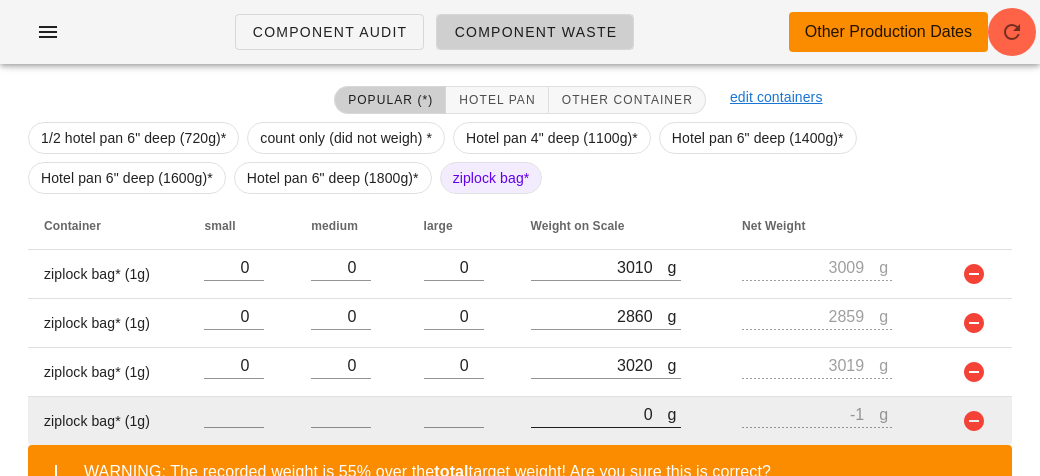 click on "0" at bounding box center [599, 414] 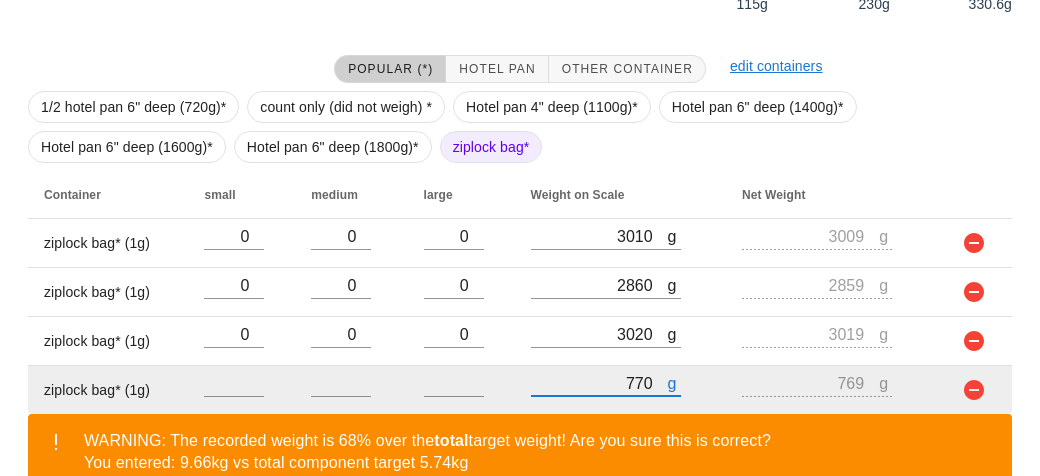 scroll, scrollTop: 540, scrollLeft: 0, axis: vertical 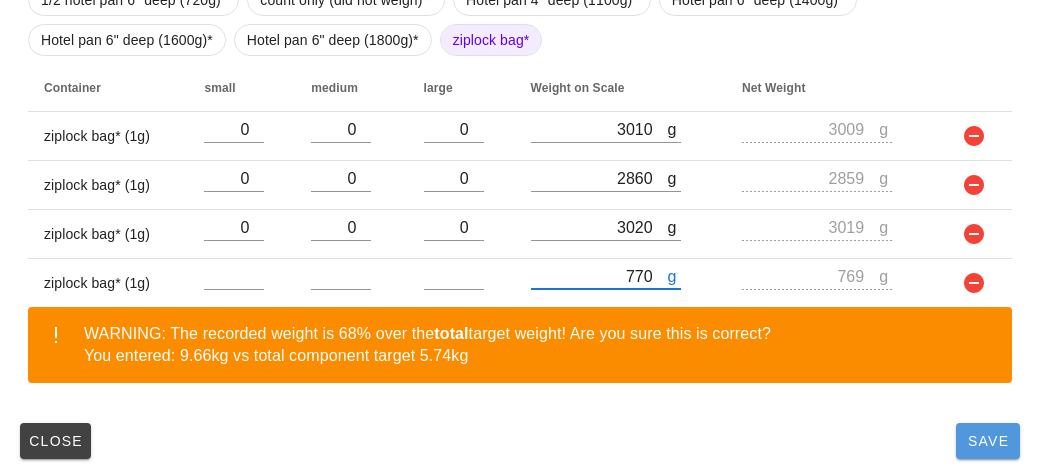 click on "Save" at bounding box center [988, 441] 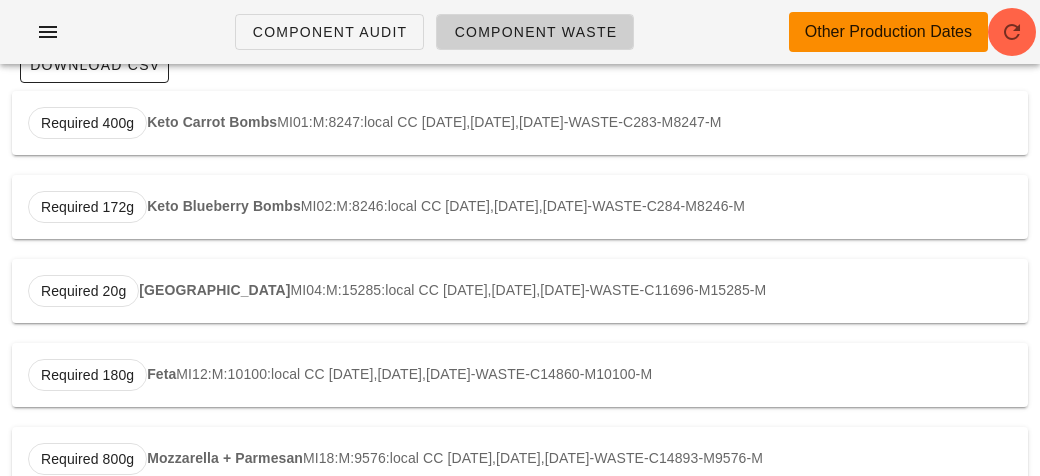 scroll, scrollTop: 0, scrollLeft: 0, axis: both 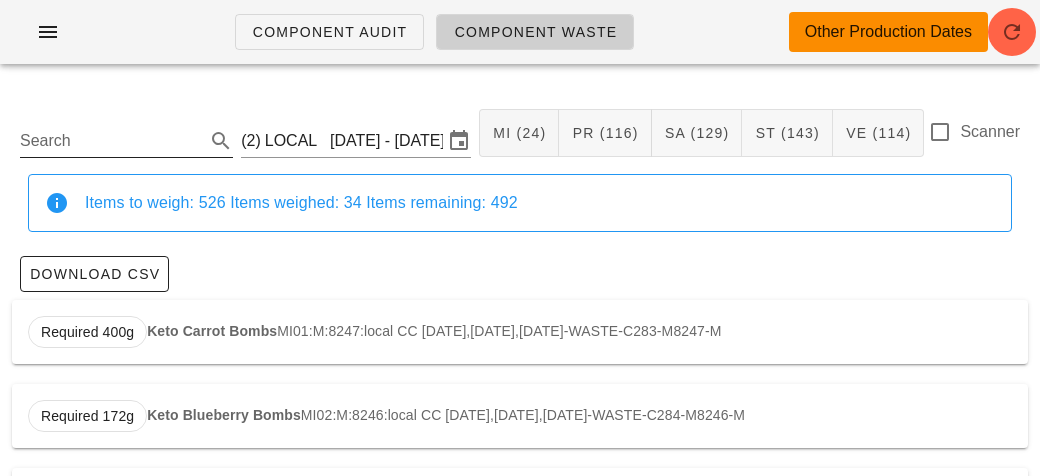 click on "Search" at bounding box center (110, 141) 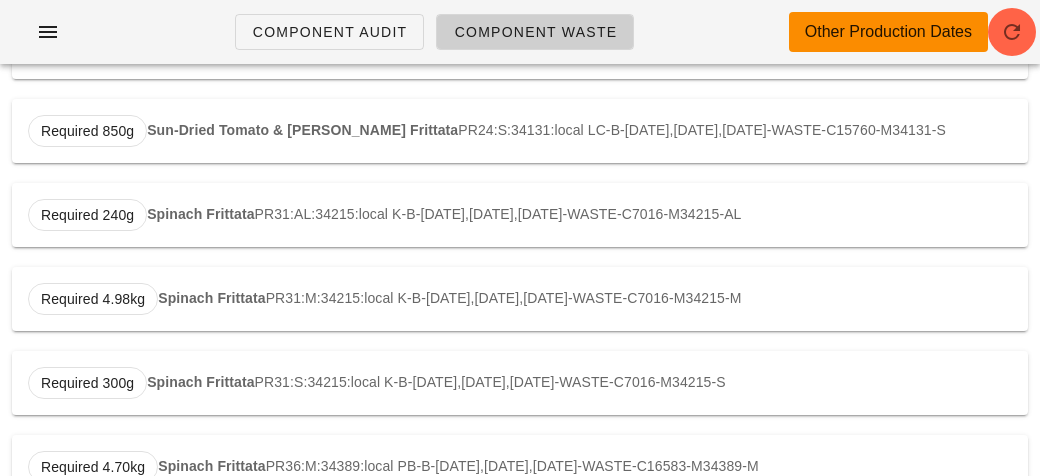 click on "Required 240g Spinach Frittata  PR31:AL:34215:local K-B-[DATE],[DATE],[DATE]-WASTE-C7016-M34215-AL" at bounding box center (520, 215) 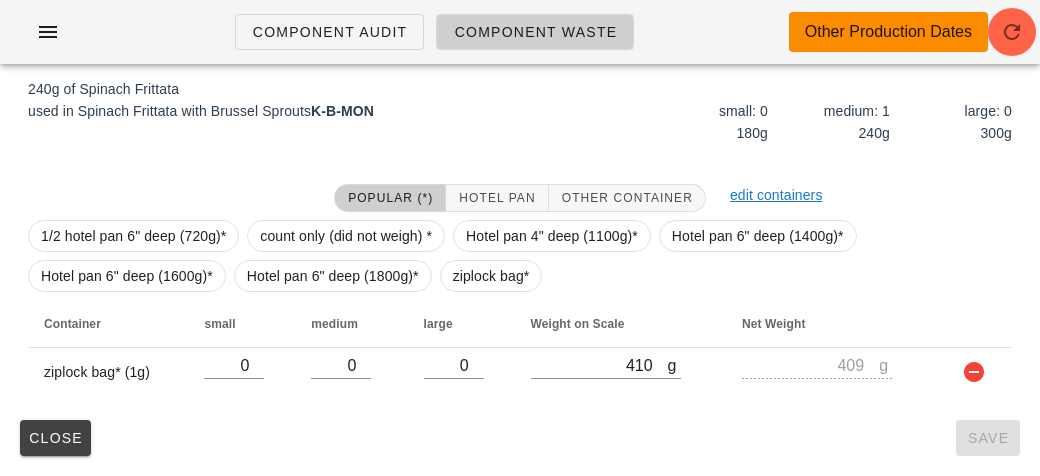 scroll, scrollTop: 302, scrollLeft: 0, axis: vertical 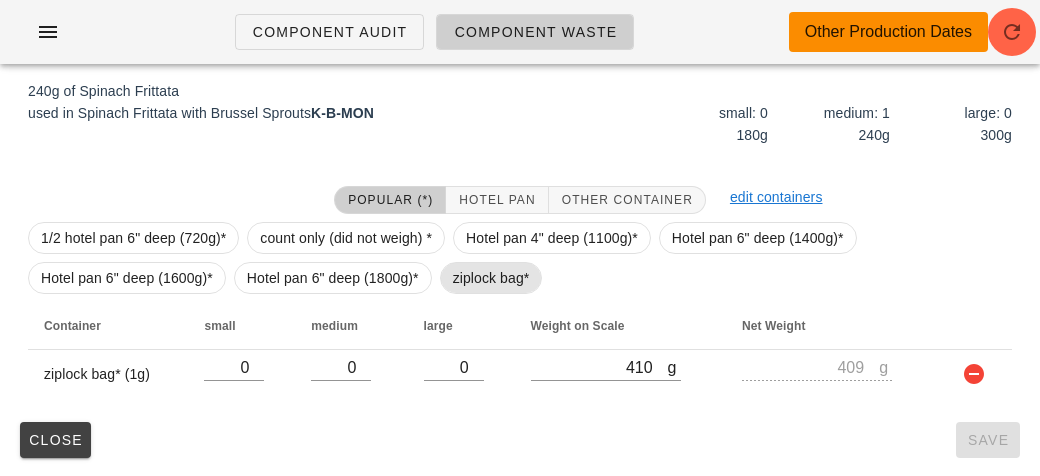 click on "ziplock bag*" at bounding box center [491, 278] 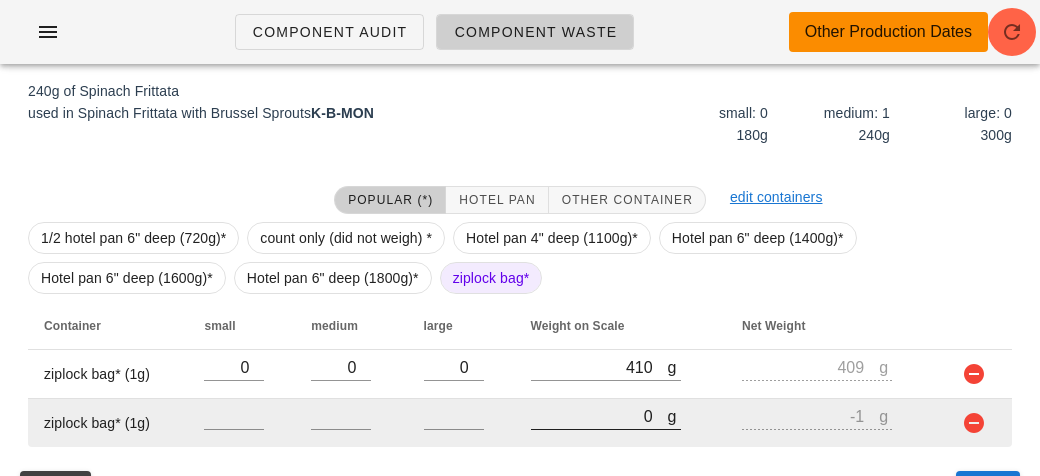 click on "0" at bounding box center [599, 416] 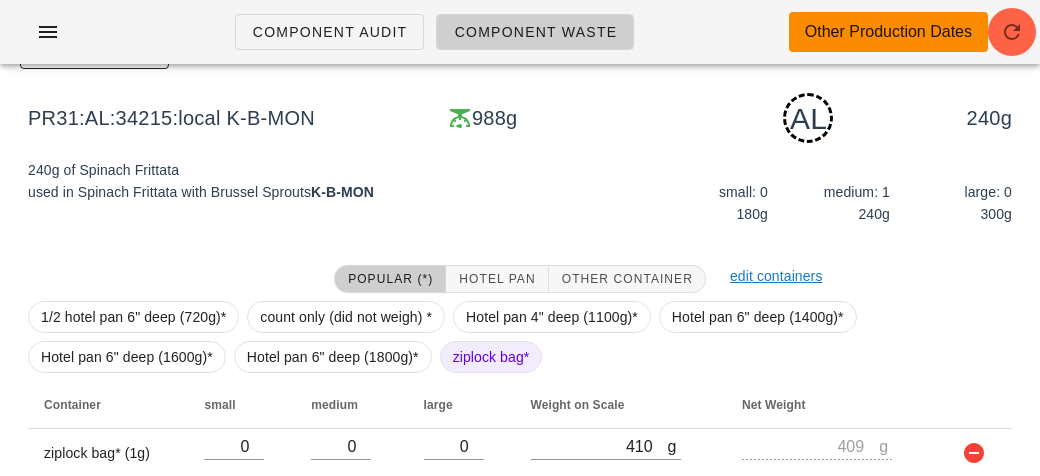 scroll, scrollTop: 350, scrollLeft: 0, axis: vertical 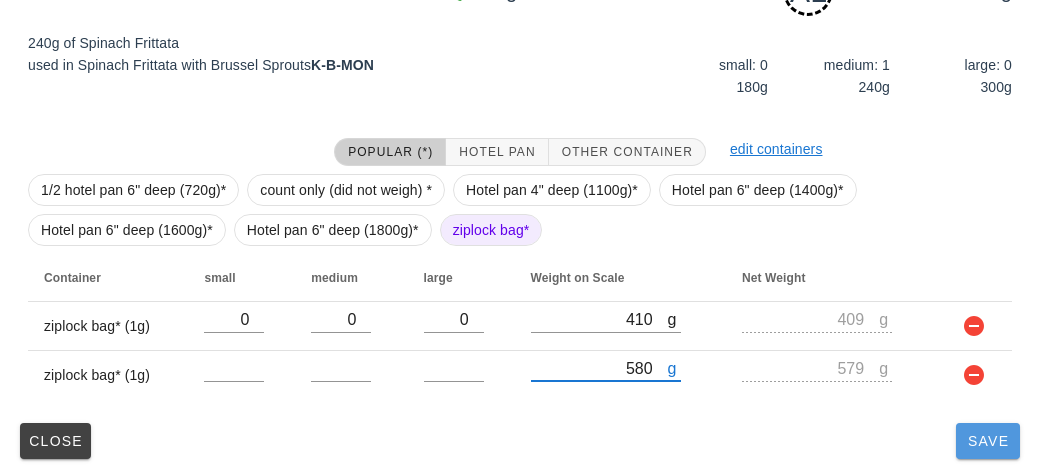 click on "Save" at bounding box center [988, 441] 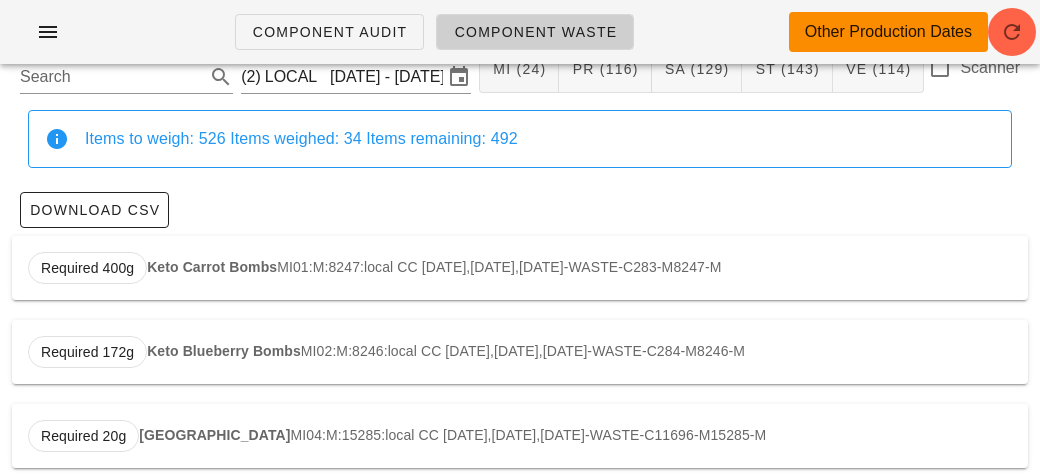 scroll, scrollTop: 0, scrollLeft: 0, axis: both 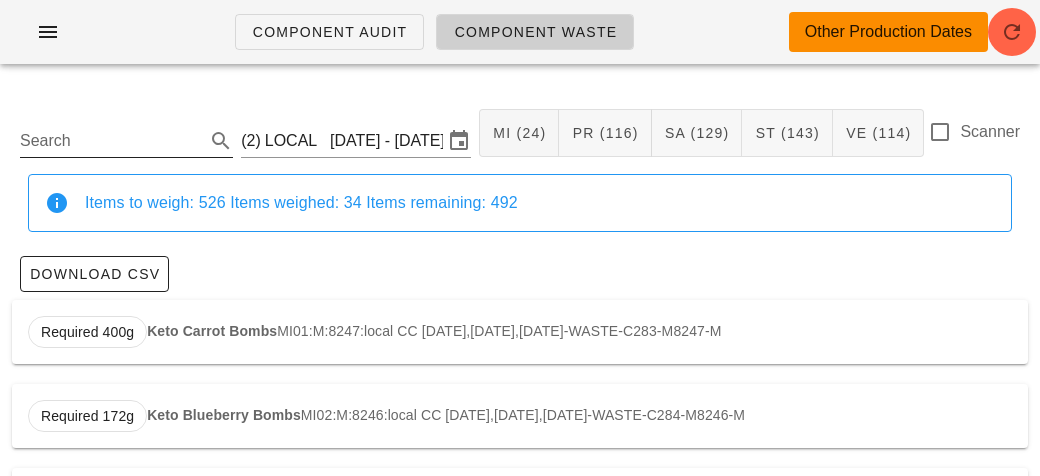 click on "Search" at bounding box center [110, 141] 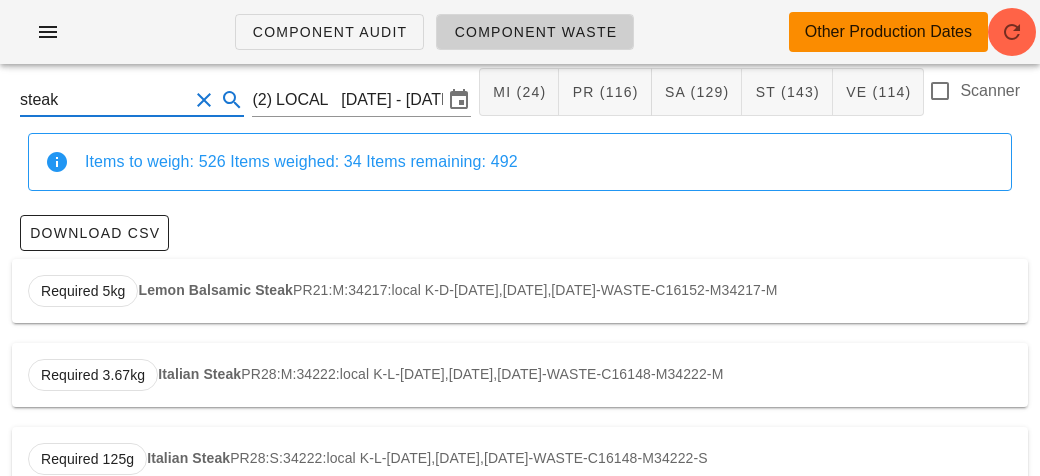 scroll, scrollTop: 0, scrollLeft: 0, axis: both 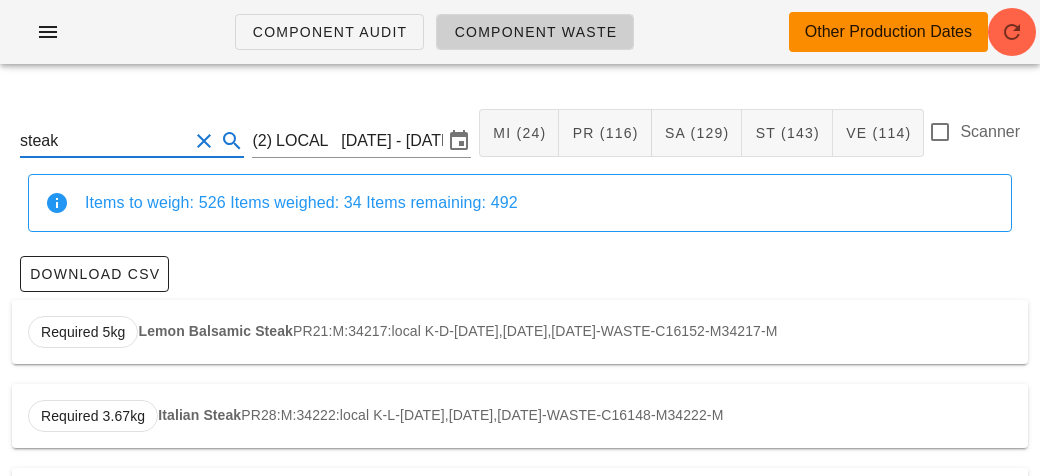 click on "Required 5kg Lemon Balsamic Steak  PR21:M:34217:local K-D-[DATE],[DATE],[DATE]-WASTE-C16152-M34217-M" at bounding box center [520, 332] 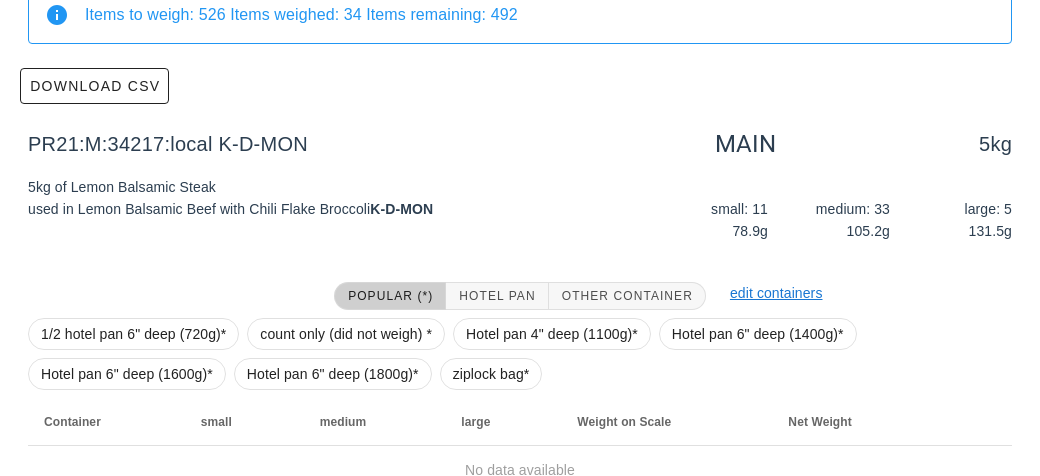 scroll, scrollTop: 284, scrollLeft: 0, axis: vertical 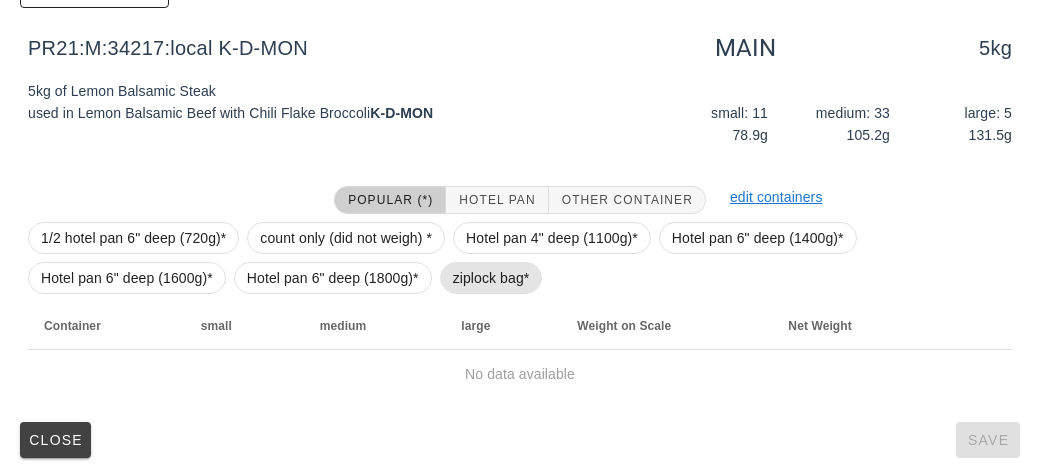 click on "ziplock bag*" at bounding box center [491, 278] 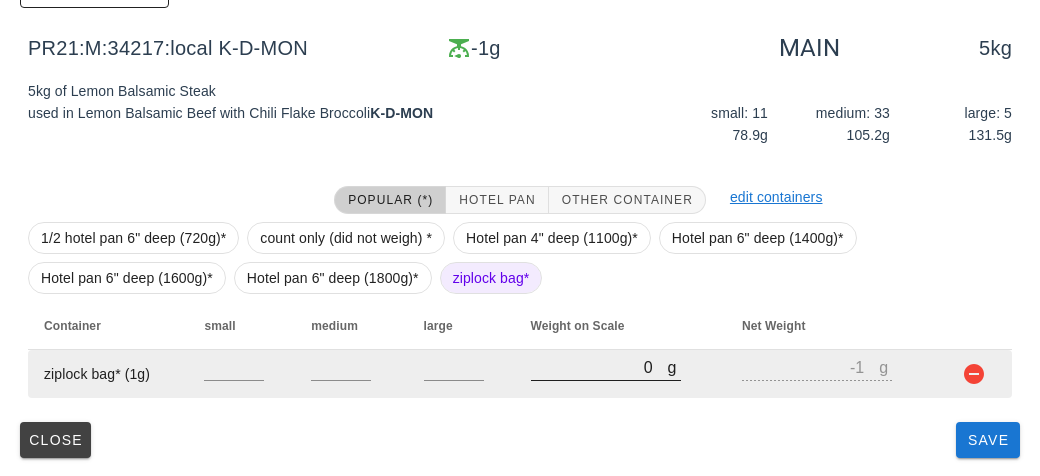 click on "0" at bounding box center [599, 367] 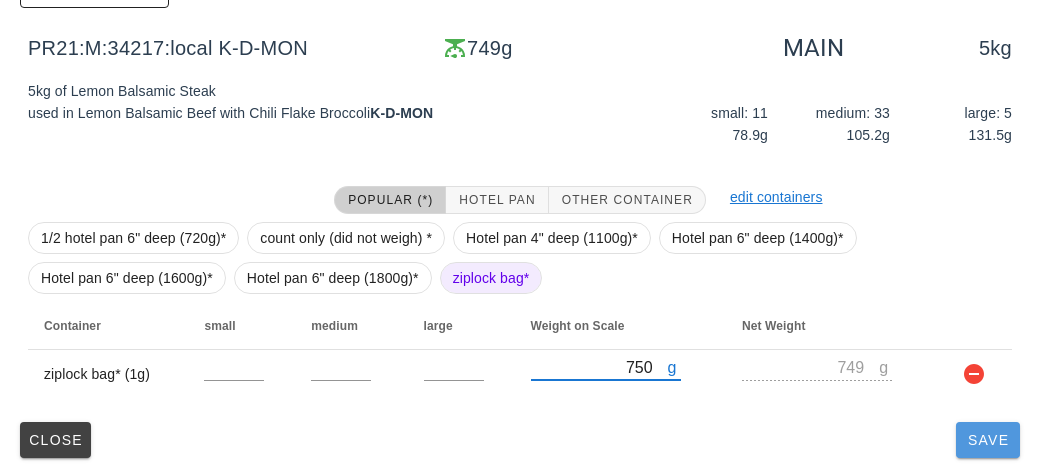 click on "Save" at bounding box center (988, 440) 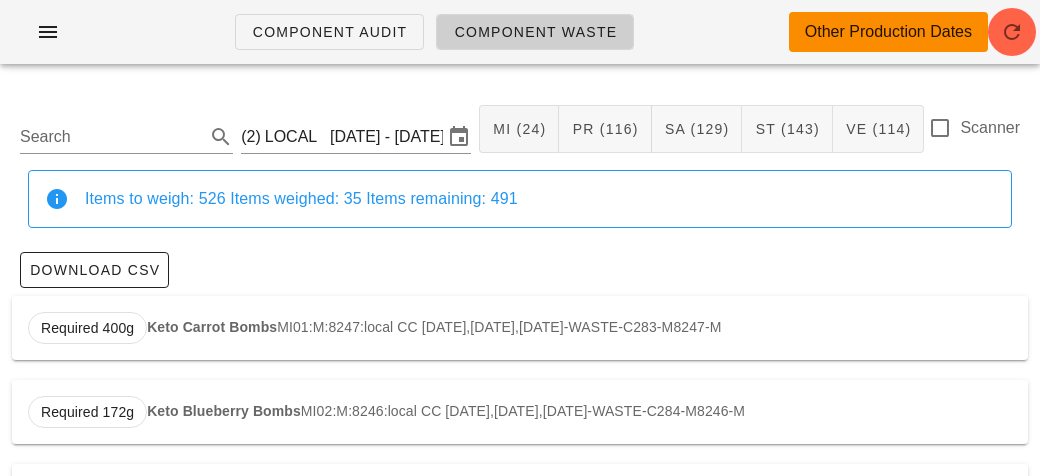 scroll, scrollTop: 0, scrollLeft: 0, axis: both 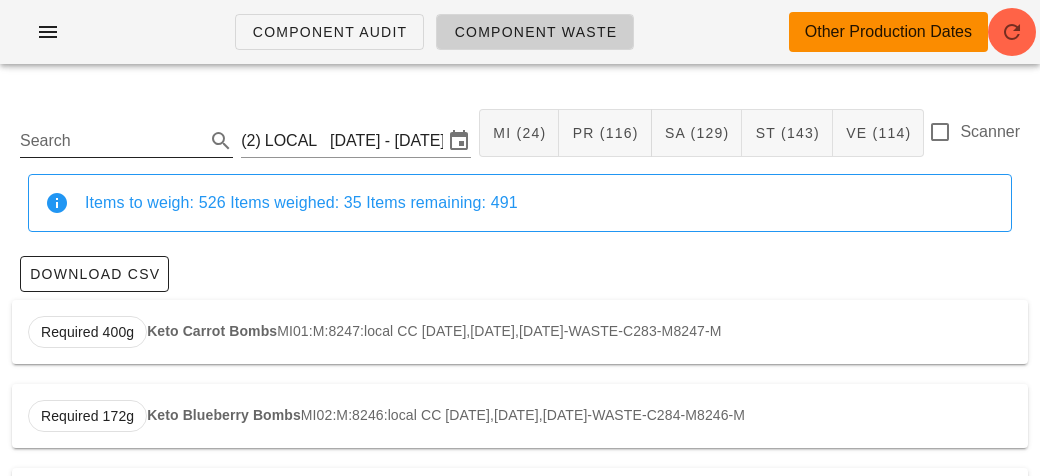 click on "Search" at bounding box center [110, 141] 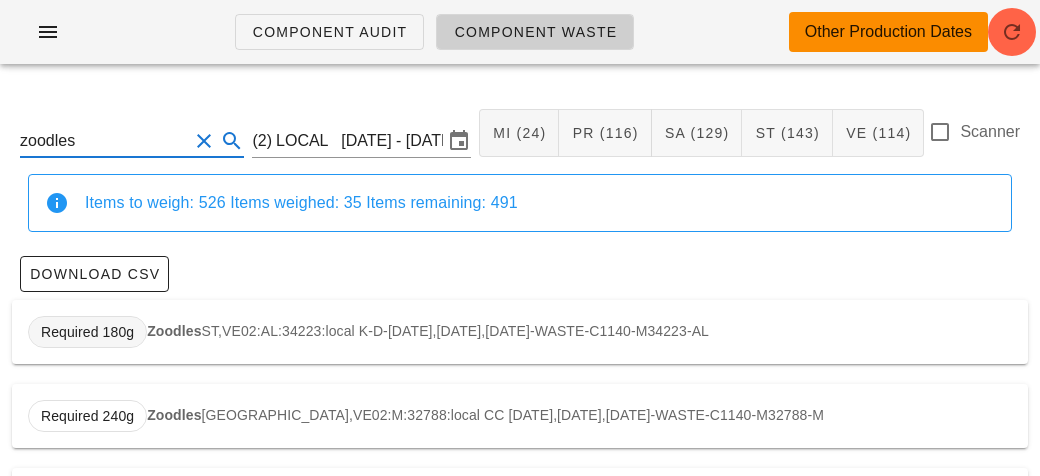 click on "Required 180g" at bounding box center (87, 332) 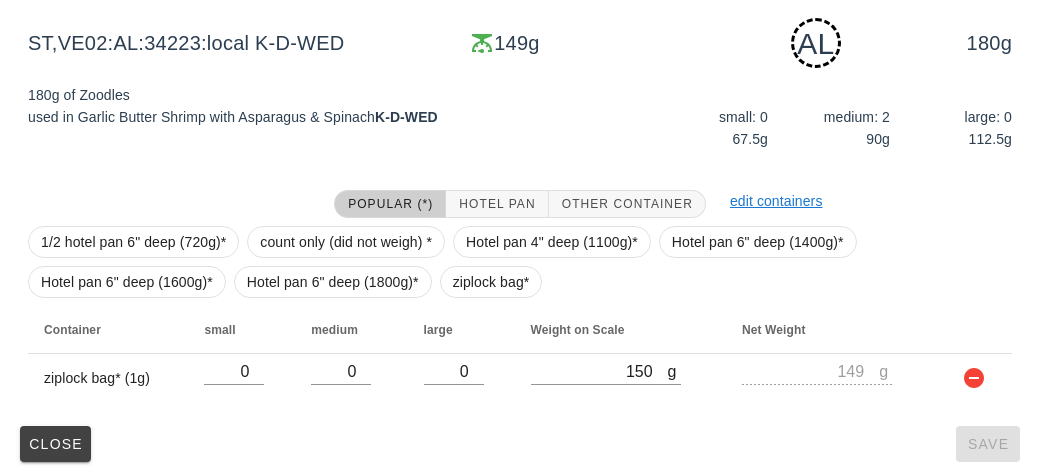 scroll, scrollTop: 302, scrollLeft: 0, axis: vertical 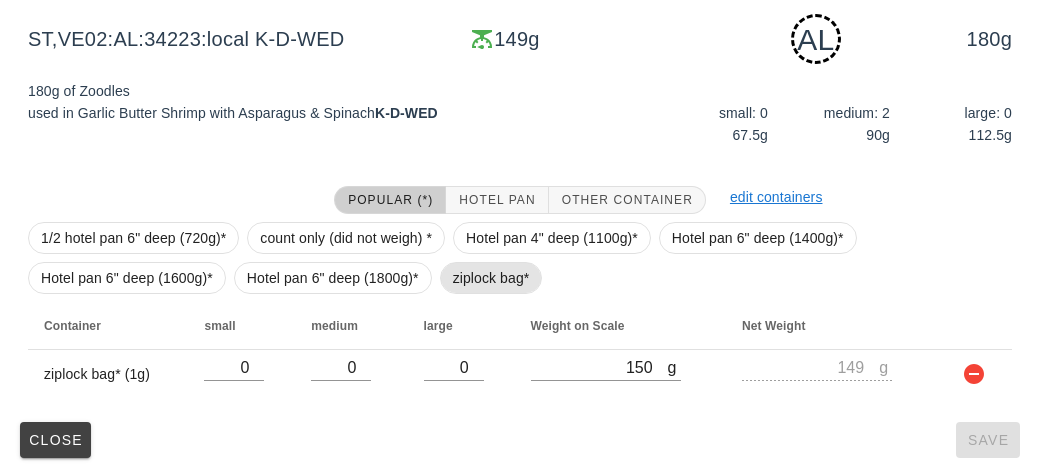 click on "ziplock bag*" at bounding box center [491, 278] 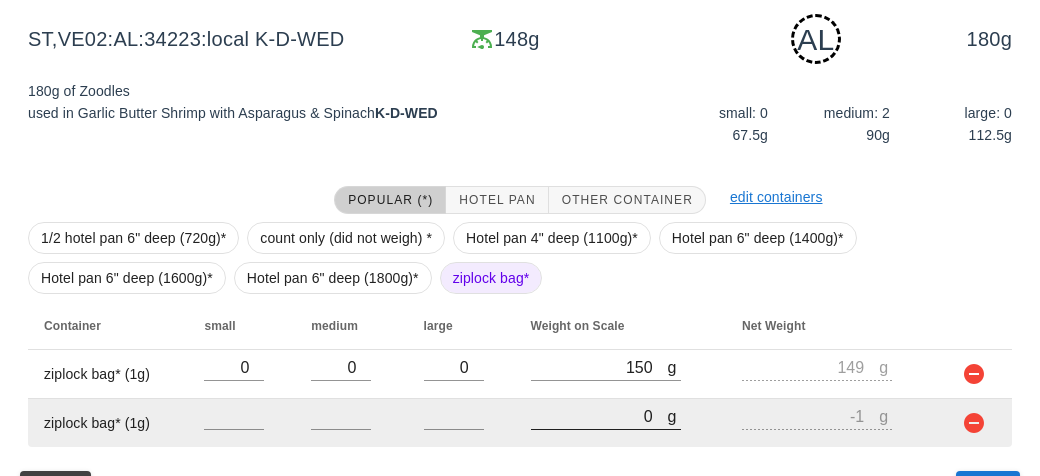 click on "0" at bounding box center (599, 416) 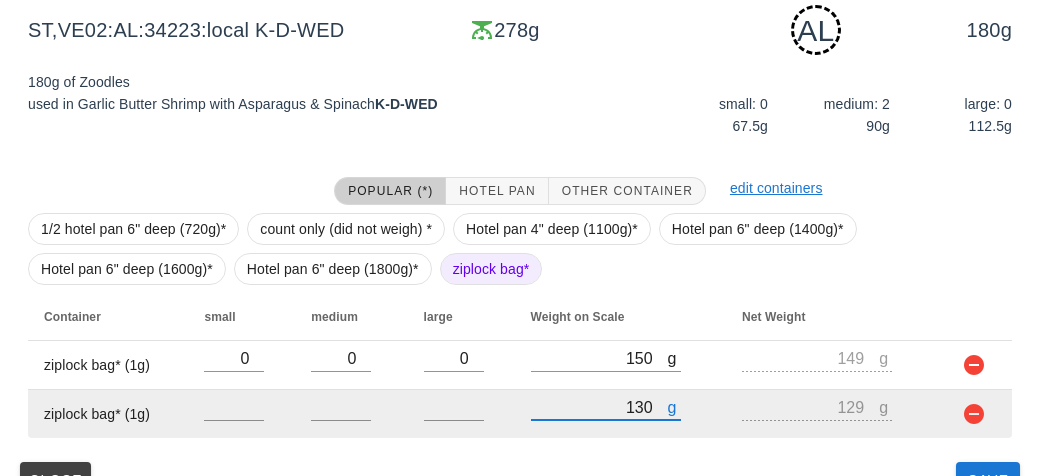 scroll, scrollTop: 350, scrollLeft: 0, axis: vertical 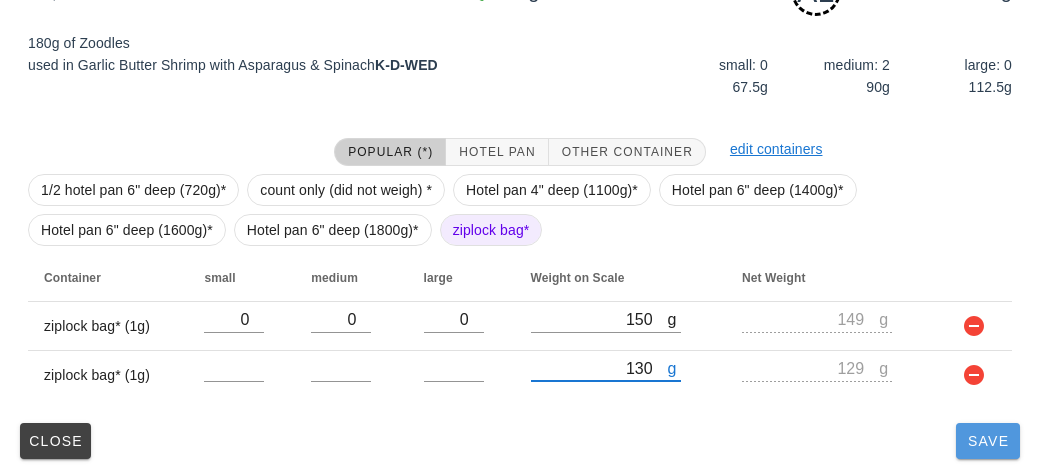 click on "Save" at bounding box center (988, 441) 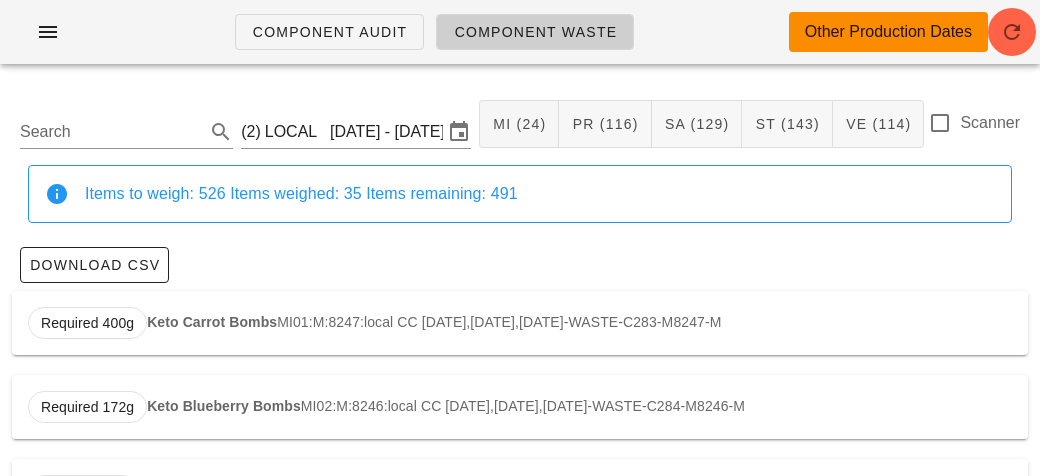 scroll, scrollTop: 0, scrollLeft: 0, axis: both 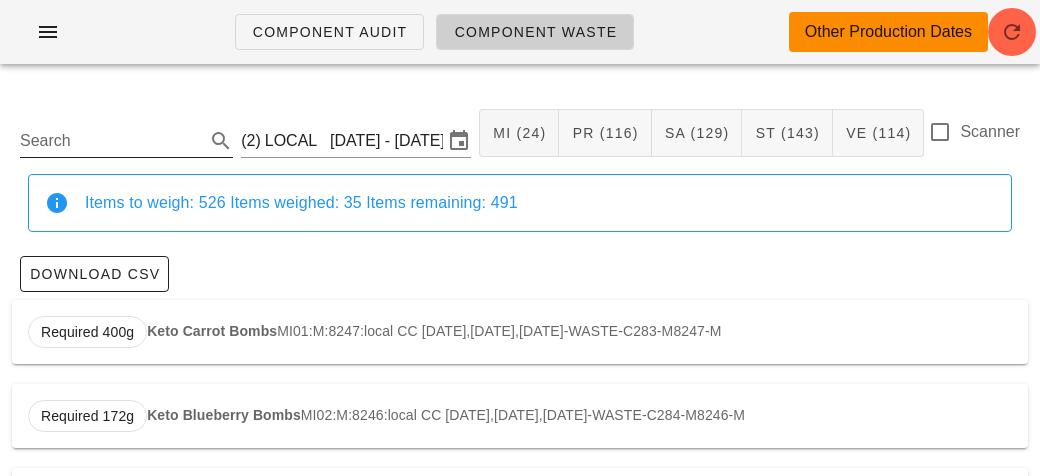 click on "Search" at bounding box center [110, 141] 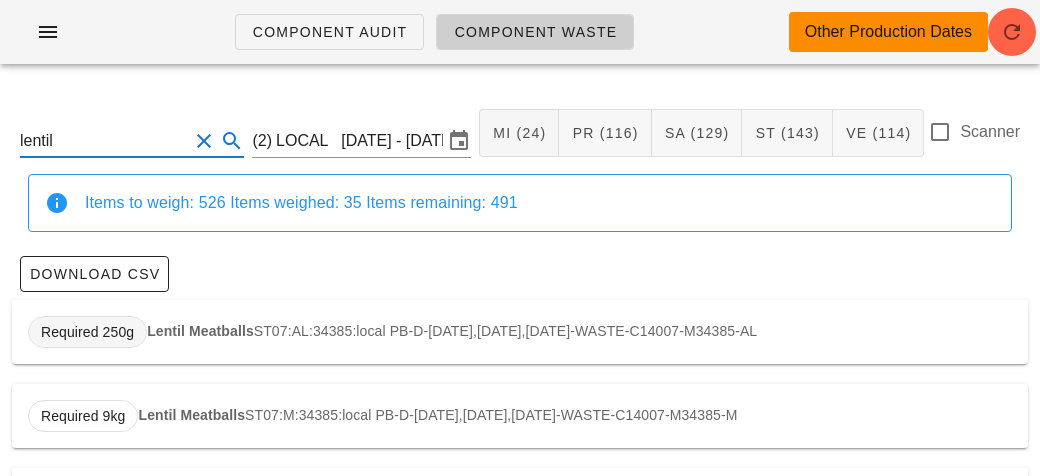 click on "Required 250g" at bounding box center [87, 332] 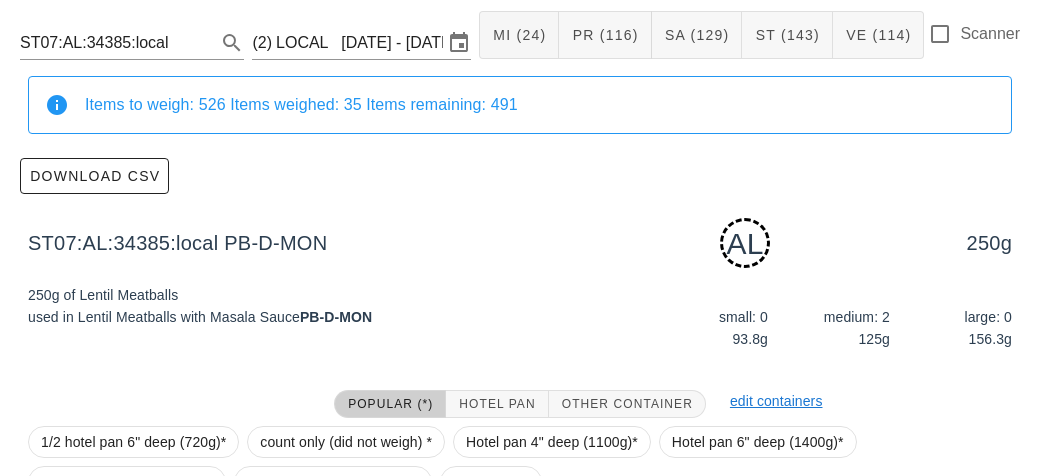 scroll, scrollTop: 302, scrollLeft: 0, axis: vertical 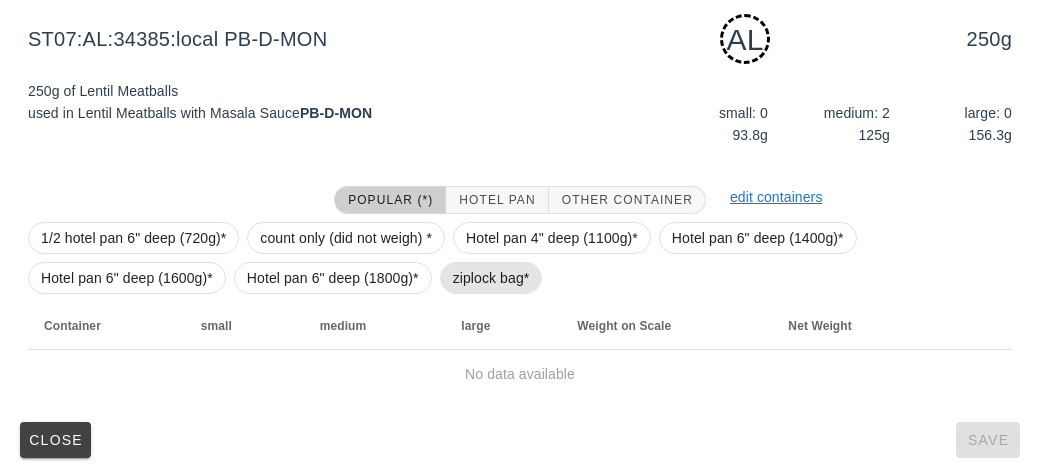 click on "ziplock bag*" at bounding box center [491, 278] 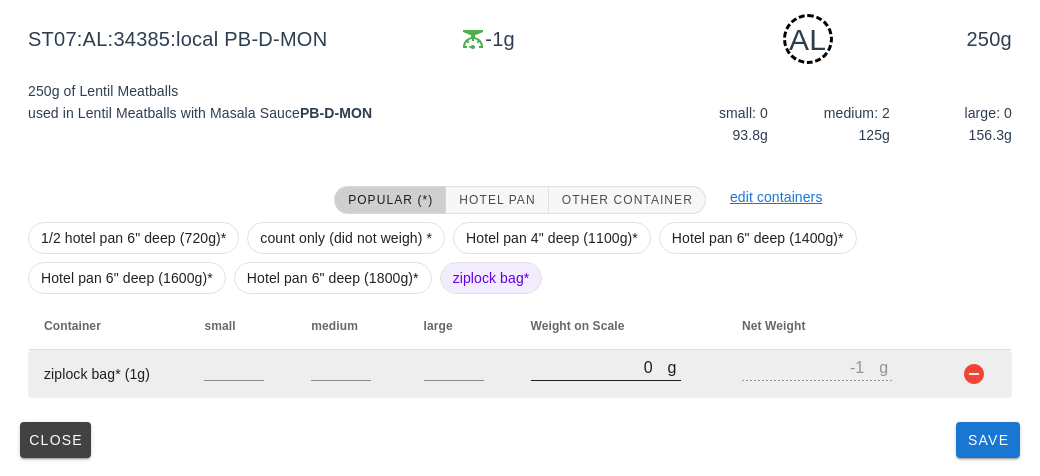 click on "0" at bounding box center [599, 367] 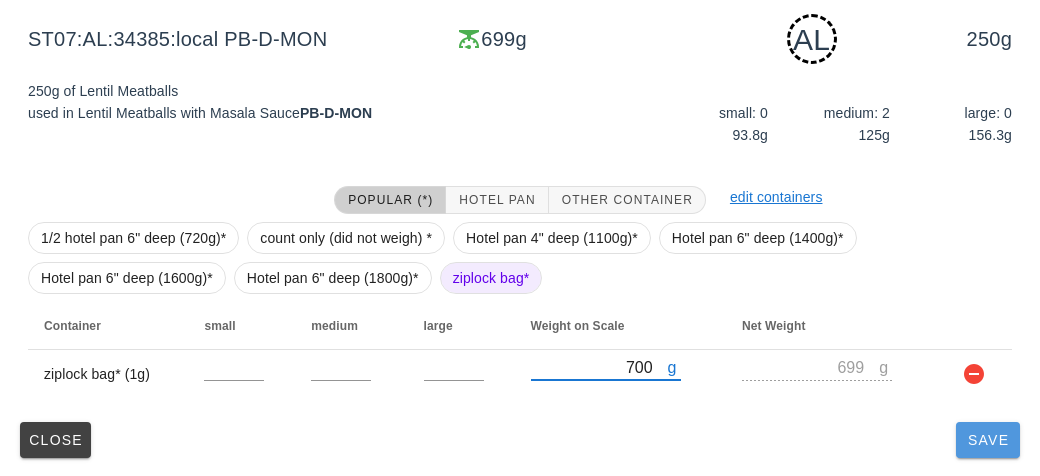 click on "Save" at bounding box center (988, 440) 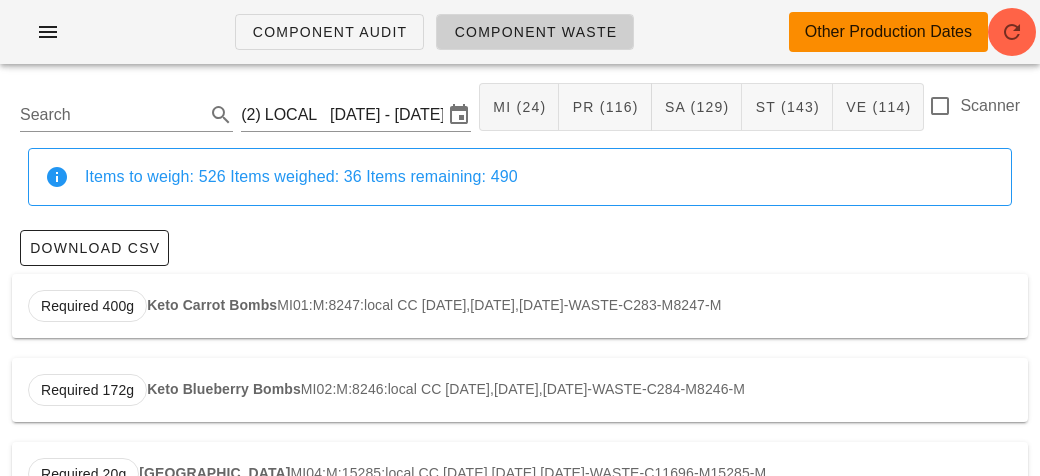 scroll, scrollTop: 0, scrollLeft: 0, axis: both 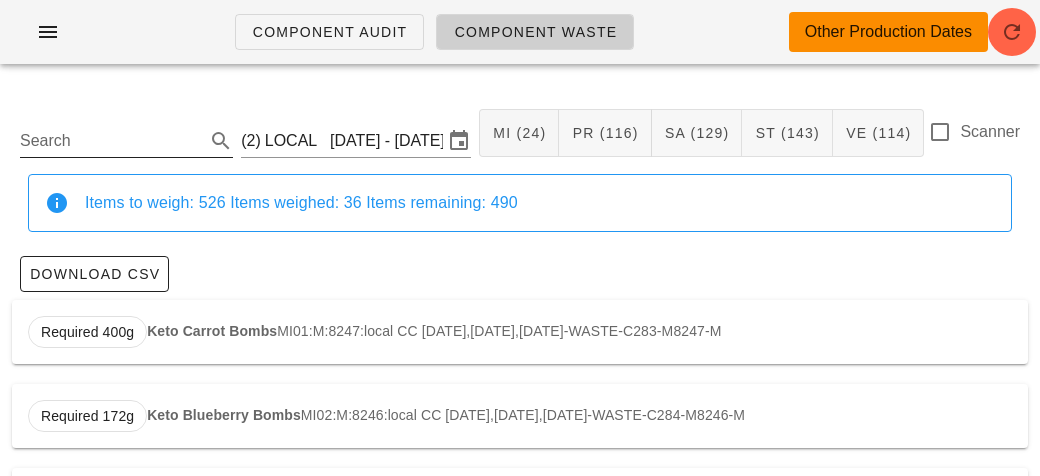 click on "Search" at bounding box center (110, 141) 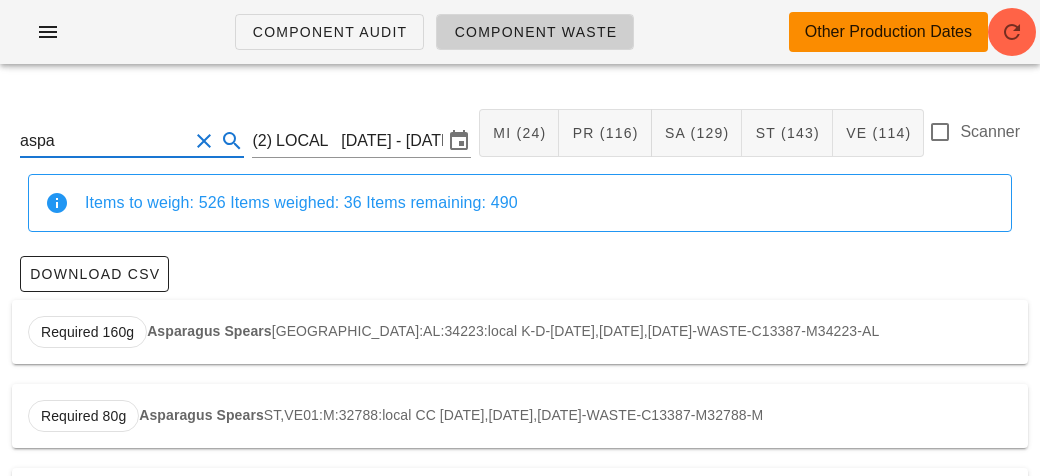 click on "Required 160g Asparagus Spears  ST,VE01:AL:34223:local K-D-[DATE],[DATE],[DATE]-WASTE-C13387-M34223-AL" at bounding box center [520, 332] 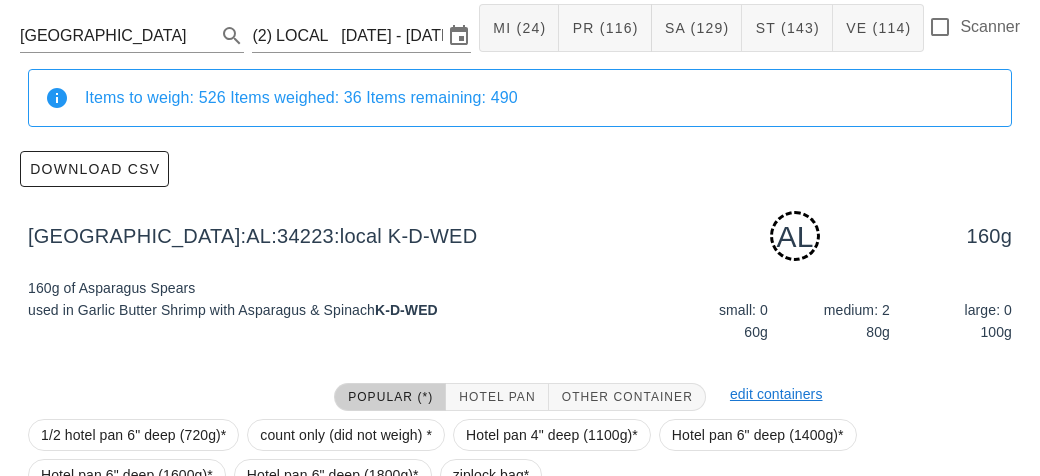 scroll, scrollTop: 302, scrollLeft: 0, axis: vertical 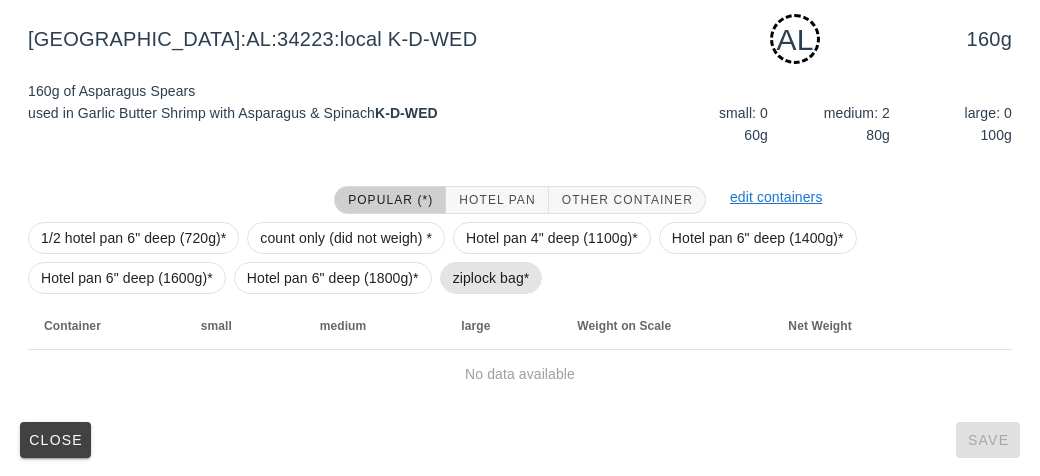 click on "ziplock bag*" at bounding box center (491, 278) 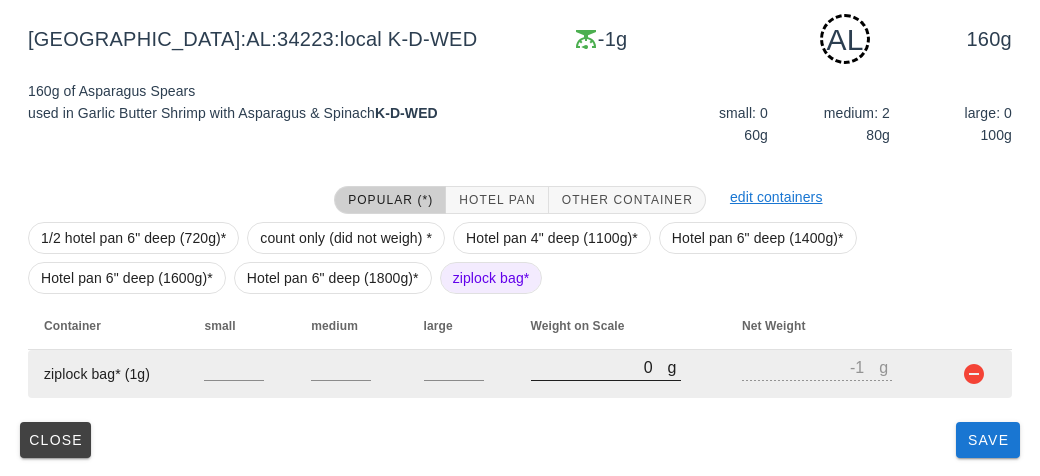 click on "0" at bounding box center [599, 367] 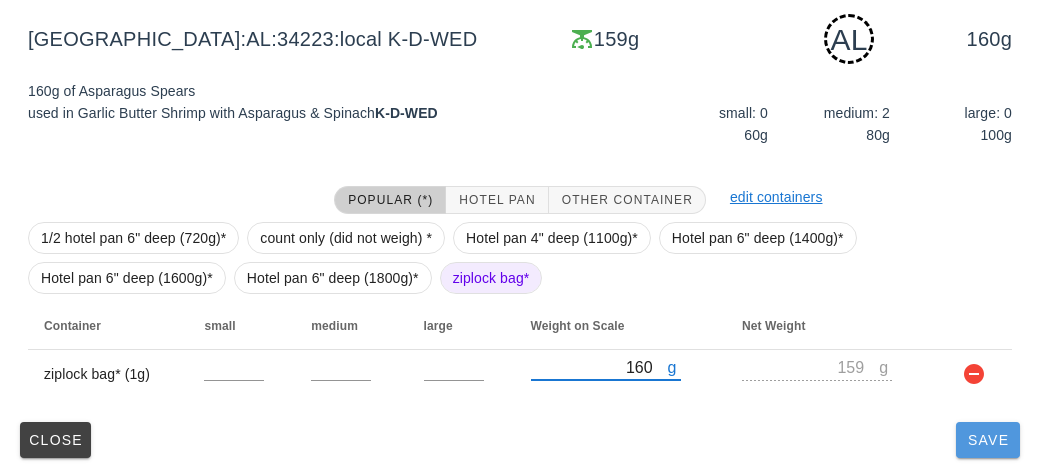 click on "Save" at bounding box center [988, 440] 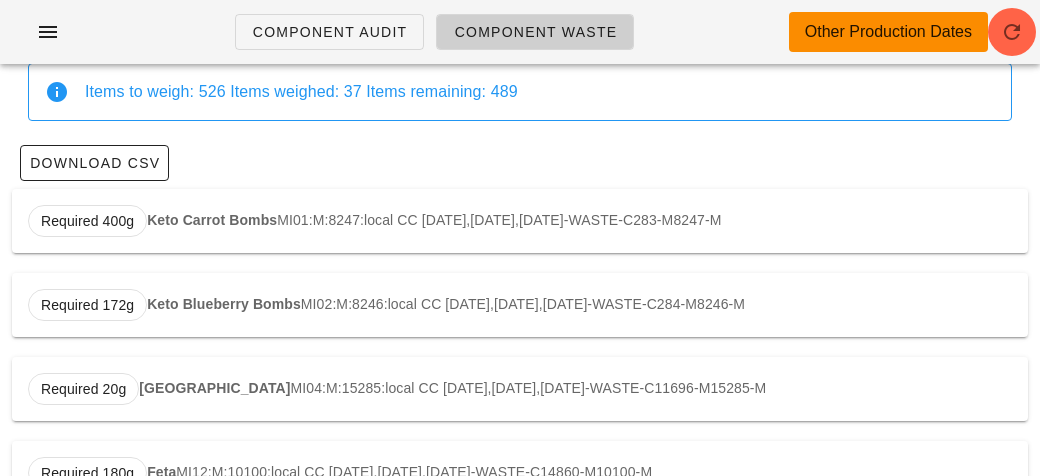 scroll, scrollTop: 0, scrollLeft: 0, axis: both 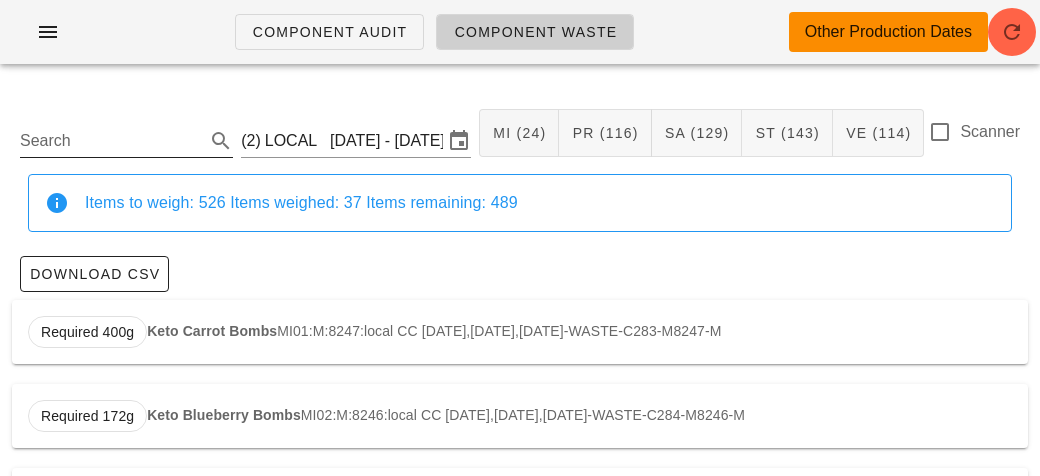 click on "Search" at bounding box center [110, 141] 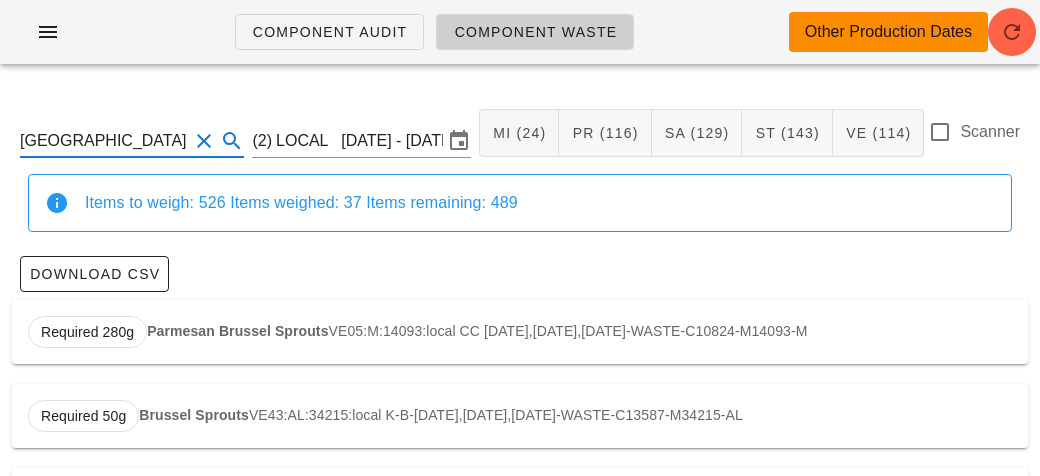 click on "Brussel Sprouts" at bounding box center (194, 415) 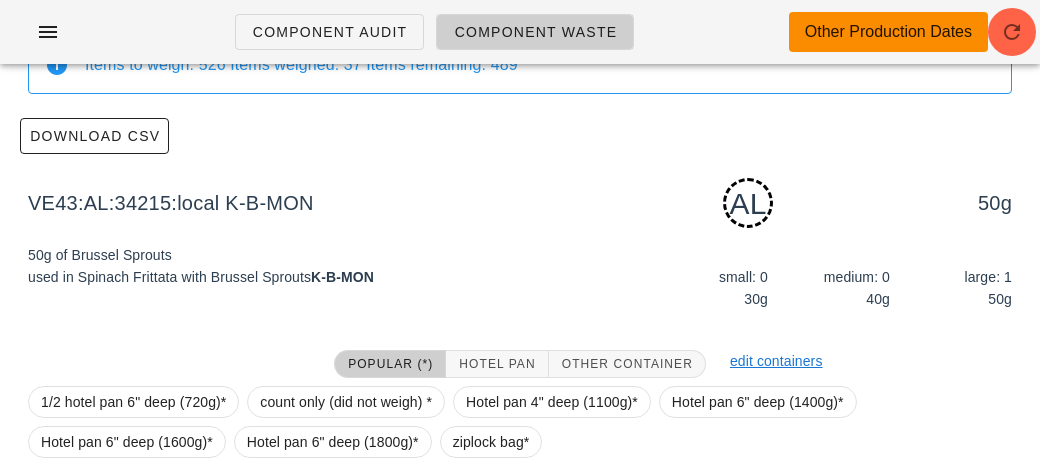 scroll, scrollTop: 302, scrollLeft: 0, axis: vertical 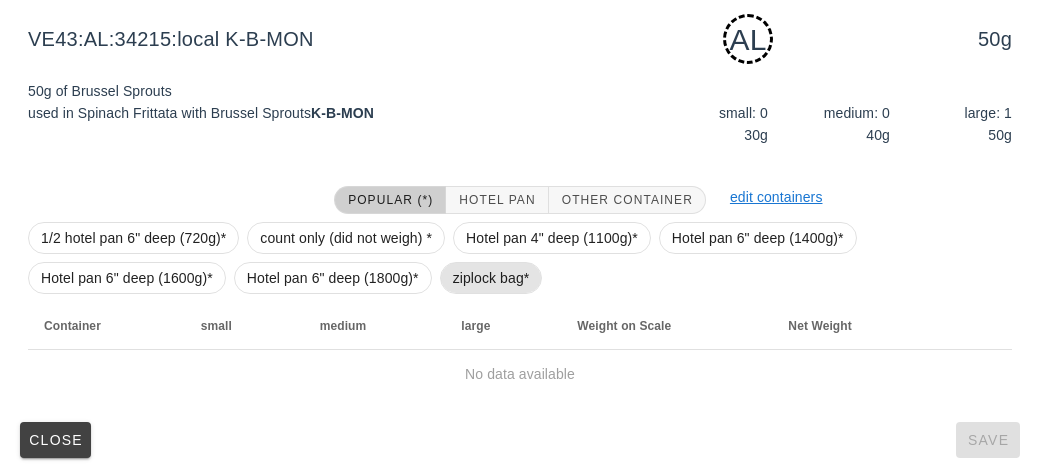 click on "ziplock bag*" at bounding box center (491, 278) 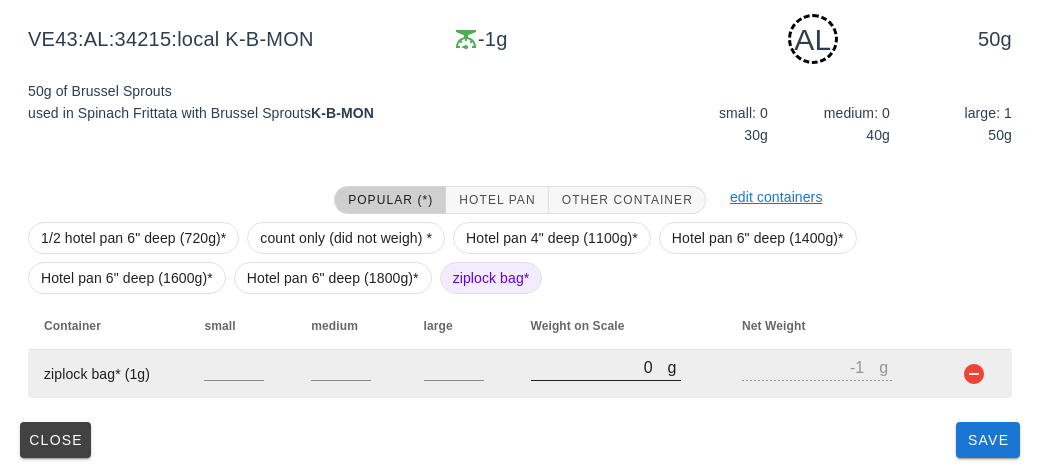 click on "0" at bounding box center [599, 367] 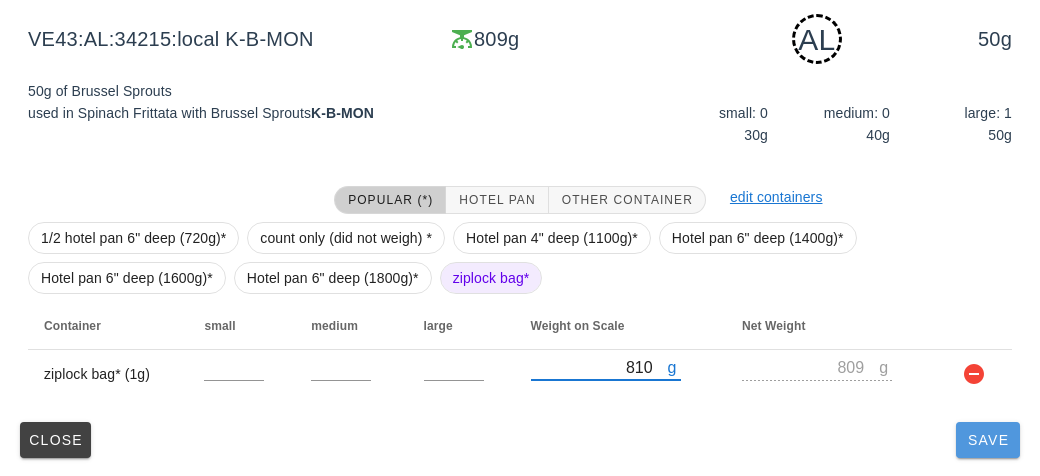 click on "Save" at bounding box center (988, 440) 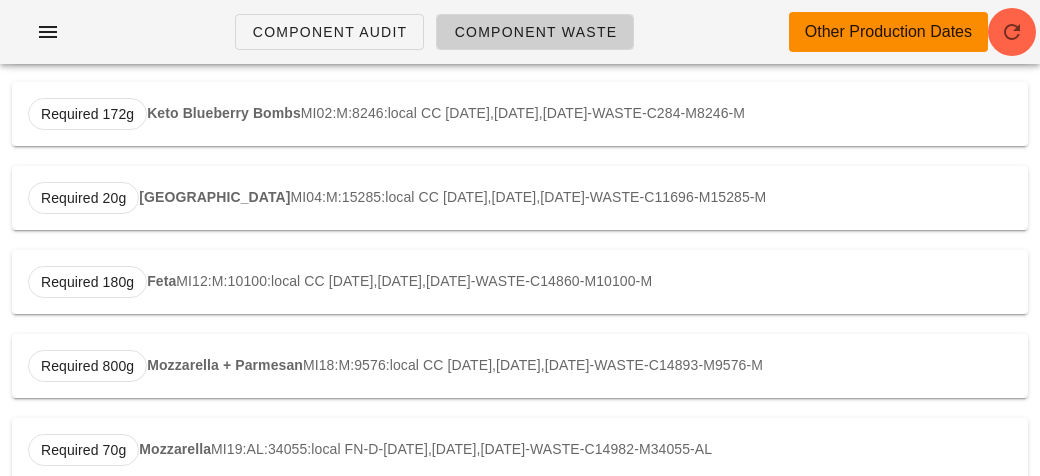 scroll, scrollTop: 0, scrollLeft: 0, axis: both 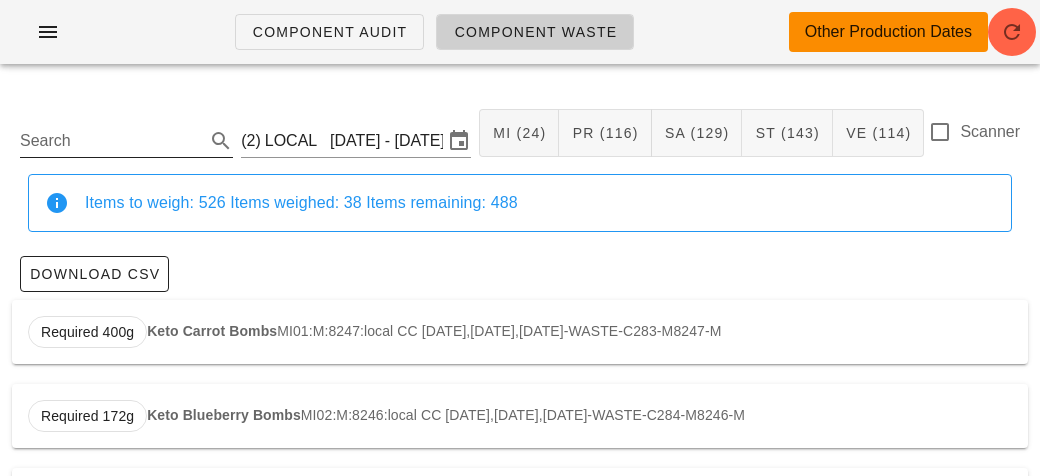 click on "Search" at bounding box center [110, 141] 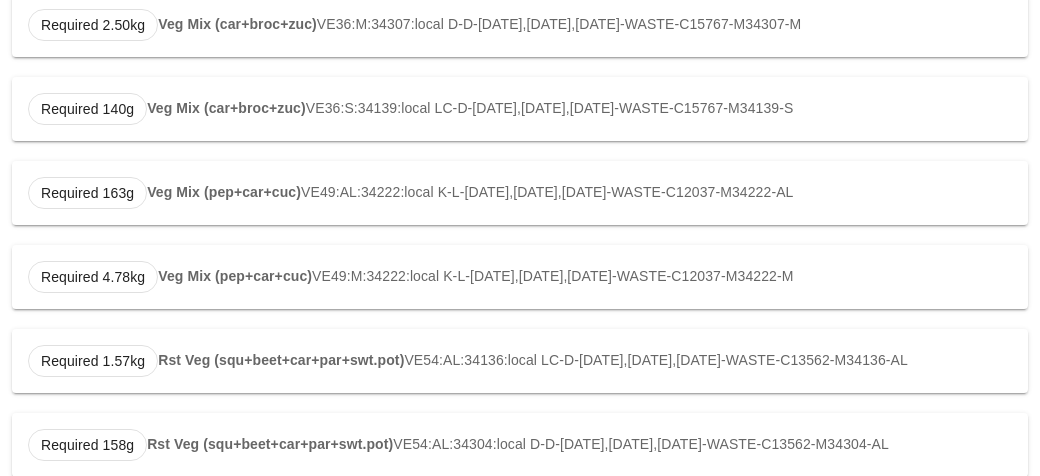 scroll, scrollTop: 1822, scrollLeft: 0, axis: vertical 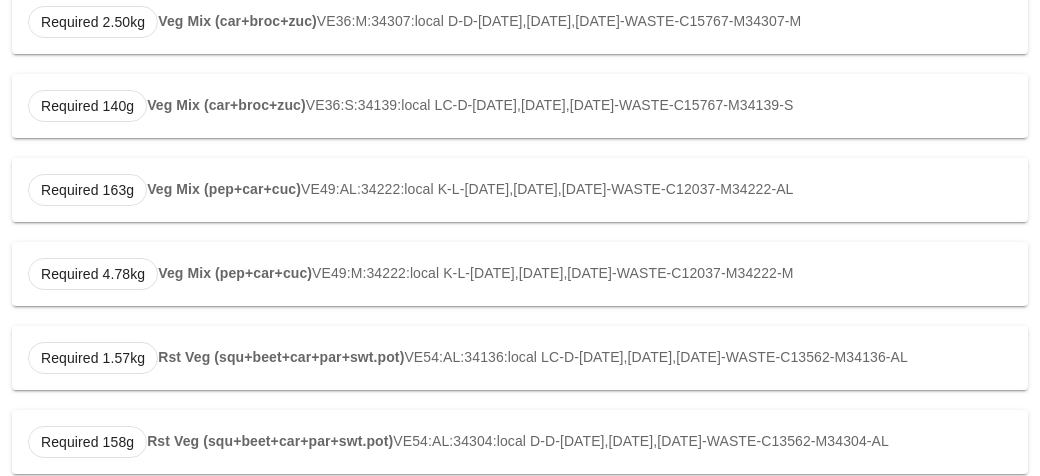 click on "Rst Veg (squ+beet+car+par+swt.pot)" at bounding box center [281, 357] 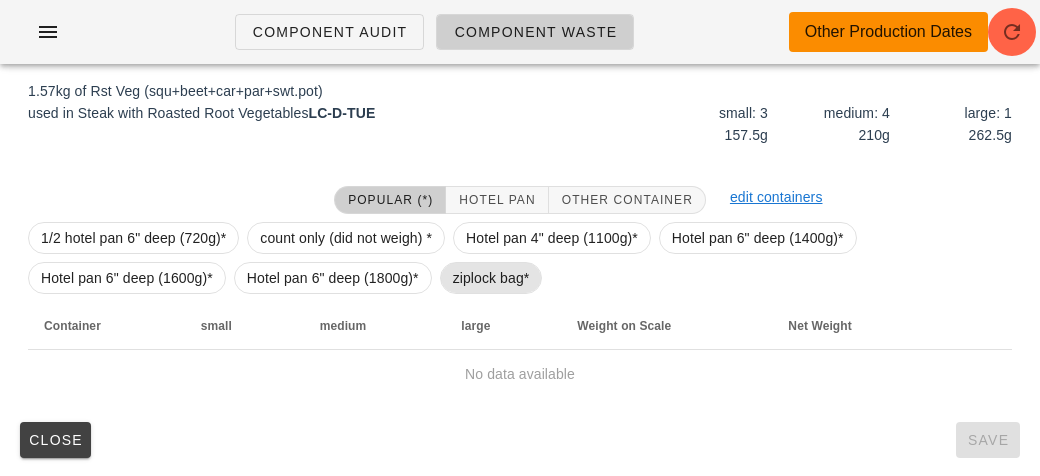 click on "ziplock bag*" at bounding box center (491, 278) 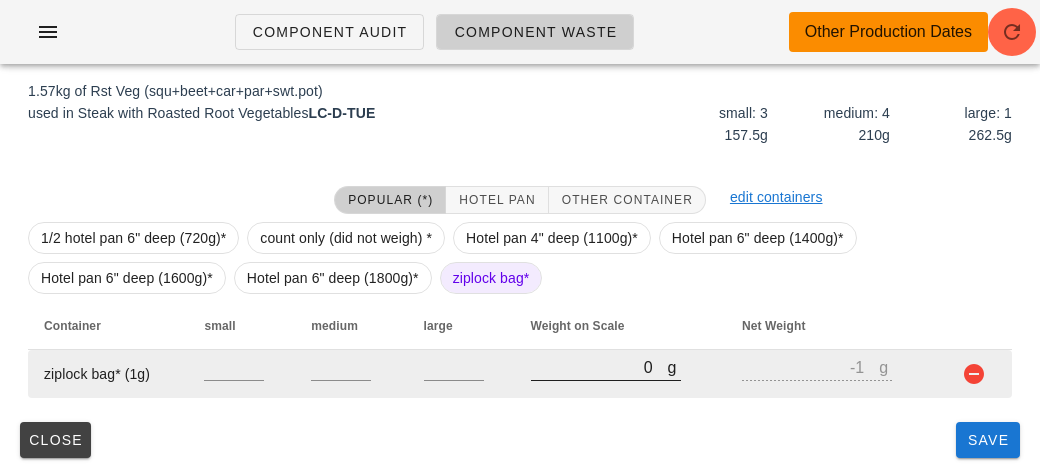 click on "0" at bounding box center (599, 367) 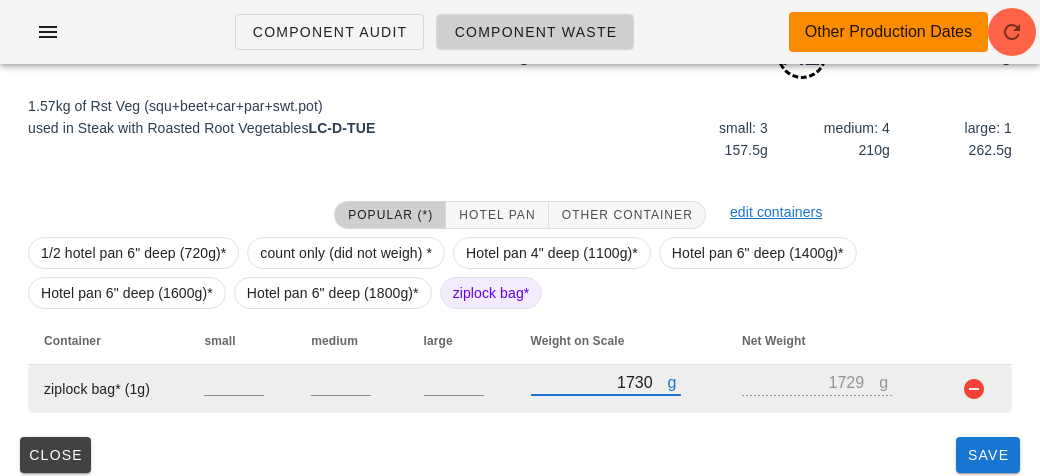 scroll, scrollTop: 302, scrollLeft: 0, axis: vertical 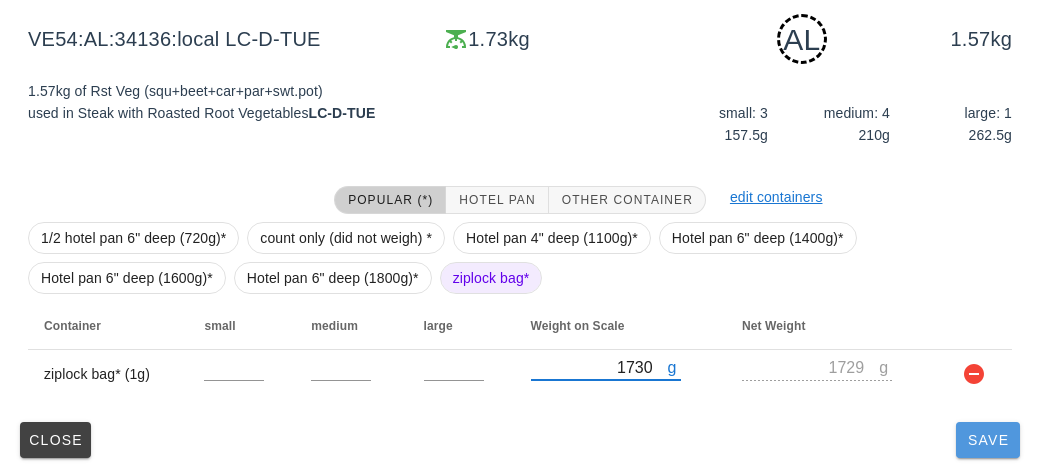 click on "Save" at bounding box center [988, 440] 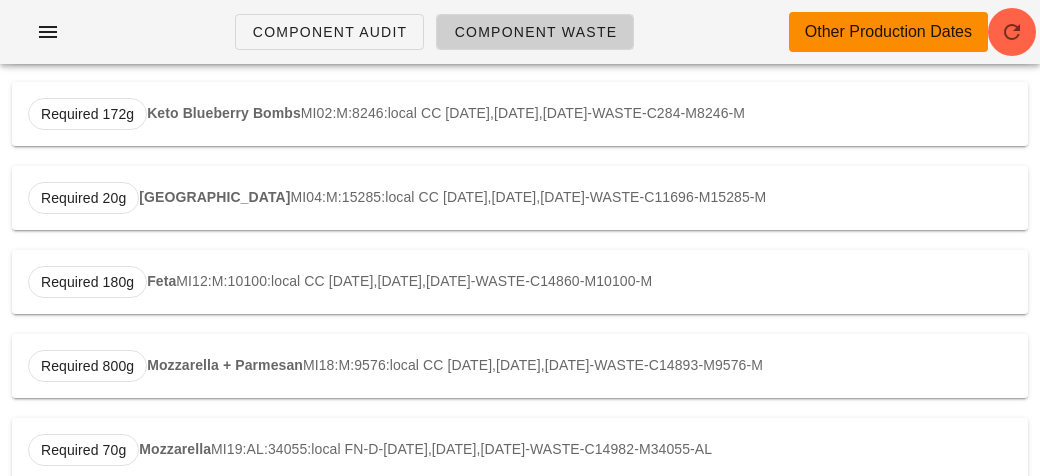 scroll, scrollTop: 0, scrollLeft: 0, axis: both 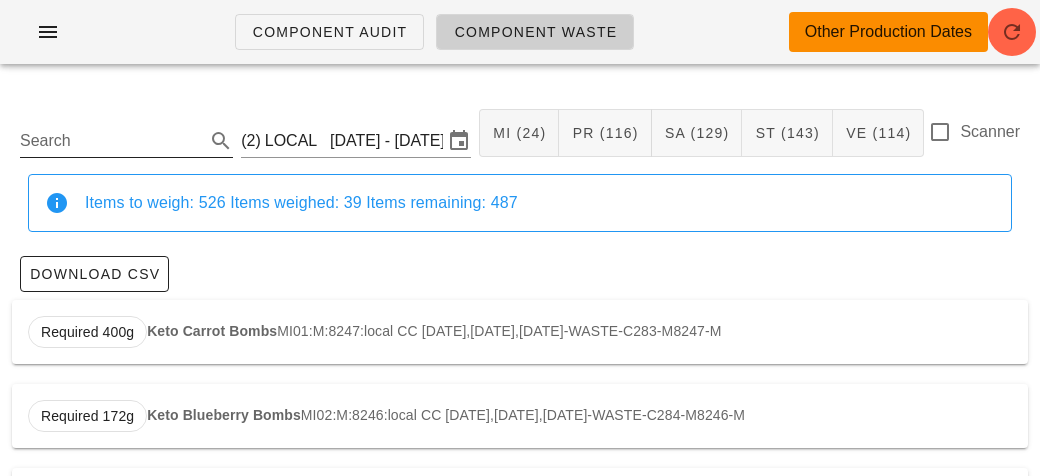 click on "Search" at bounding box center [110, 141] 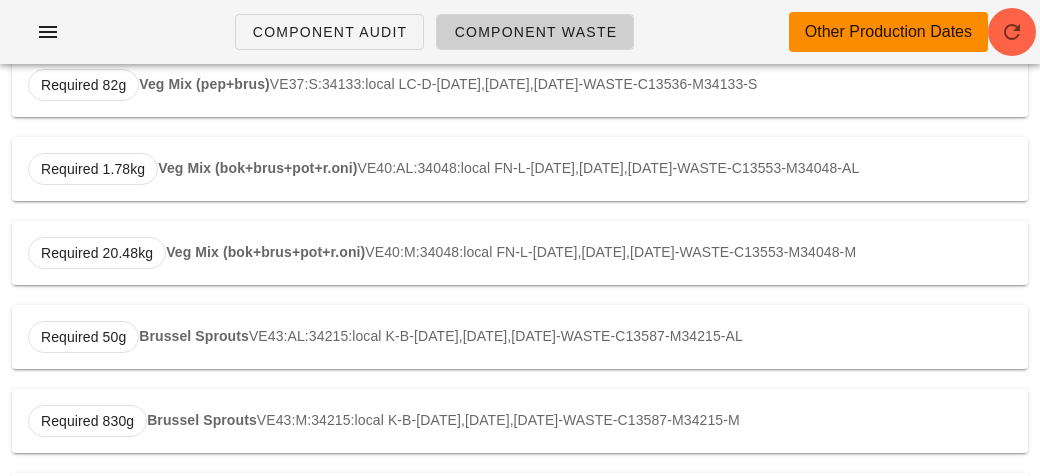 scroll, scrollTop: 650, scrollLeft: 0, axis: vertical 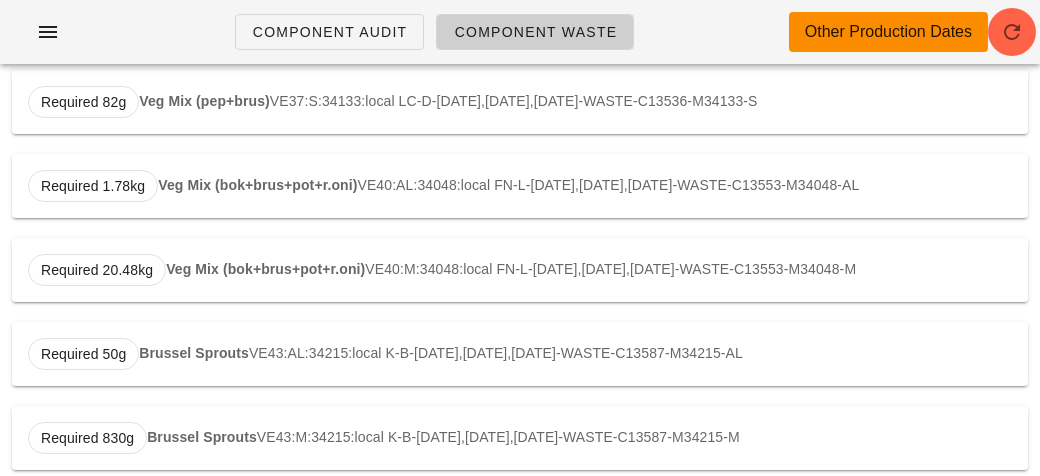 click on "Veg Mix (bok+brus+pot+r.oni)" at bounding box center [257, 185] 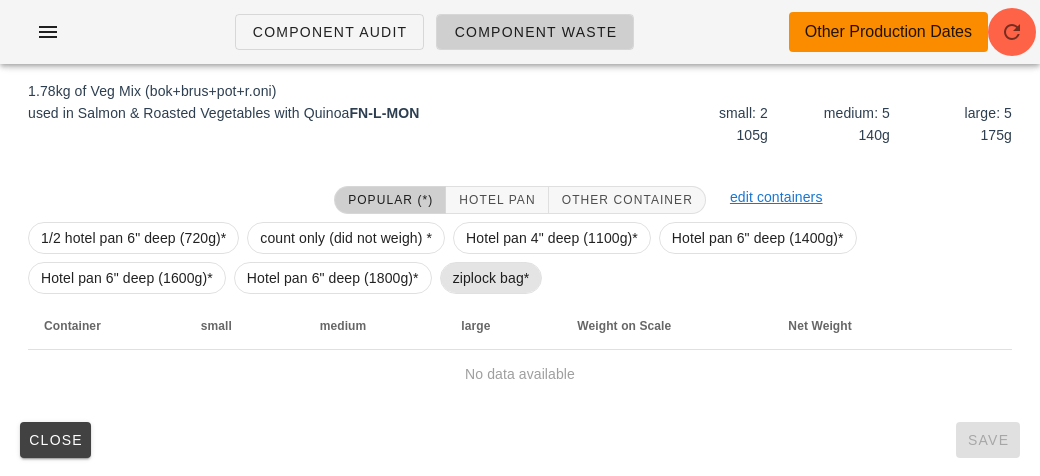 click on "ziplock bag*" at bounding box center [491, 278] 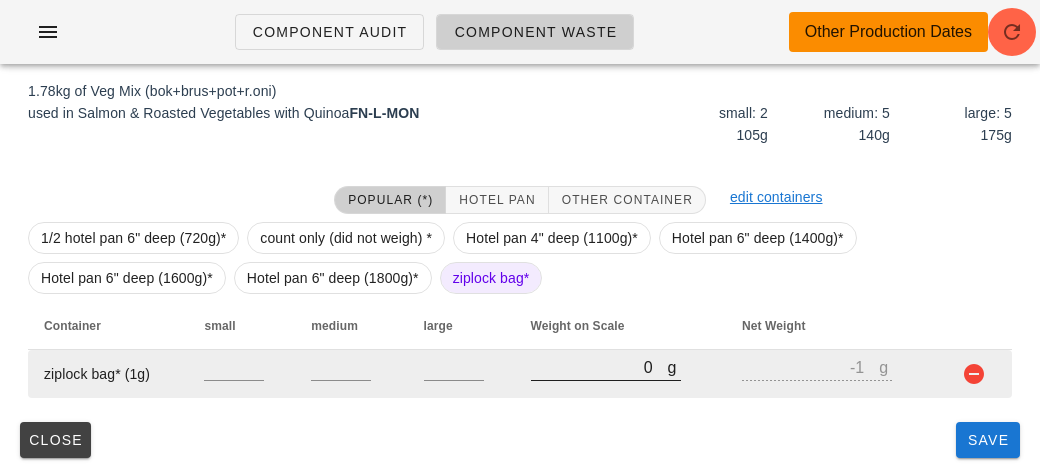 click on "0" at bounding box center [599, 367] 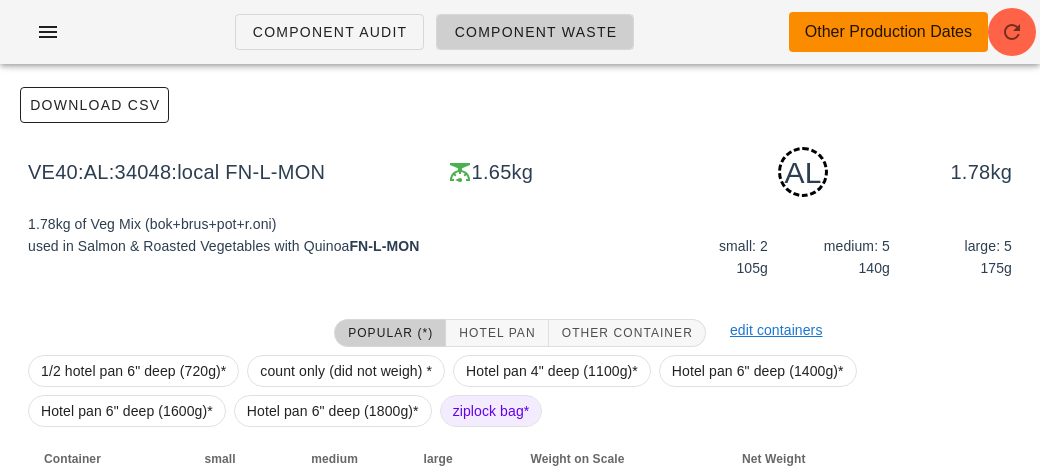 scroll, scrollTop: 302, scrollLeft: 0, axis: vertical 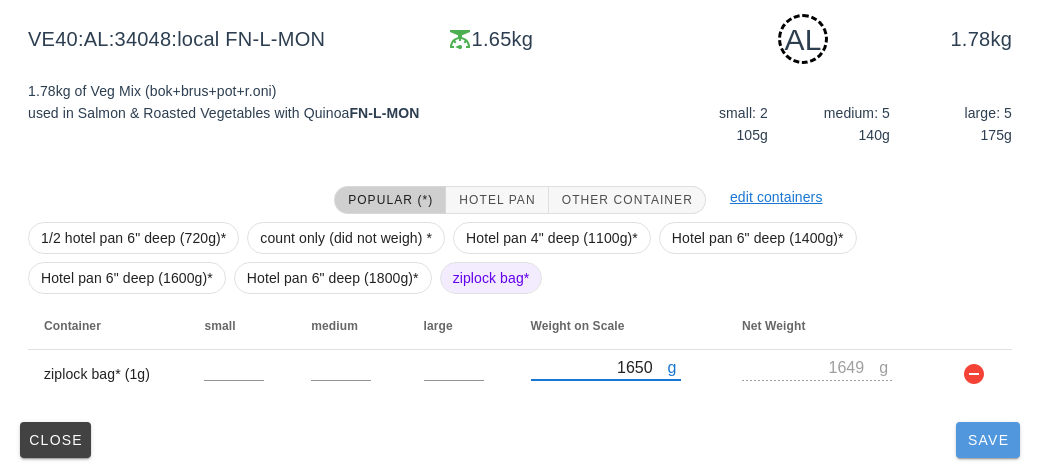 click on "Save" at bounding box center (988, 440) 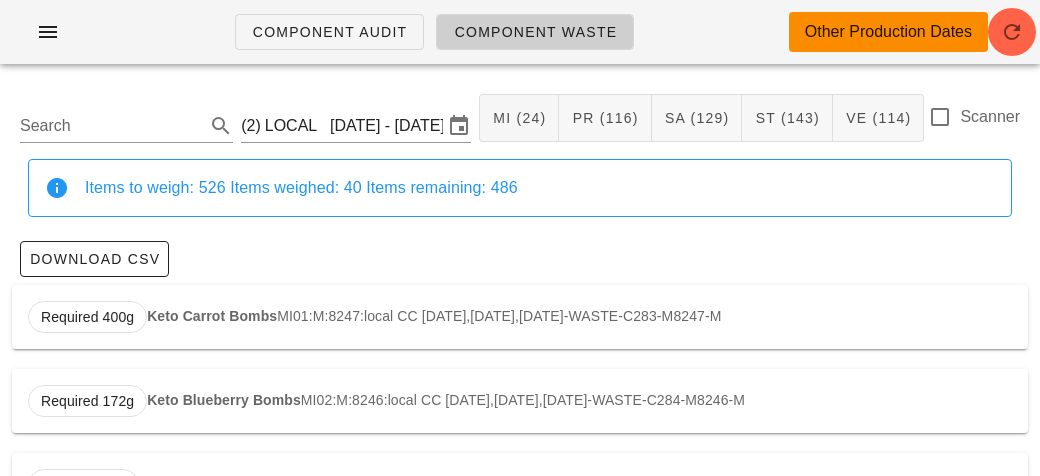 scroll, scrollTop: 0, scrollLeft: 0, axis: both 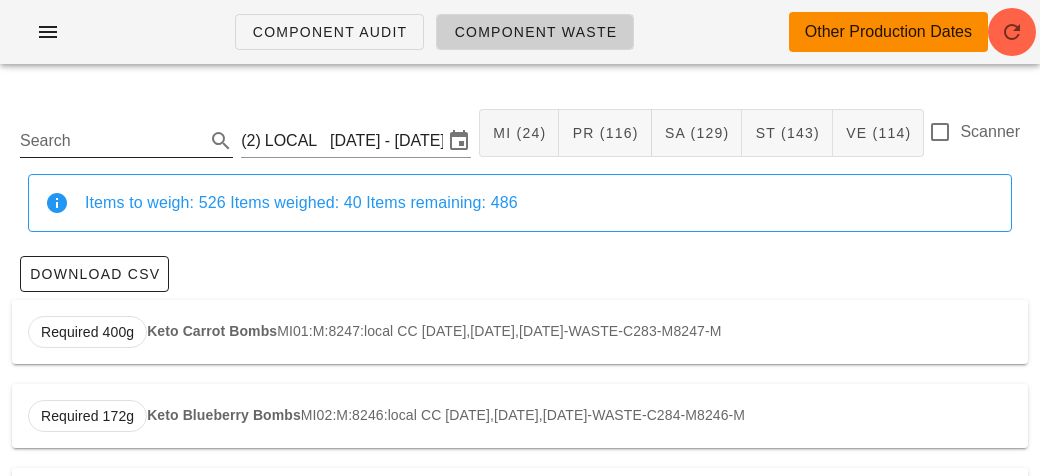 click on "Search" at bounding box center (110, 141) 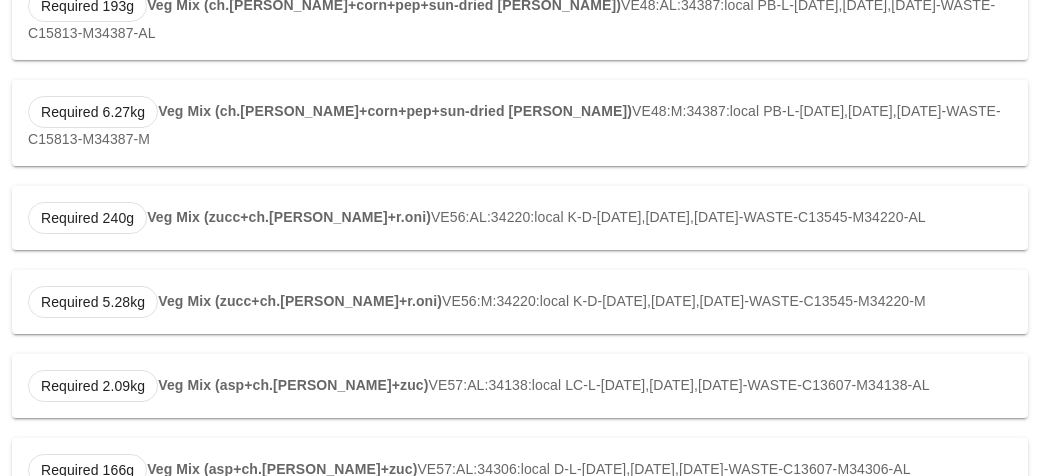 click on "Veg Mix (asp+ch.[PERSON_NAME]+zuc)" at bounding box center [293, 385] 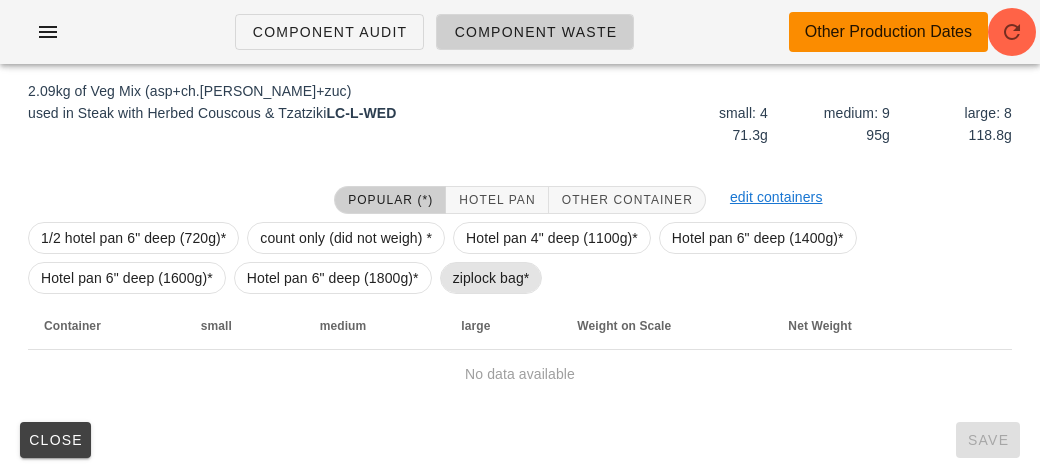 click on "ziplock bag*" at bounding box center (491, 278) 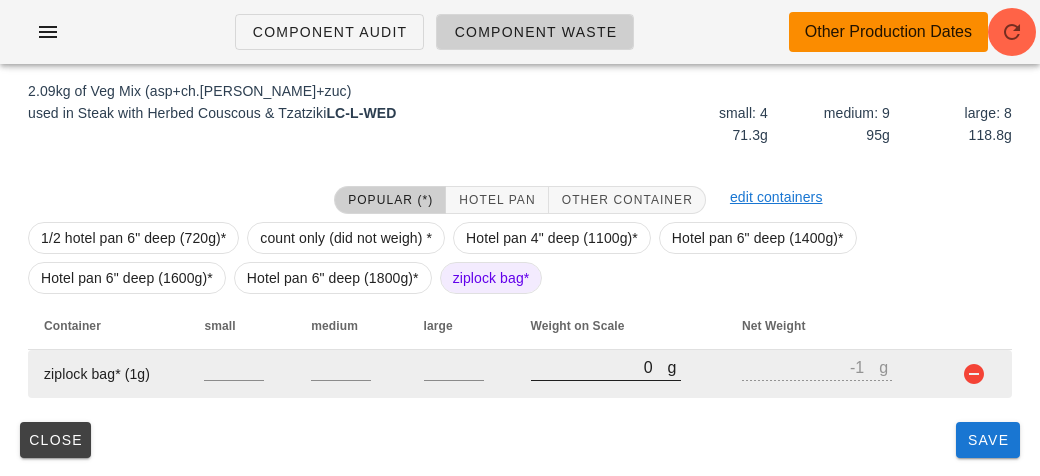 click on "0" at bounding box center [599, 367] 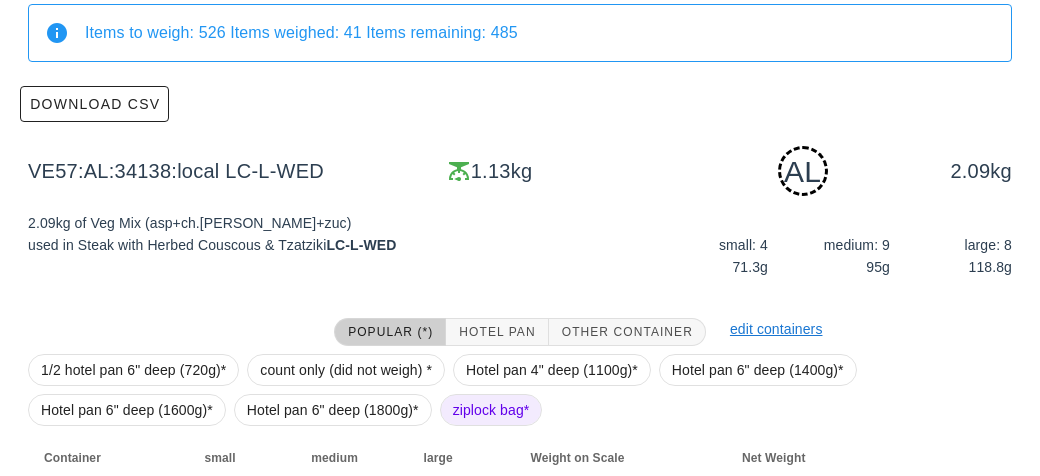 scroll, scrollTop: 302, scrollLeft: 0, axis: vertical 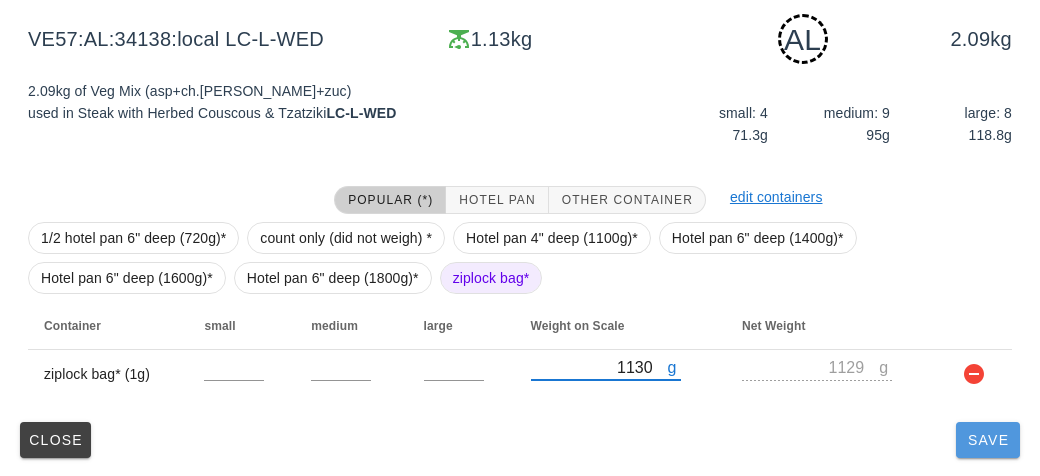 click on "Save" at bounding box center (988, 440) 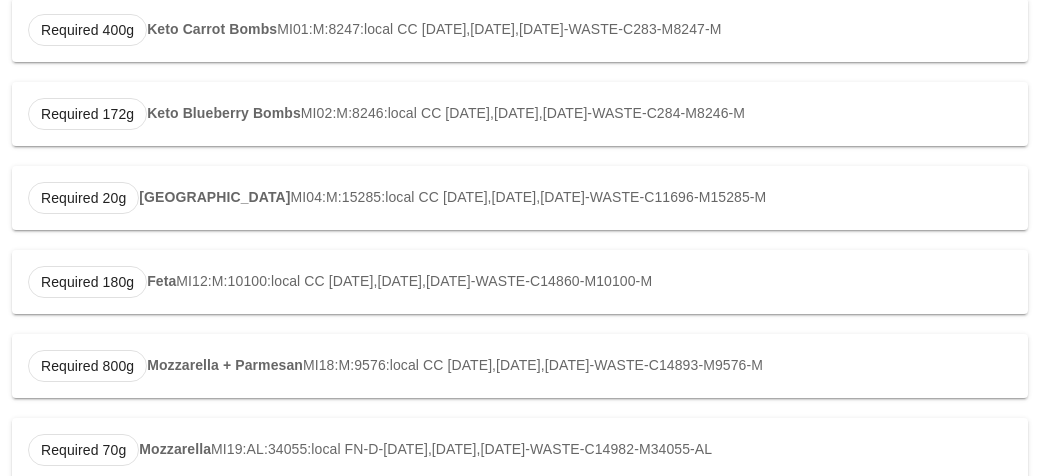 scroll, scrollTop: 0, scrollLeft: 0, axis: both 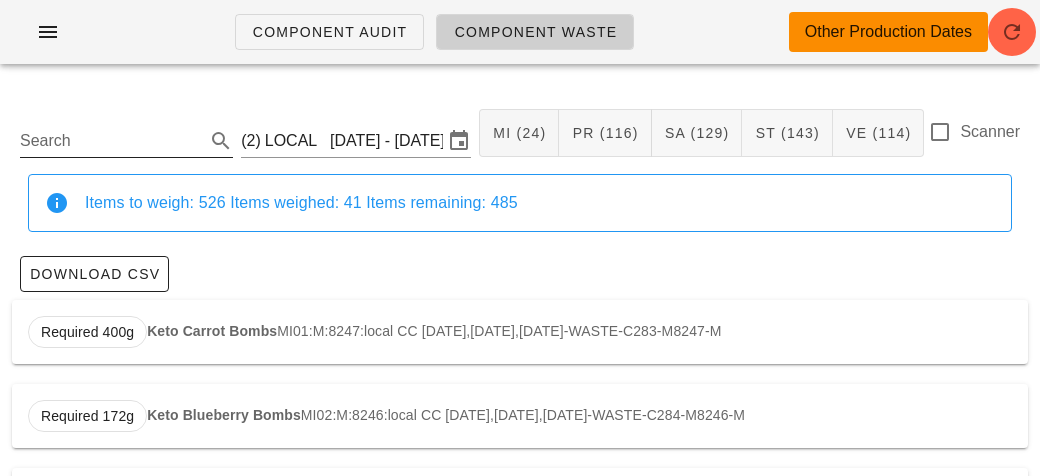 click on "Search" at bounding box center (110, 141) 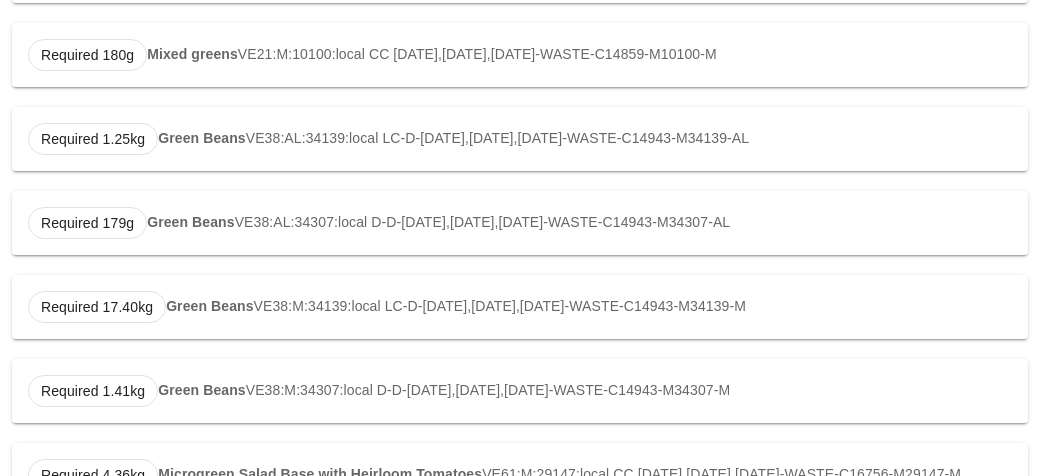 scroll, scrollTop: 712, scrollLeft: 0, axis: vertical 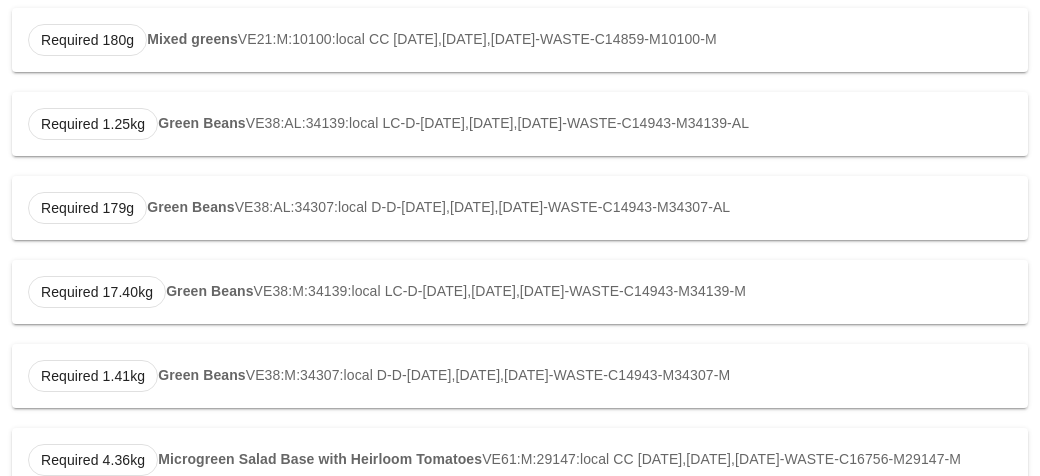 click on "Green Beans" at bounding box center (201, 123) 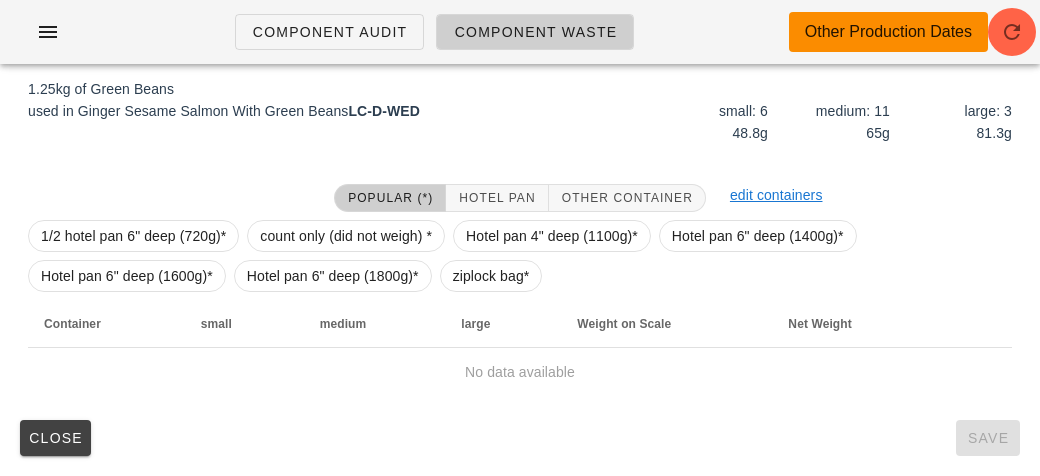 scroll, scrollTop: 302, scrollLeft: 0, axis: vertical 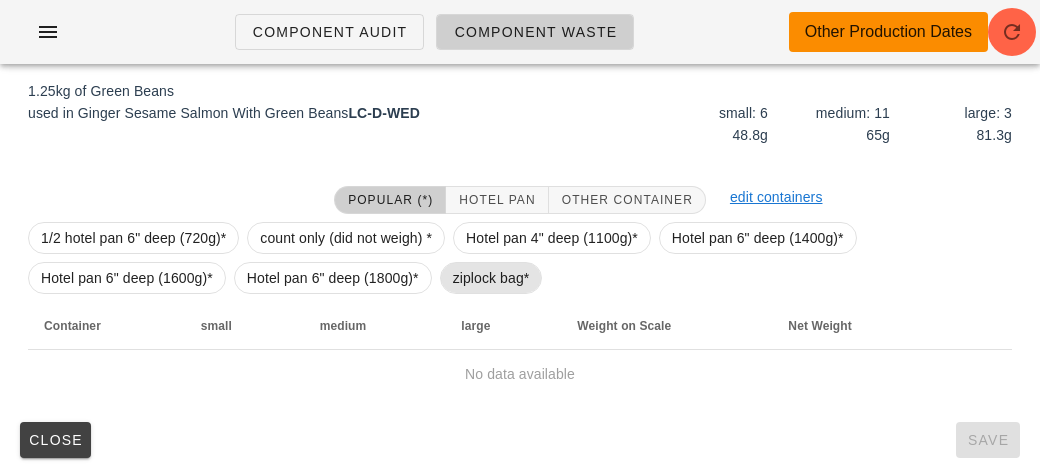 click on "ziplock bag*" at bounding box center [491, 278] 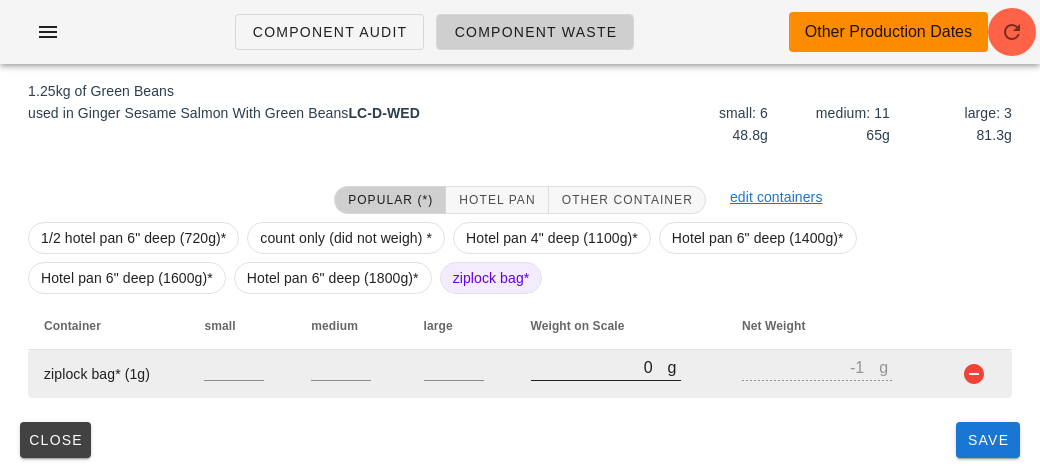 click on "0" at bounding box center (599, 367) 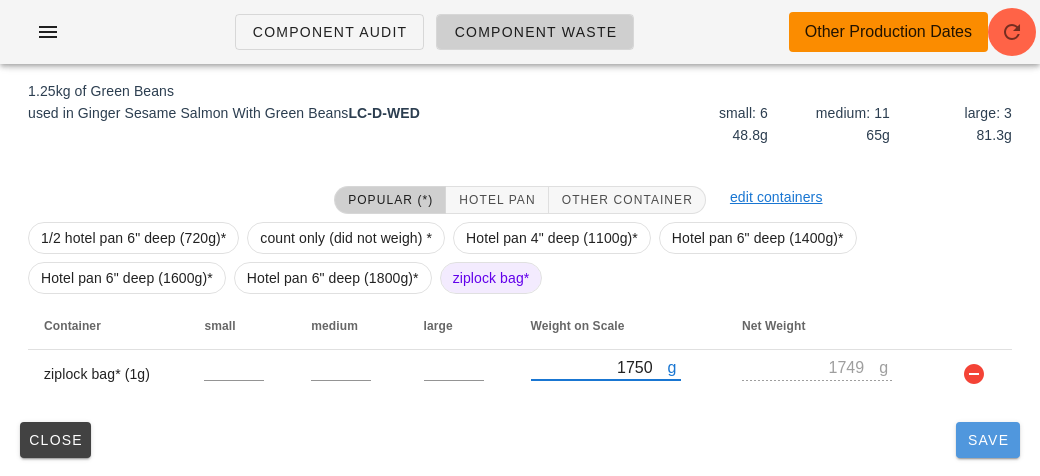 click on "Save" at bounding box center (988, 440) 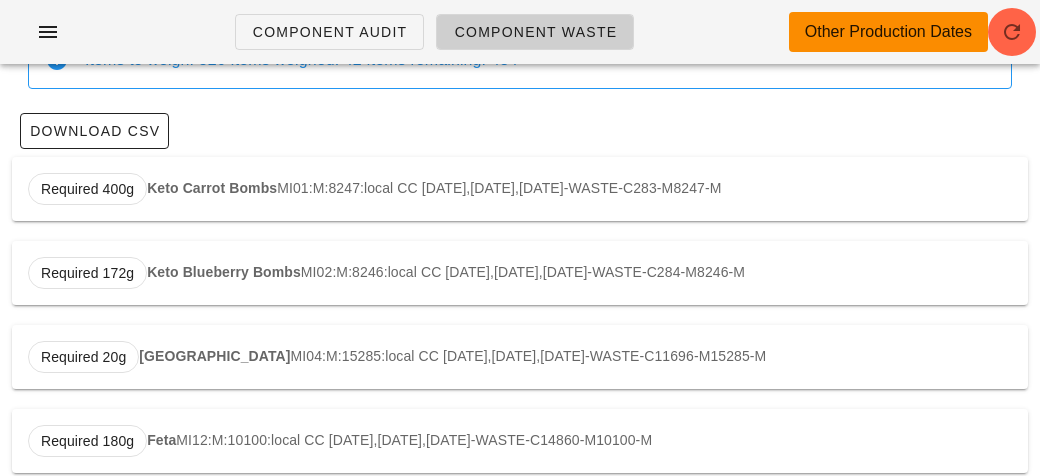 scroll, scrollTop: 0, scrollLeft: 0, axis: both 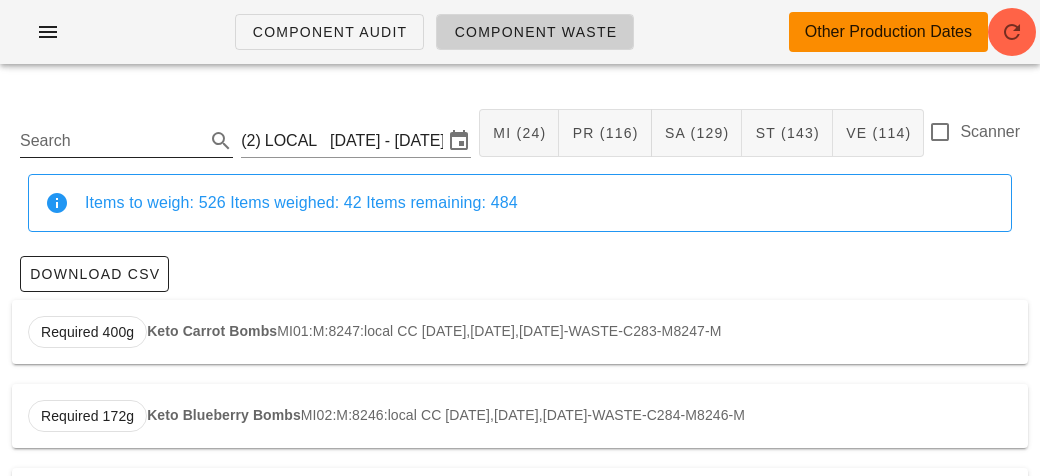 click on "Search" at bounding box center (110, 141) 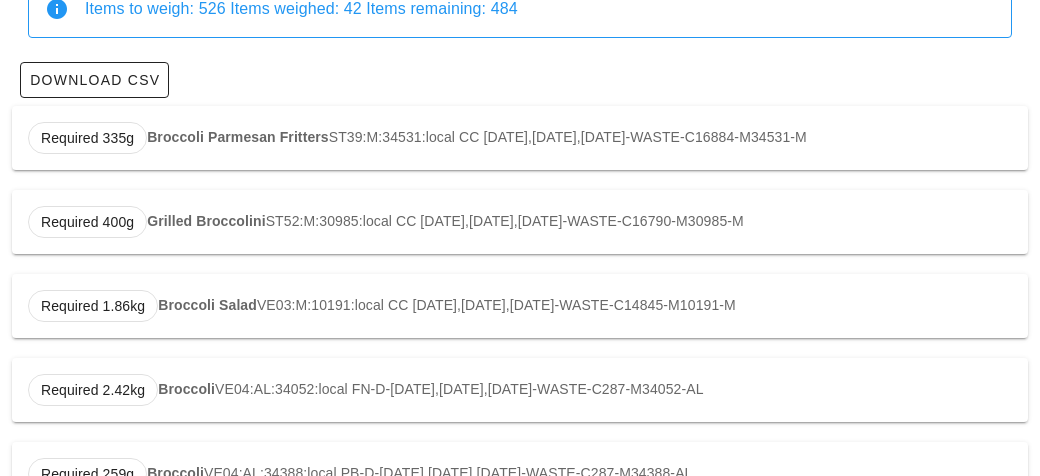 scroll, scrollTop: 200, scrollLeft: 0, axis: vertical 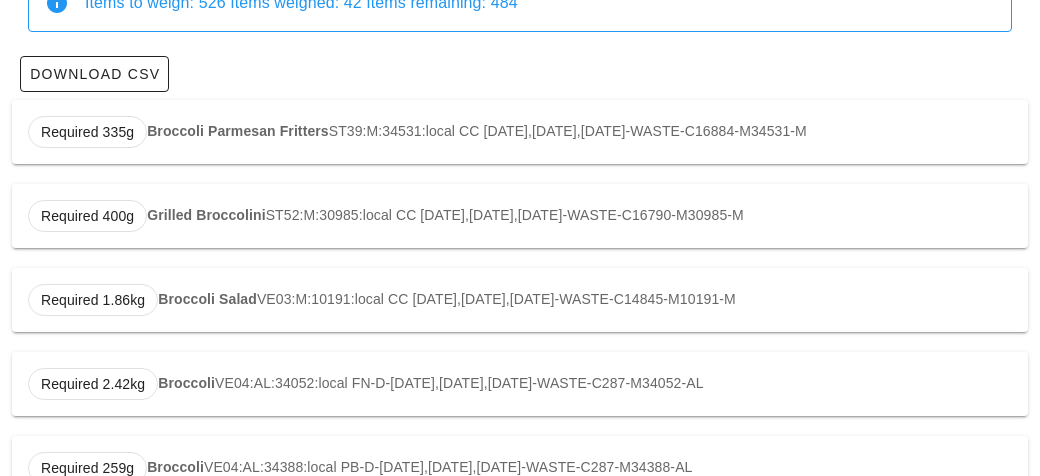 click on "Required 2.42kg Broccoli  VE04:AL:34052:local FN-D-[DATE],[DATE],[DATE]-WASTE-C287-M34052-AL" at bounding box center (520, 384) 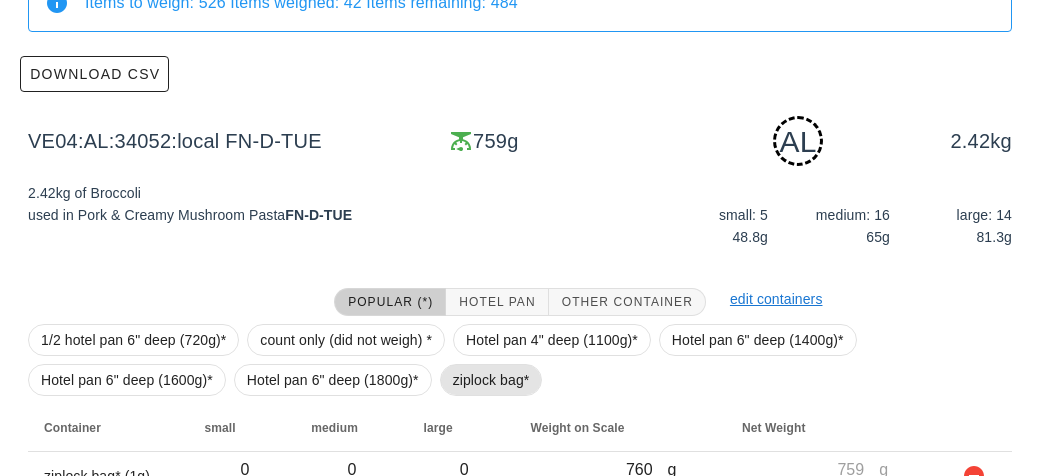 click on "ziplock bag*" at bounding box center (491, 380) 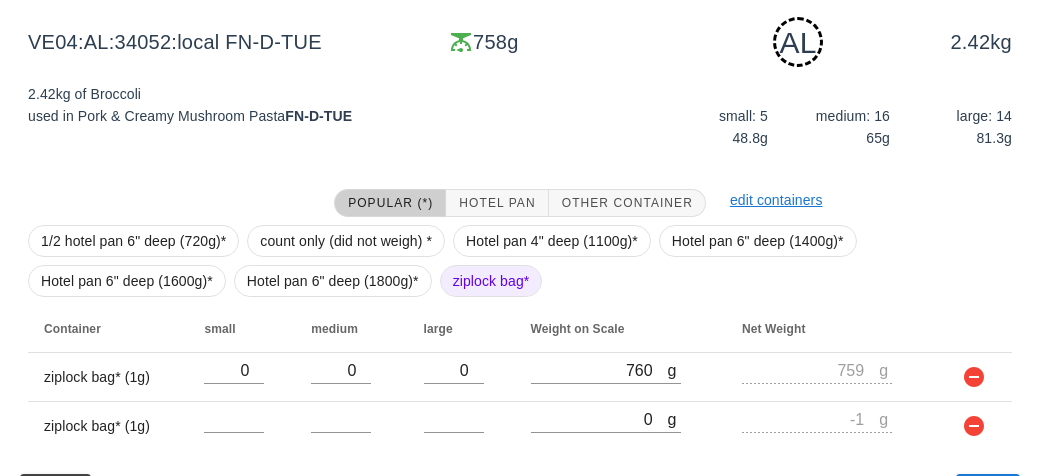 scroll, scrollTop: 350, scrollLeft: 0, axis: vertical 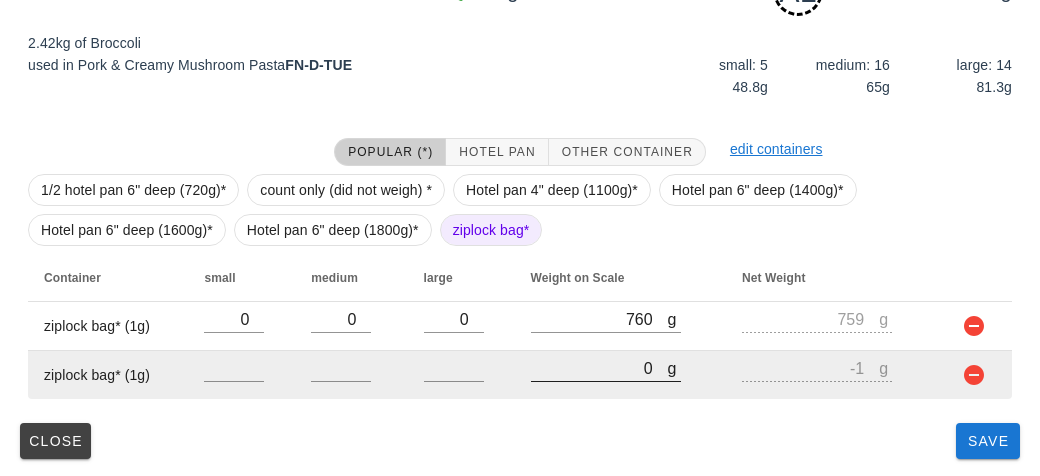 click on "0" at bounding box center (599, 368) 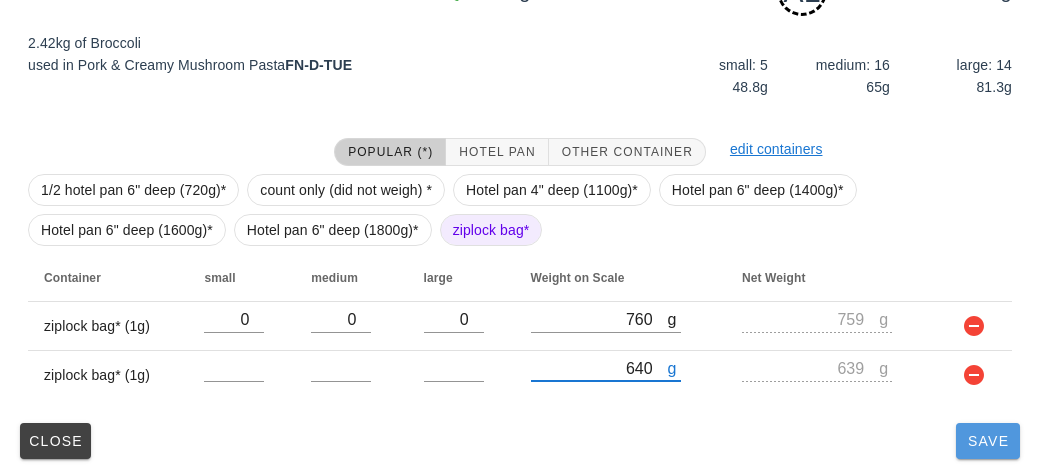 click on "Save" at bounding box center [988, 441] 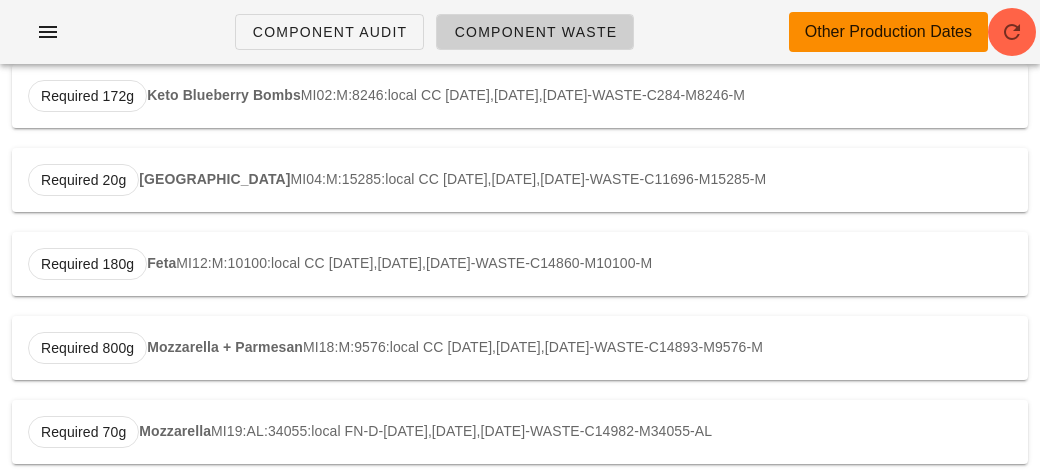scroll, scrollTop: 0, scrollLeft: 0, axis: both 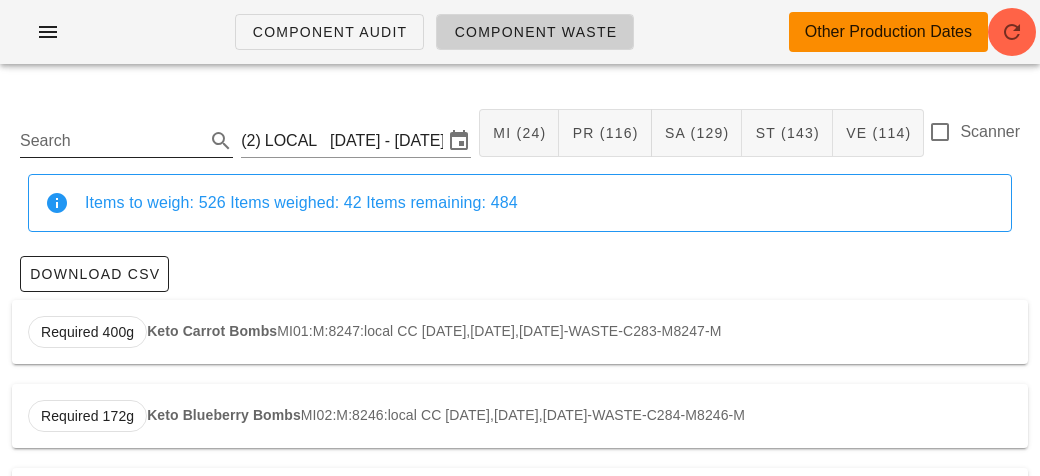 click on "Search" at bounding box center [126, 135] 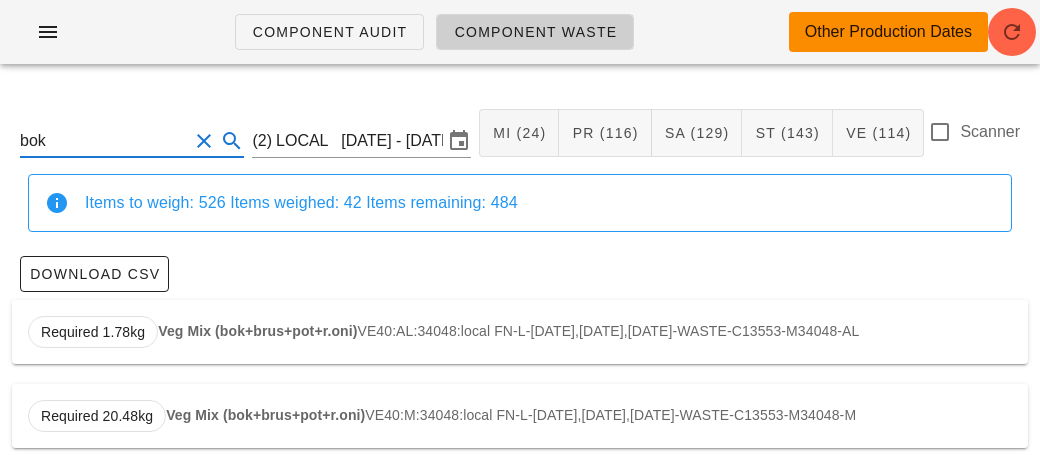 scroll, scrollTop: 3, scrollLeft: 0, axis: vertical 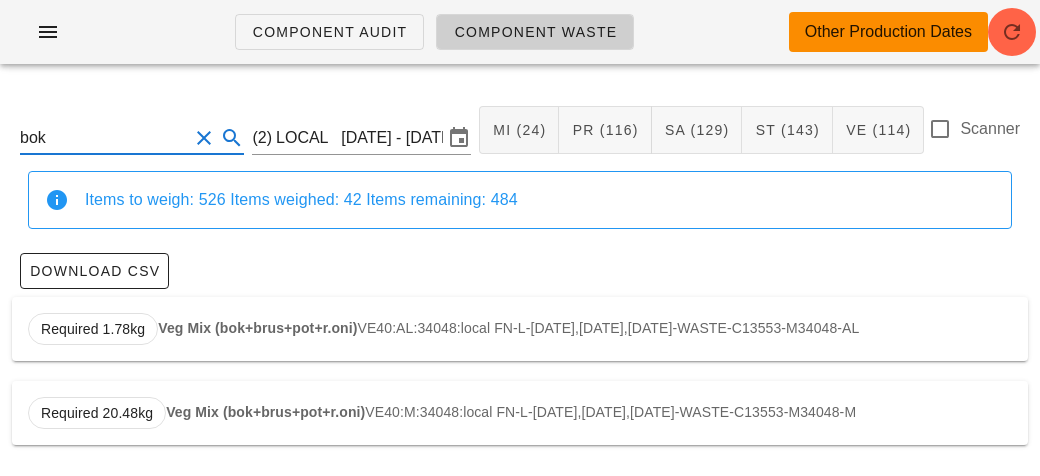 click on "Required 1.78kg Veg Mix (bok+brus+pot+r.oni)  VE40:AL:34048:local FN-L-[DATE],[DATE],[DATE]-WASTE-C13553-M34048-AL" at bounding box center (520, 329) 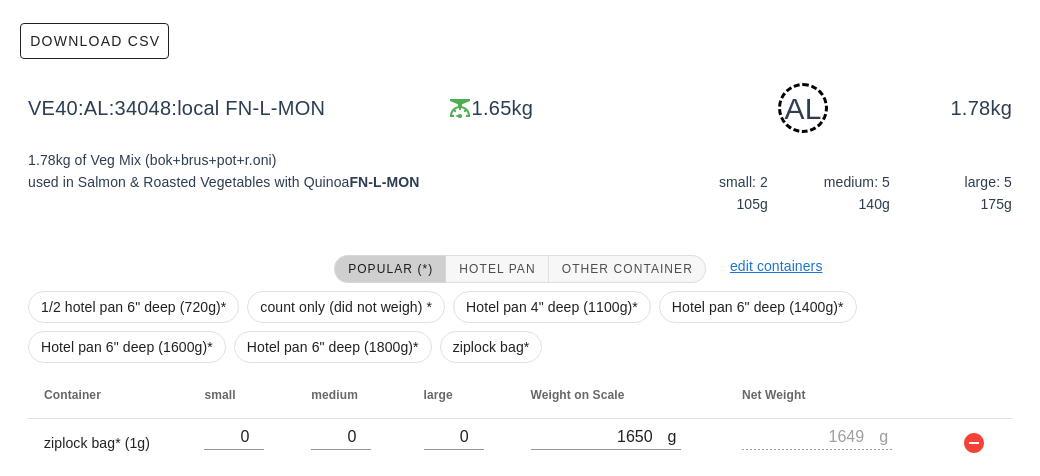scroll, scrollTop: 302, scrollLeft: 0, axis: vertical 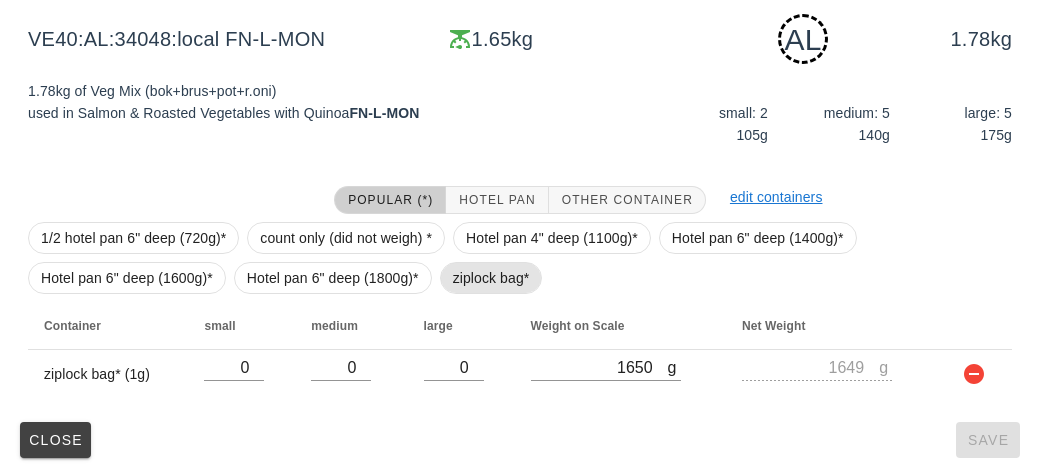 click on "ziplock bag*" at bounding box center [491, 278] 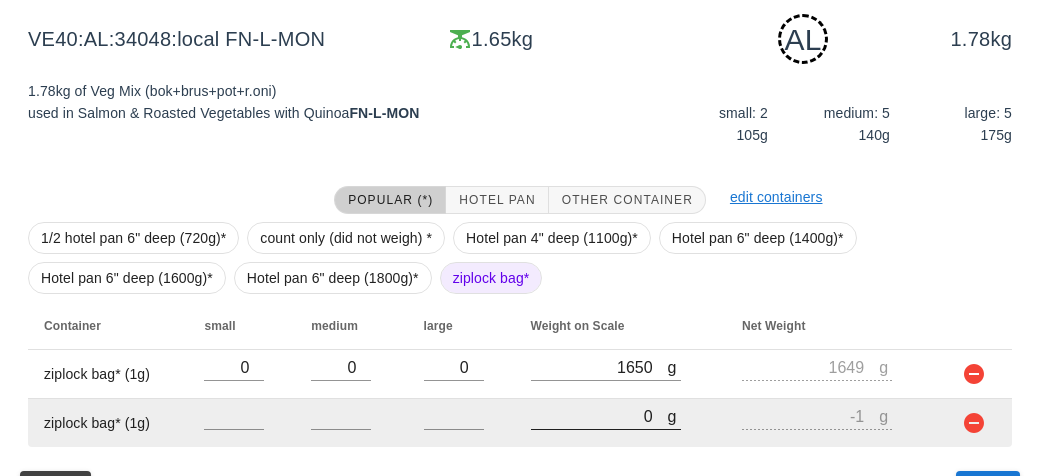 click on "0" at bounding box center (599, 416) 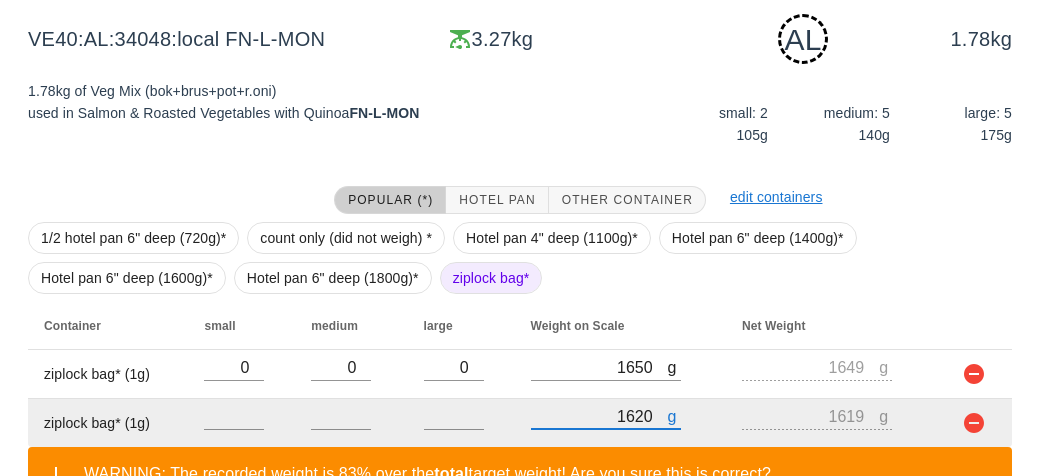 scroll, scrollTop: 443, scrollLeft: 0, axis: vertical 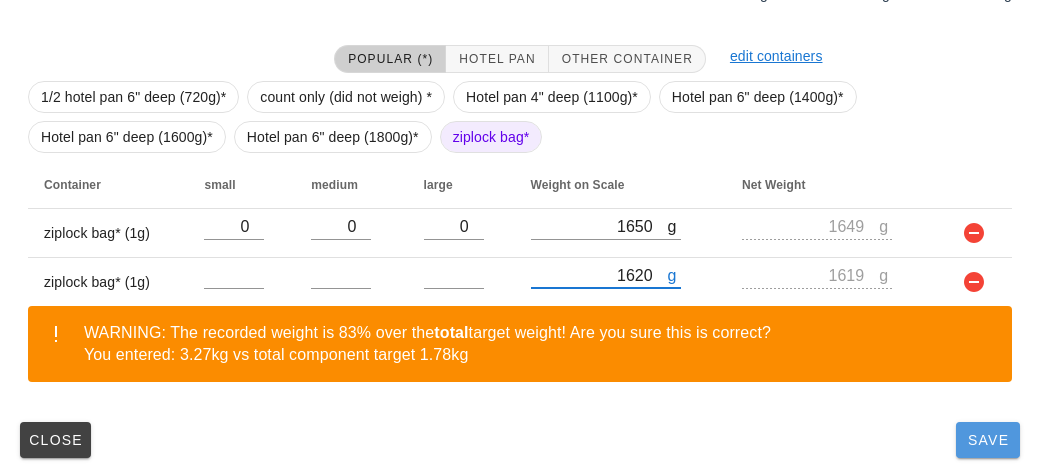 click on "Save" at bounding box center (988, 440) 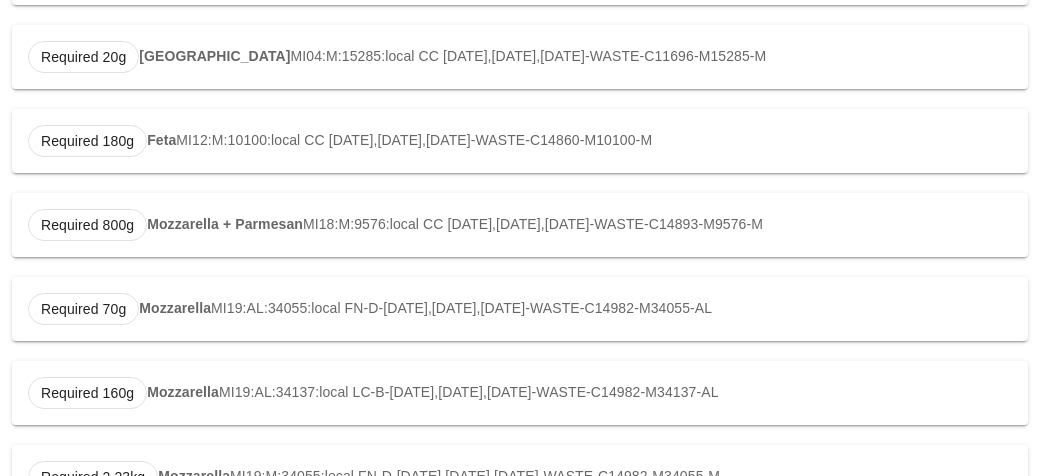 click on "Required 2.23kg Mozzarella  MI19:M:34055:local FN-D-[DATE],[DATE],[DATE]-WASTE-C14982-M34055-M" at bounding box center (520, 477) 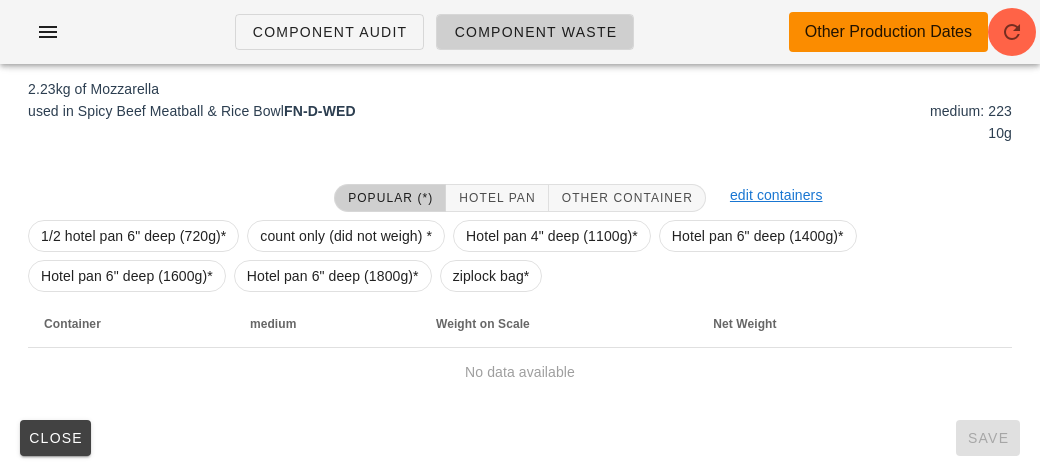 scroll, scrollTop: 284, scrollLeft: 0, axis: vertical 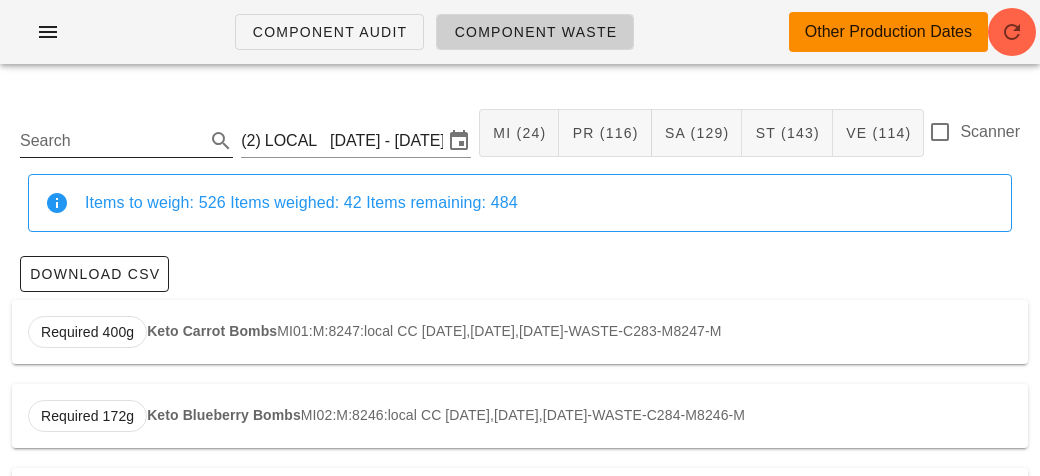 click on "Search" at bounding box center (110, 141) 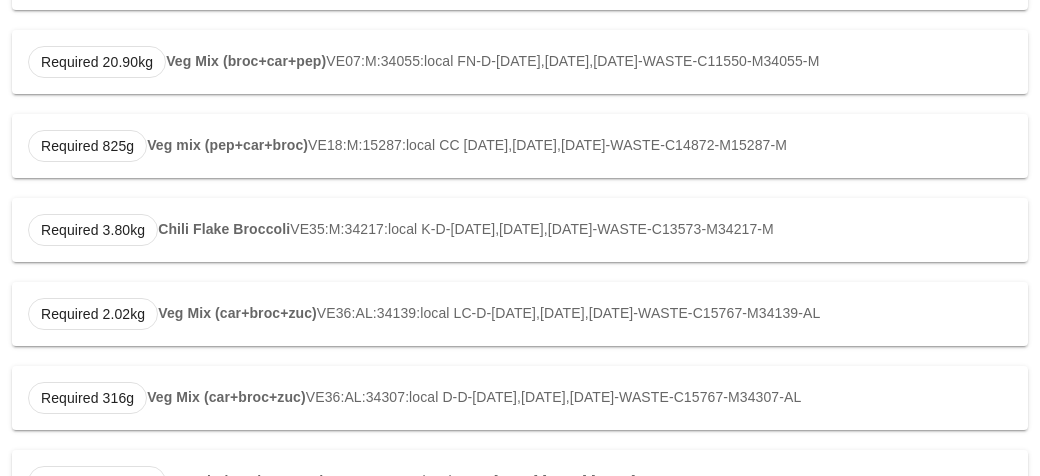 scroll, scrollTop: 943, scrollLeft: 0, axis: vertical 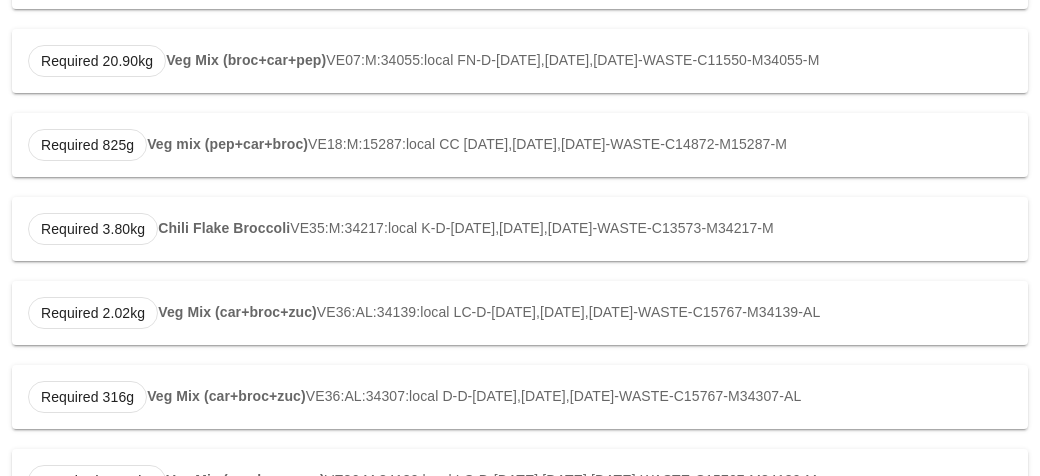 click on "Required 2.02kg Veg Mix (car+broc+zuc)  VE36:AL:34139:local LC-D-[DATE],[DATE],[DATE]-WASTE-C15767-M34139-AL" at bounding box center (520, 313) 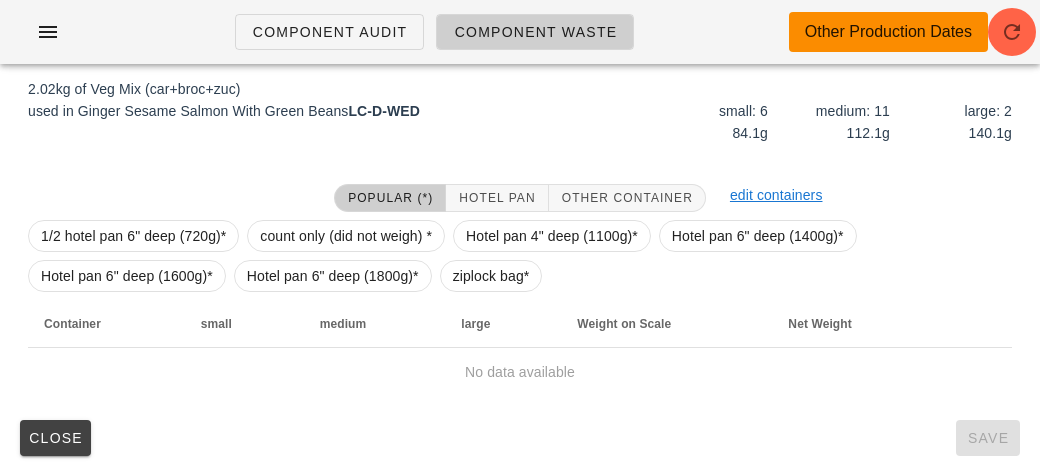 scroll, scrollTop: 302, scrollLeft: 0, axis: vertical 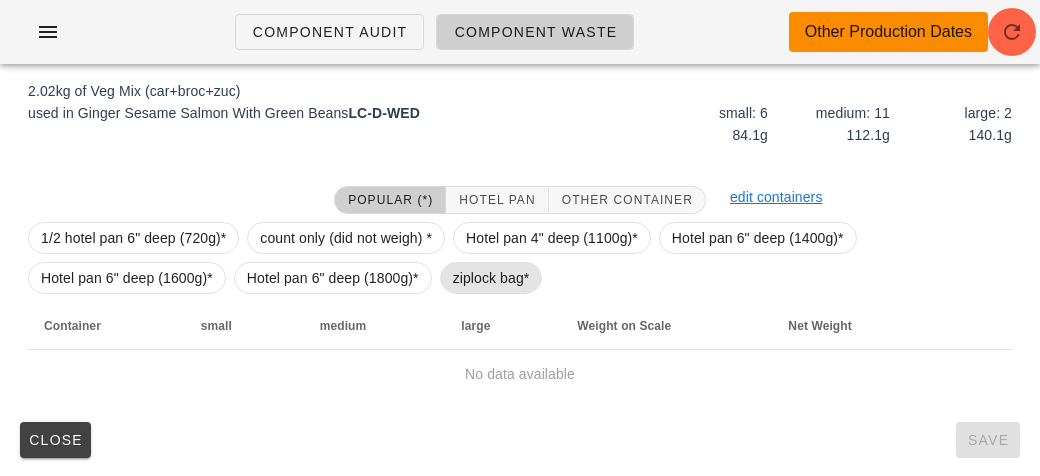 click on "ziplock bag*" at bounding box center (491, 278) 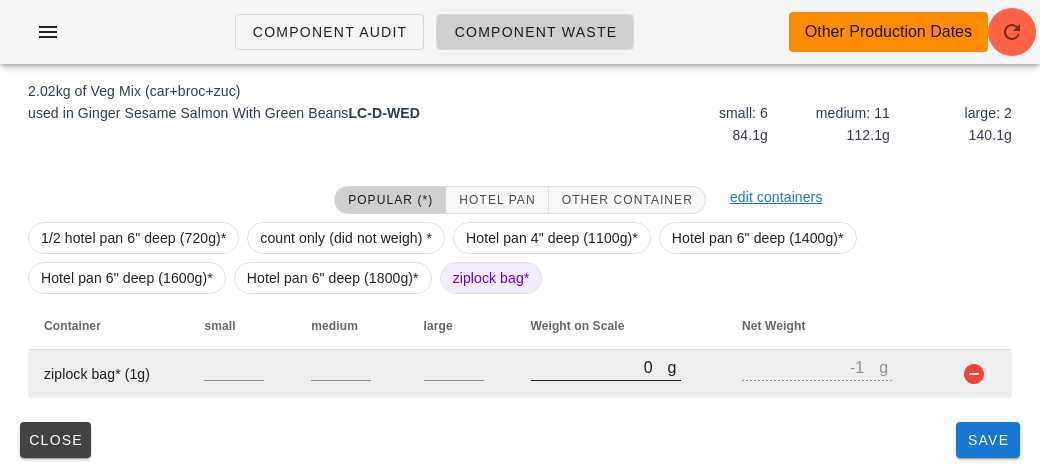 click on "0" at bounding box center [599, 367] 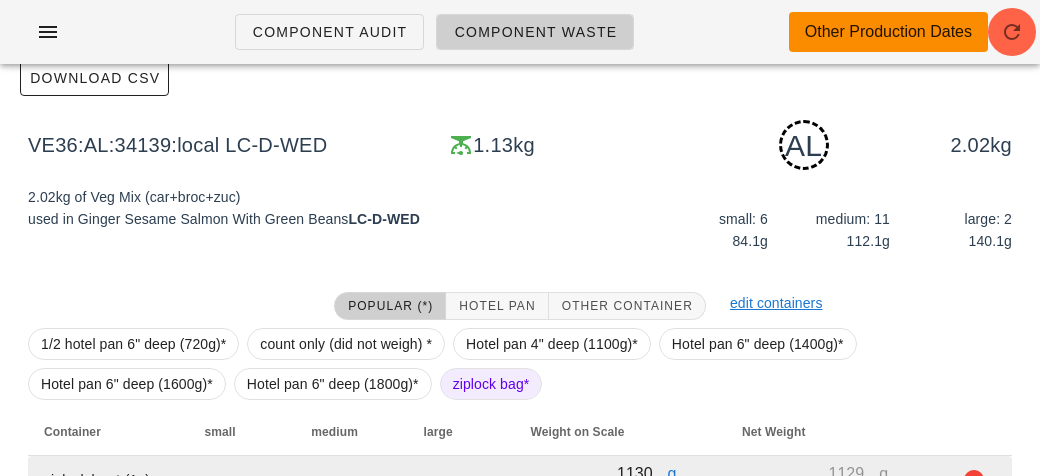 scroll, scrollTop: 302, scrollLeft: 0, axis: vertical 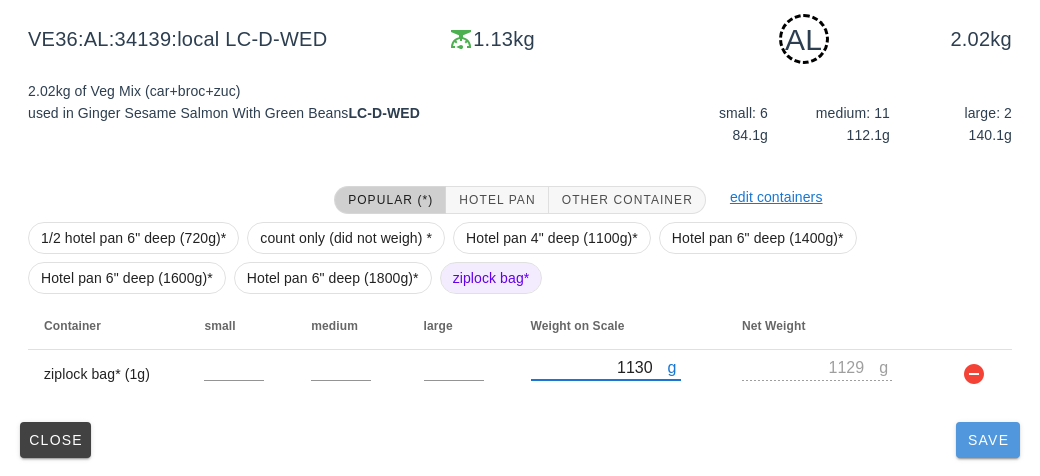 click on "Save" at bounding box center [988, 440] 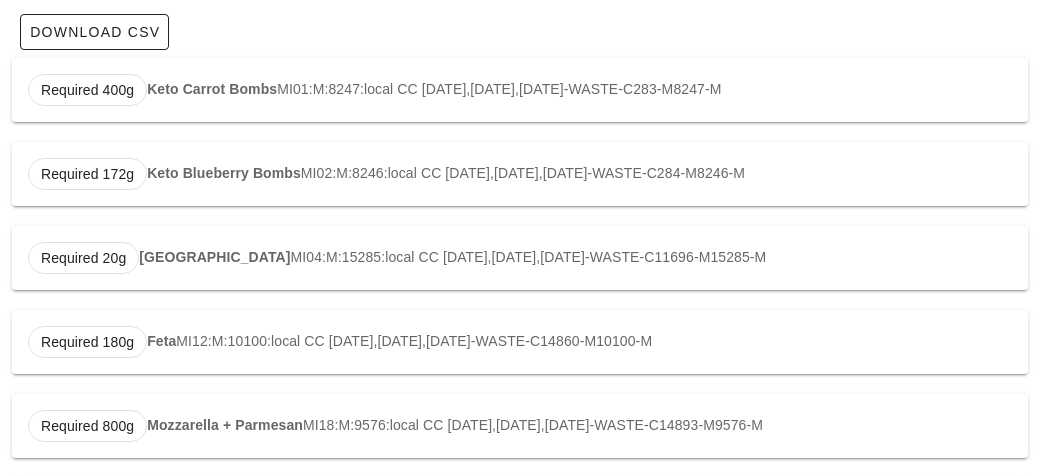 scroll, scrollTop: 0, scrollLeft: 0, axis: both 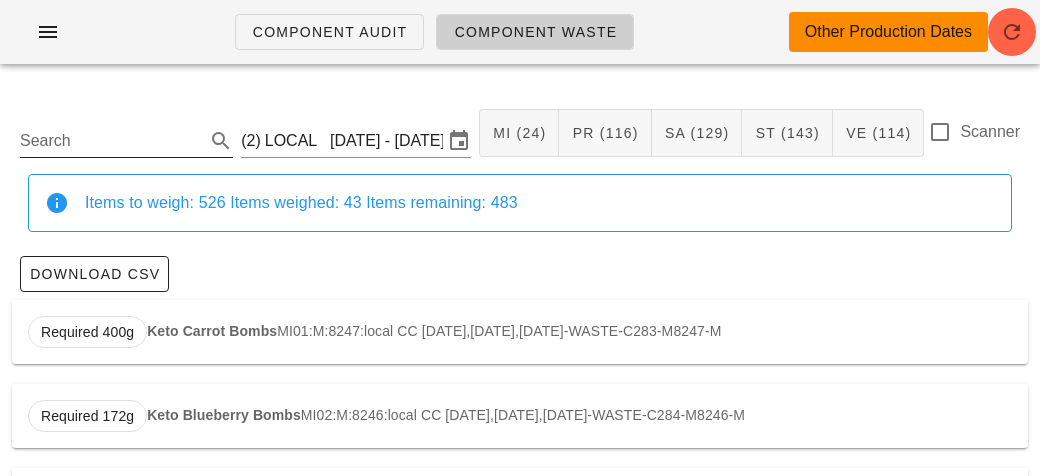 click on "Search" at bounding box center [110, 141] 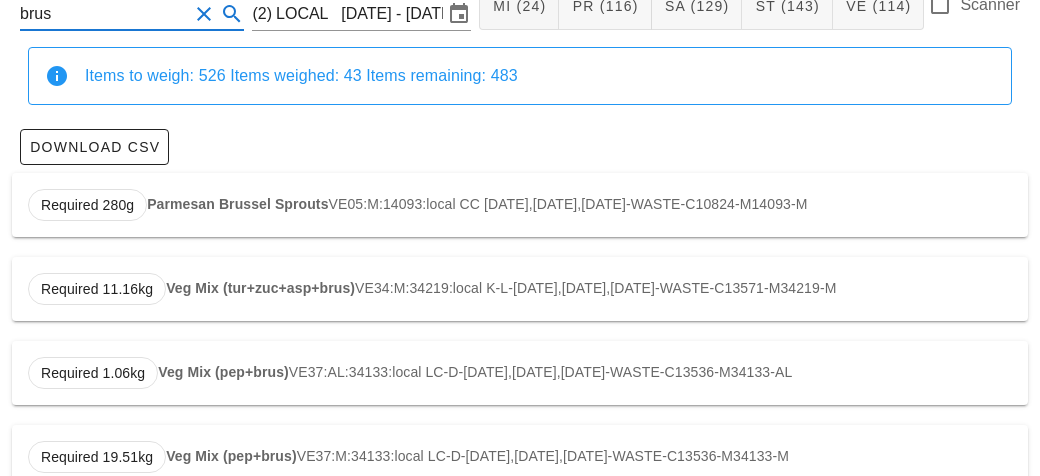 scroll, scrollTop: 134, scrollLeft: 0, axis: vertical 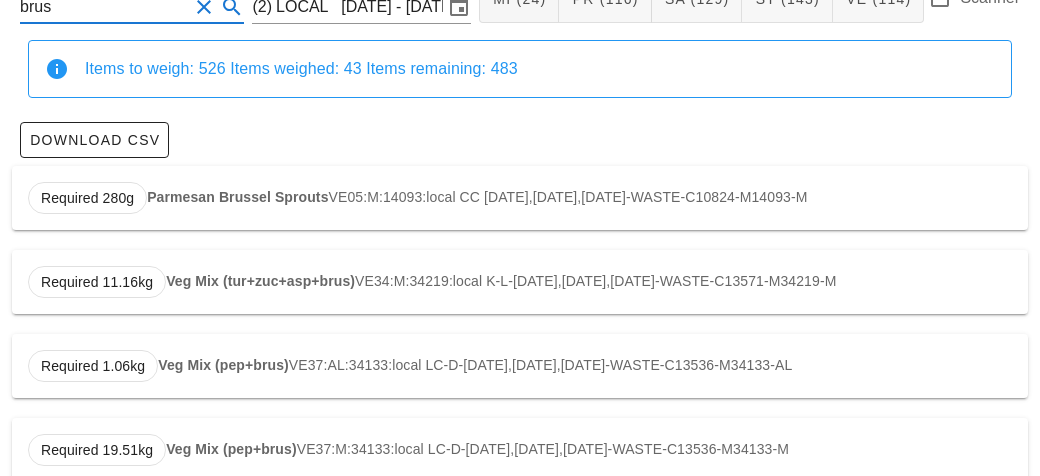 click on "Required 1.06kg Veg Mix (pep+brus)  VE37:AL:34133:local LC-D-[DATE],[DATE],[DATE]-WASTE-C13536-M34133-AL" at bounding box center (520, 366) 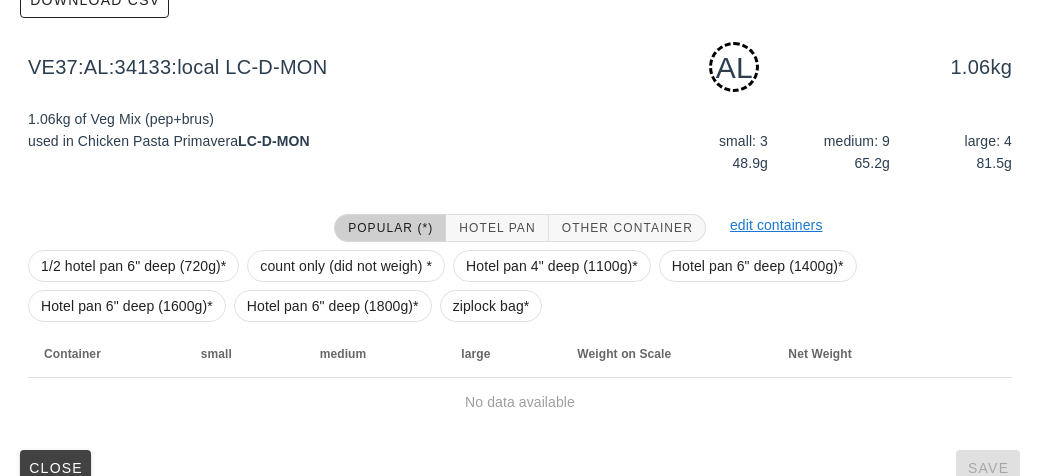 scroll, scrollTop: 302, scrollLeft: 0, axis: vertical 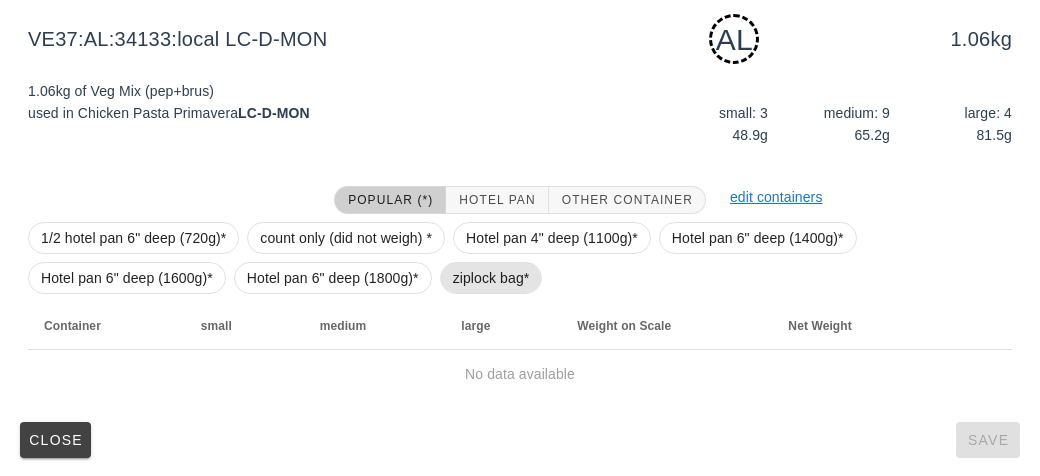 click on "ziplock bag*" at bounding box center (491, 278) 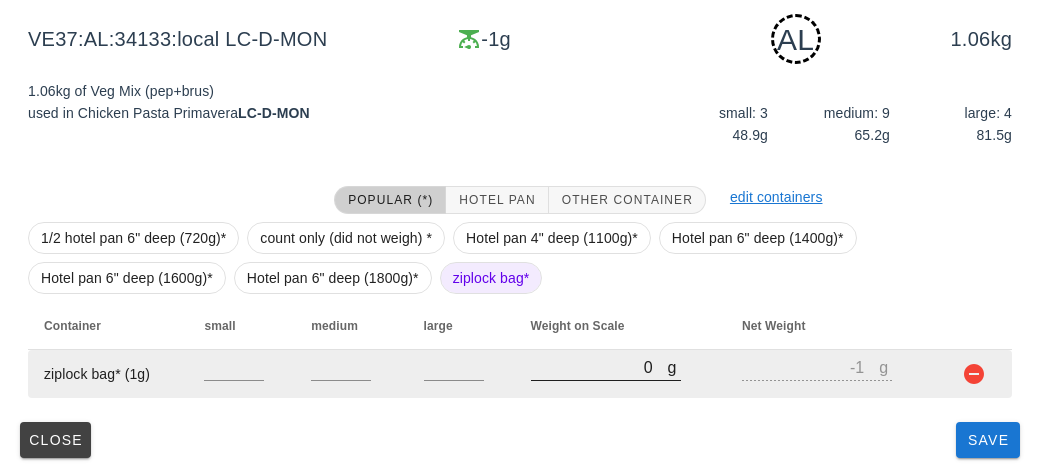 click on "0" at bounding box center (599, 367) 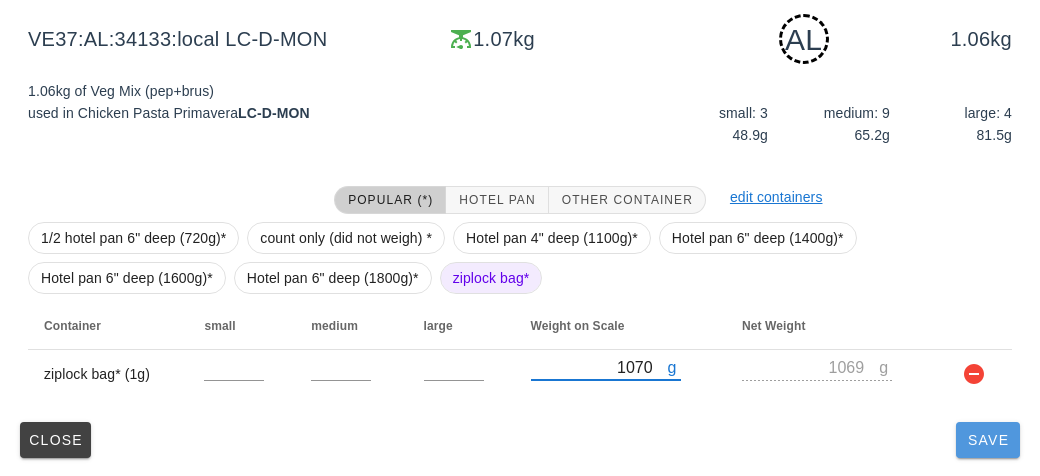 click on "Save" at bounding box center [988, 440] 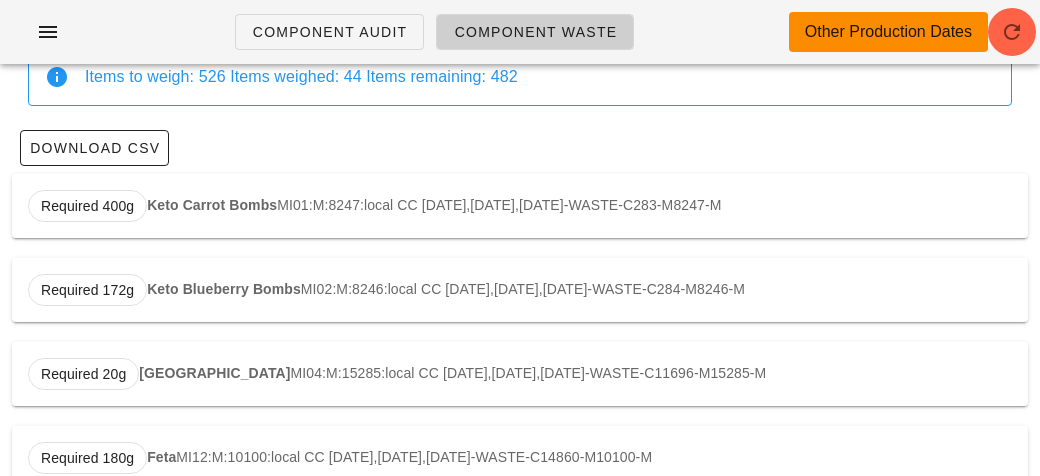 scroll, scrollTop: 0, scrollLeft: 0, axis: both 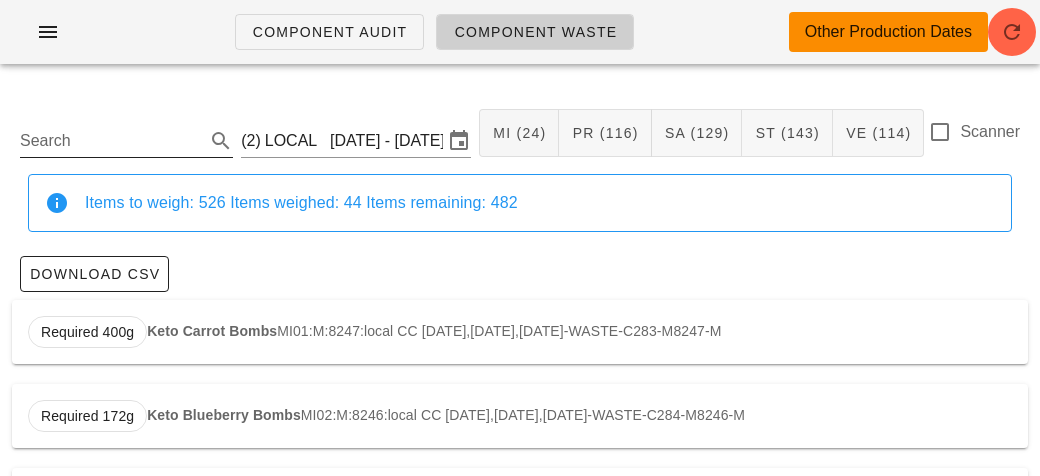 click on "Search" at bounding box center [110, 141] 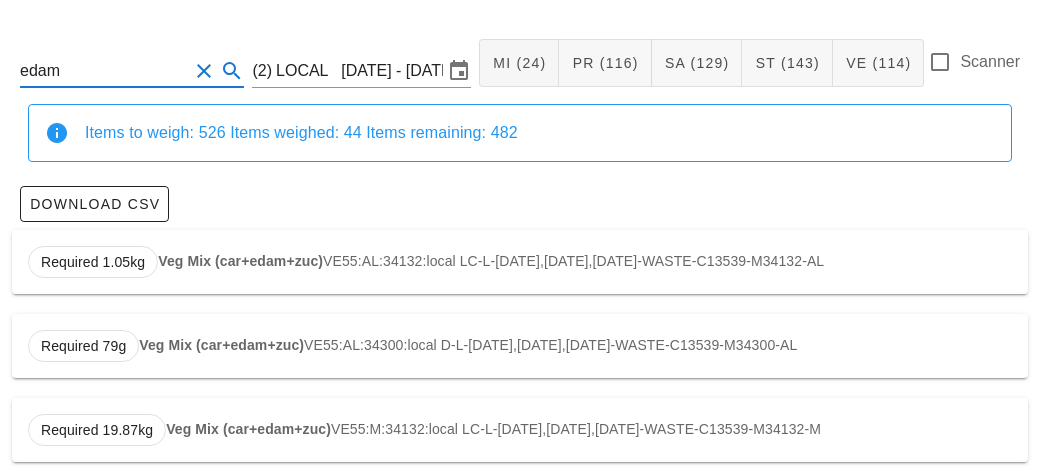 scroll, scrollTop: 107, scrollLeft: 0, axis: vertical 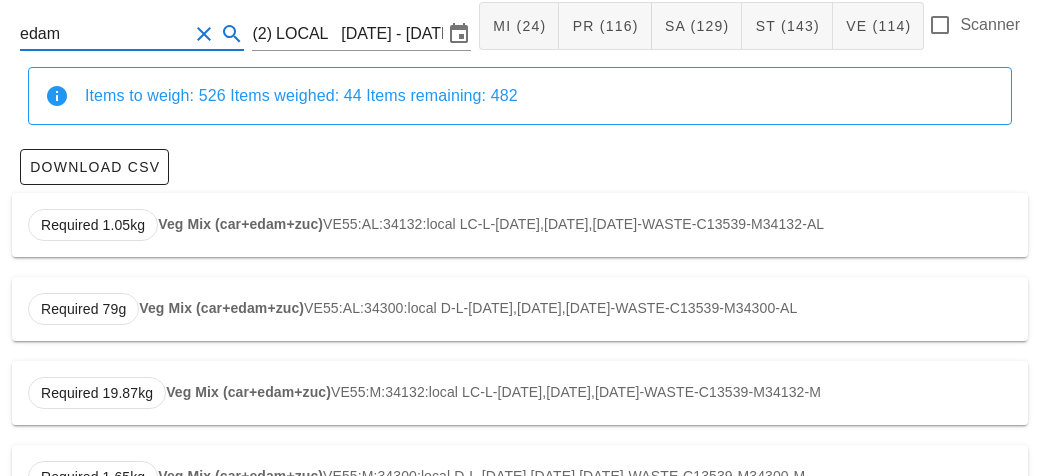 click on "Veg Mix (car+edam+zuc)" at bounding box center (240, 224) 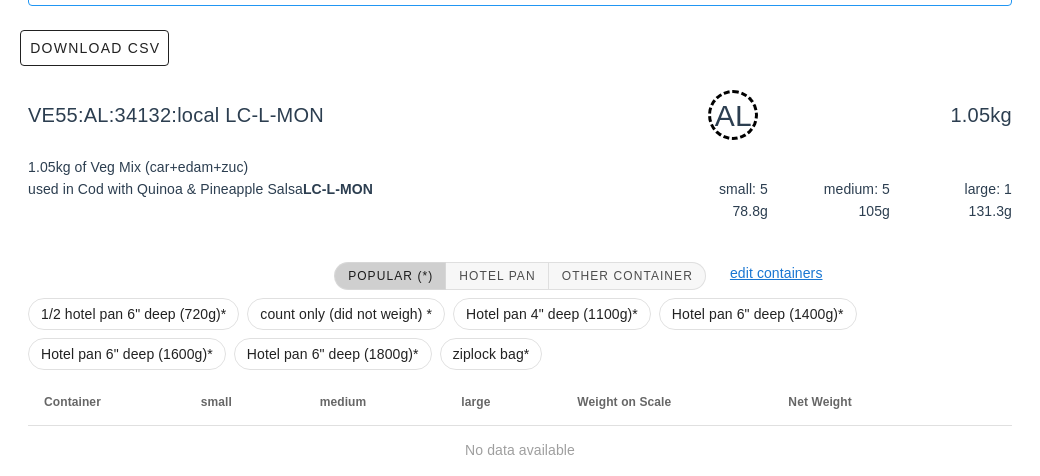 scroll, scrollTop: 302, scrollLeft: 0, axis: vertical 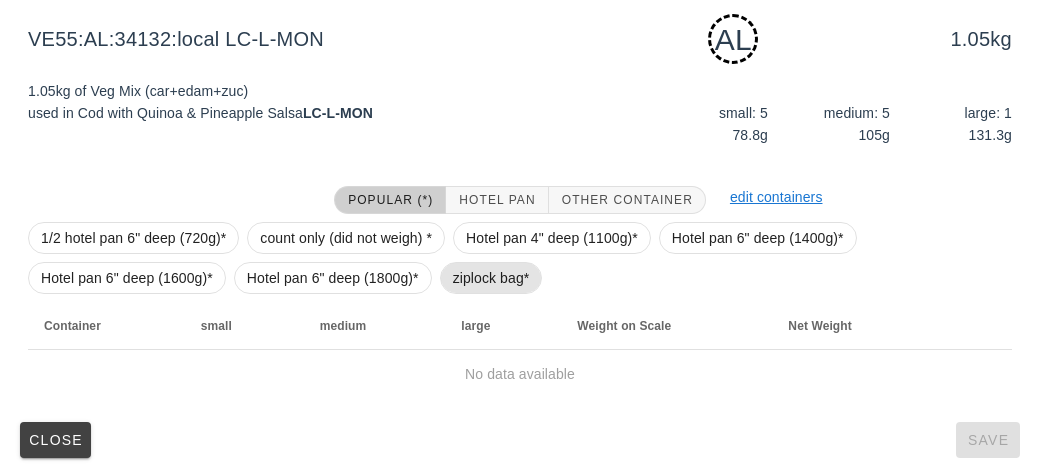 click on "ziplock bag*" at bounding box center [491, 278] 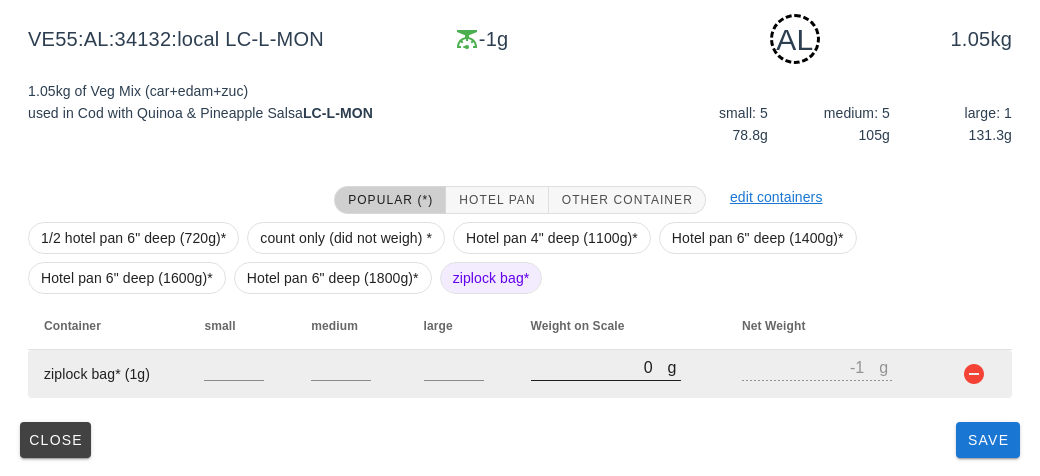 click on "0" at bounding box center (599, 367) 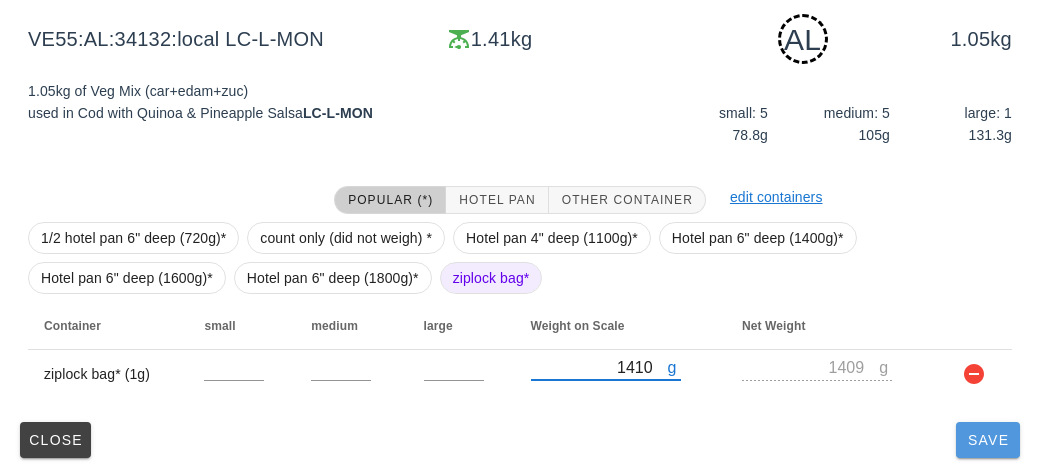 click on "Save" at bounding box center (988, 440) 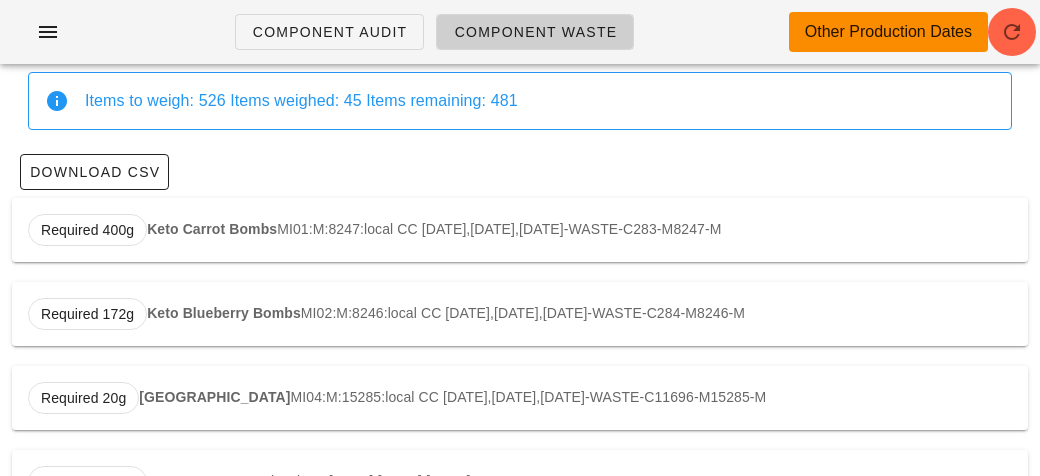 scroll, scrollTop: 0, scrollLeft: 0, axis: both 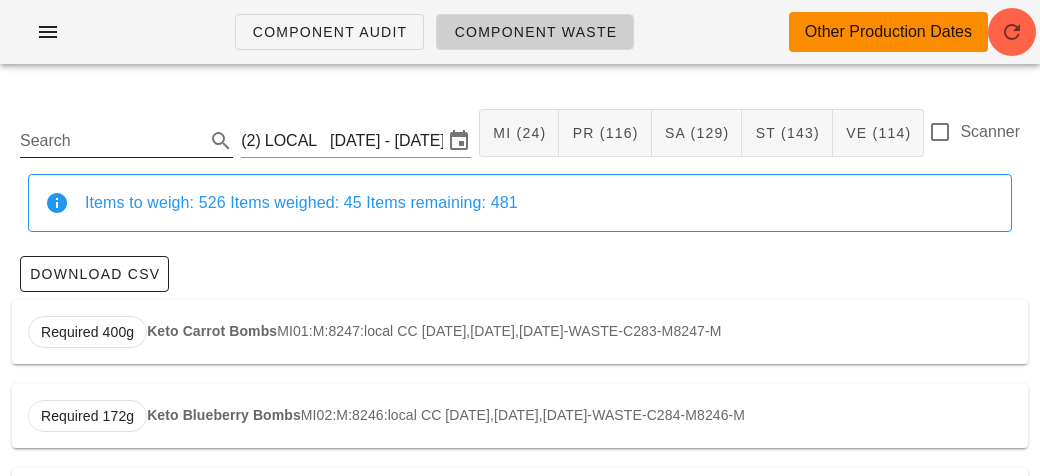 click on "Search" at bounding box center [110, 141] 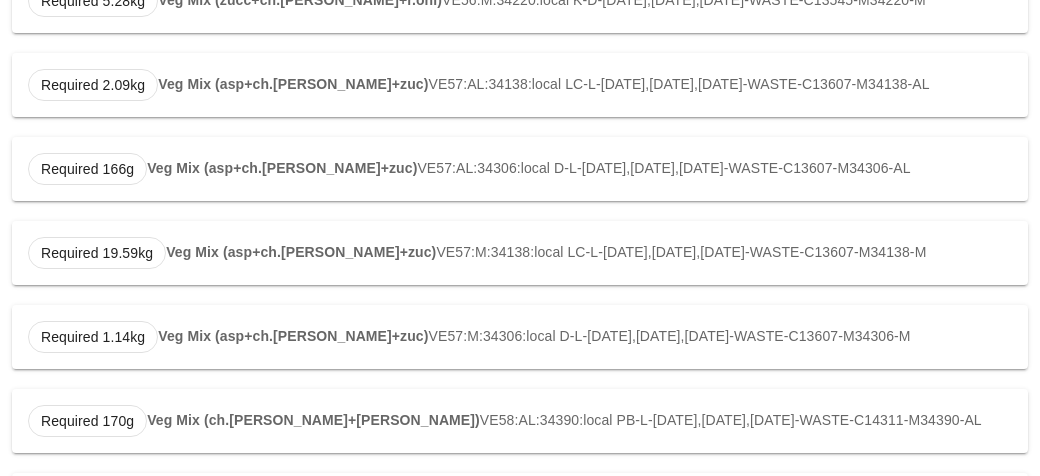 scroll, scrollTop: 1054, scrollLeft: 0, axis: vertical 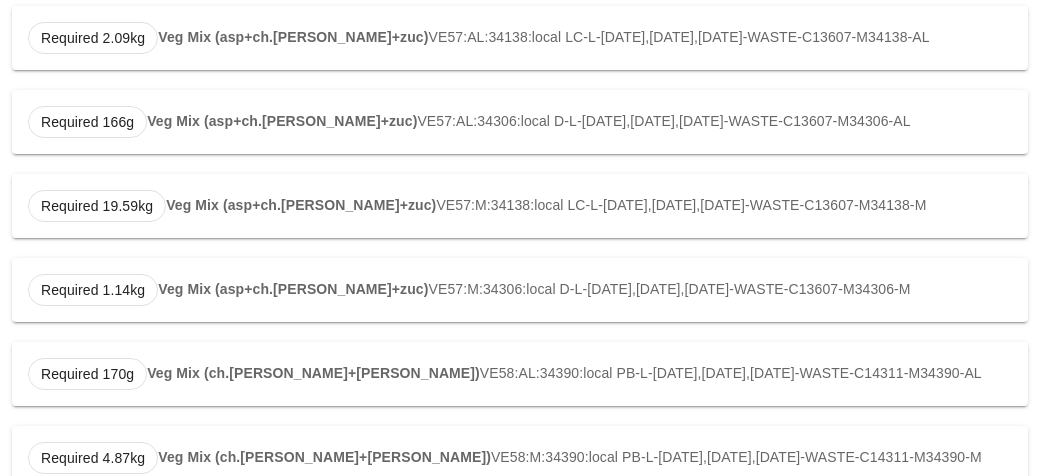 click on "Veg Mix (ch.[PERSON_NAME]+[PERSON_NAME])" at bounding box center [313, 373] 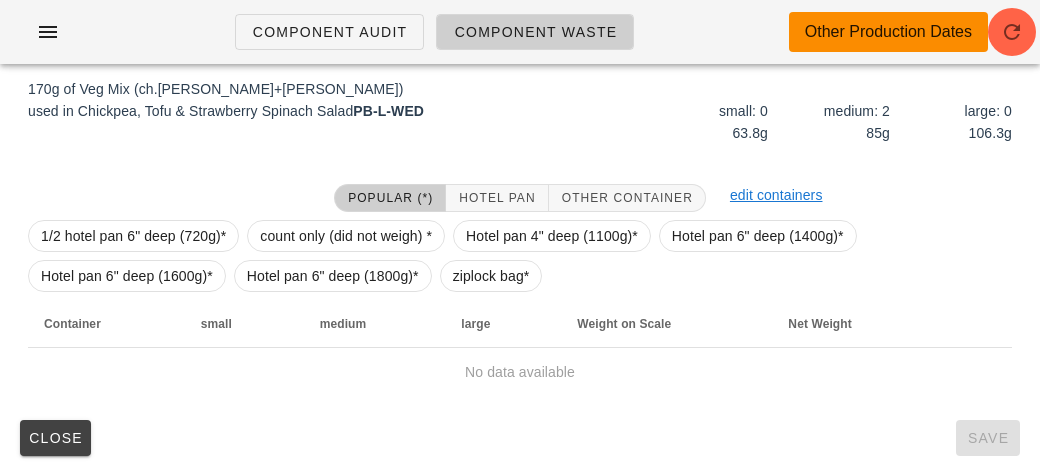 scroll, scrollTop: 302, scrollLeft: 0, axis: vertical 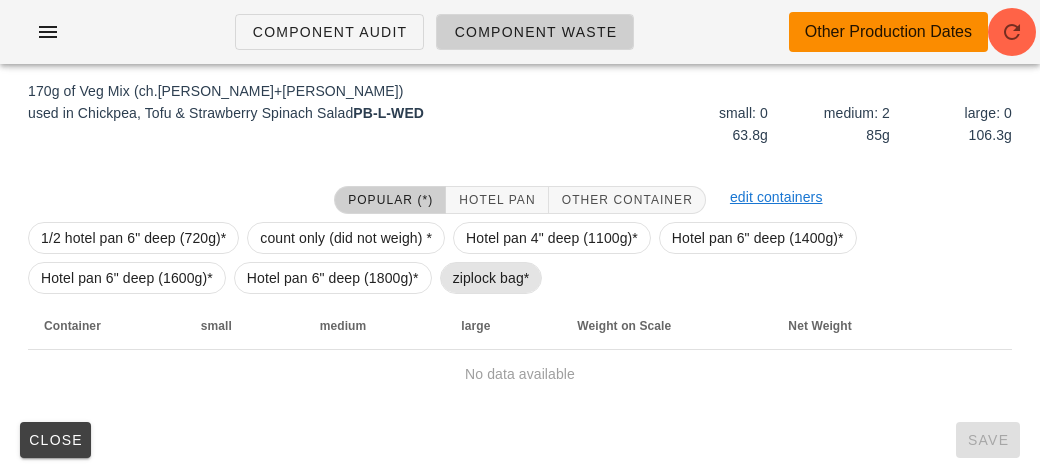 click on "ziplock bag*" at bounding box center (491, 278) 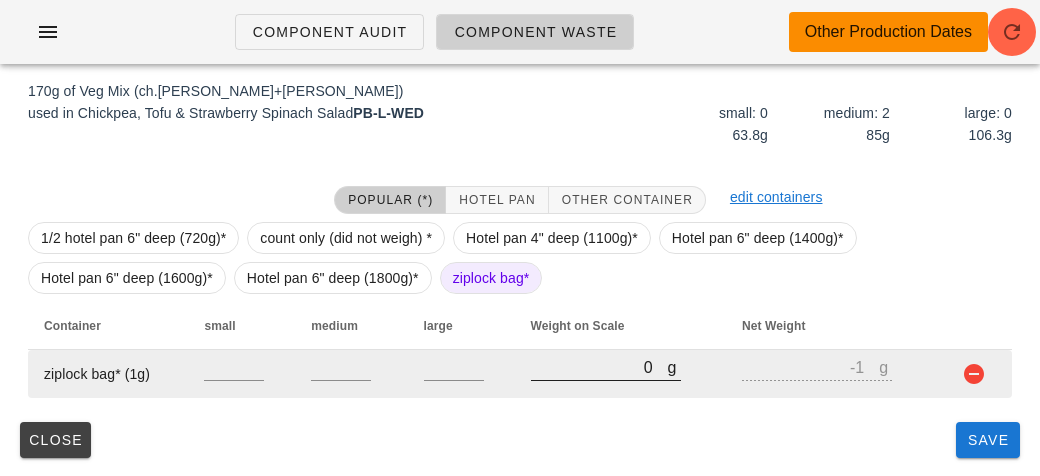 click on "0" at bounding box center (599, 367) 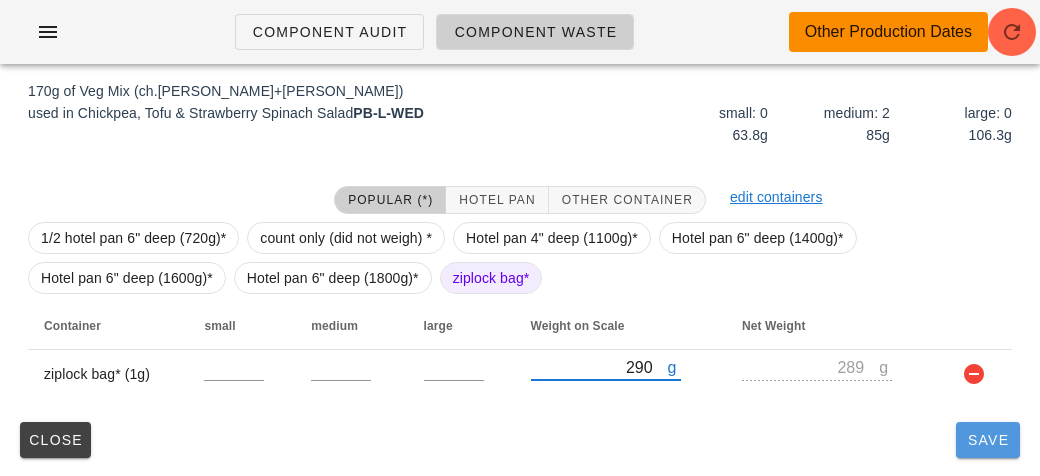 click on "Save" at bounding box center [988, 440] 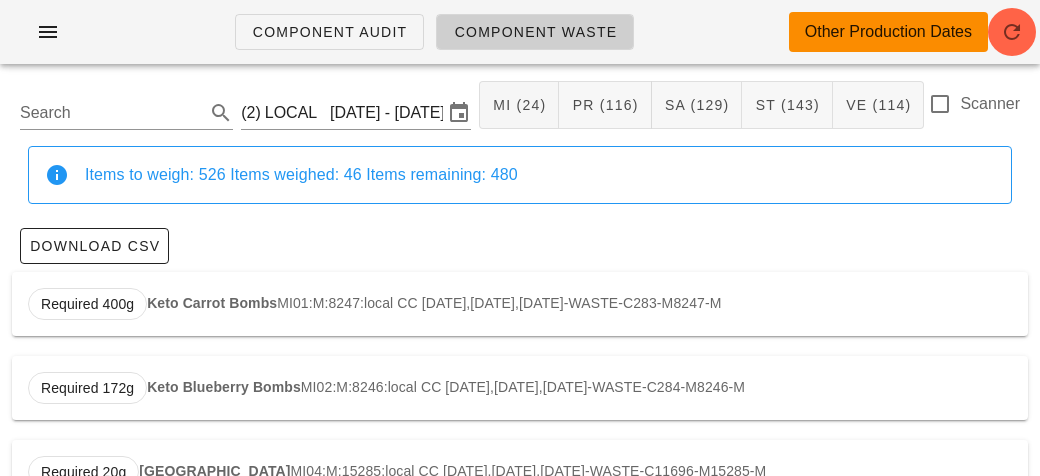 scroll, scrollTop: 0, scrollLeft: 0, axis: both 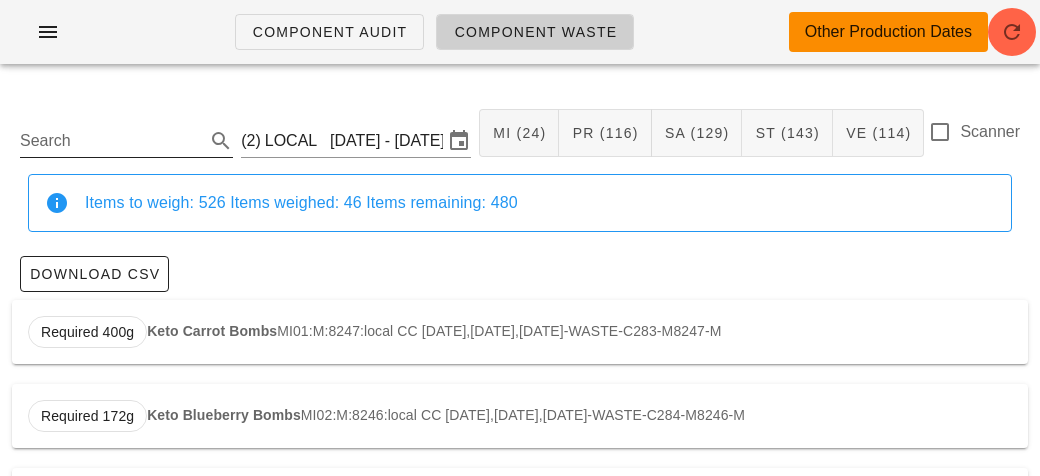 click on "Search" at bounding box center (110, 141) 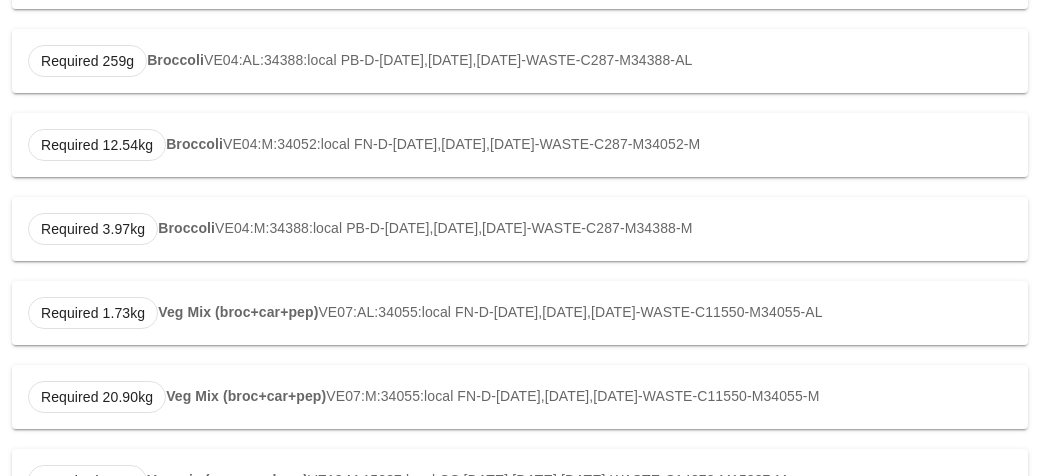 scroll, scrollTop: 626, scrollLeft: 0, axis: vertical 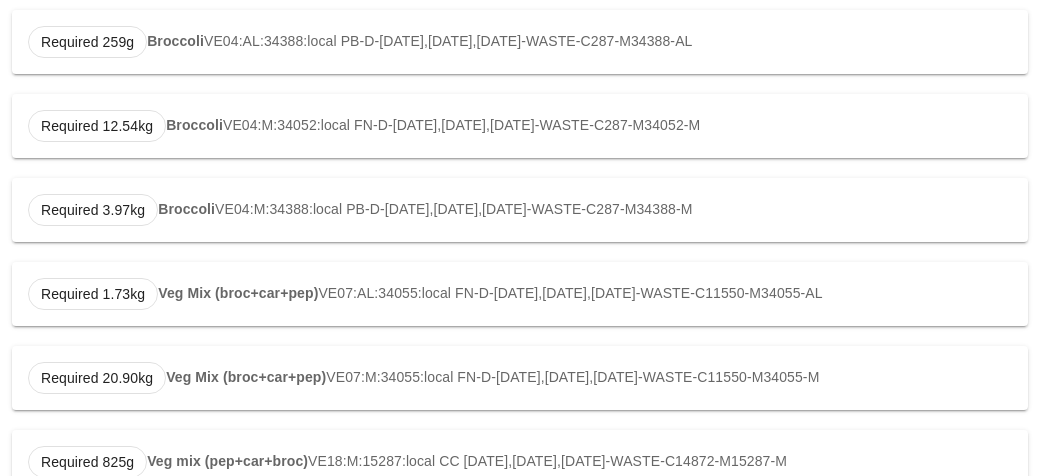 click on "Veg Mix (broc+car+pep)" at bounding box center [238, 293] 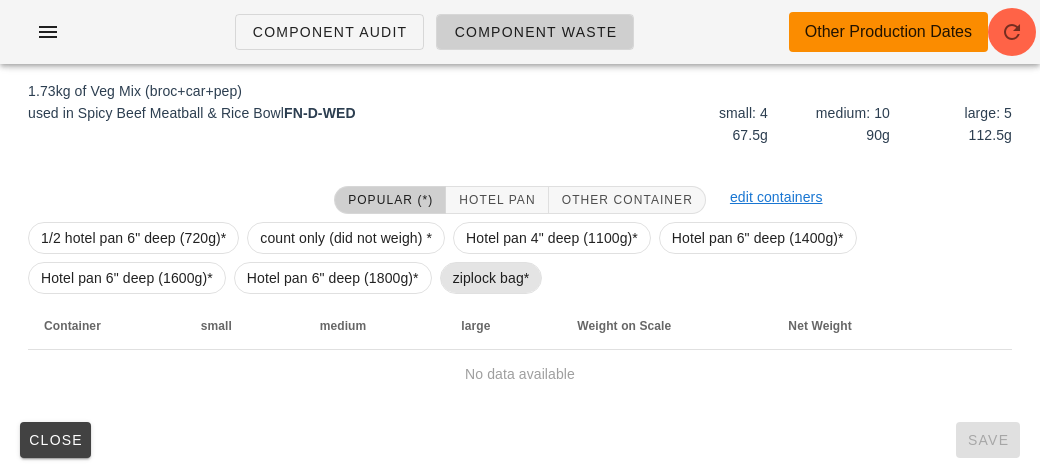 click on "ziplock bag*" at bounding box center (491, 278) 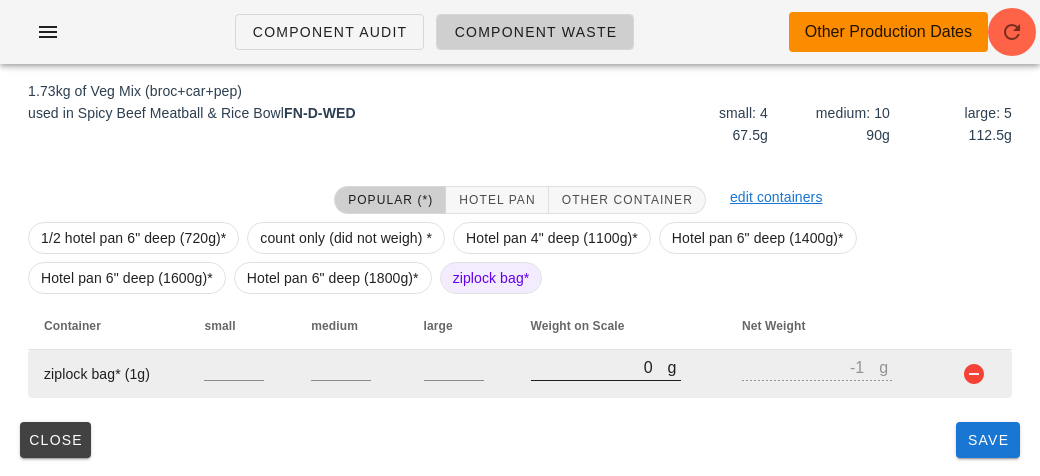 click on "0" at bounding box center (599, 367) 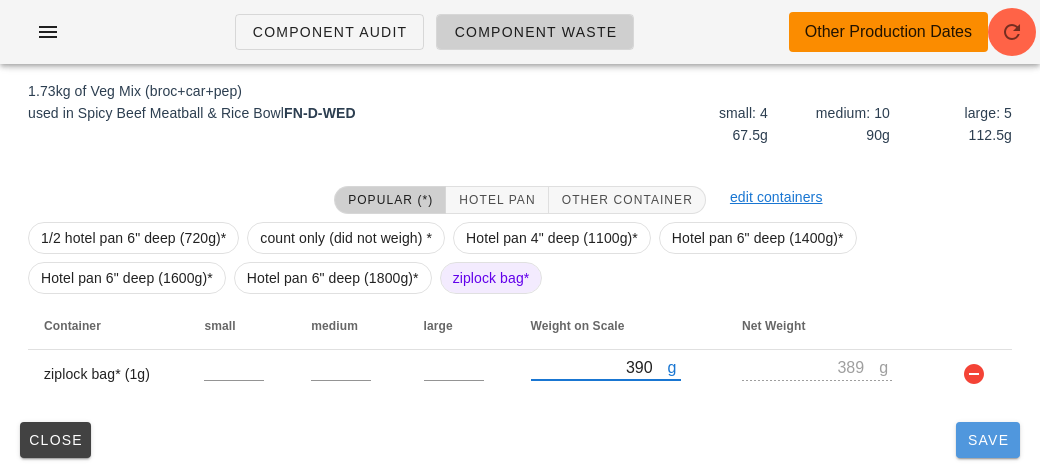 click on "Save" at bounding box center [988, 440] 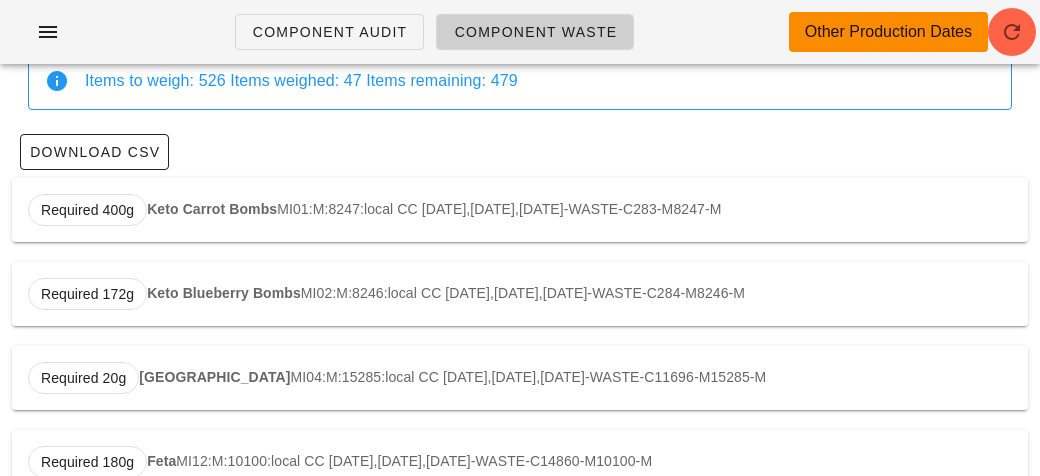 scroll, scrollTop: 0, scrollLeft: 0, axis: both 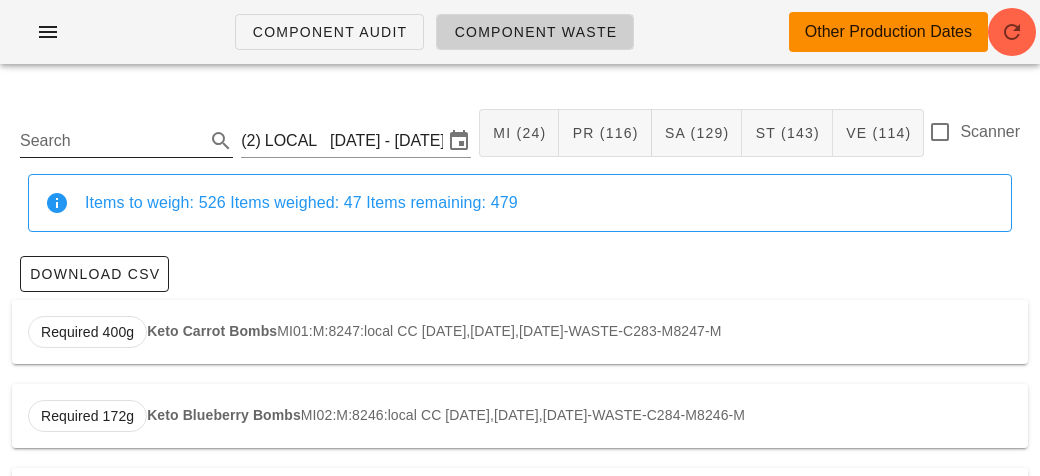click on "Search" at bounding box center [110, 141] 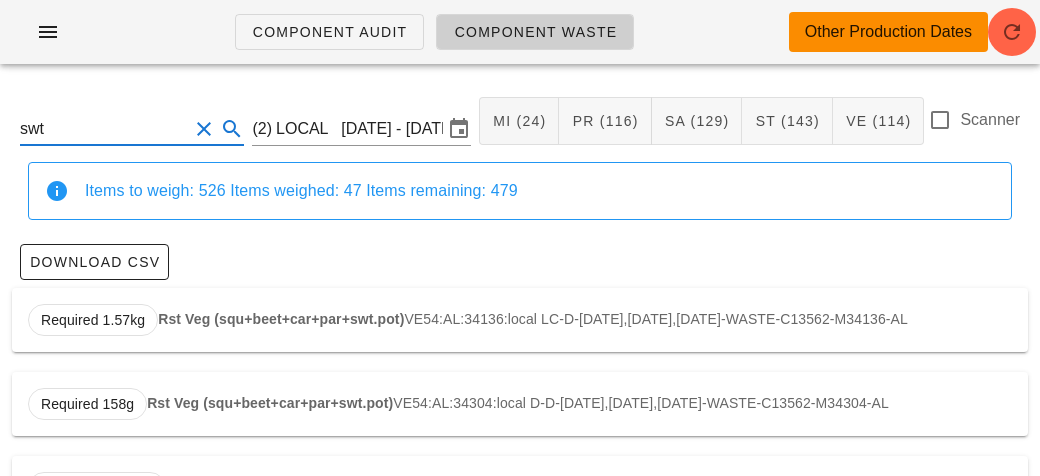 scroll, scrollTop: 0, scrollLeft: 0, axis: both 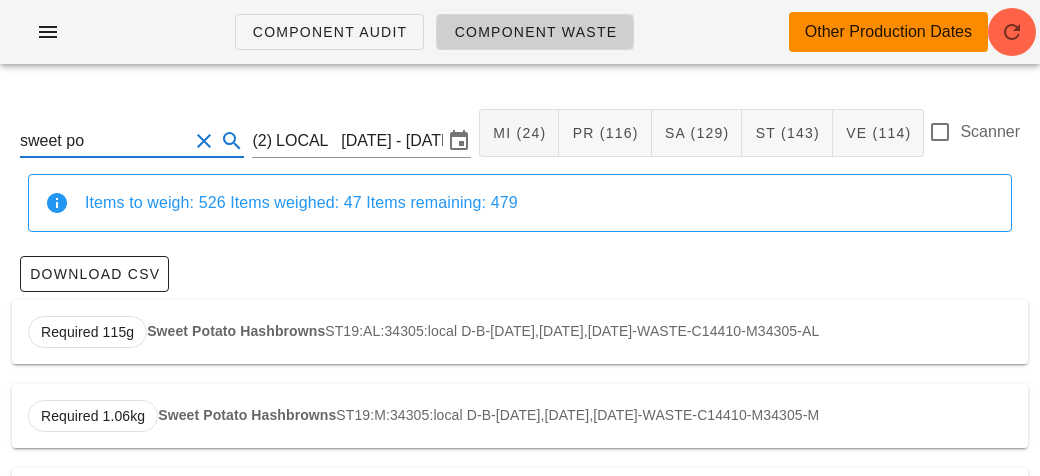 click on "Sweet Potato Hashbrowns" at bounding box center [236, 331] 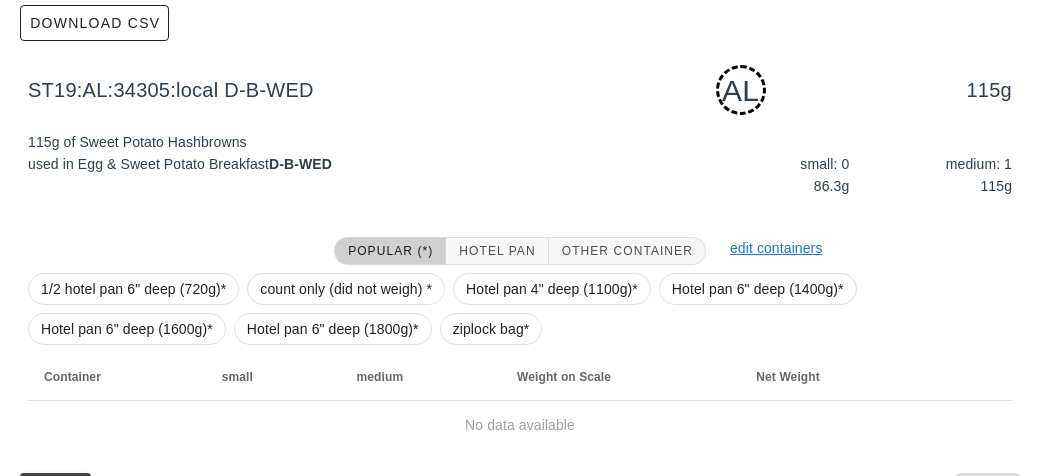 scroll, scrollTop: 302, scrollLeft: 0, axis: vertical 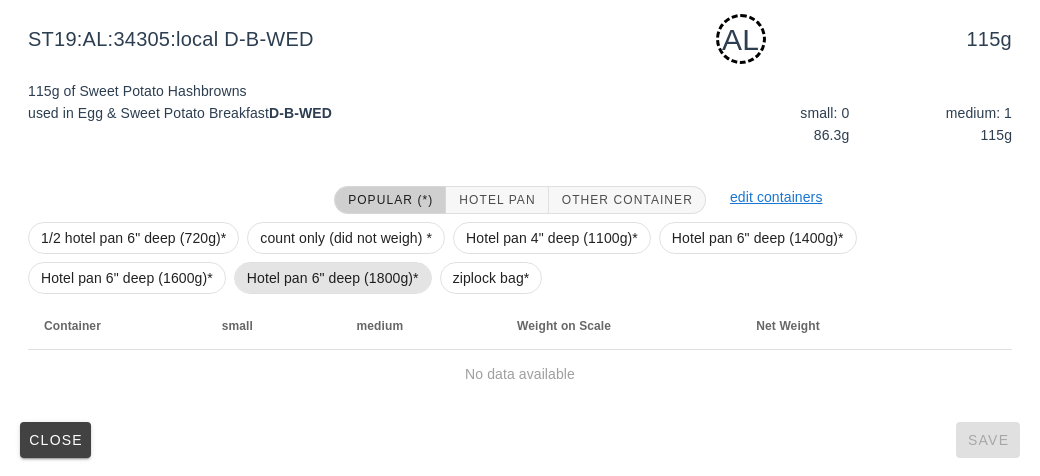 click on "Hotel pan 6" deep (1800g)*" at bounding box center (333, 278) 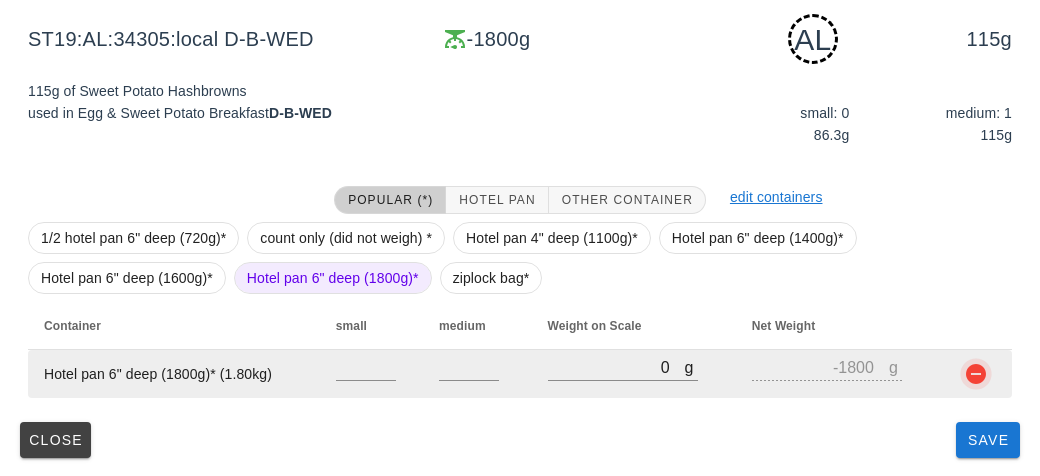 click at bounding box center [976, 374] 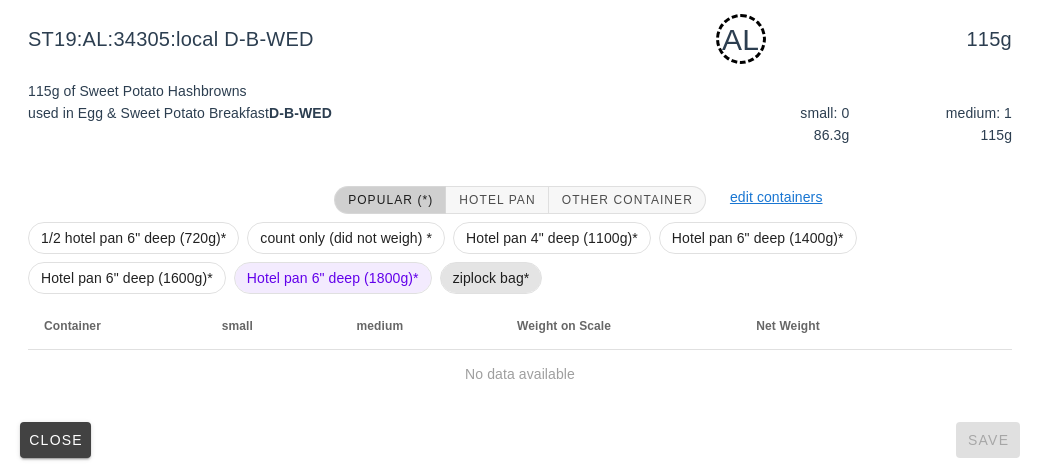 click on "ziplock bag*" at bounding box center (491, 278) 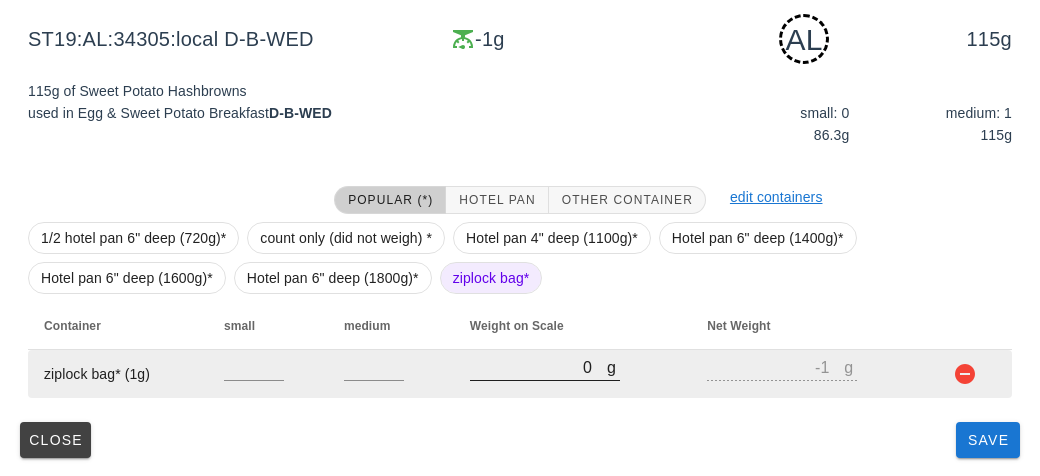 click on "0" at bounding box center [538, 367] 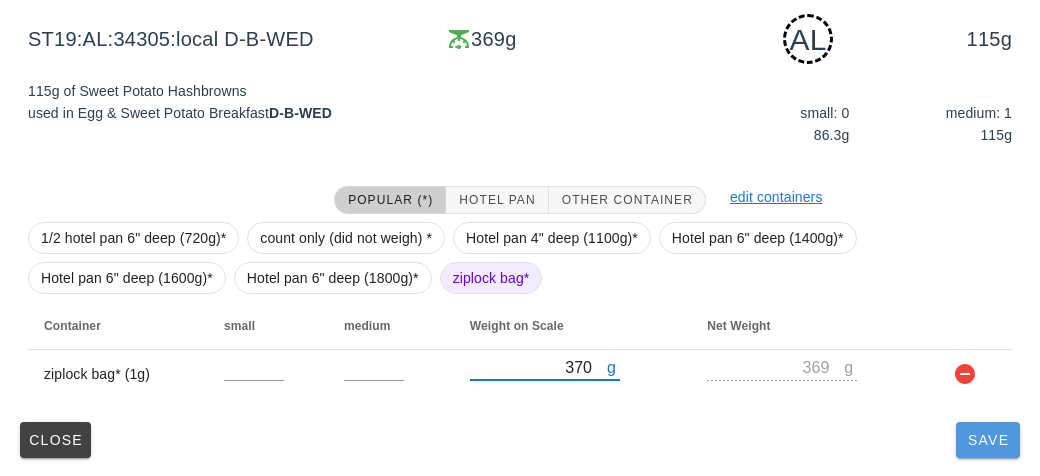 click on "Save" at bounding box center (988, 440) 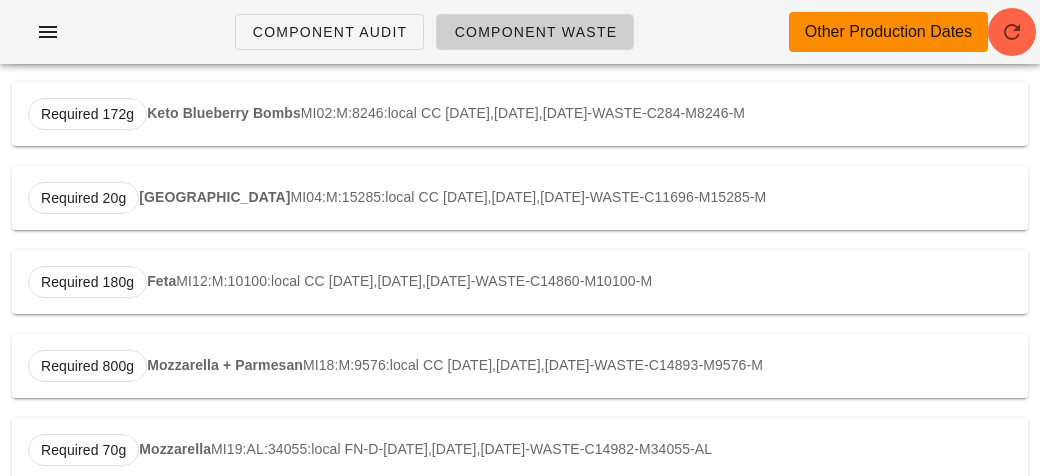 scroll, scrollTop: 0, scrollLeft: 0, axis: both 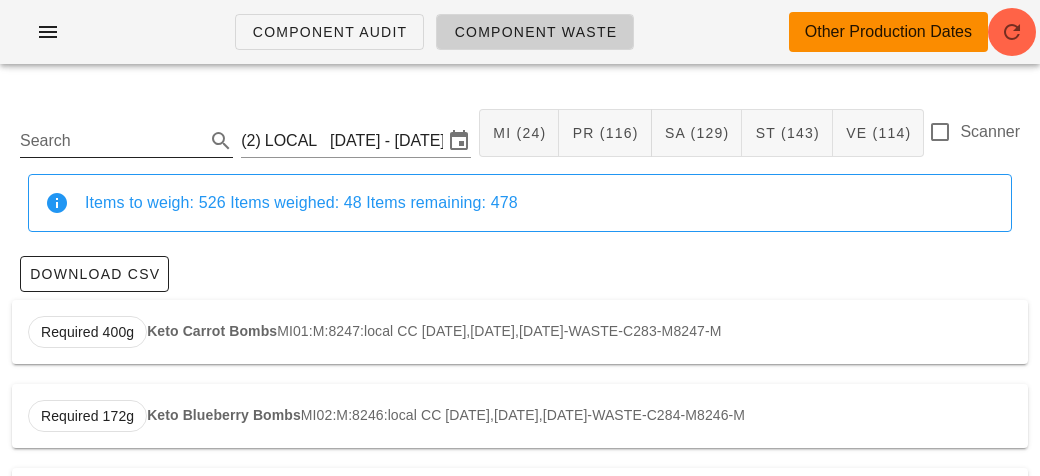 click on "Search" at bounding box center (110, 141) 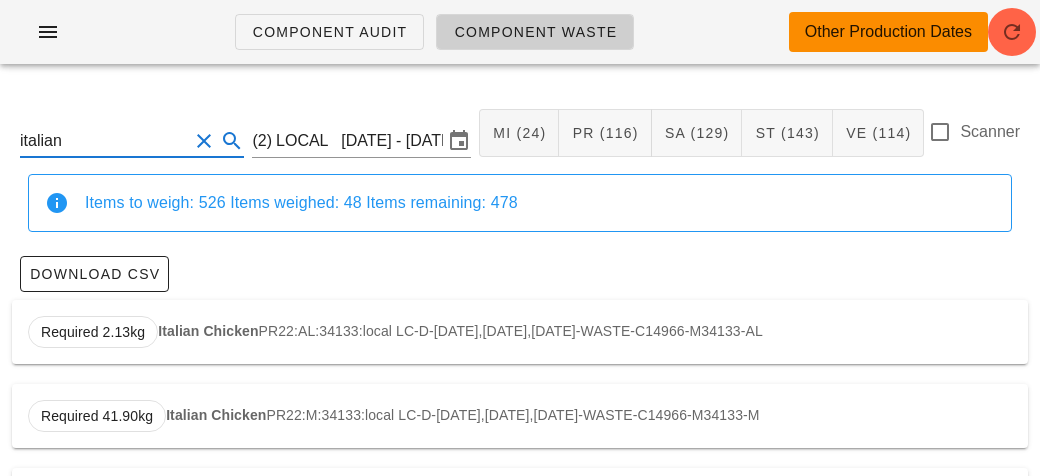 click on "Required 2.13kg Italian Chicken  PR22:AL:34133:local LC-D-[DATE],[DATE],[DATE]-WASTE-C14966-M34133-AL" at bounding box center (520, 332) 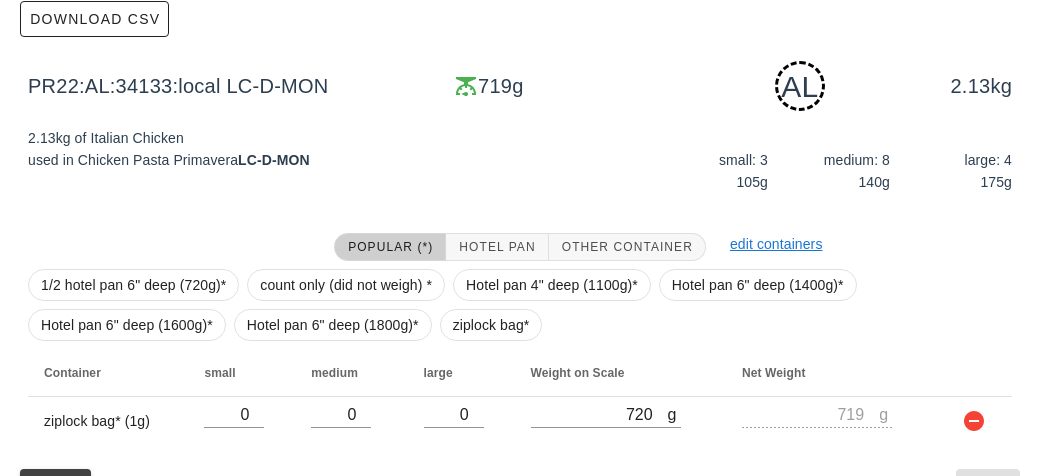 scroll, scrollTop: 302, scrollLeft: 0, axis: vertical 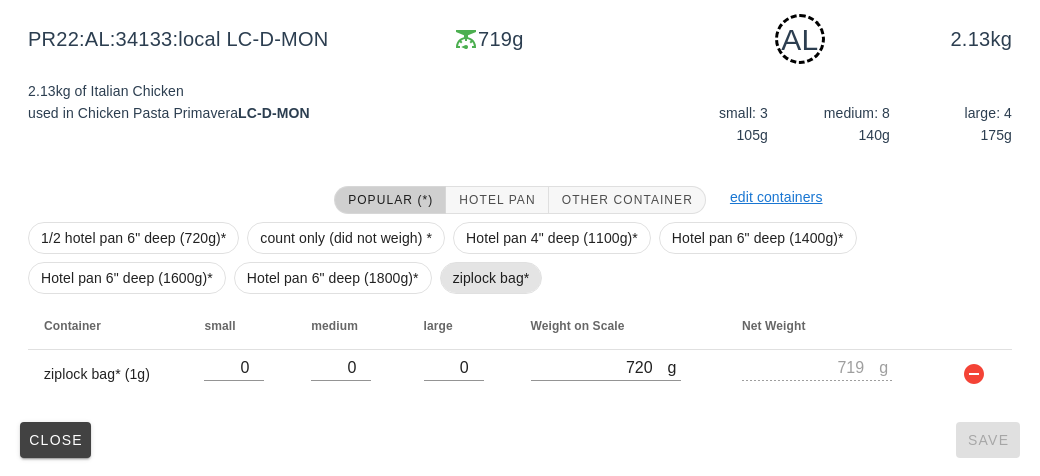 click on "ziplock bag*" at bounding box center [491, 278] 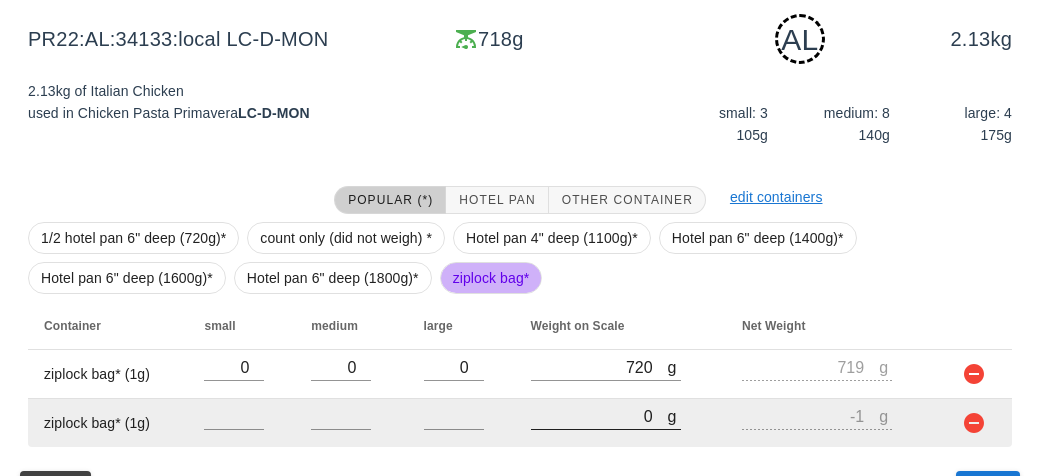 click on "0" at bounding box center (599, 416) 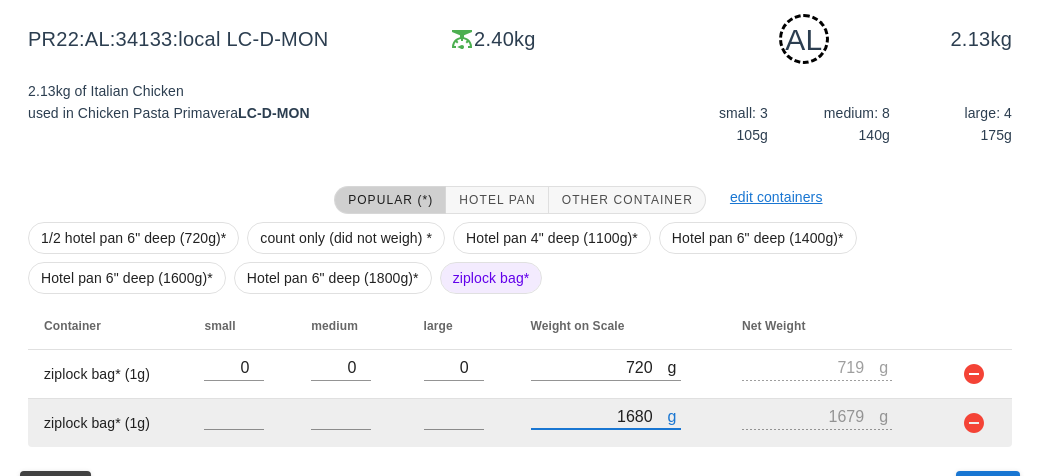 scroll, scrollTop: 350, scrollLeft: 0, axis: vertical 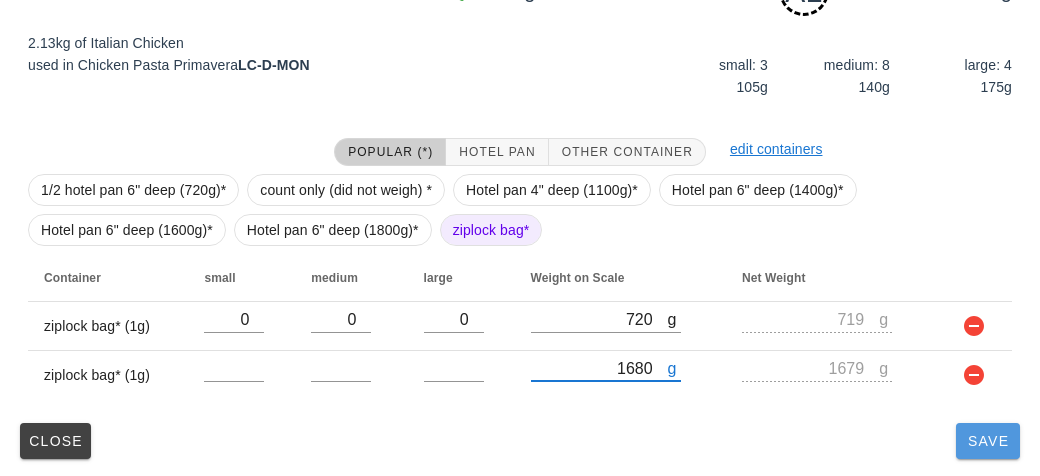 click on "Save" at bounding box center (988, 441) 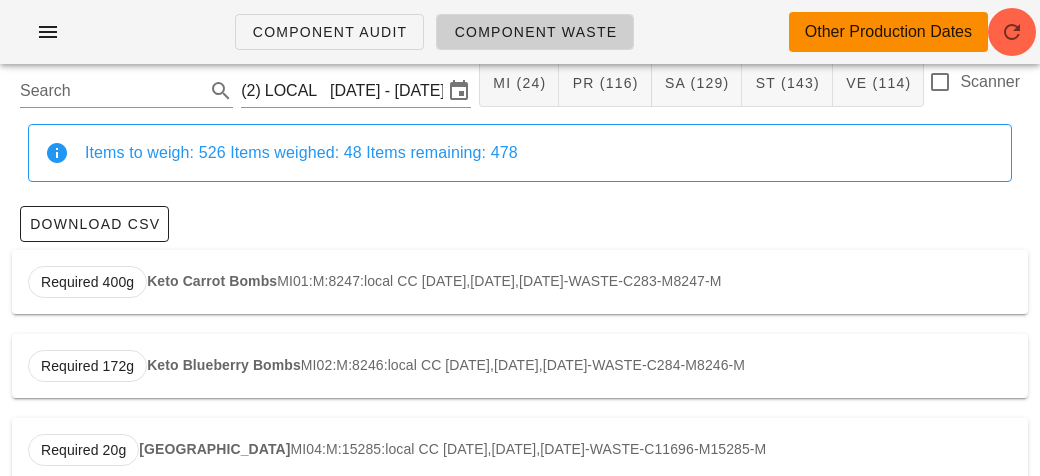 scroll, scrollTop: 0, scrollLeft: 0, axis: both 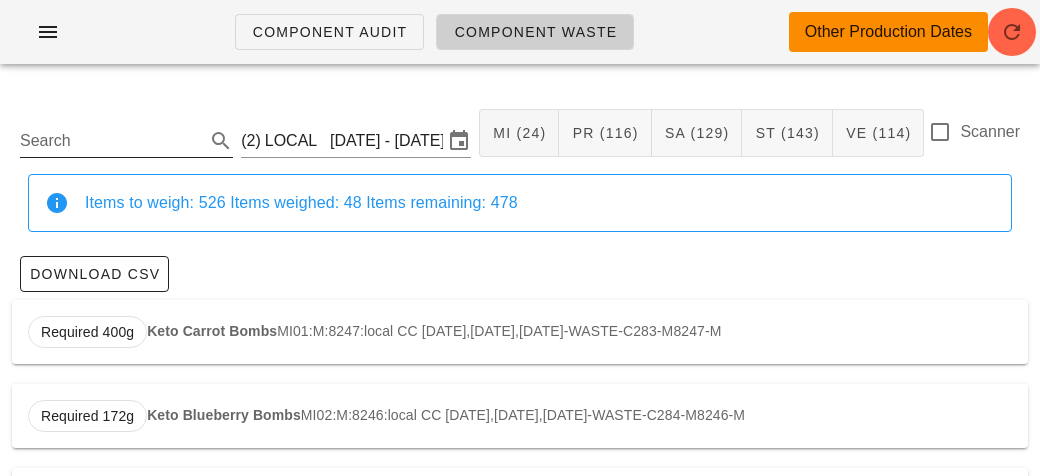 click on "Search" at bounding box center (110, 141) 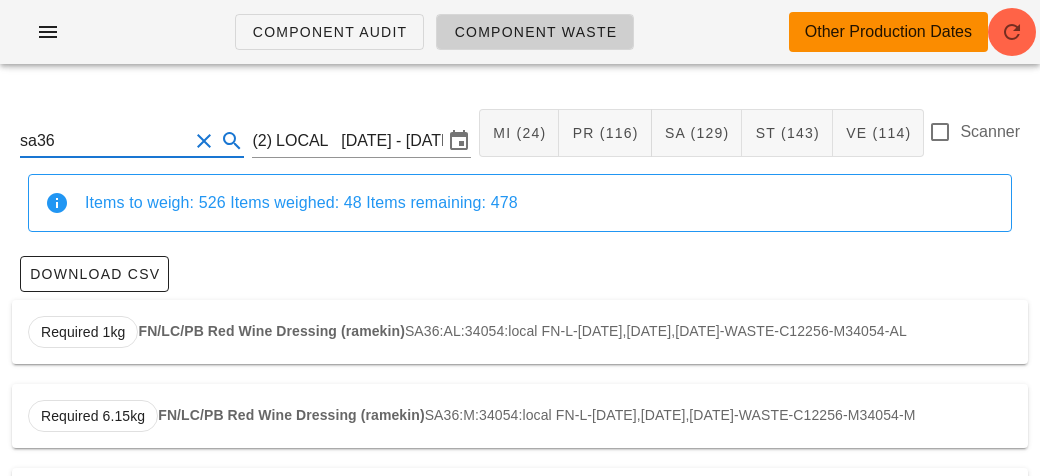 click on "FN/LC/PB Red Wine Dressing (ramekin)" at bounding box center [271, 331] 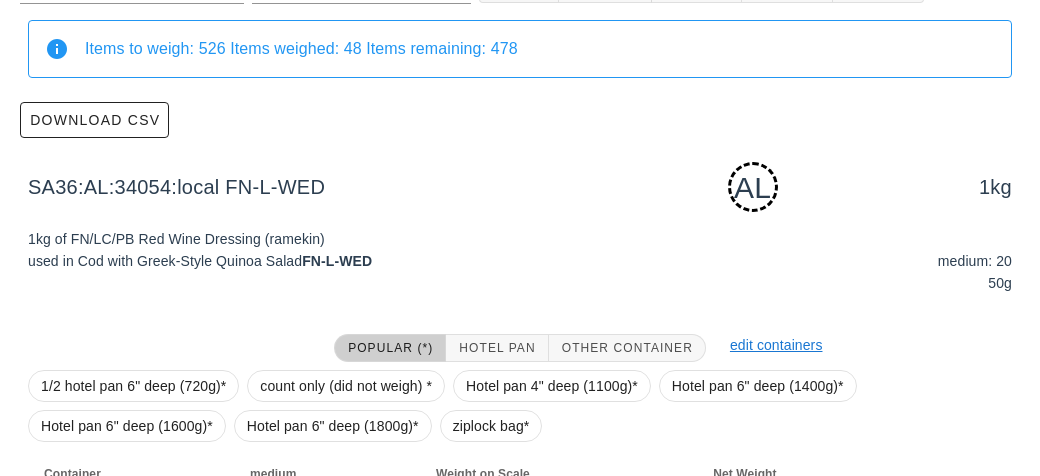 scroll, scrollTop: 302, scrollLeft: 0, axis: vertical 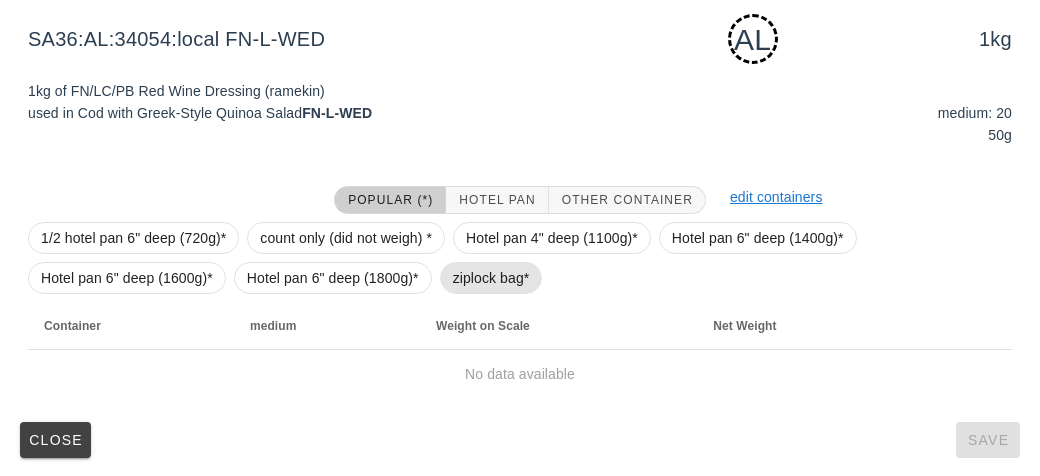click on "ziplock bag*" at bounding box center (491, 278) 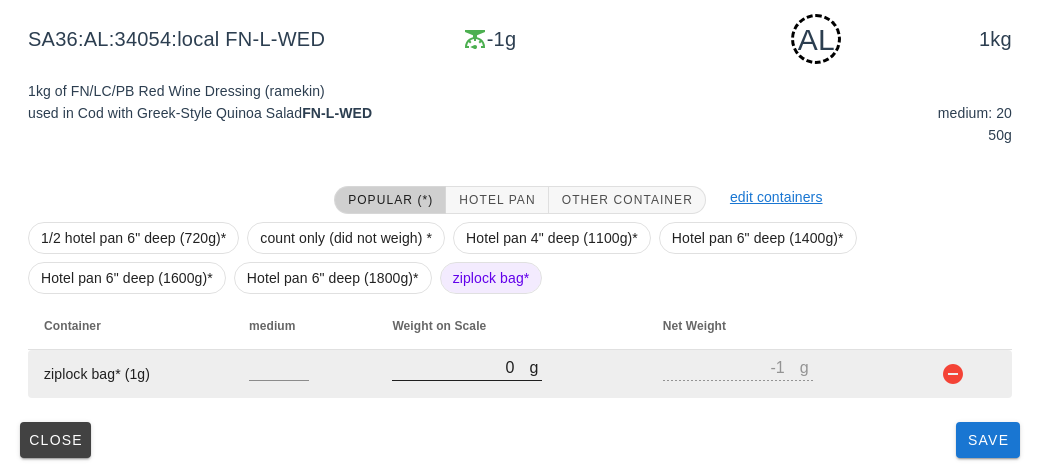 click on "0" at bounding box center [460, 367] 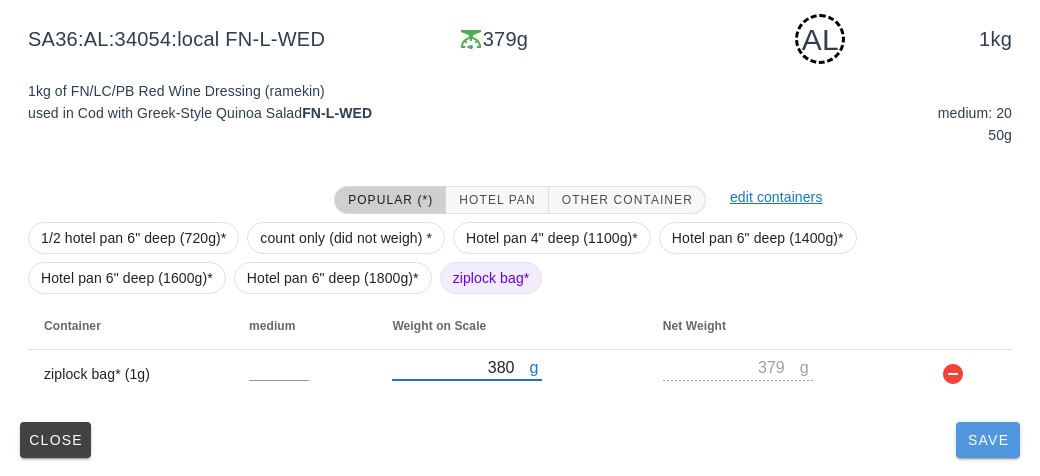 click on "Save" at bounding box center [988, 440] 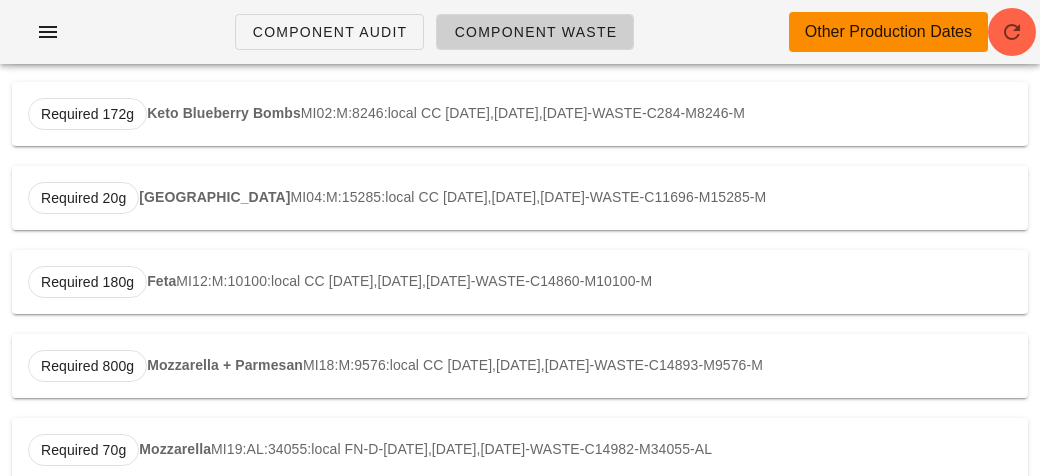 scroll, scrollTop: 0, scrollLeft: 0, axis: both 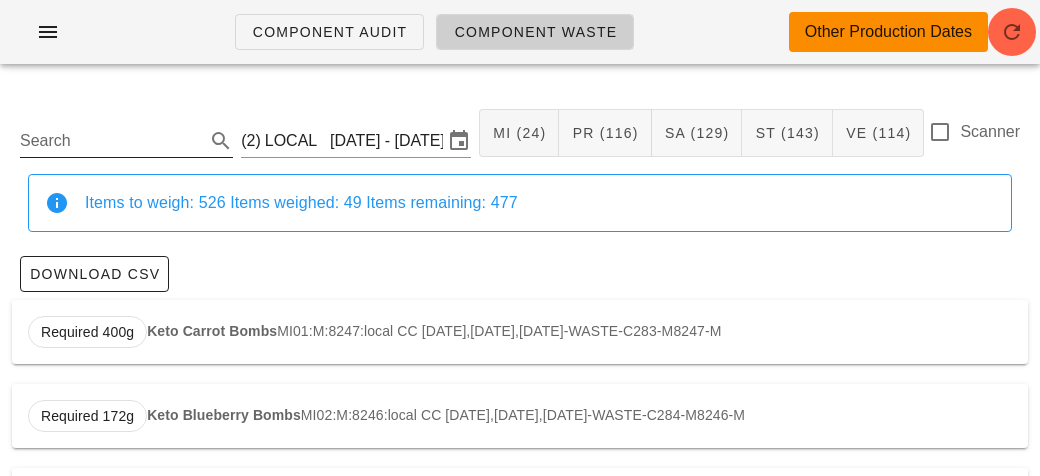 click on "Search" at bounding box center [110, 141] 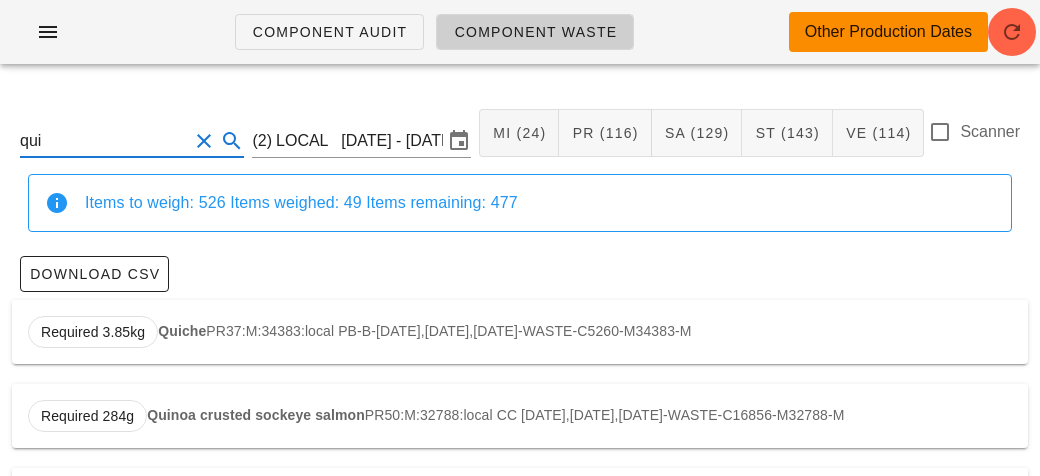 click on "Required 3.85kg Quiche  PR37:M:34383:local PB-B-[DATE],[DATE],[DATE]-WASTE-C5260-M34383-M" at bounding box center (520, 332) 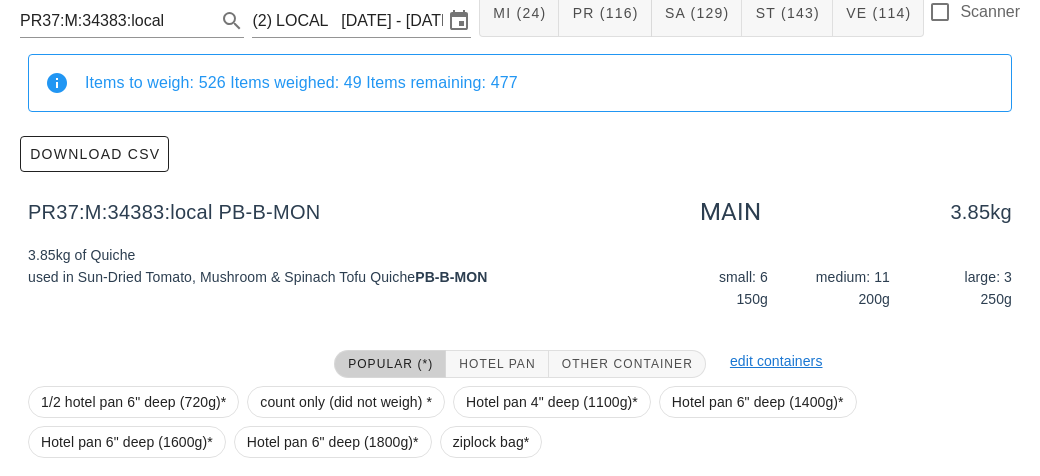 scroll, scrollTop: 284, scrollLeft: 0, axis: vertical 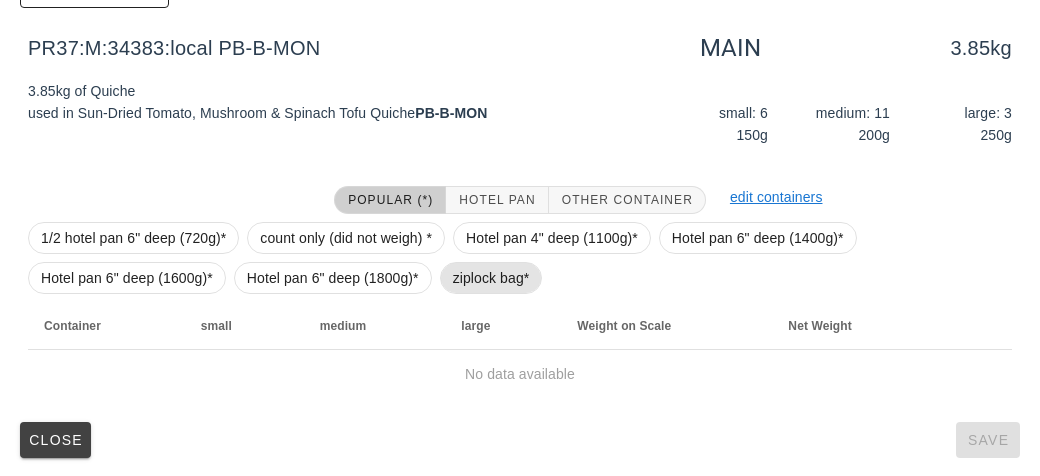 click on "ziplock bag*" at bounding box center [491, 278] 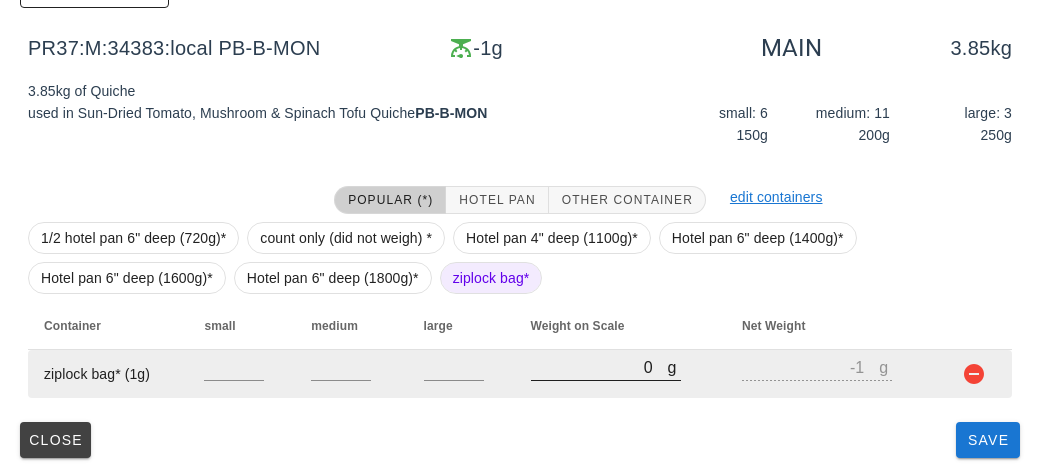 click on "0" at bounding box center [599, 367] 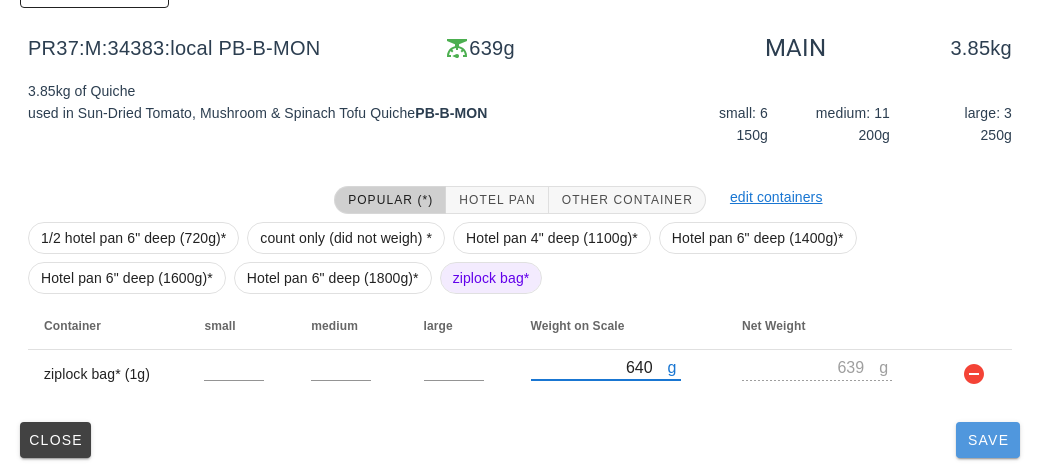 click on "Save" at bounding box center (988, 440) 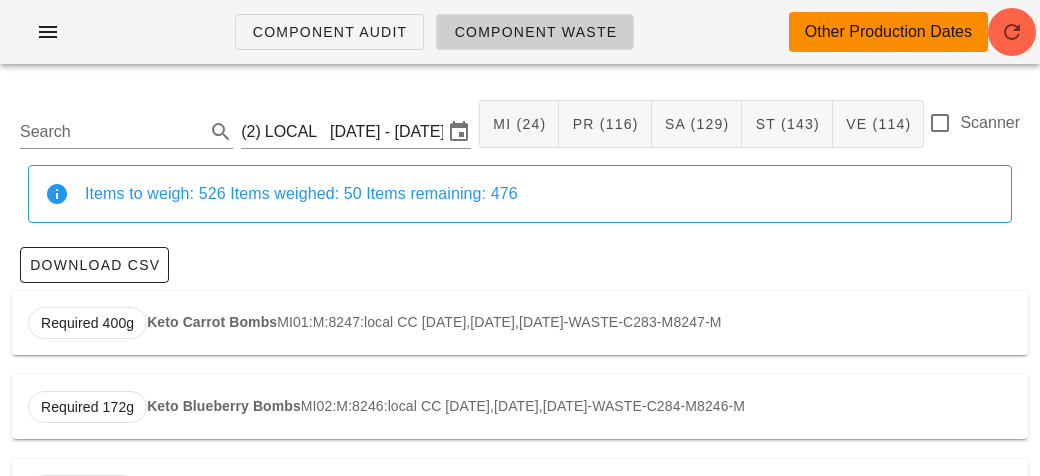 scroll, scrollTop: 0, scrollLeft: 0, axis: both 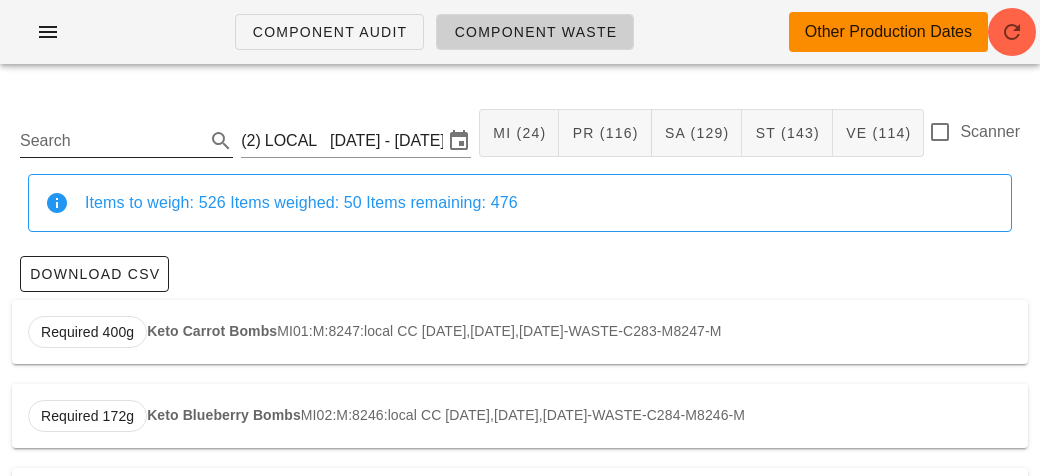 click on "Search" at bounding box center [110, 141] 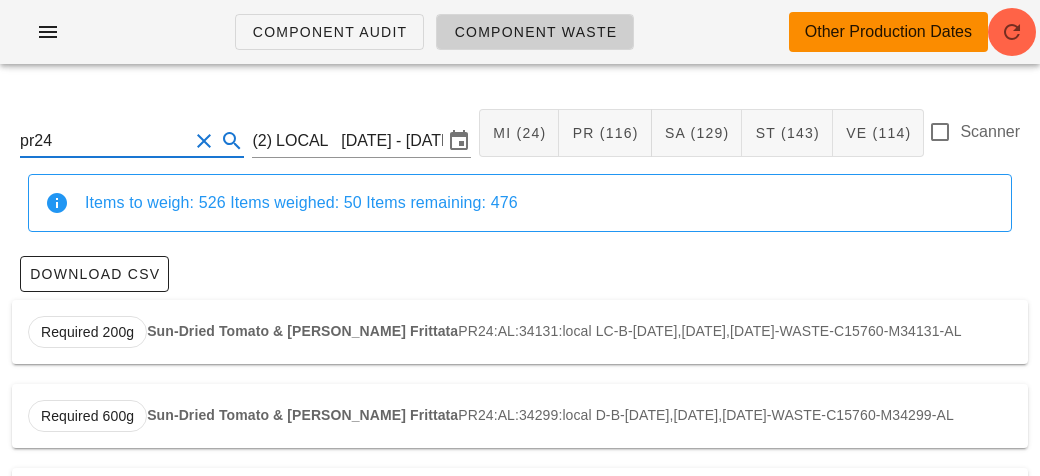 click on "Required 200g Sun-Dried Tomato & Zucchini Frittata  PR24:AL:34131:local LC-B-[DATE],[DATE],[DATE]-WASTE-C15760-M34131-AL" at bounding box center [520, 332] 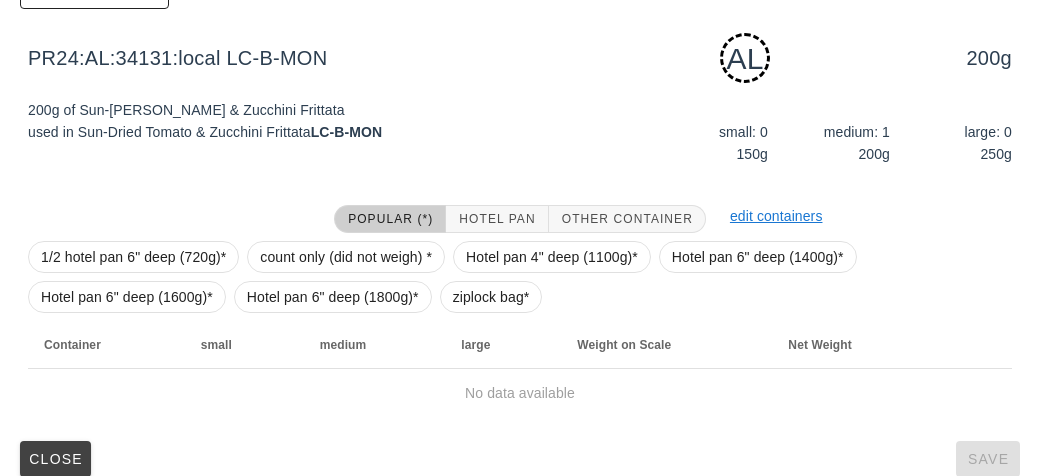 scroll, scrollTop: 302, scrollLeft: 0, axis: vertical 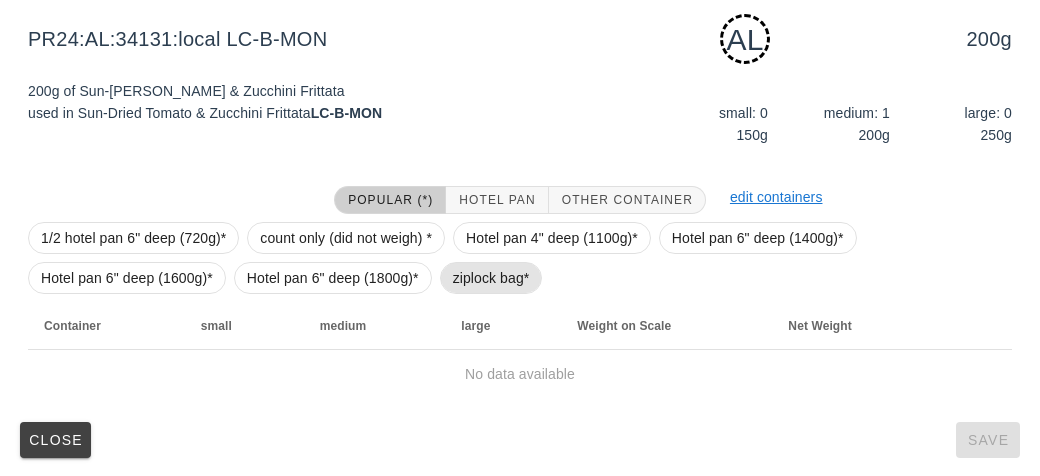 click on "ziplock bag*" at bounding box center [491, 278] 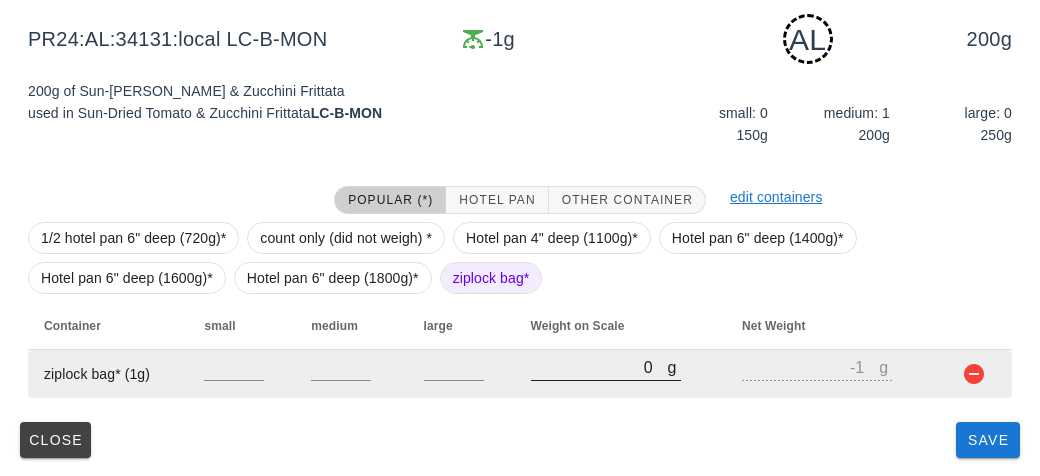 click on "0" at bounding box center (599, 367) 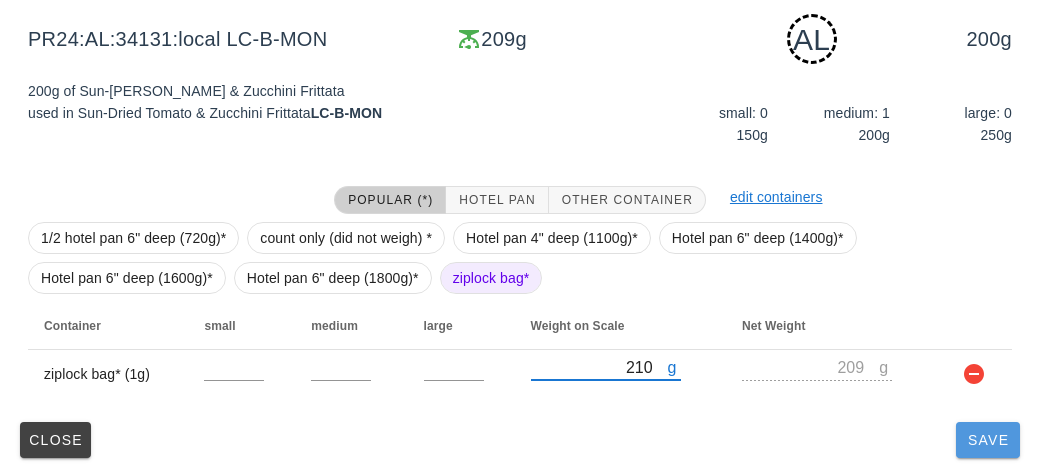 click on "Save" at bounding box center [988, 440] 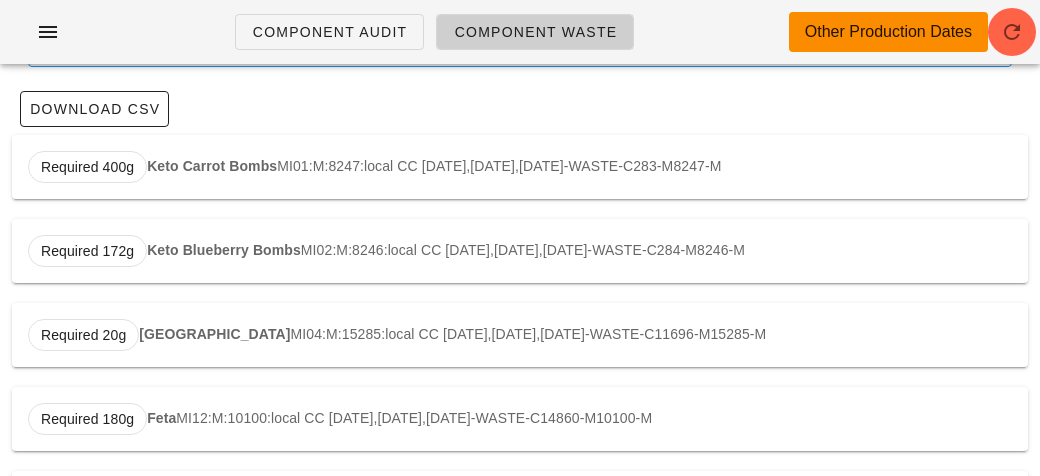 scroll, scrollTop: 0, scrollLeft: 0, axis: both 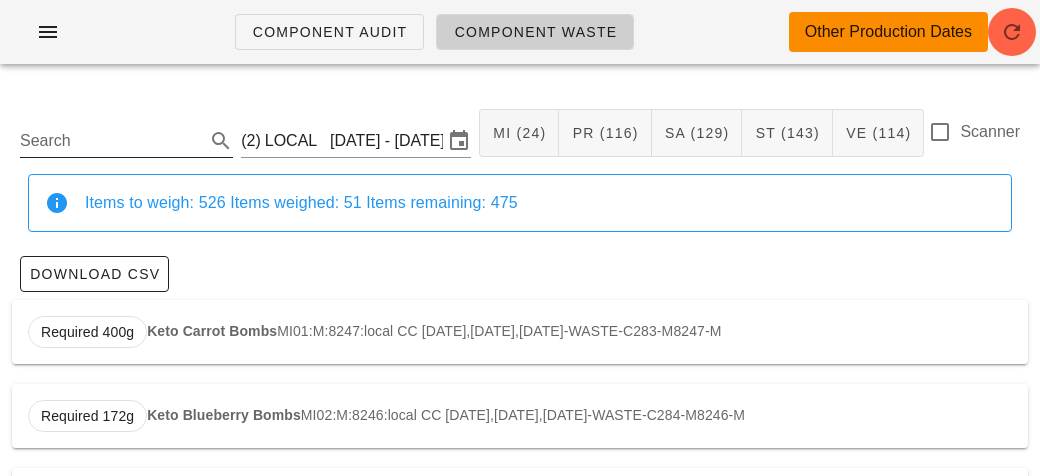 click on "Search" at bounding box center [110, 141] 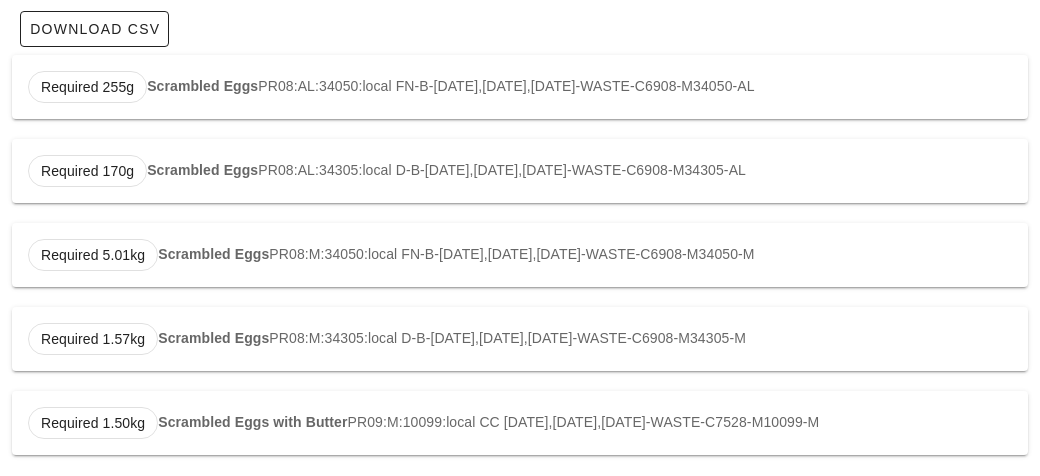 scroll, scrollTop: 229, scrollLeft: 0, axis: vertical 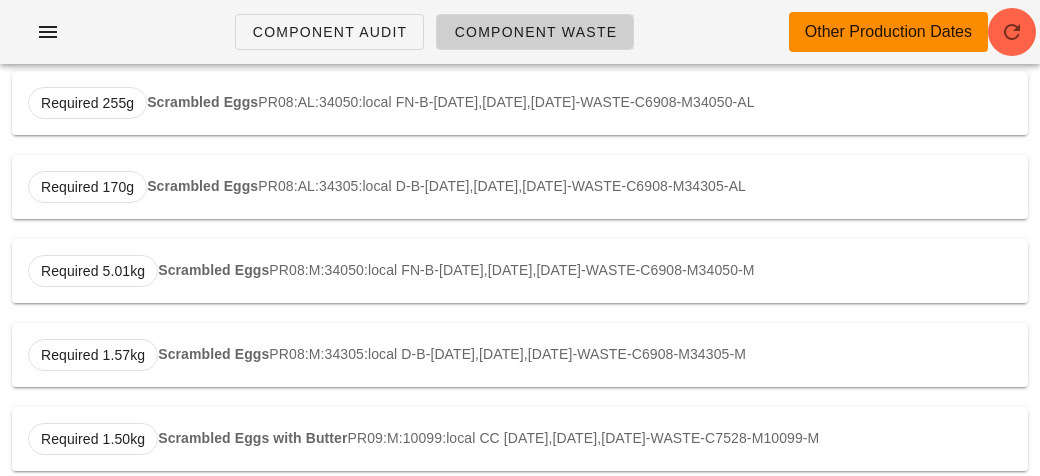 click on "Required 255g Scrambled Eggs  PR08:AL:34050:local FN-B-[DATE],[DATE],[DATE]-WASTE-C6908-M34050-AL" at bounding box center [520, 103] 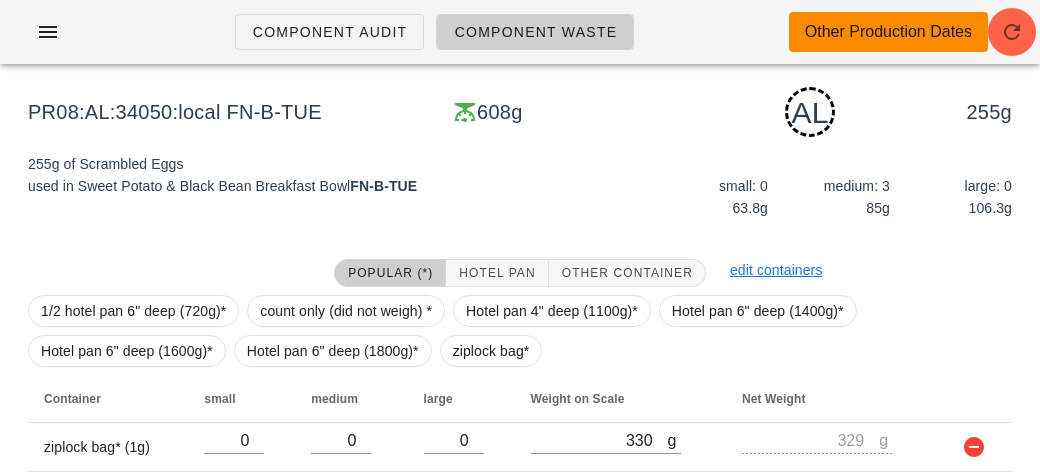 scroll, scrollTop: 350, scrollLeft: 0, axis: vertical 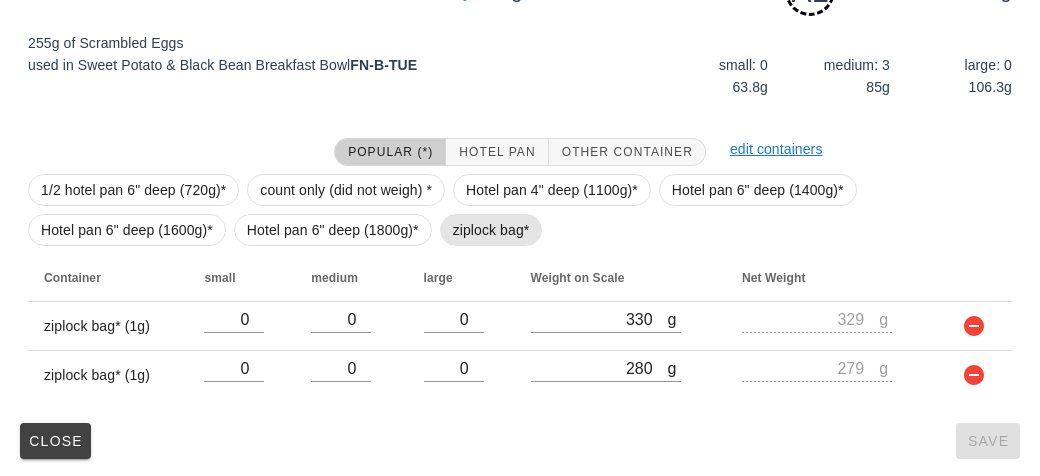 click on "ziplock bag*" at bounding box center (491, 230) 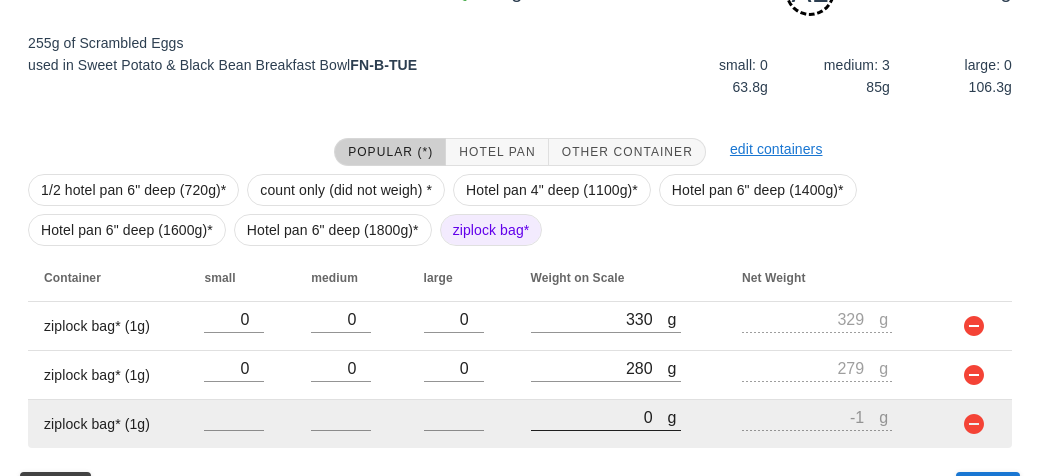click on "0" at bounding box center [599, 417] 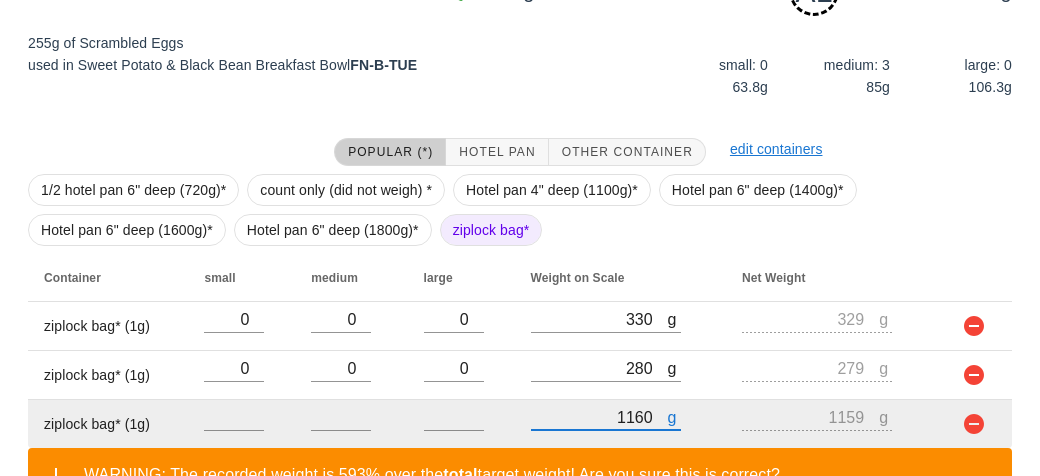 scroll, scrollTop: 491, scrollLeft: 0, axis: vertical 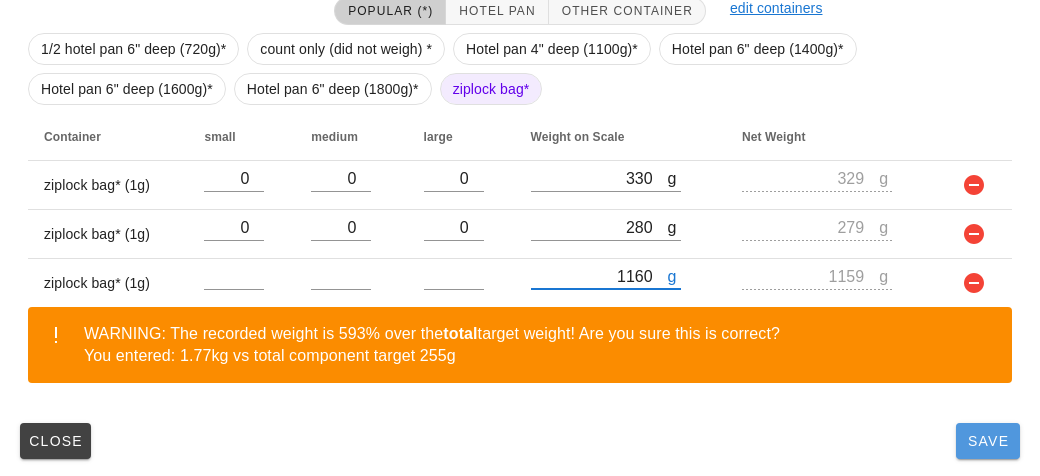 click on "Save" at bounding box center (988, 441) 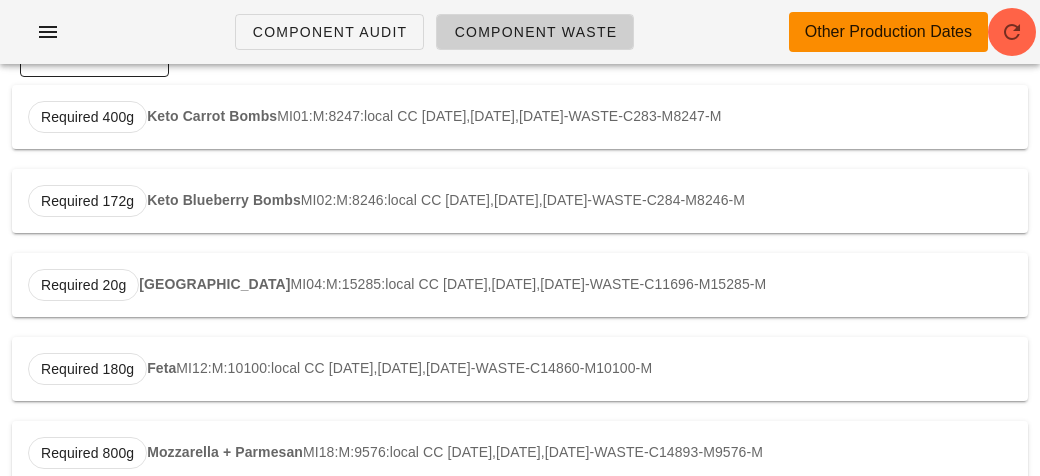 scroll, scrollTop: 0, scrollLeft: 0, axis: both 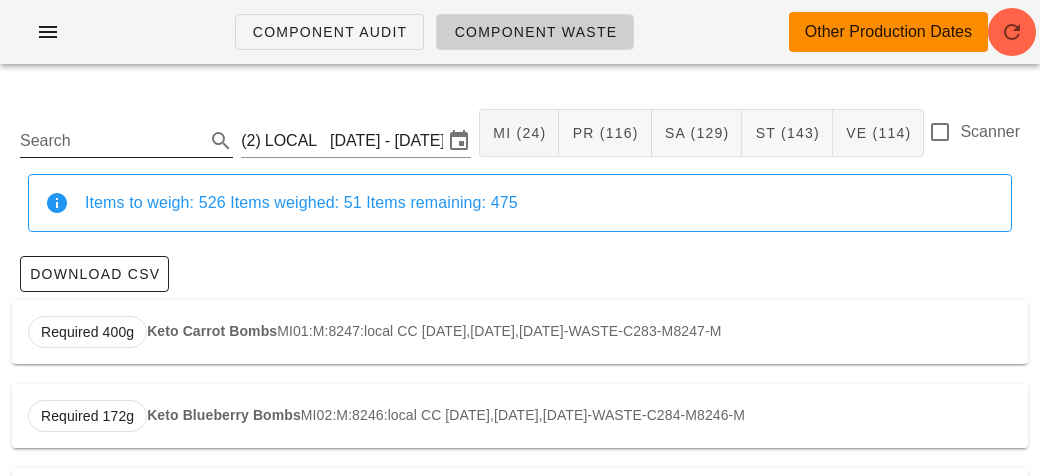 click on "Search" at bounding box center (110, 141) 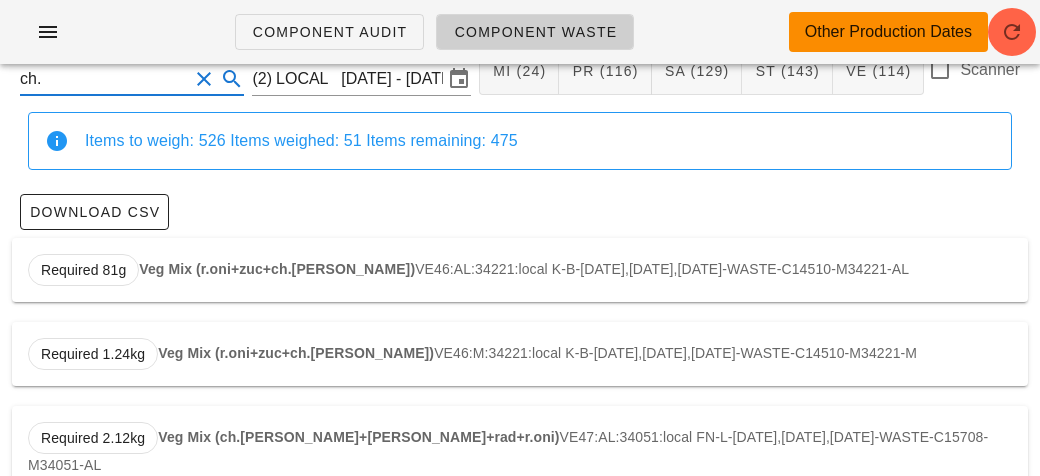 scroll, scrollTop: 0, scrollLeft: 0, axis: both 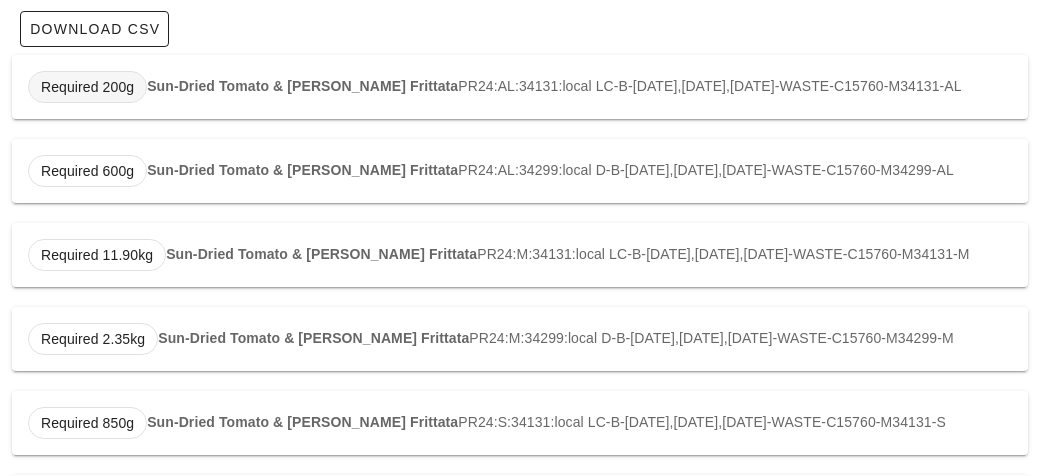 click on "Required 200g" at bounding box center (87, 87) 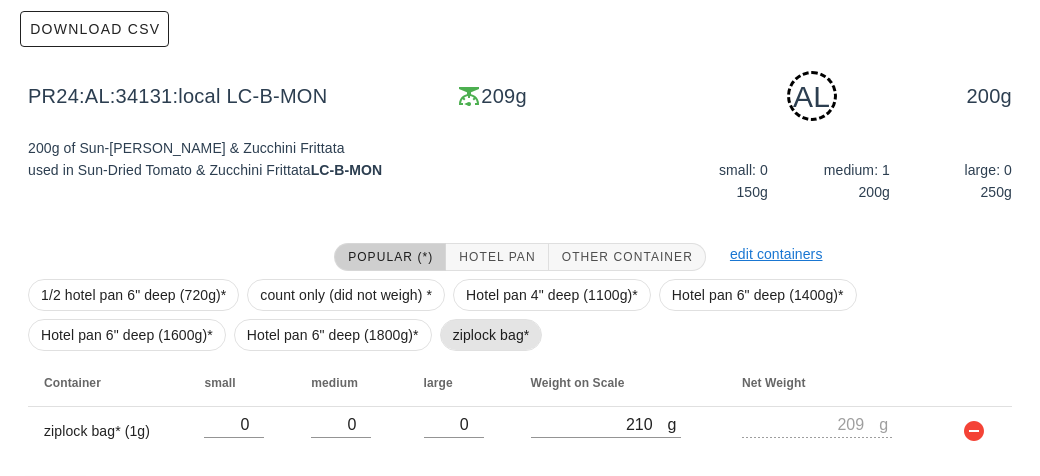 click on "ziplock bag*" at bounding box center [491, 335] 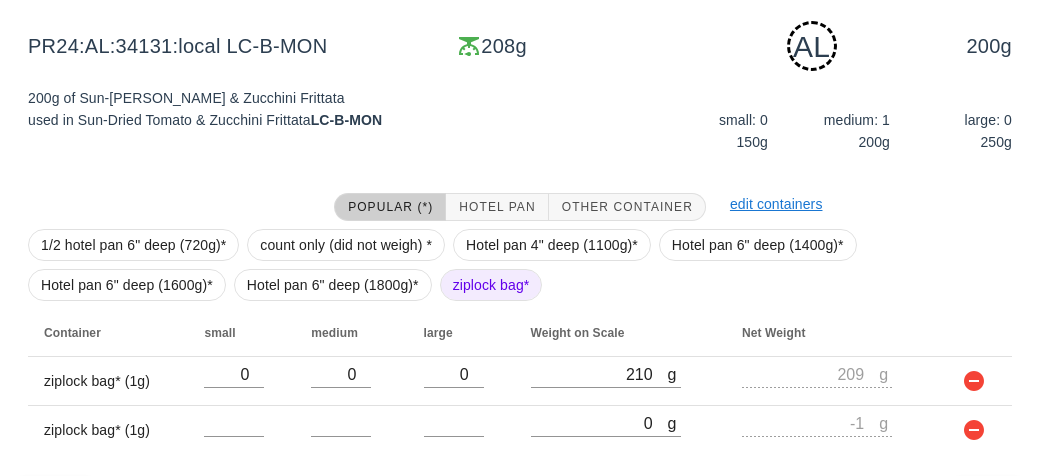 scroll, scrollTop: 350, scrollLeft: 0, axis: vertical 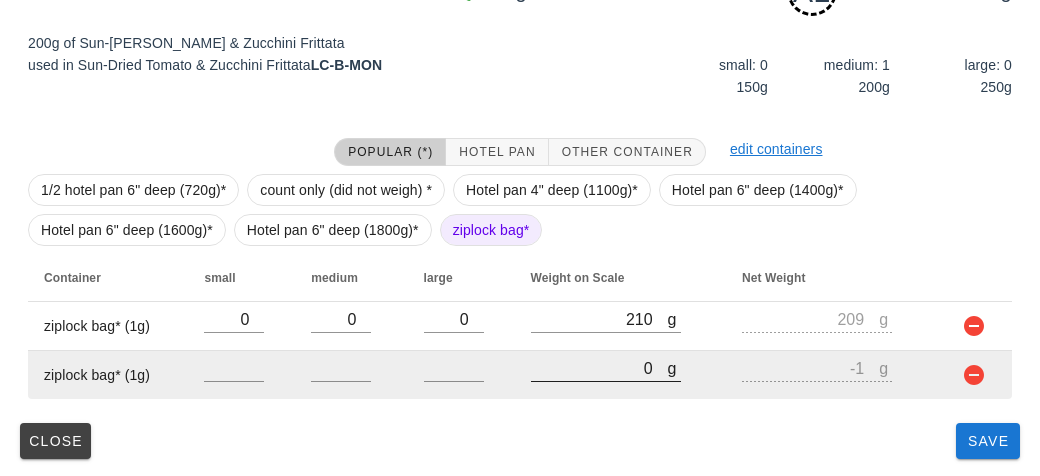 click on "0" at bounding box center (599, 368) 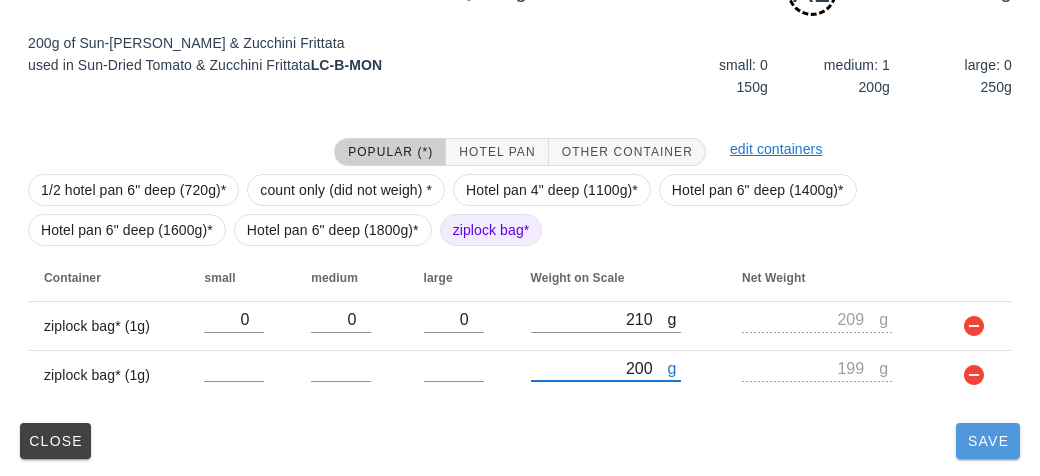click on "Save" at bounding box center [988, 441] 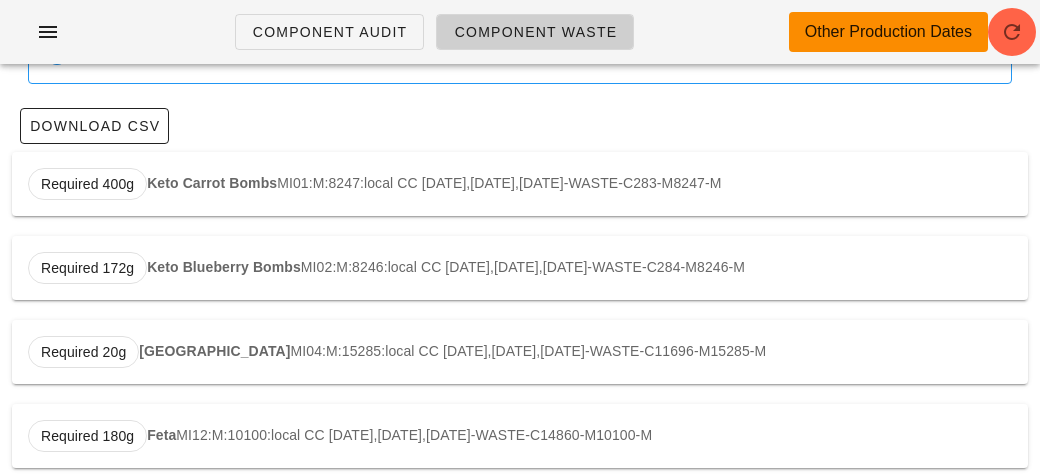 scroll, scrollTop: 0, scrollLeft: 0, axis: both 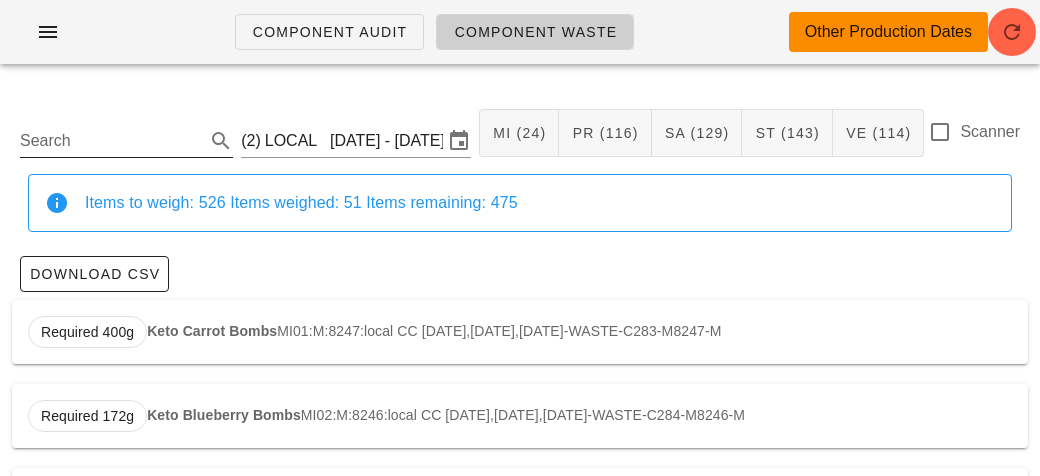click on "Search" at bounding box center [110, 141] 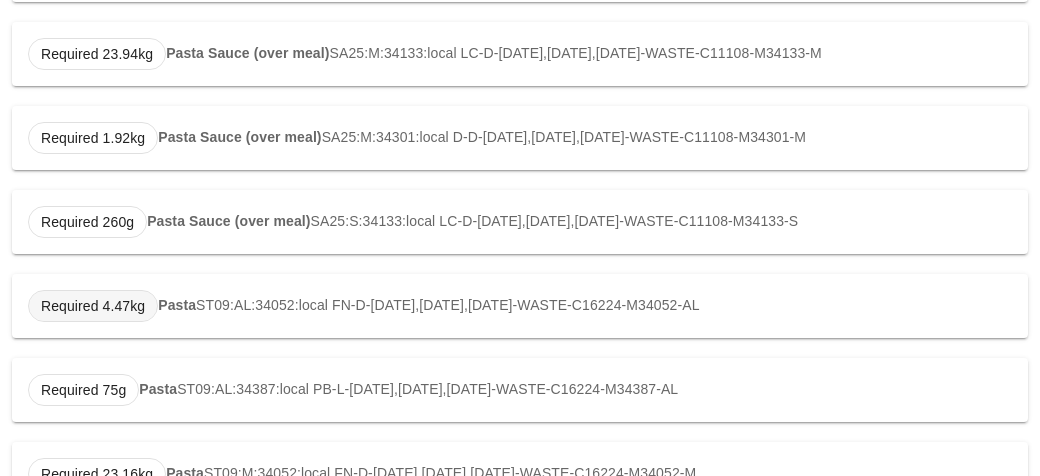 click on "Required 4.47kg" at bounding box center [93, 306] 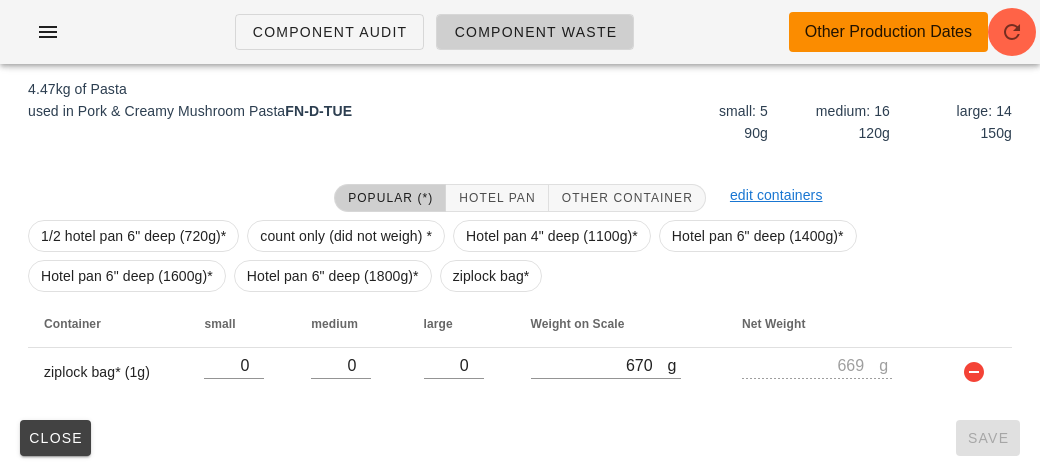 scroll, scrollTop: 302, scrollLeft: 0, axis: vertical 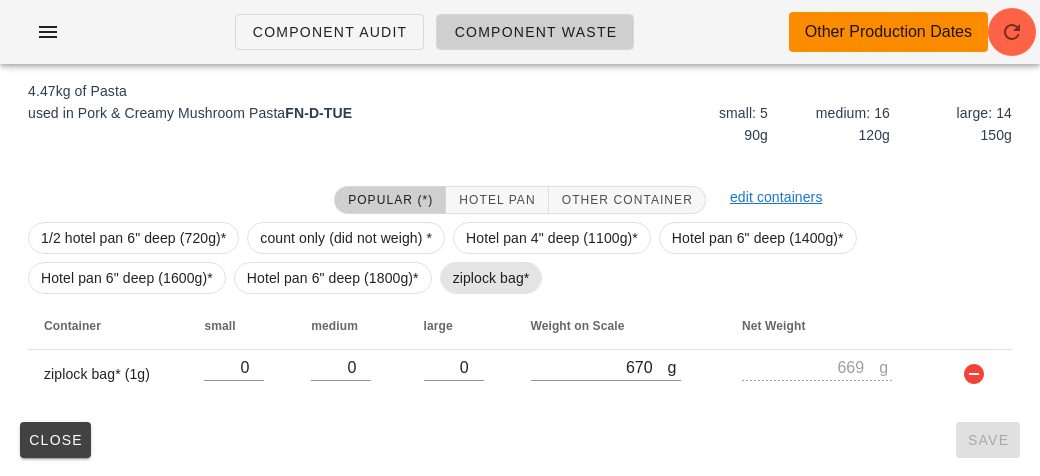 click on "ziplock bag*" at bounding box center (491, 278) 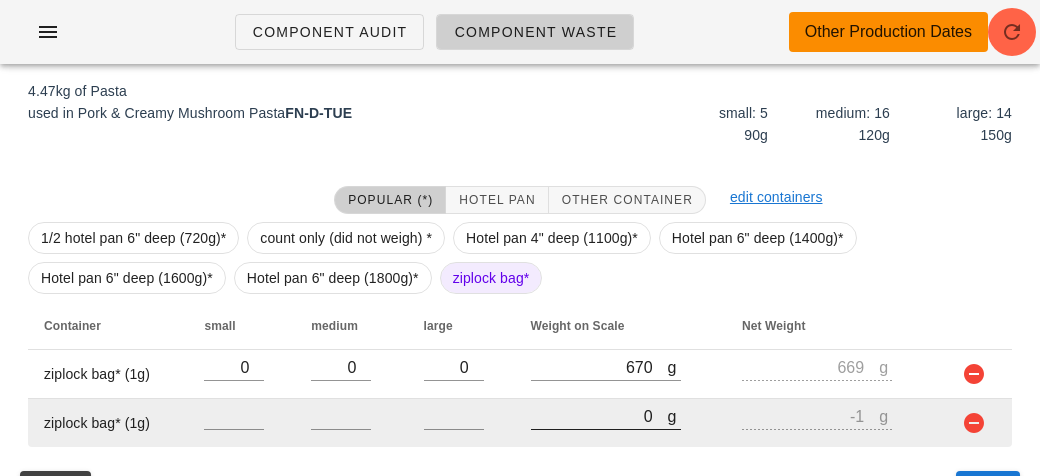 click on "0" at bounding box center [599, 416] 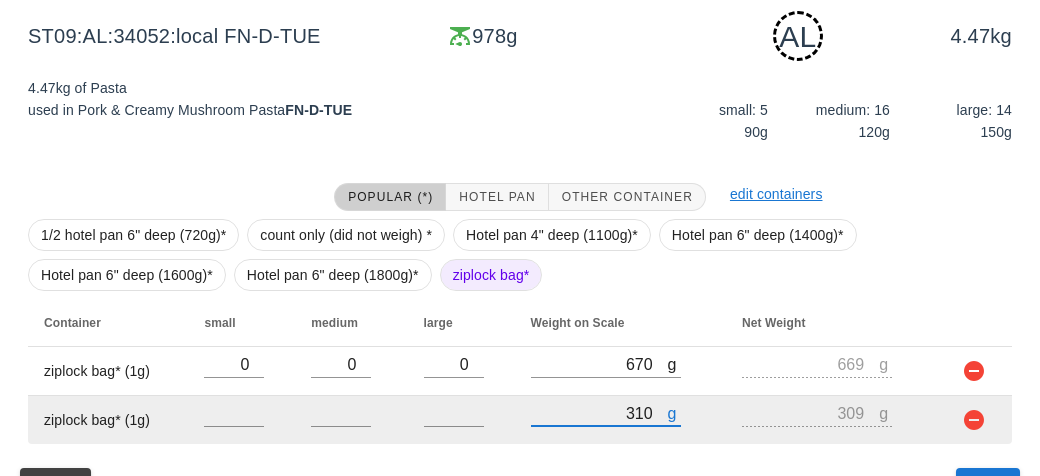 scroll, scrollTop: 350, scrollLeft: 0, axis: vertical 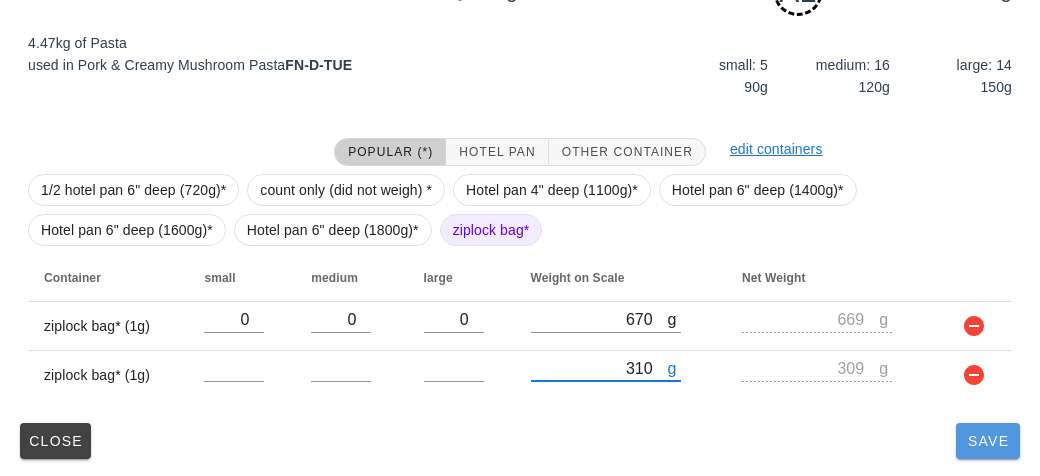 click on "Save" at bounding box center (988, 441) 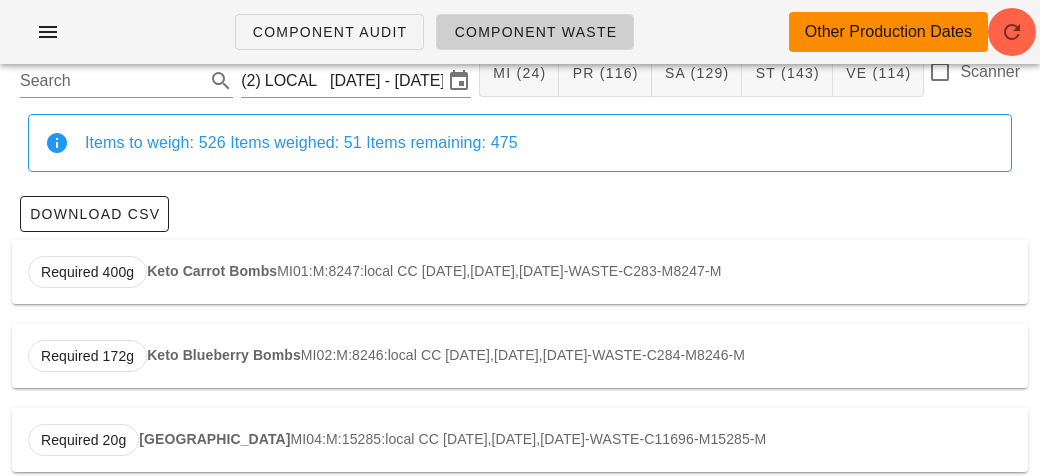 scroll, scrollTop: 0, scrollLeft: 0, axis: both 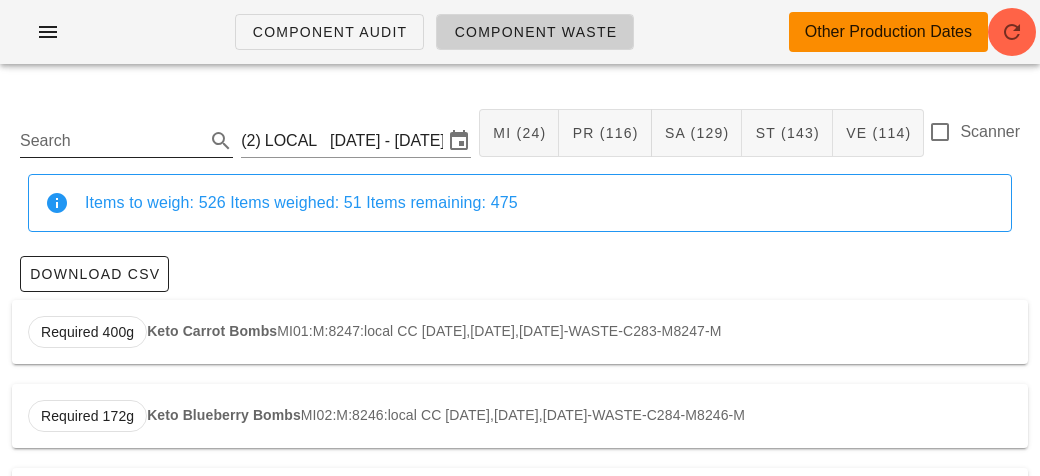 click on "Search" at bounding box center [110, 141] 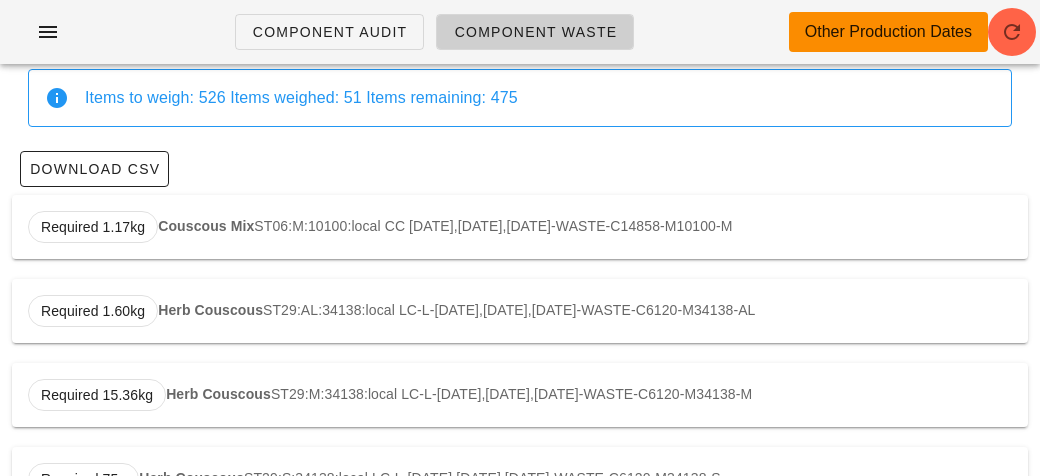 scroll, scrollTop: 170, scrollLeft: 0, axis: vertical 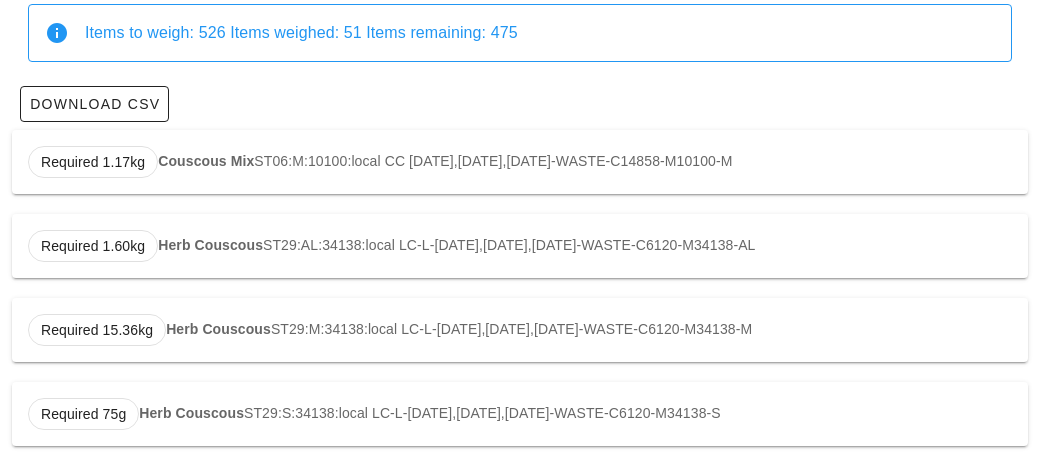 click on "Herb Couscous" at bounding box center [210, 245] 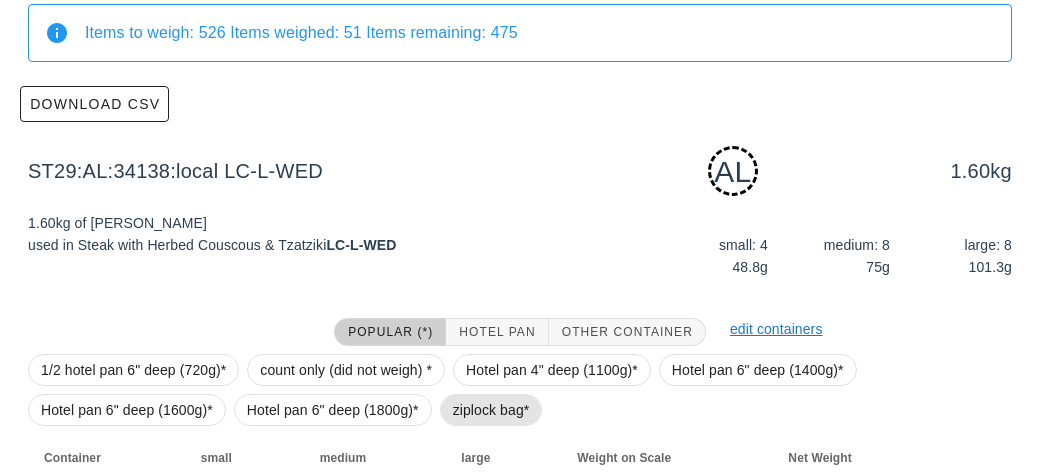 click on "ziplock bag*" at bounding box center [491, 410] 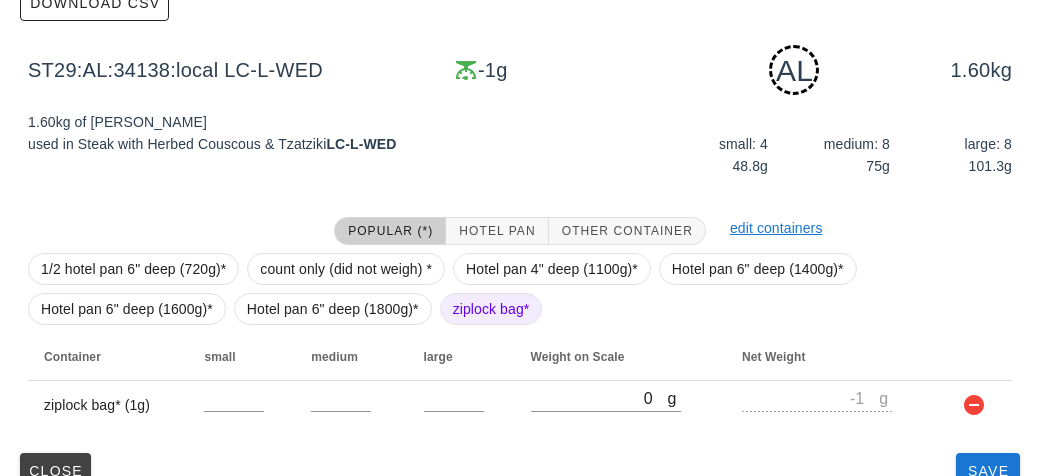 scroll, scrollTop: 302, scrollLeft: 0, axis: vertical 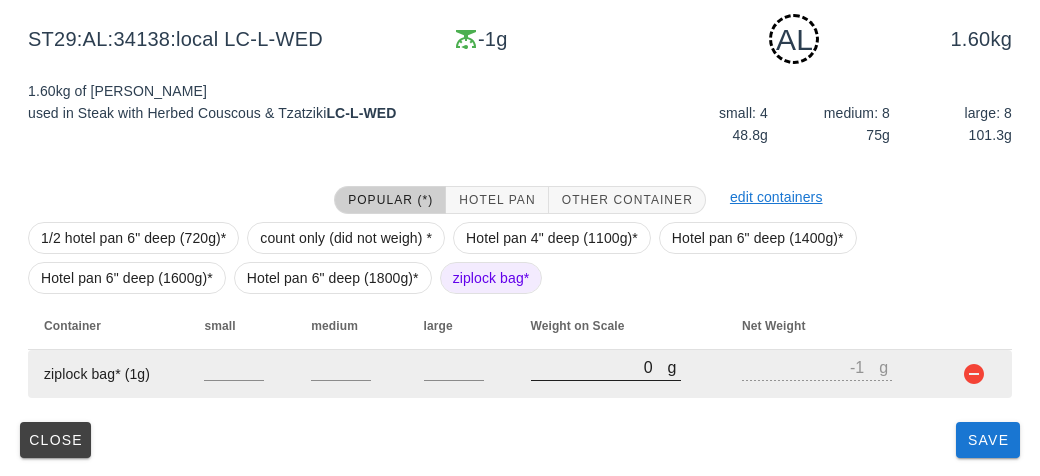click on "0" at bounding box center [599, 367] 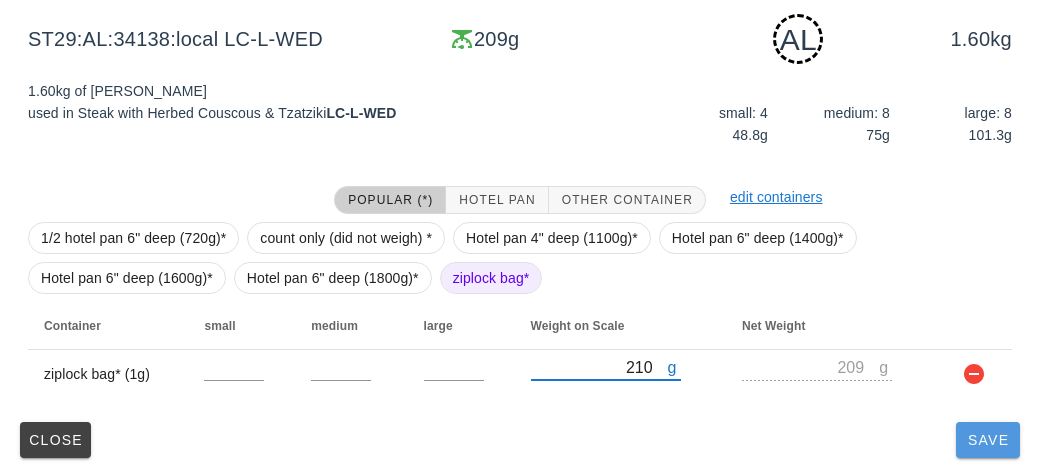 click on "Save" at bounding box center (988, 440) 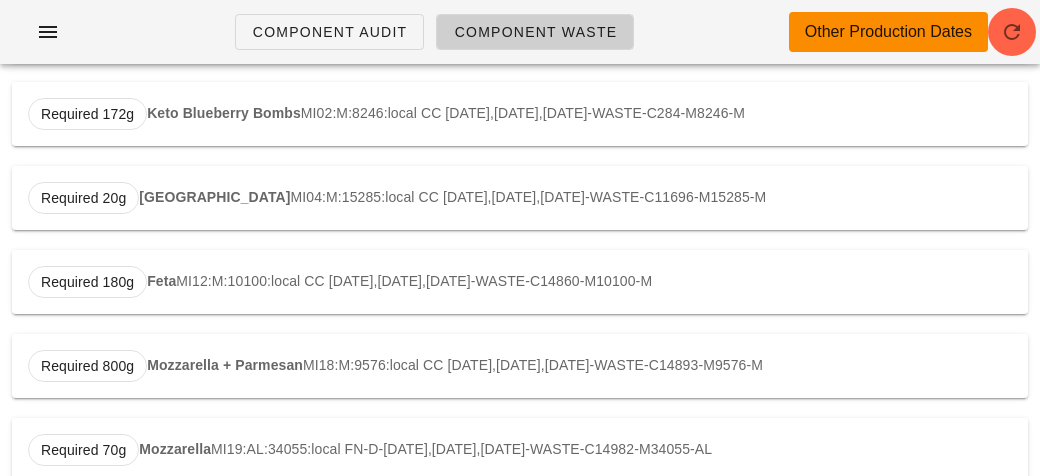 scroll, scrollTop: 0, scrollLeft: 0, axis: both 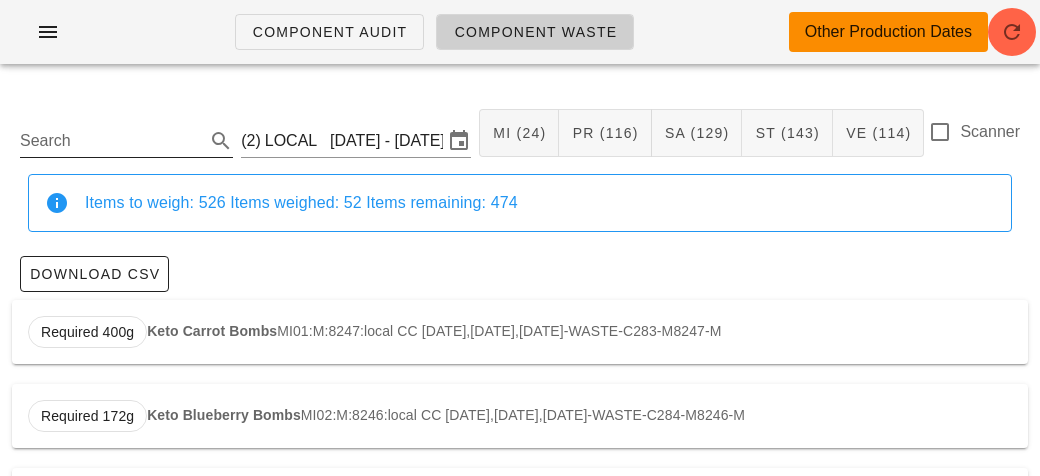 click on "Search" at bounding box center (110, 141) 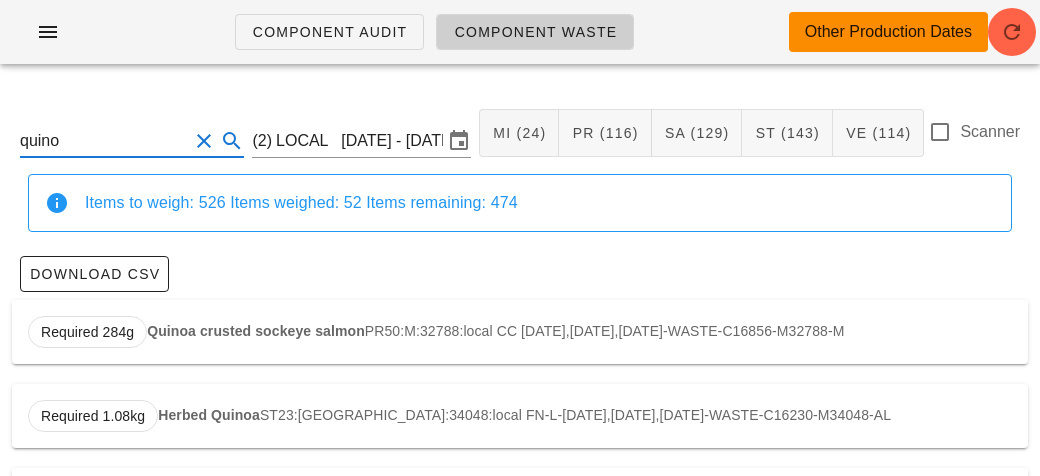 click on "Herbed Quinoa" at bounding box center [209, 415] 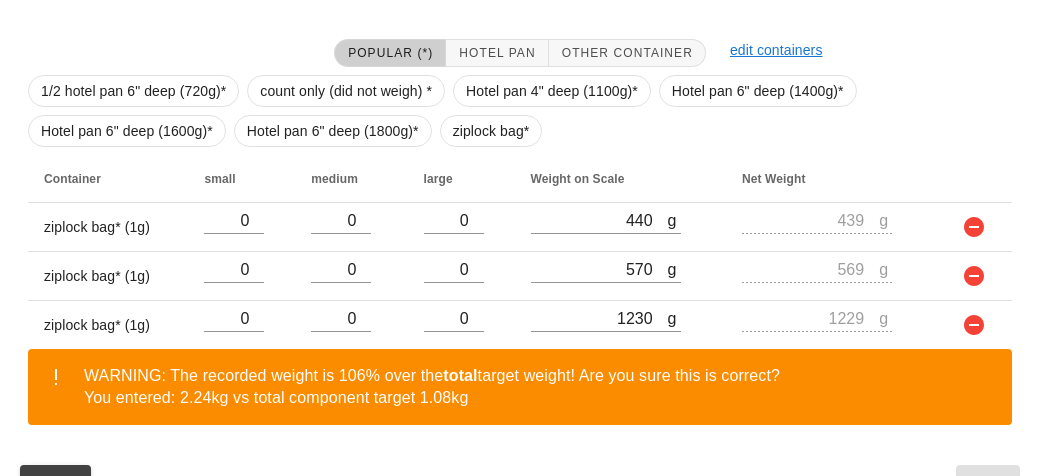scroll, scrollTop: 491, scrollLeft: 0, axis: vertical 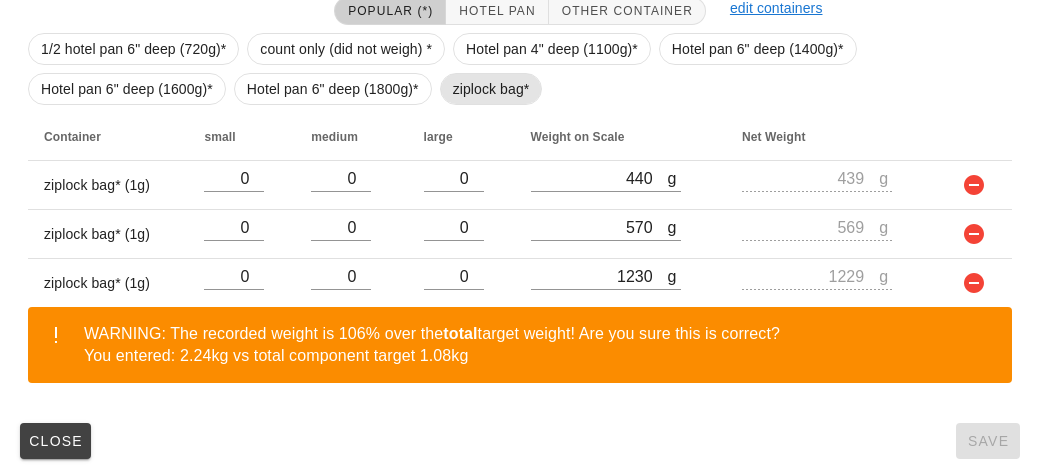 click on "ziplock bag*" at bounding box center (491, 89) 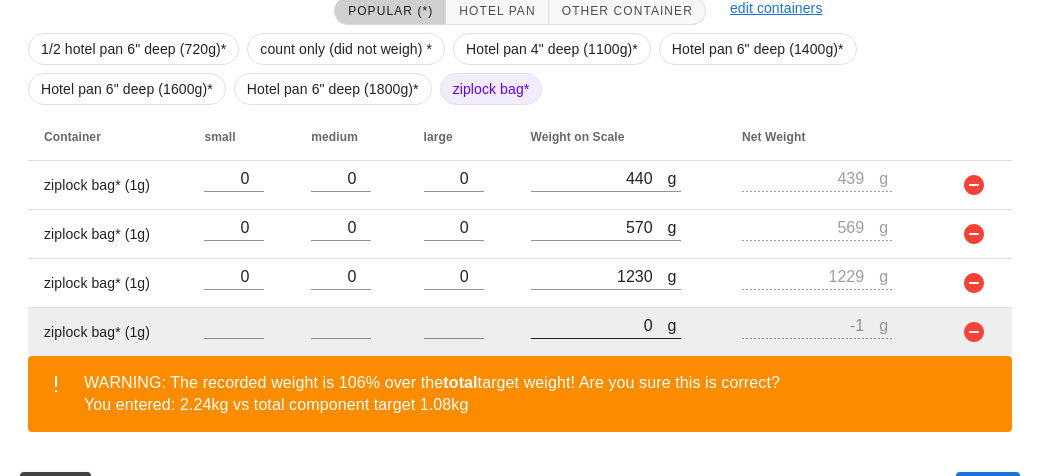 click on "0" at bounding box center [599, 325] 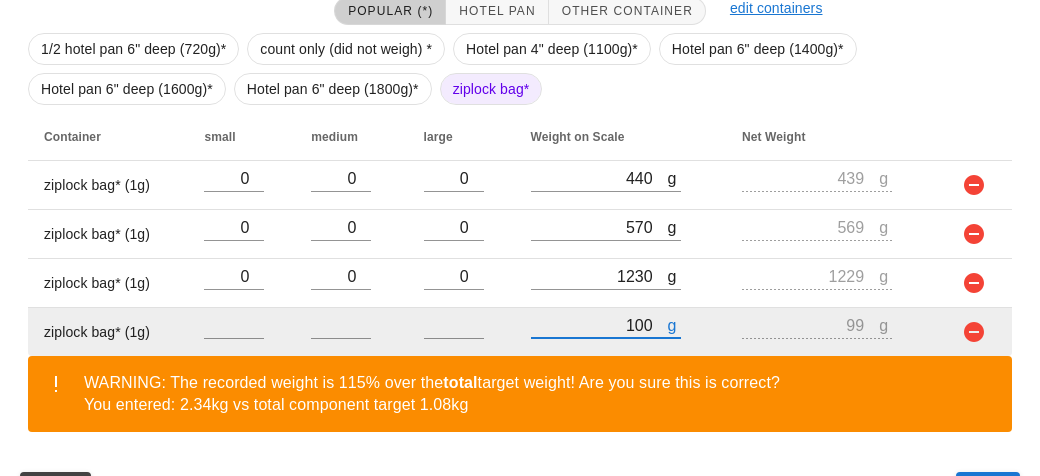 scroll, scrollTop: 540, scrollLeft: 0, axis: vertical 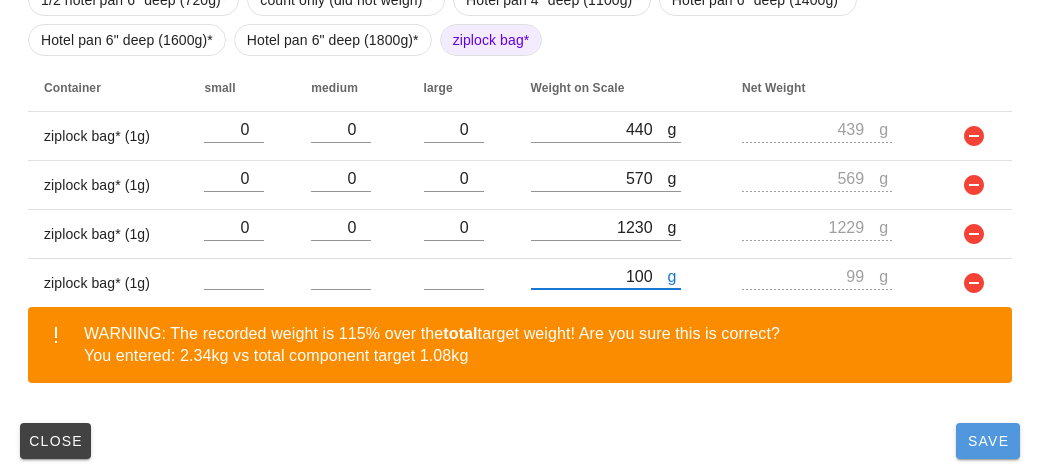click on "Save" at bounding box center [988, 441] 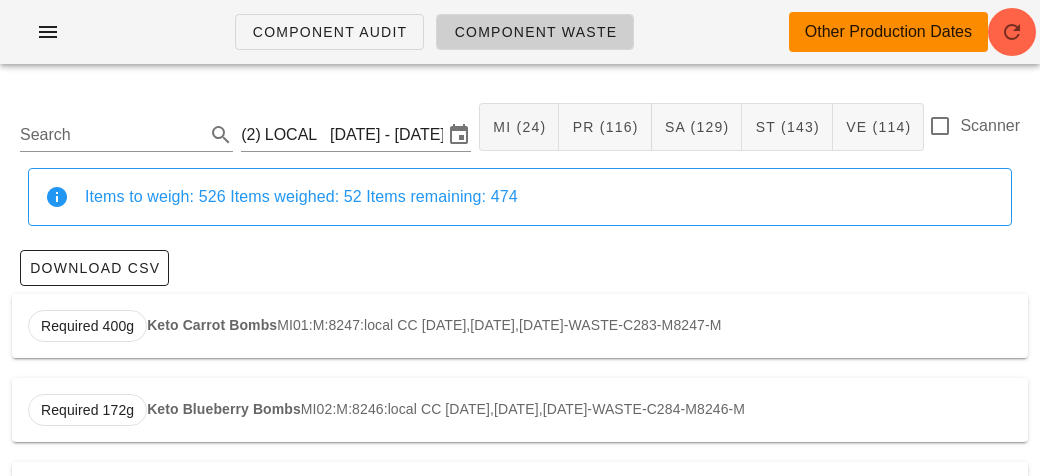 scroll, scrollTop: 0, scrollLeft: 0, axis: both 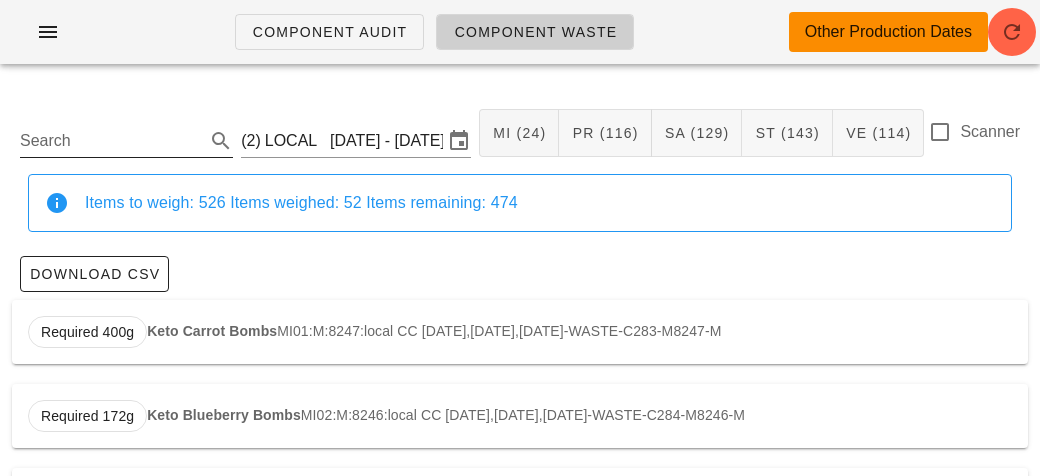 click on "Search" at bounding box center (110, 141) 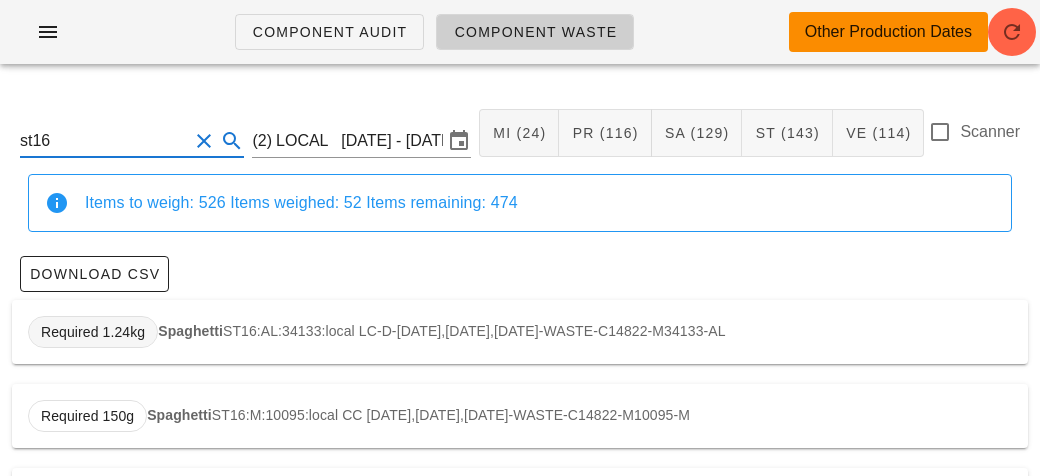 click on "Required 1.24kg" at bounding box center (93, 332) 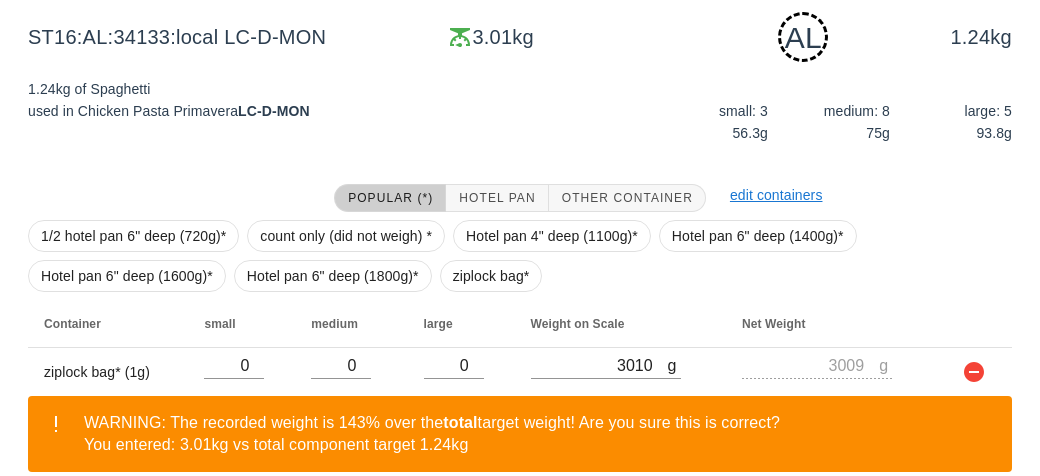 scroll, scrollTop: 394, scrollLeft: 0, axis: vertical 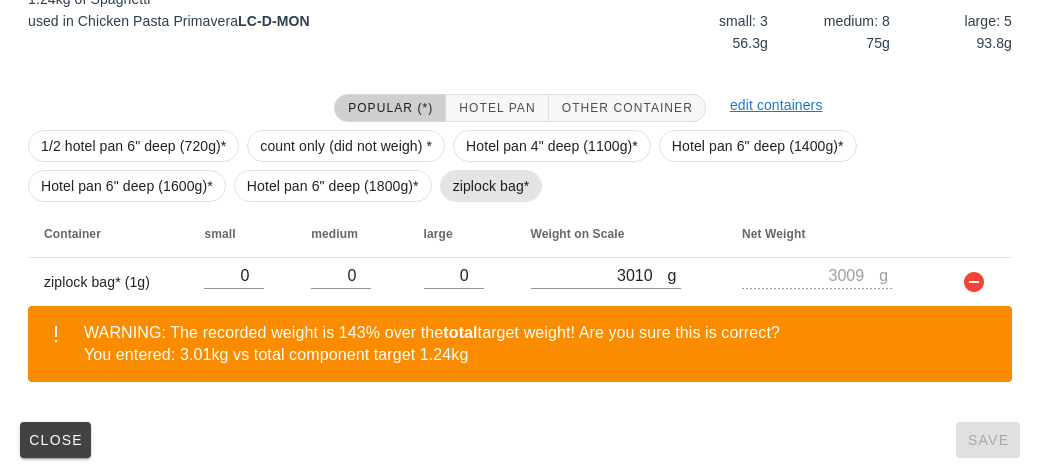 click on "ziplock bag*" at bounding box center (491, 186) 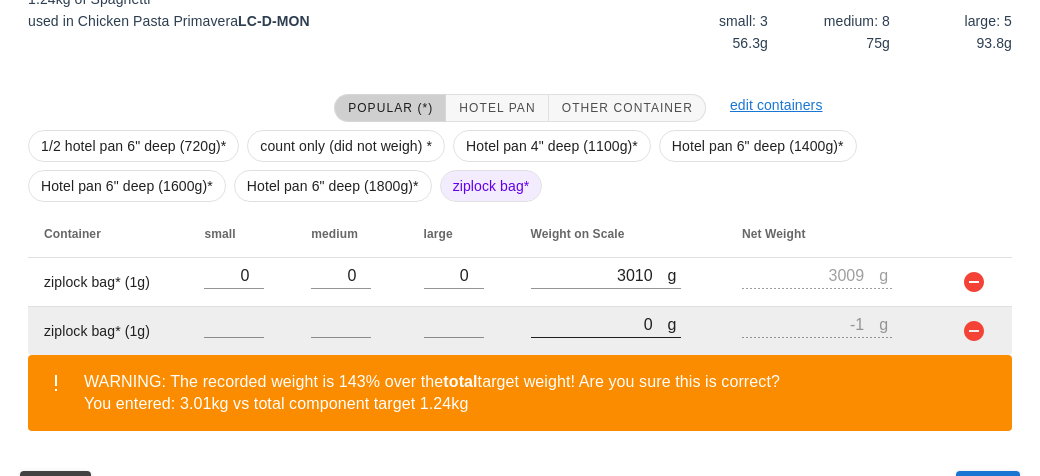 click on "0" at bounding box center [599, 324] 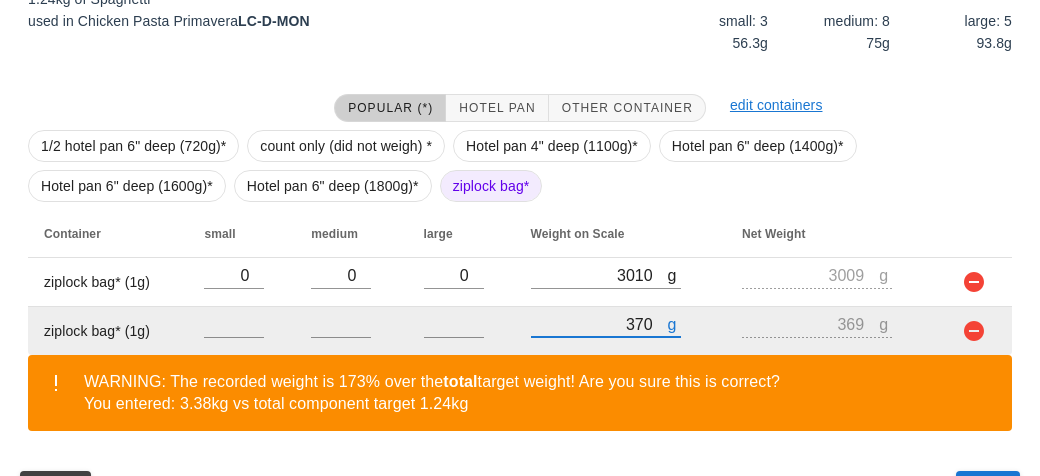 scroll, scrollTop: 443, scrollLeft: 0, axis: vertical 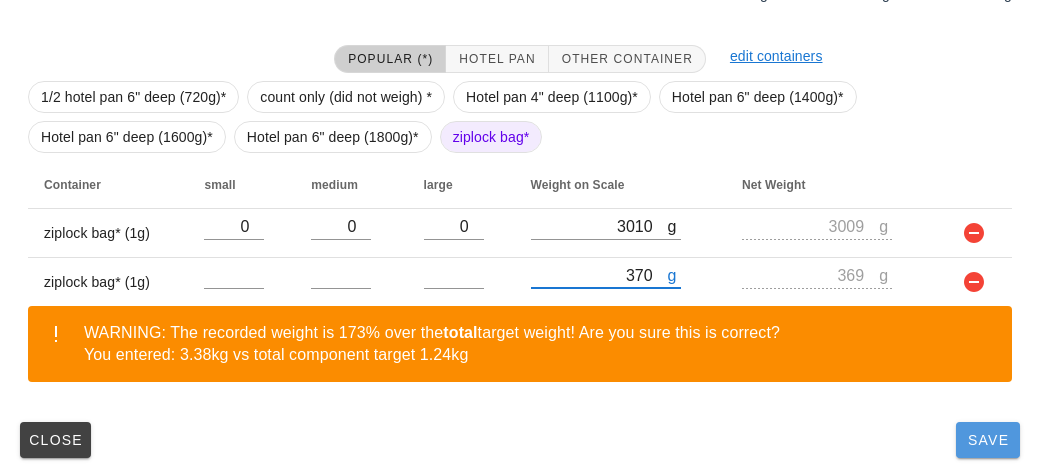 click on "Save" at bounding box center [988, 440] 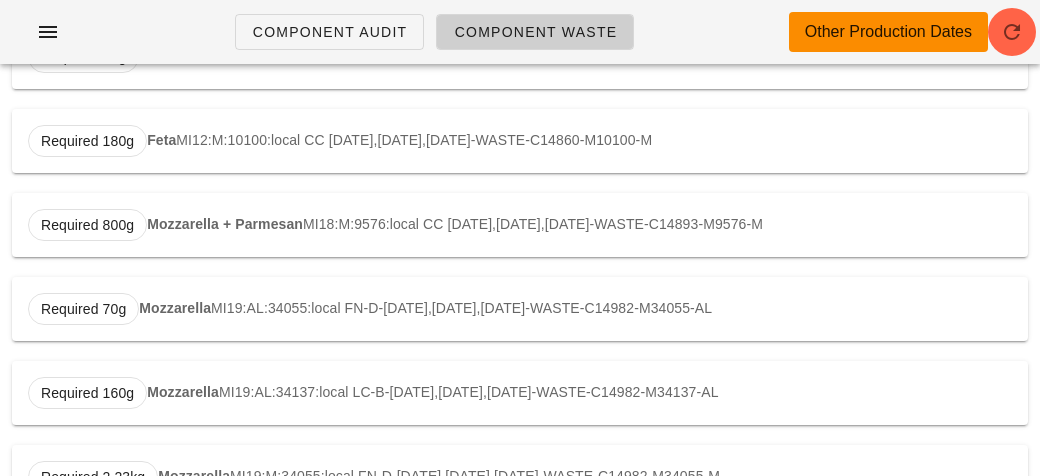 scroll, scrollTop: 0, scrollLeft: 0, axis: both 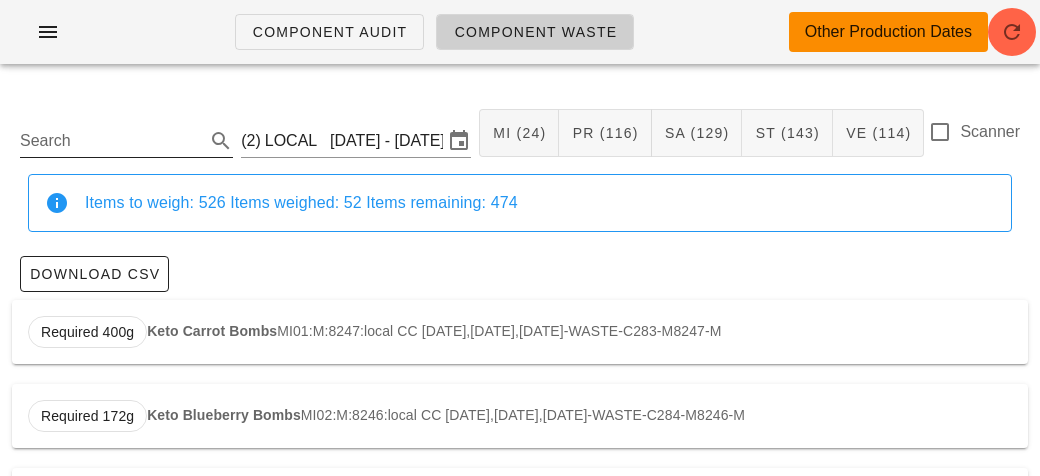 click on "Search" at bounding box center [110, 141] 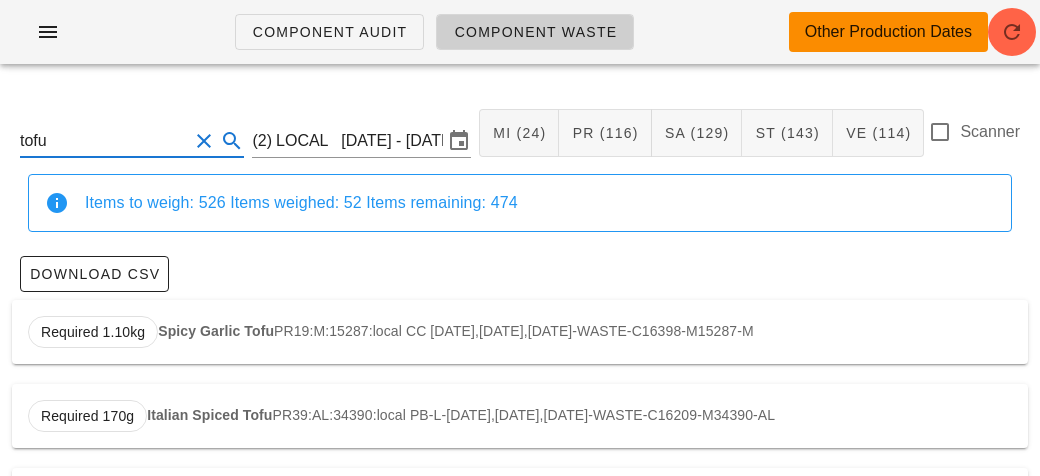 click on "Spicy Garlic Tofu" at bounding box center [216, 331] 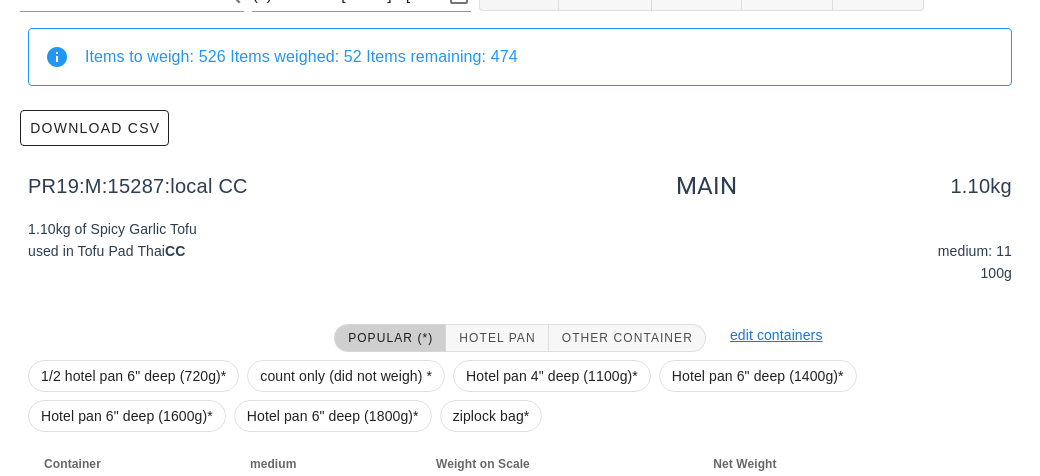 scroll, scrollTop: 284, scrollLeft: 0, axis: vertical 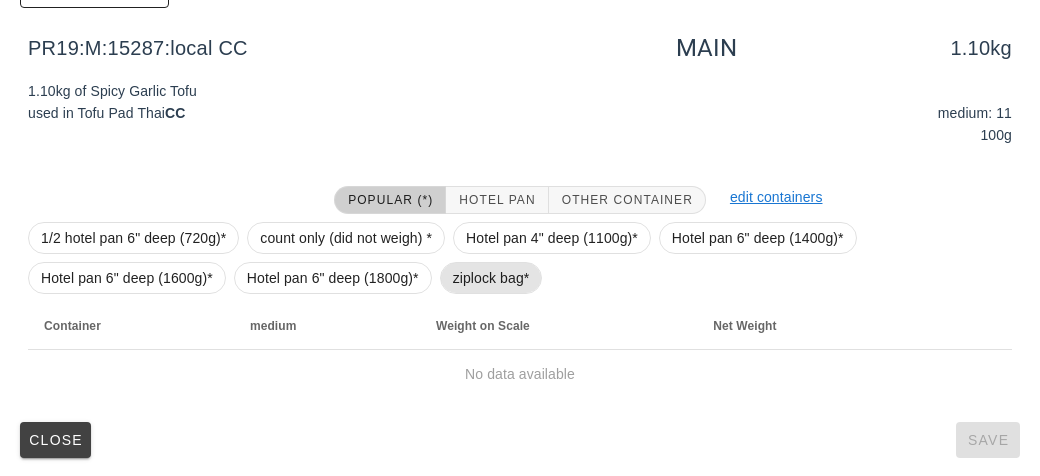 click on "ziplock bag*" at bounding box center [491, 278] 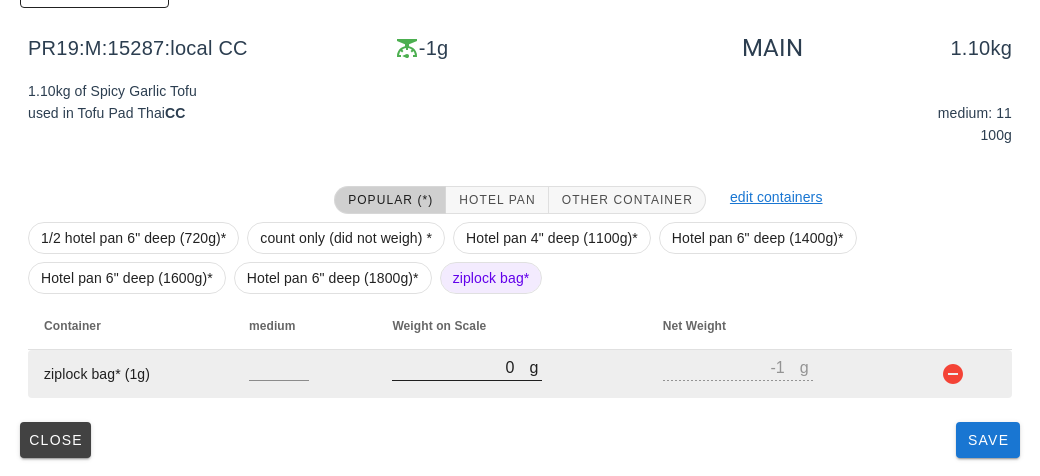 click on "0" at bounding box center [460, 367] 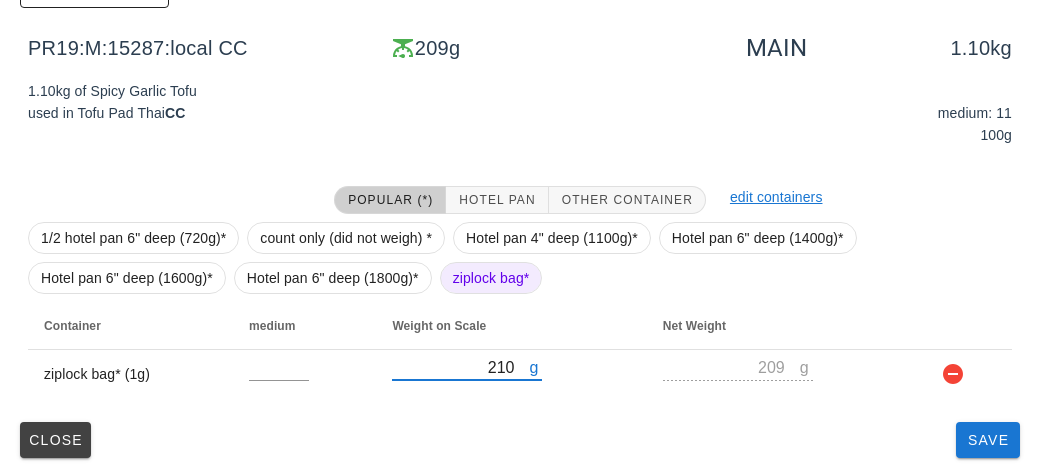 click on "PR19:M:15287:local (2) LOCAL   [DATE] - [DATE] MI (24)  PR (116)  SA (129)  ST (143)  VE (114)  Scanner  Items to weigh: 526 Items weighed: 53 Items remaining: 473  Download CSV  PR19:M:15287:local CC   209g  MAIN  1.10kg   1.10kg of Spicy Garlic Tofu   used in Tofu Pad Thai  CC   medium: 11 100g  Popular (*) Hotel Pan Other Container edit containers  1/2 hotel pan 6" deep (720g)*   count only (did not weigh) *   Hotel pan 4" deep (1100g)*   Hotel pan 6" deep (1400g)*   Hotel pan 6" deep (1600g)*   Hotel pan 6" deep (1800g)*   ziplock bag*  Container medium Weight on Scale Net Weight  ziplock bag* (1g)  g 210 g 209 Close Save" at bounding box center [520, 137] 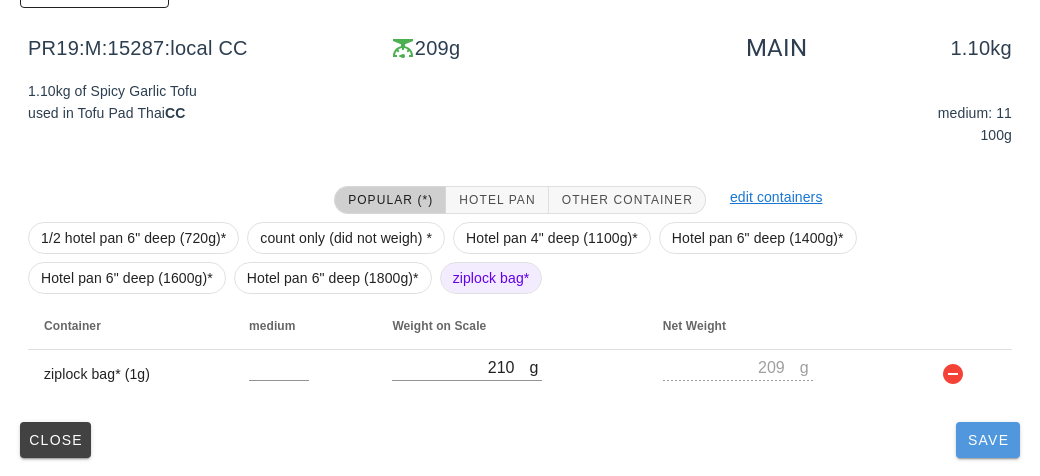 click on "Save" at bounding box center [988, 440] 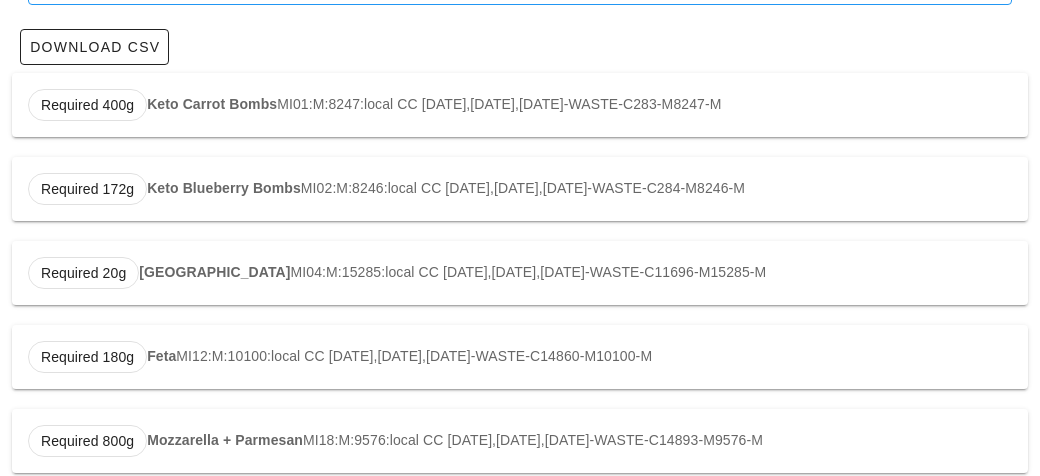 scroll, scrollTop: 0, scrollLeft: 0, axis: both 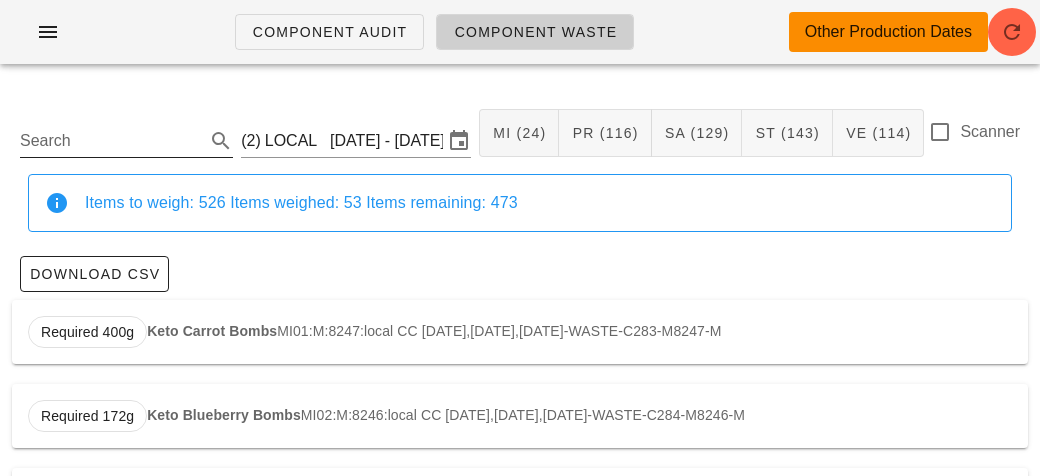 click on "Search" at bounding box center (110, 141) 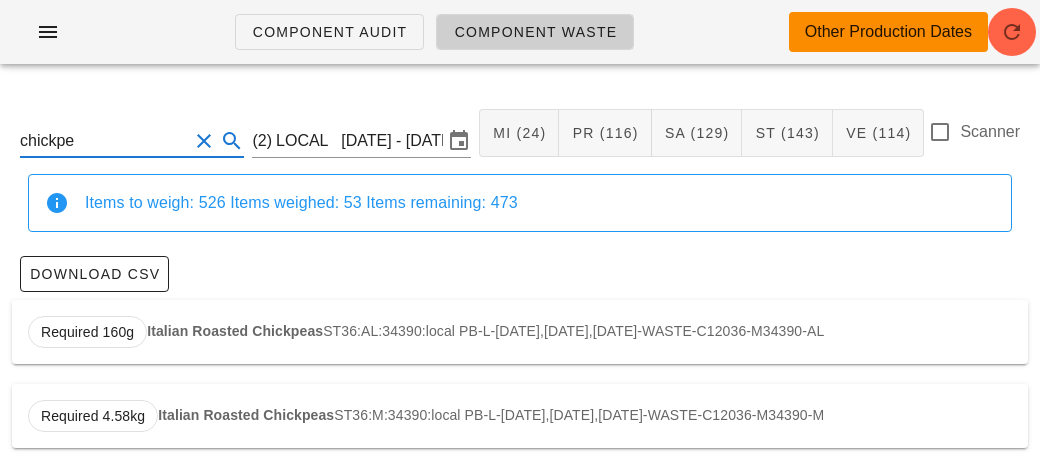 click on "Italian Roasted Chickpeas" at bounding box center [235, 331] 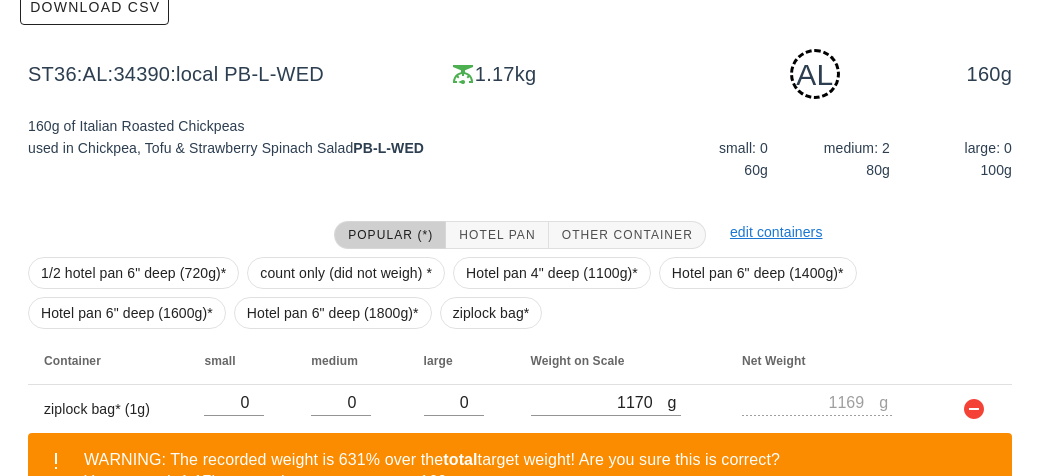scroll, scrollTop: 394, scrollLeft: 0, axis: vertical 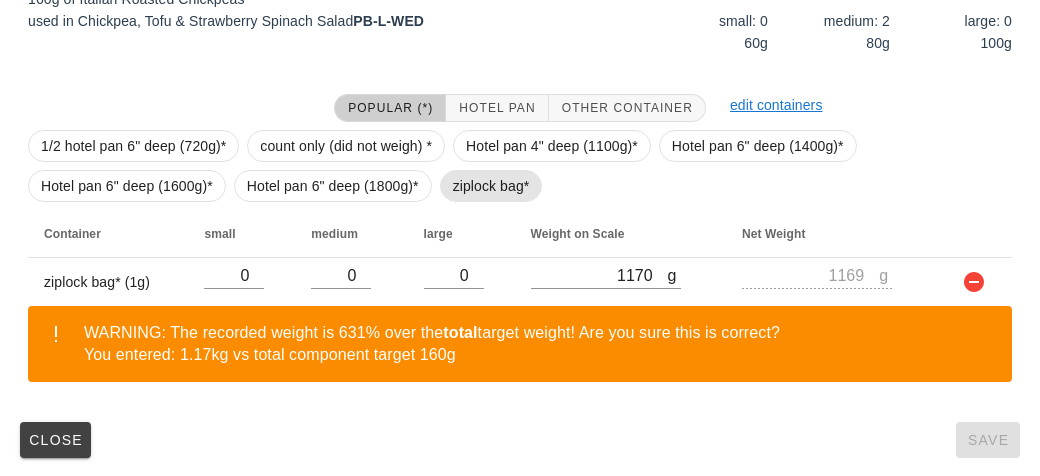 click on "ziplock bag*" at bounding box center [491, 186] 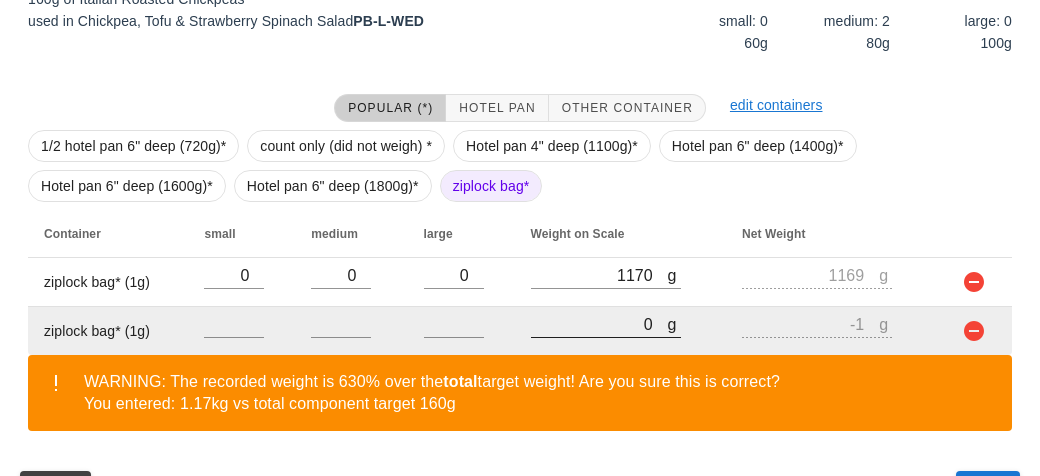 click on "0" at bounding box center [599, 324] 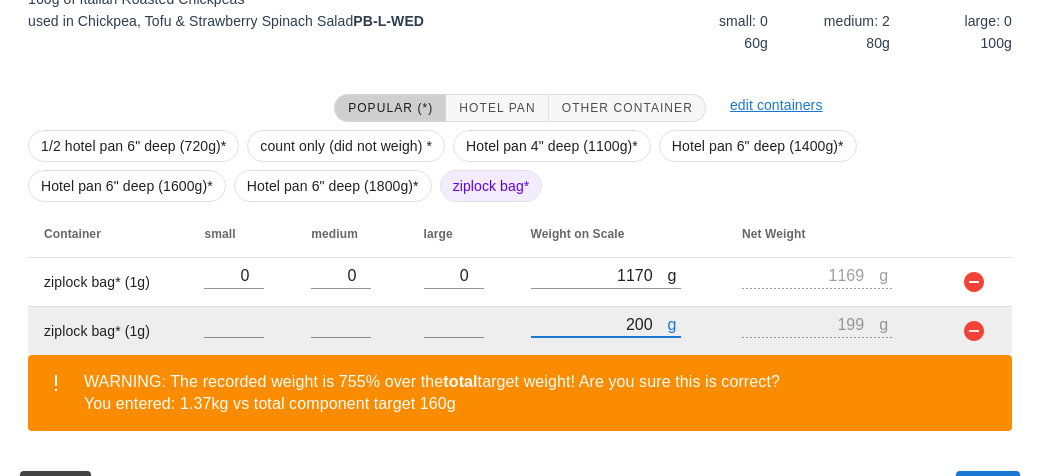 scroll, scrollTop: 443, scrollLeft: 0, axis: vertical 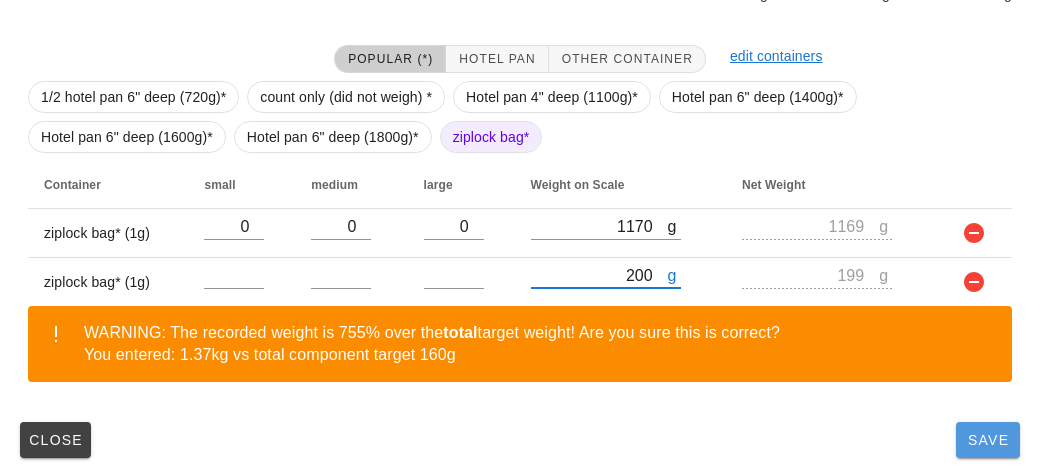 click on "Save" at bounding box center [988, 440] 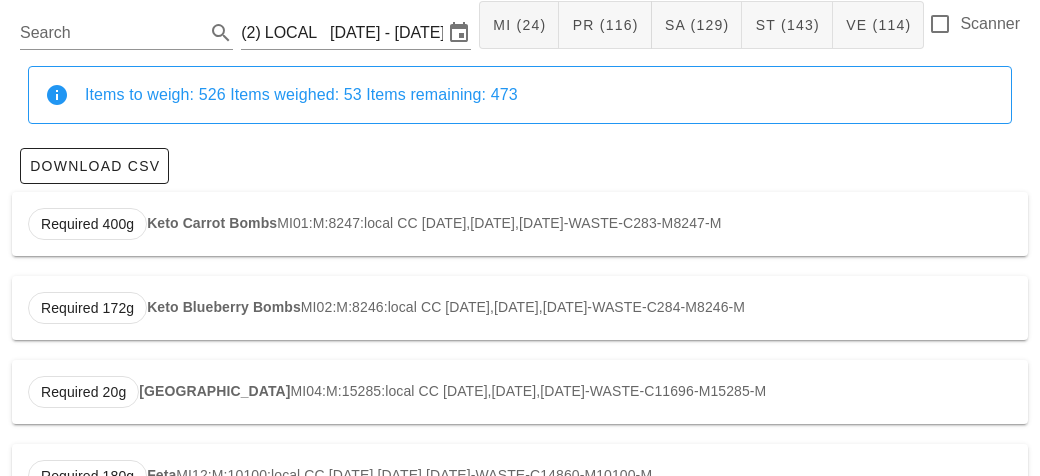 scroll, scrollTop: 0, scrollLeft: 0, axis: both 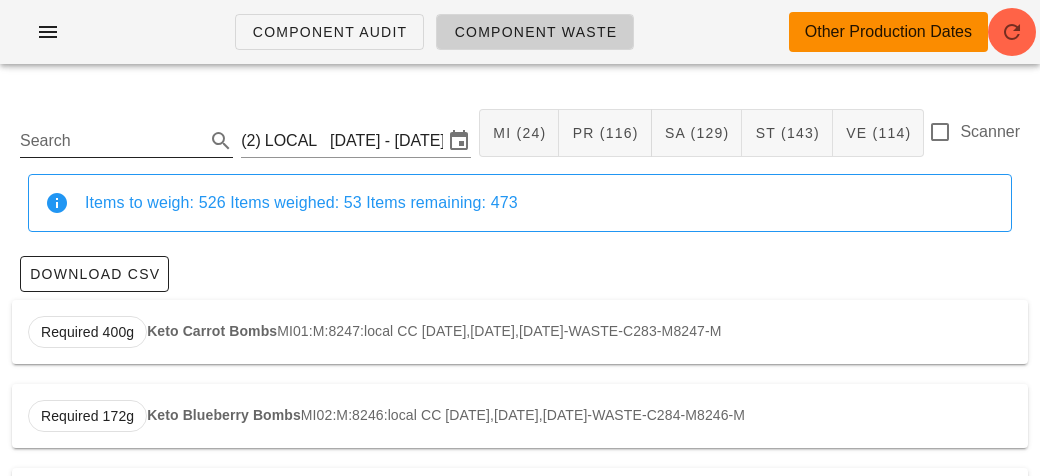click on "Search" at bounding box center (110, 141) 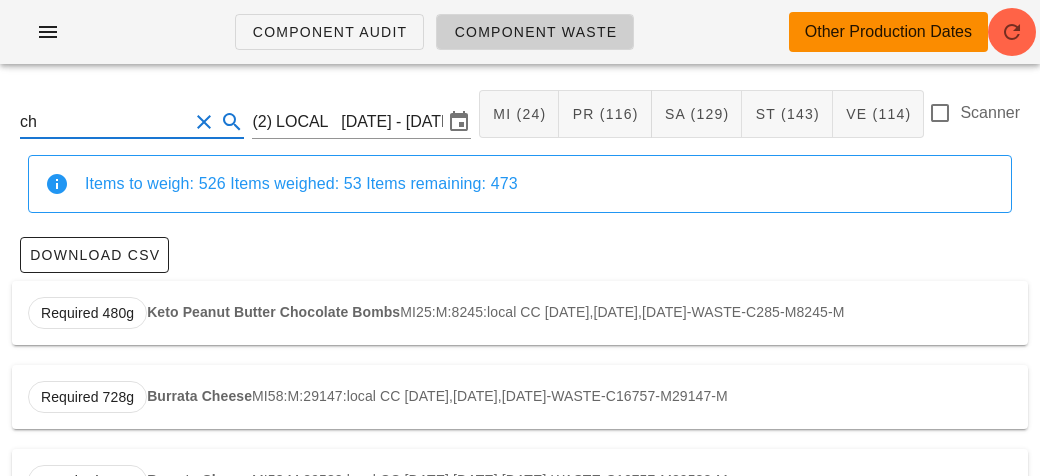 scroll, scrollTop: 0, scrollLeft: 0, axis: both 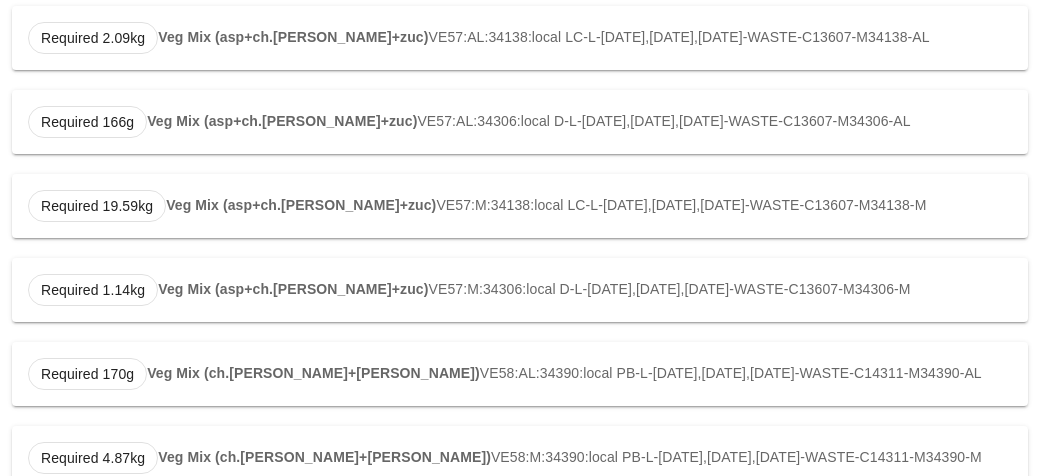 click on "Veg Mix (ch.[PERSON_NAME]+[PERSON_NAME])" at bounding box center [313, 373] 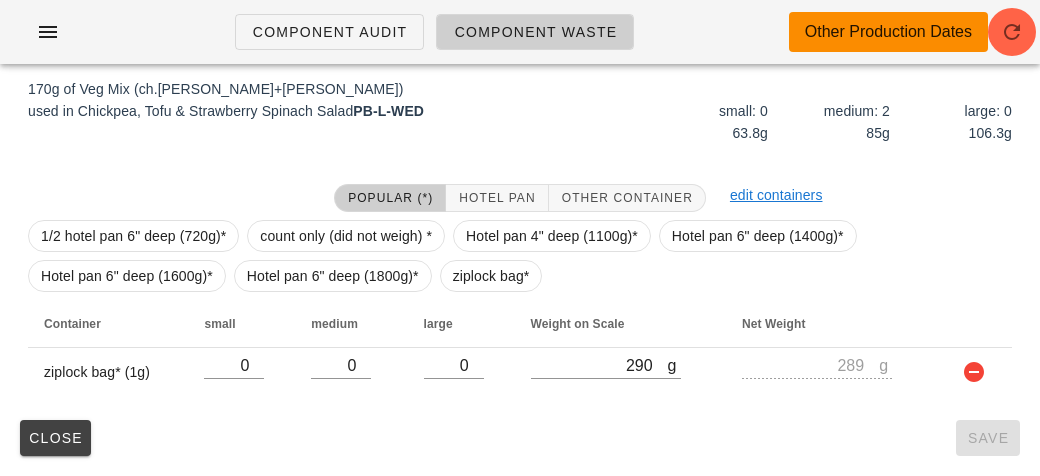scroll, scrollTop: 302, scrollLeft: 0, axis: vertical 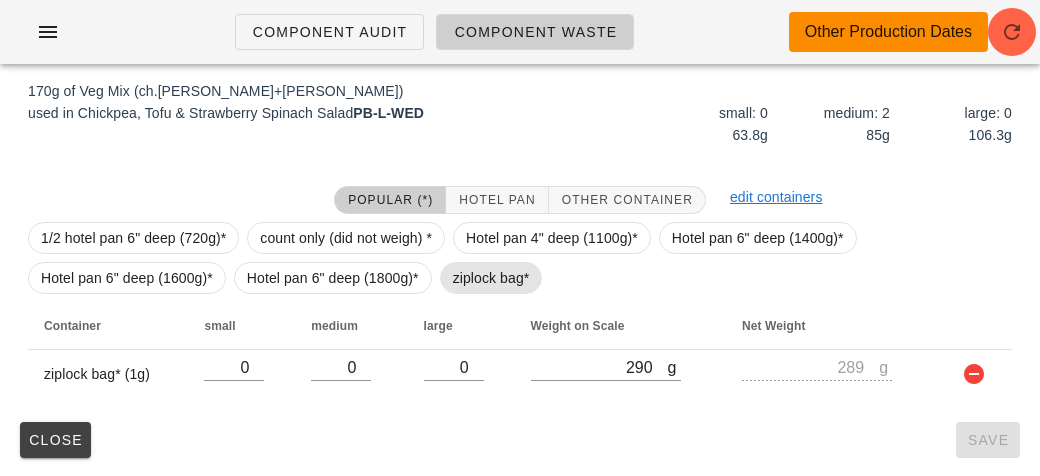 click on "ziplock bag*" at bounding box center [491, 278] 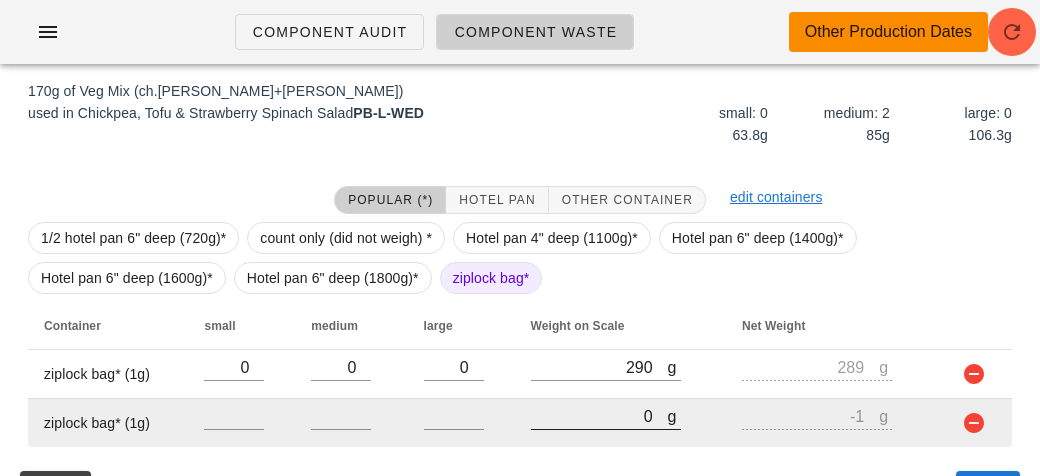 click on "0" at bounding box center [599, 416] 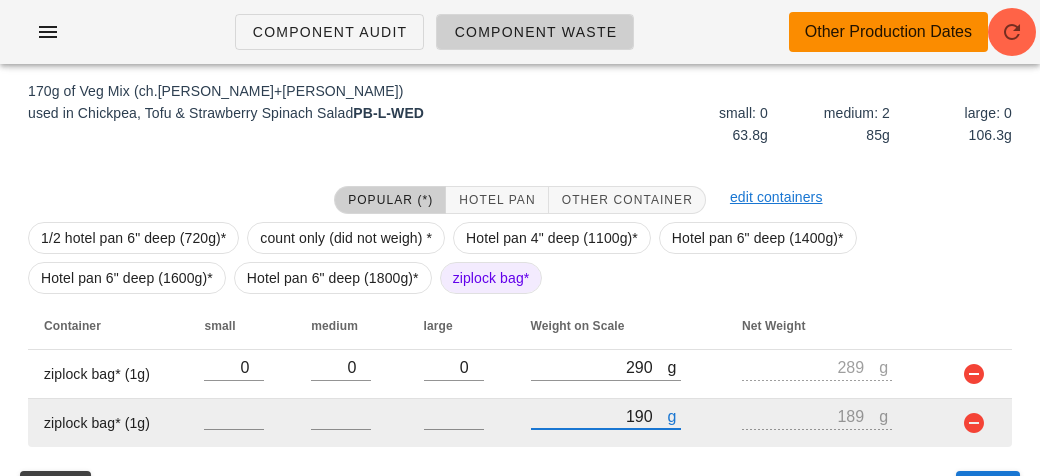 scroll, scrollTop: 350, scrollLeft: 0, axis: vertical 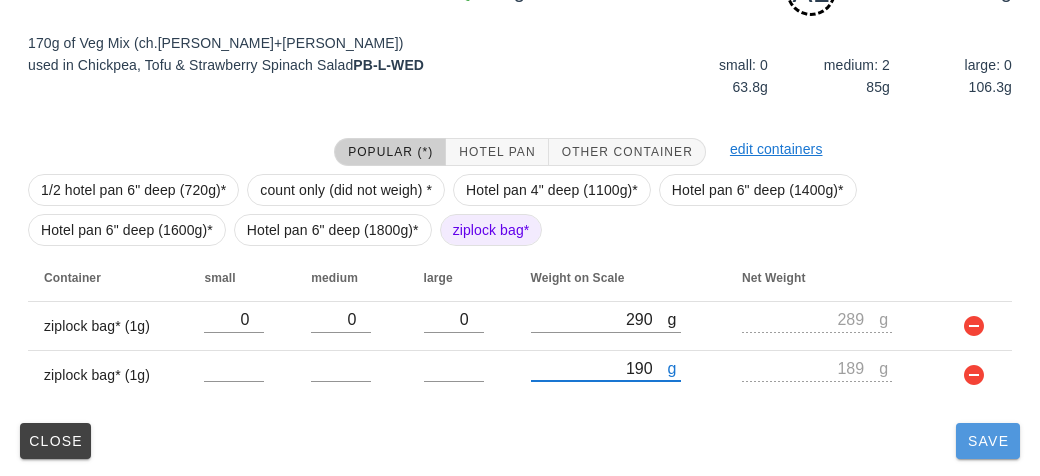 click on "Save" at bounding box center (988, 441) 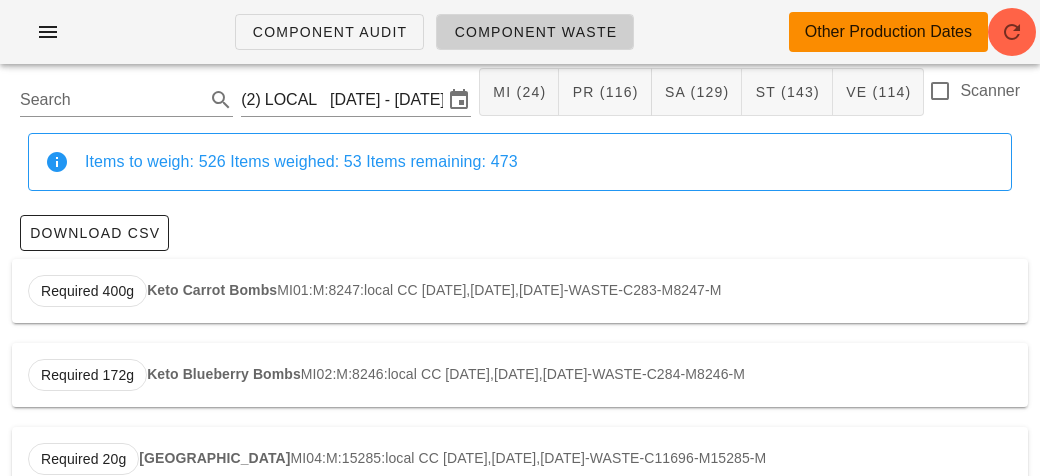 scroll, scrollTop: 0, scrollLeft: 0, axis: both 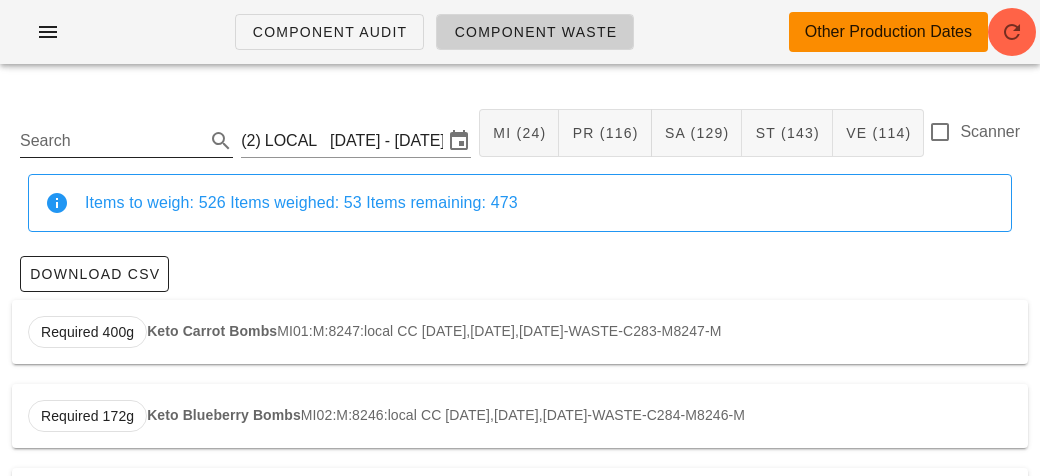 click on "Search" at bounding box center [110, 141] 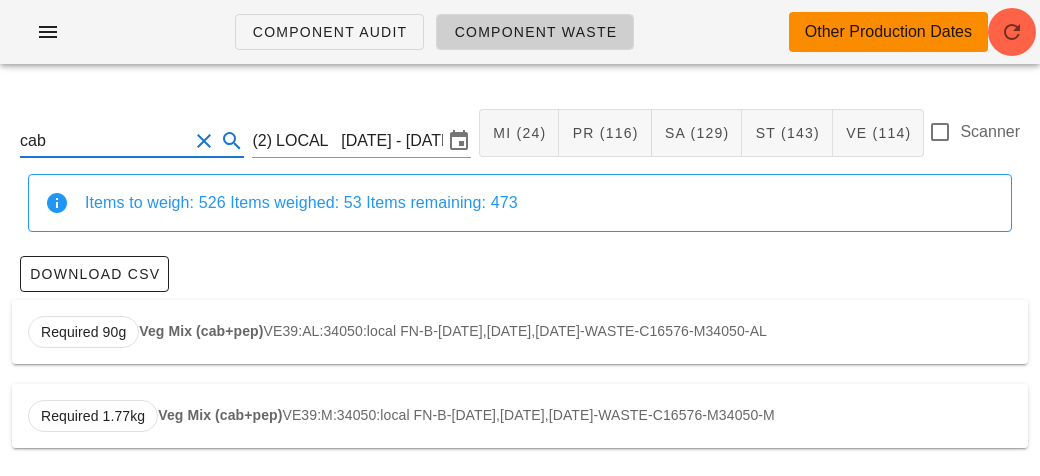 scroll, scrollTop: 3, scrollLeft: 0, axis: vertical 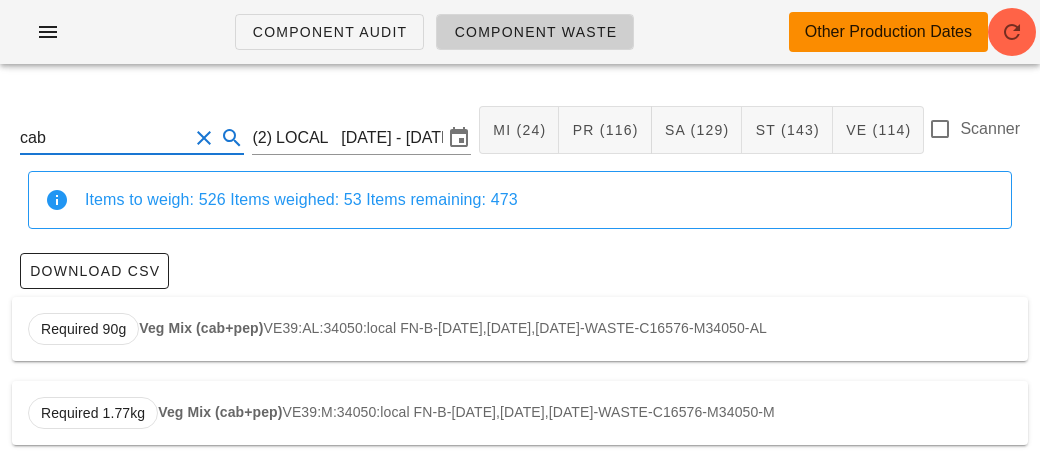 click on "Required 90g Veg Mix (cab+pep)  VE39:AL:34050:local FN-B-[DATE],[DATE],[DATE]-WASTE-C16576-M34050-AL" at bounding box center (520, 329) 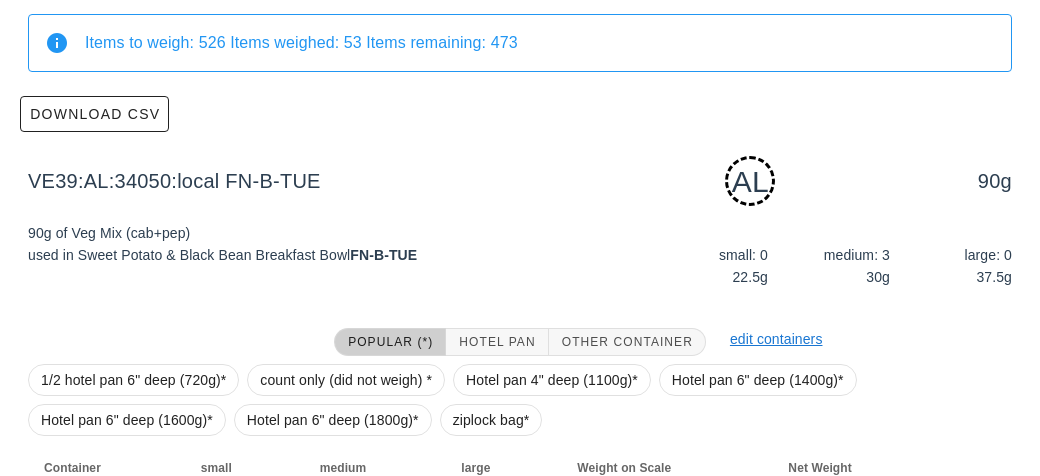 scroll, scrollTop: 302, scrollLeft: 0, axis: vertical 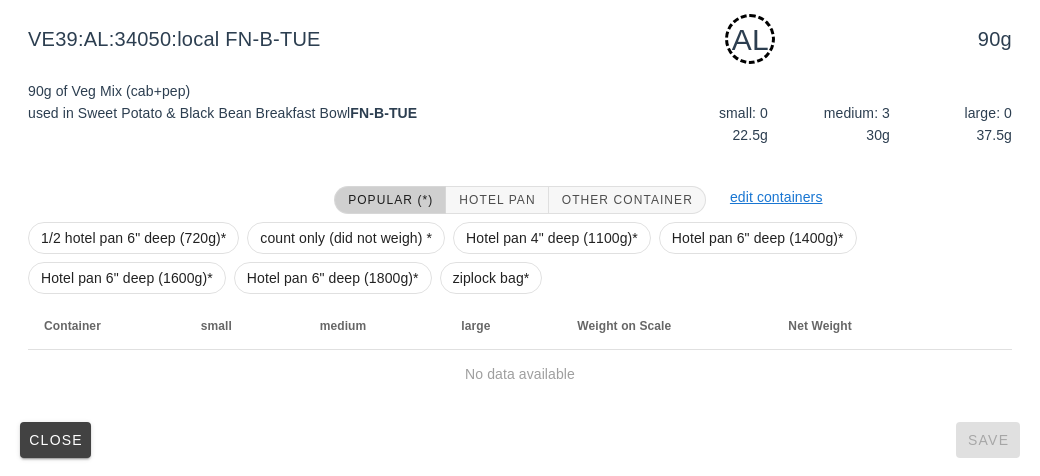 click on "1/2 hotel pan 6" deep (720g)*   count only (did not weigh) *   Hotel pan 4" deep (1100g)*   Hotel pan 6" deep (1400g)*   Hotel pan 6" deep (1600g)*   Hotel pan 6" deep (1800g)*   ziplock bag*" at bounding box center (520, 258) 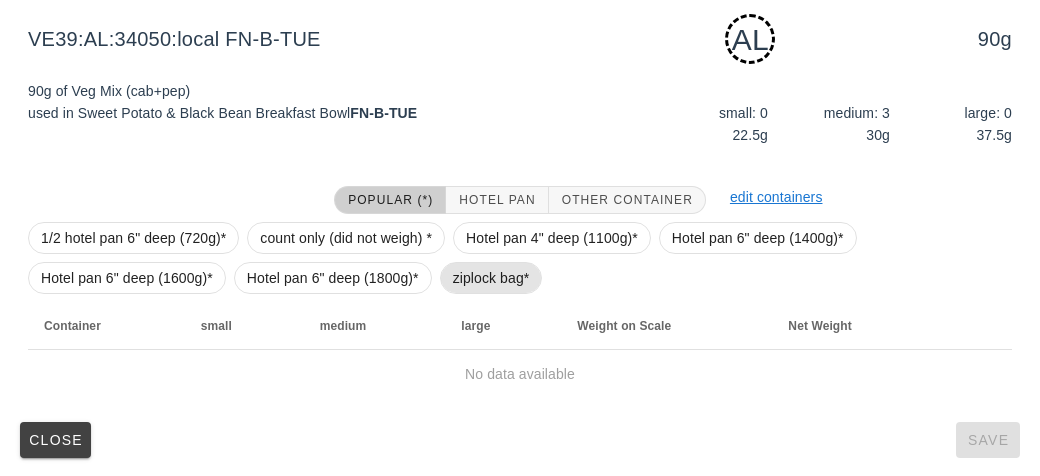 click on "ziplock bag*" at bounding box center (491, 278) 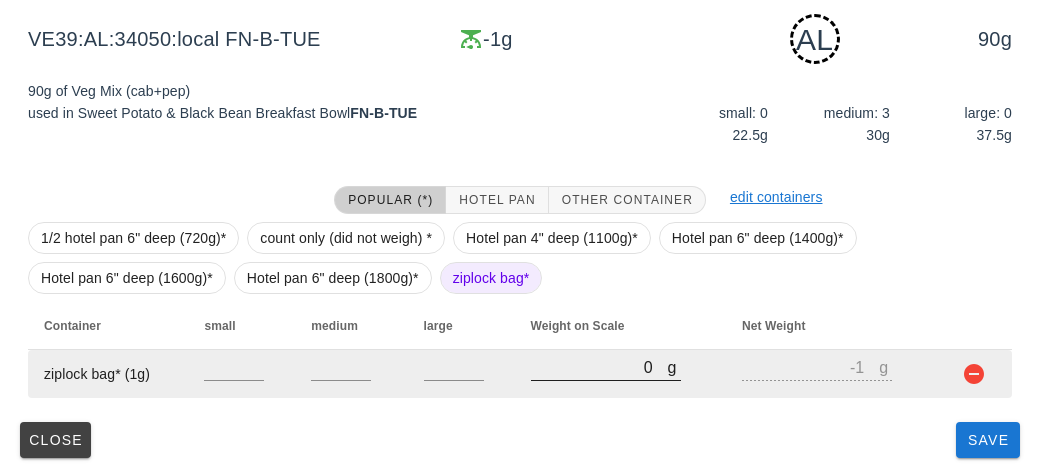 click on "0" at bounding box center (599, 367) 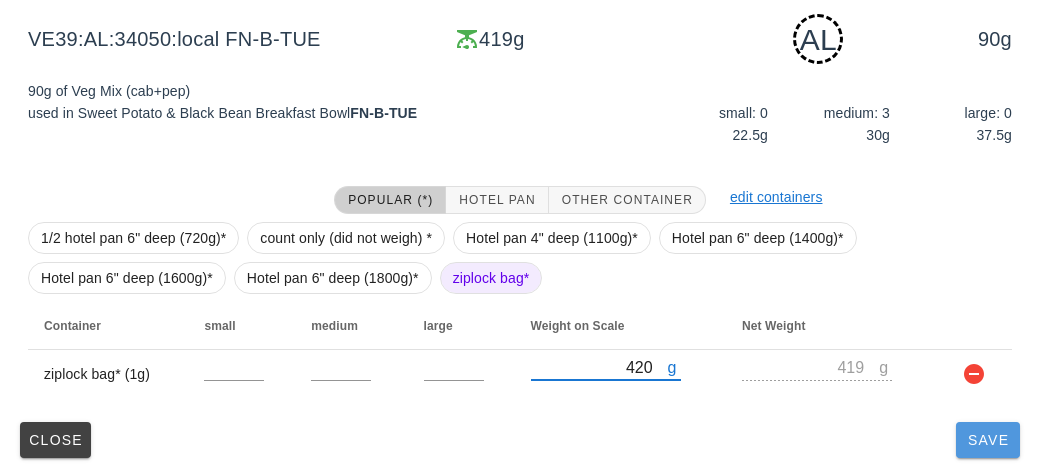 click on "Save" at bounding box center (988, 440) 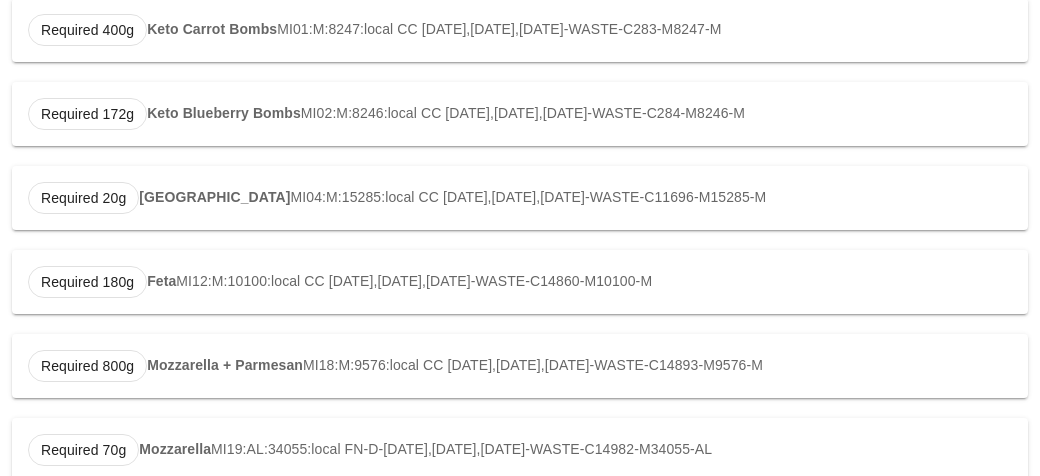 scroll, scrollTop: 0, scrollLeft: 0, axis: both 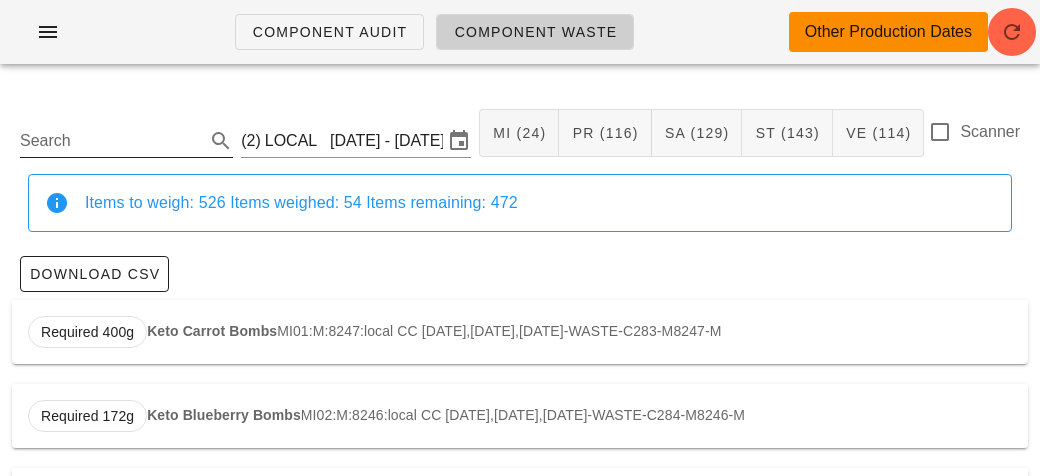 click on "Search" at bounding box center (110, 141) 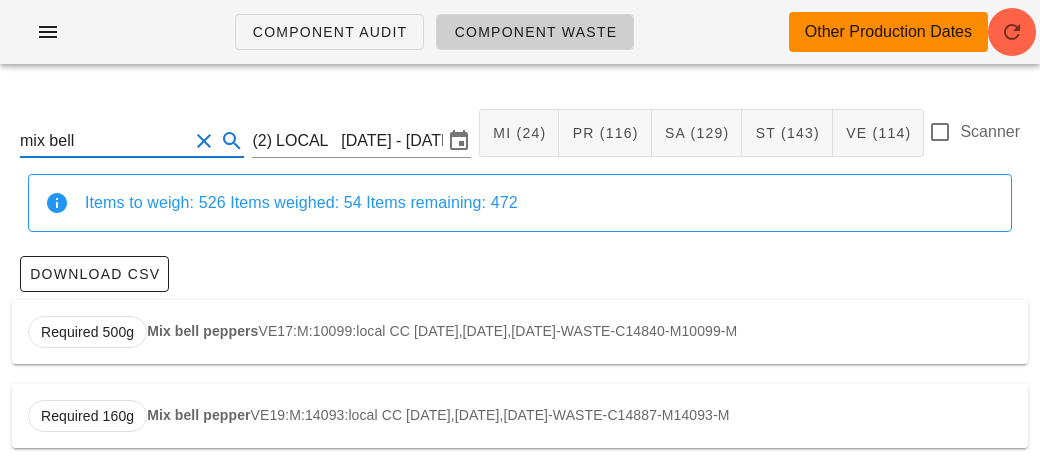 click on "Mix bell peppers" at bounding box center [202, 331] 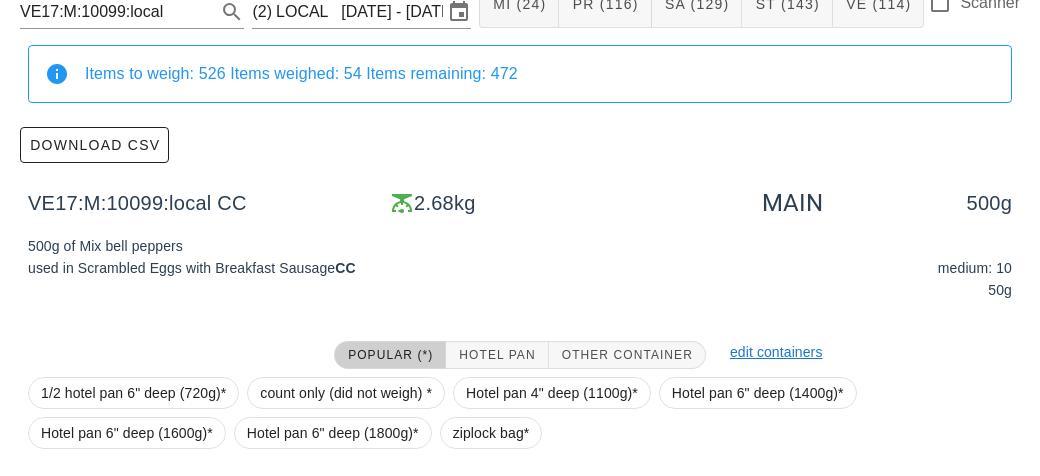scroll, scrollTop: 376, scrollLeft: 0, axis: vertical 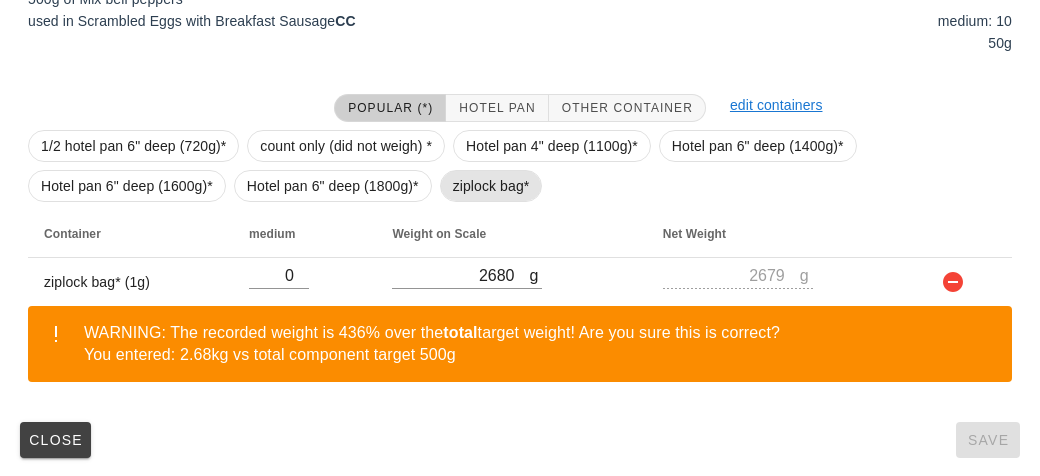 click on "ziplock bag*" at bounding box center (491, 186) 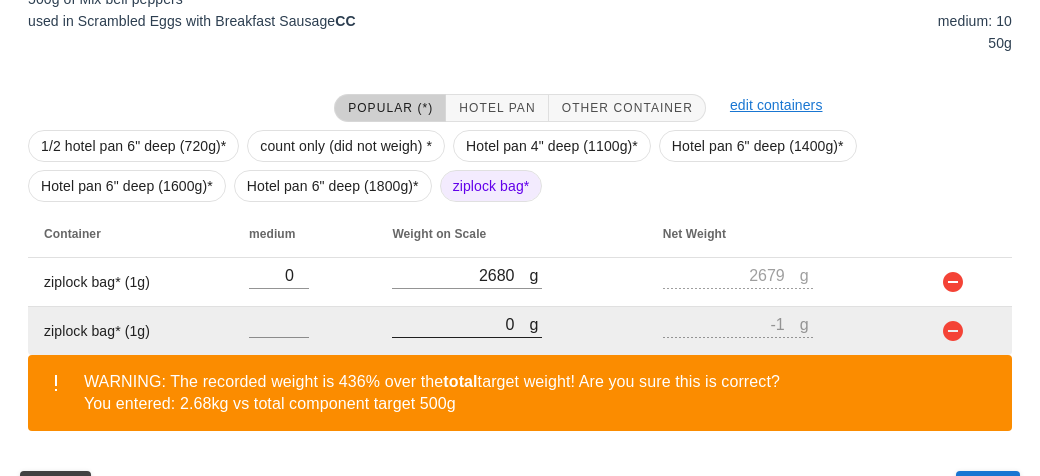 click on "0" at bounding box center [460, 324] 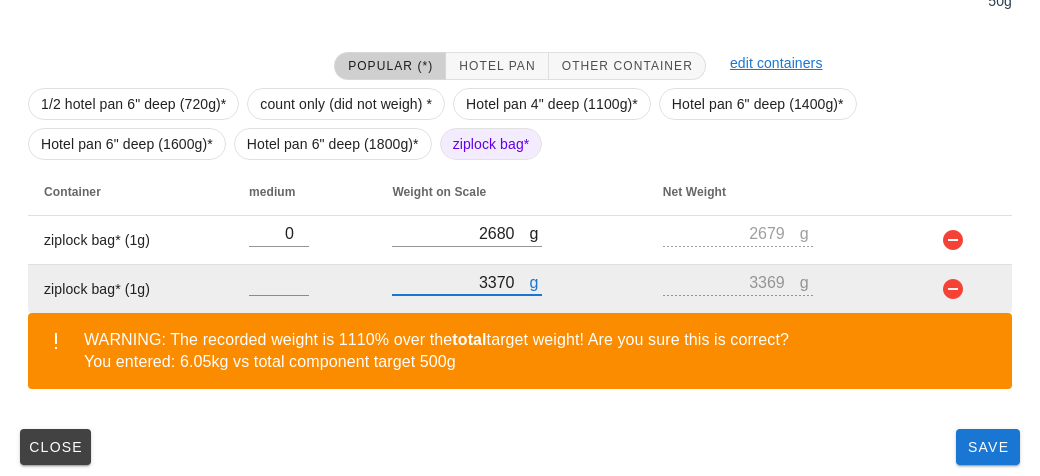 scroll, scrollTop: 425, scrollLeft: 0, axis: vertical 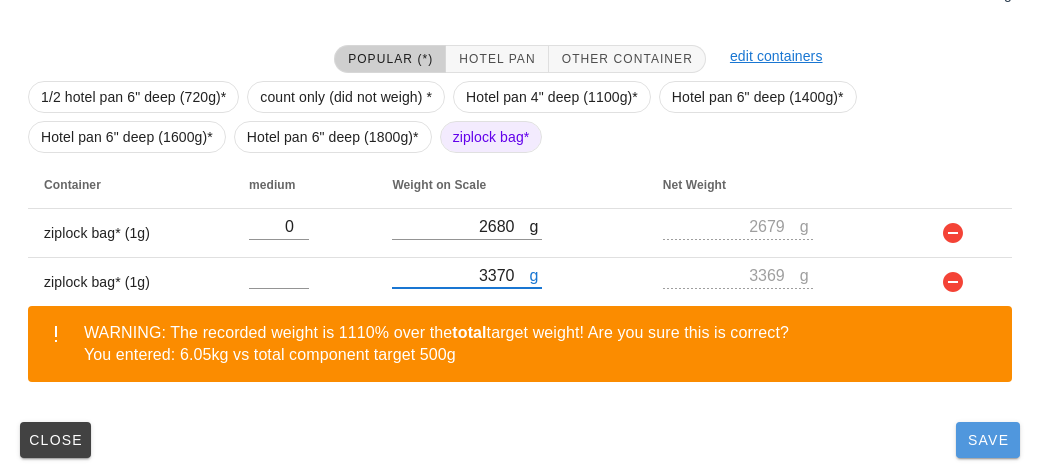 click on "Save" at bounding box center [988, 440] 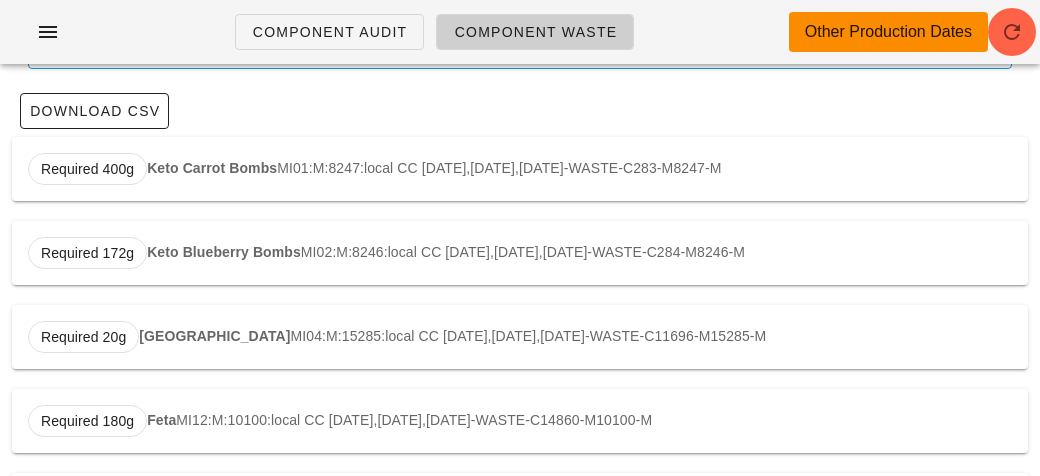 scroll, scrollTop: 0, scrollLeft: 0, axis: both 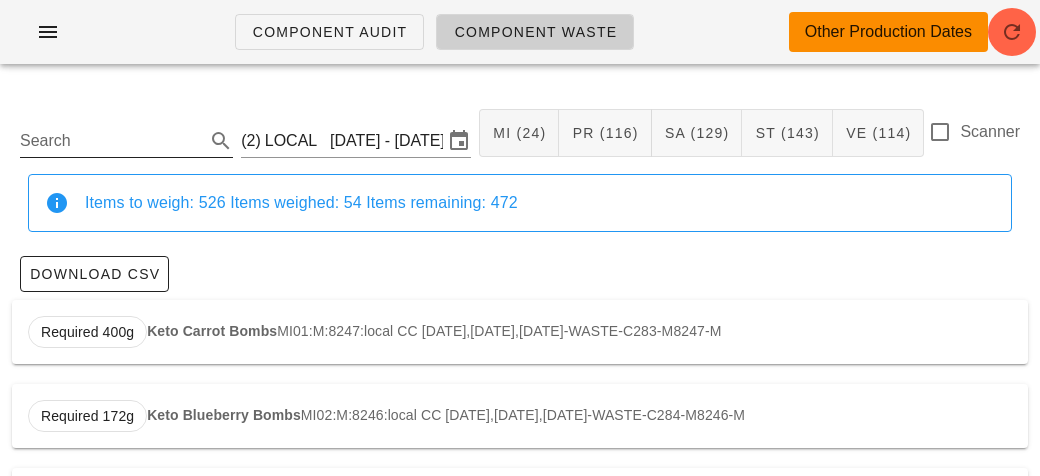 click on "Search" at bounding box center [110, 141] 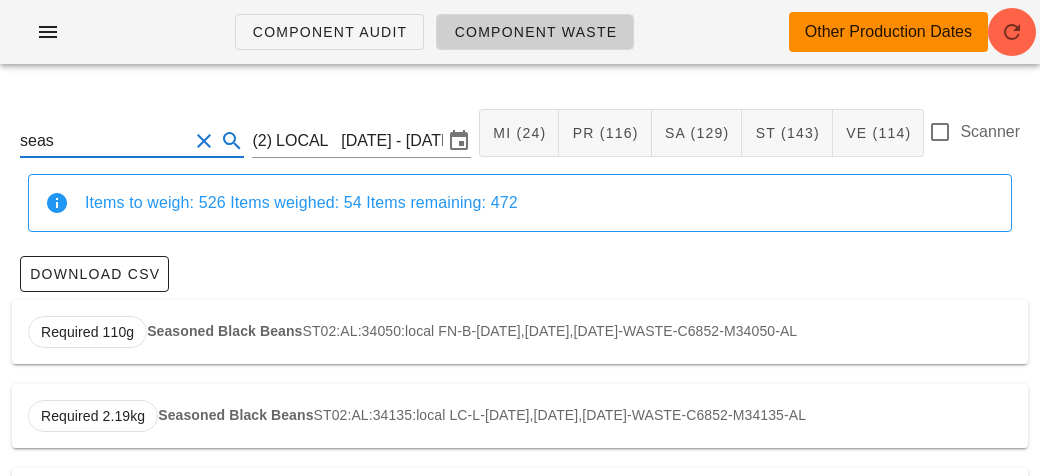 click on "Seasoned Black Beans" at bounding box center (224, 331) 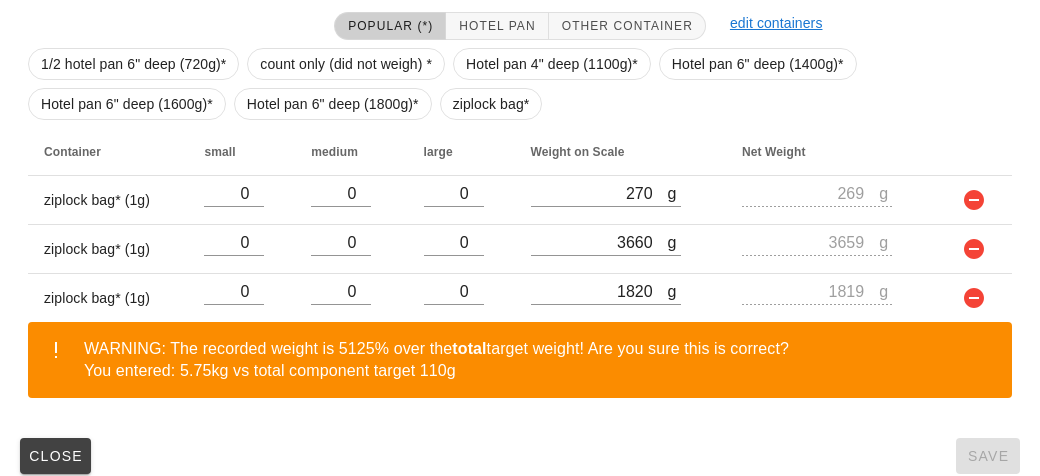 scroll, scrollTop: 491, scrollLeft: 0, axis: vertical 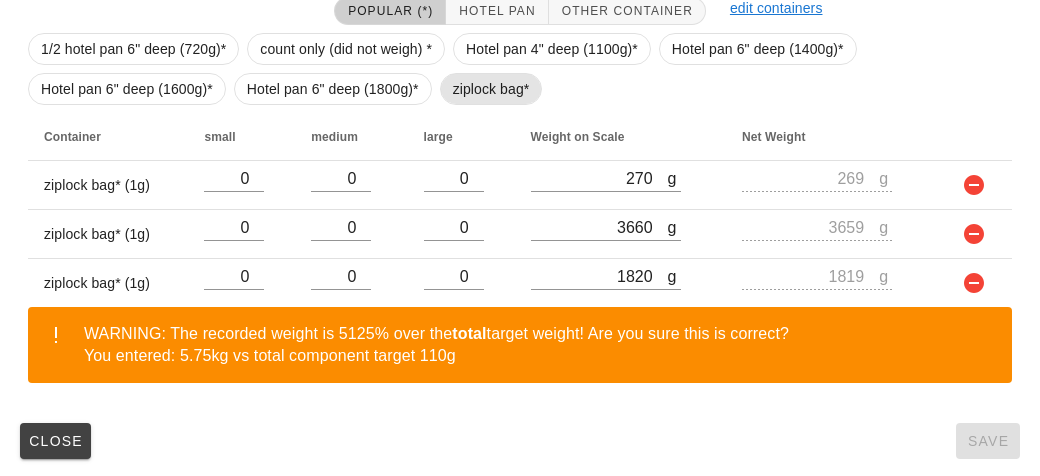 click on "ziplock bag*" at bounding box center [491, 89] 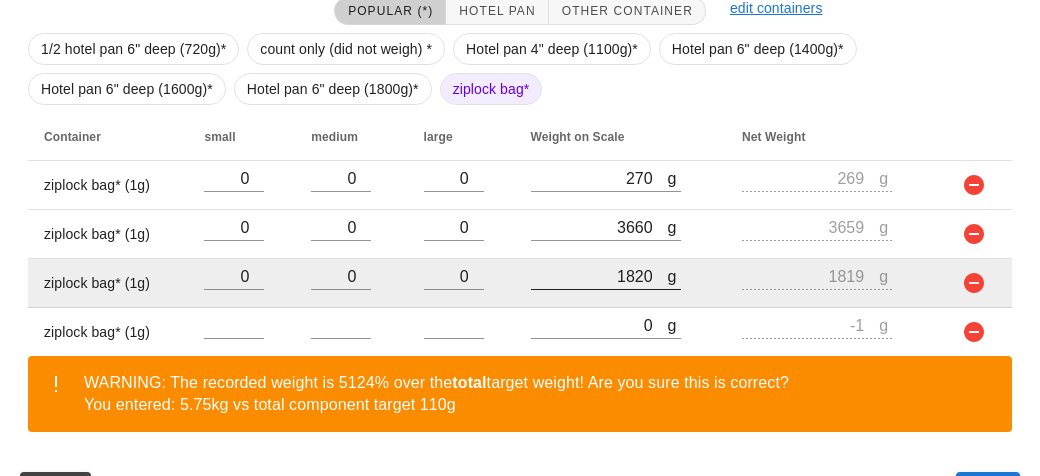 click at bounding box center [606, 300] 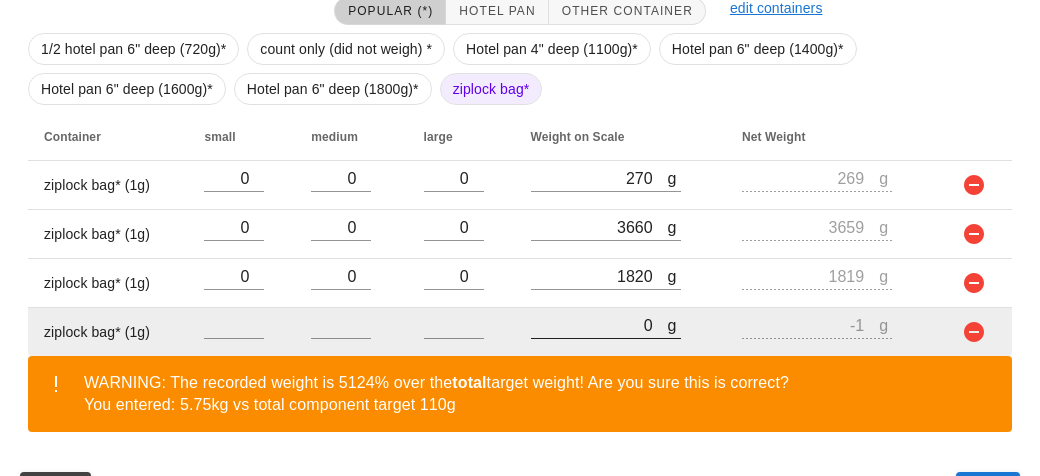 click on "0" at bounding box center (599, 325) 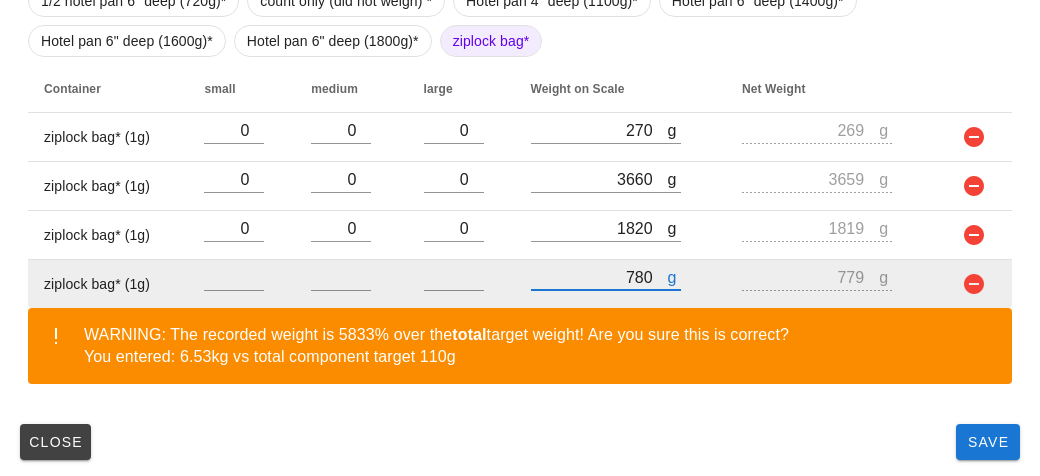scroll, scrollTop: 540, scrollLeft: 0, axis: vertical 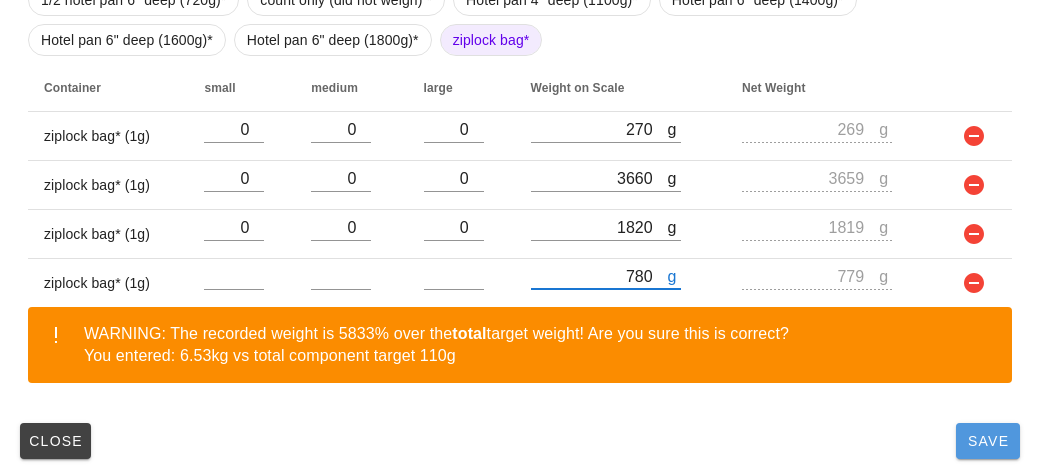 click on "Save" at bounding box center [988, 441] 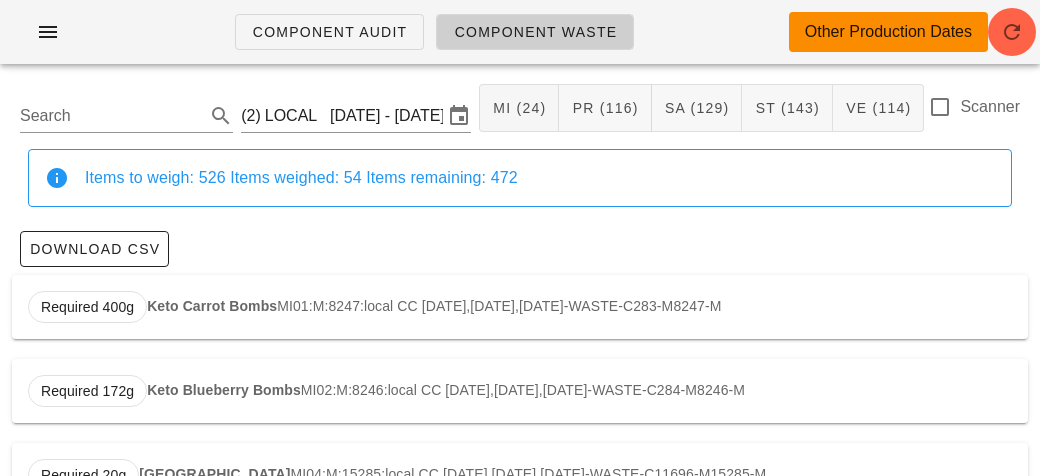 scroll, scrollTop: 0, scrollLeft: 0, axis: both 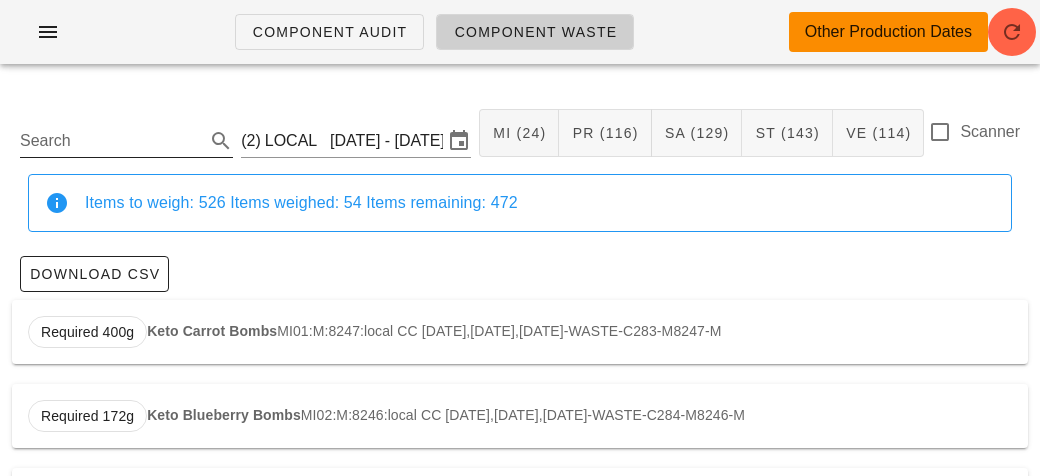 click on "Search" at bounding box center (110, 141) 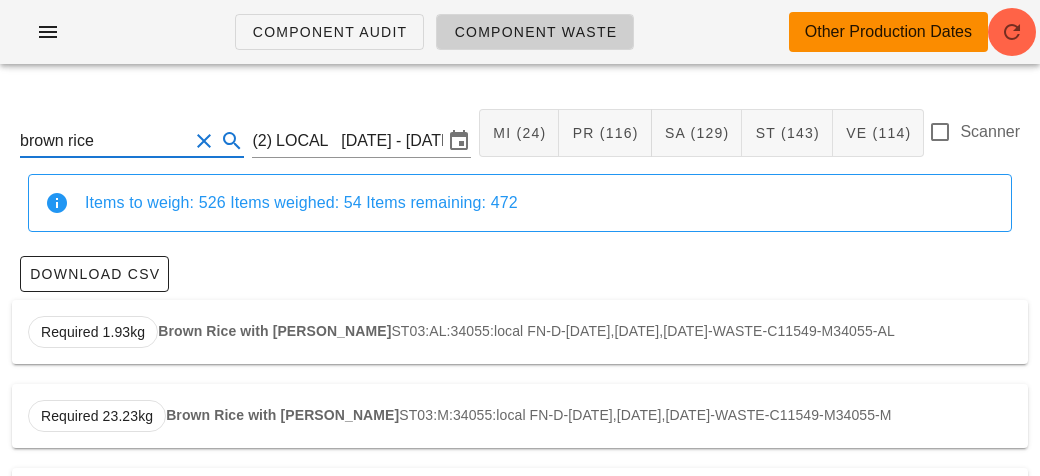 click on "Required 1.93kg Brown Rice with Parsley  ST03:AL:34055:local FN-D-[DATE],[DATE],[DATE]-WASTE-C11549-M34055-AL" at bounding box center (520, 332) 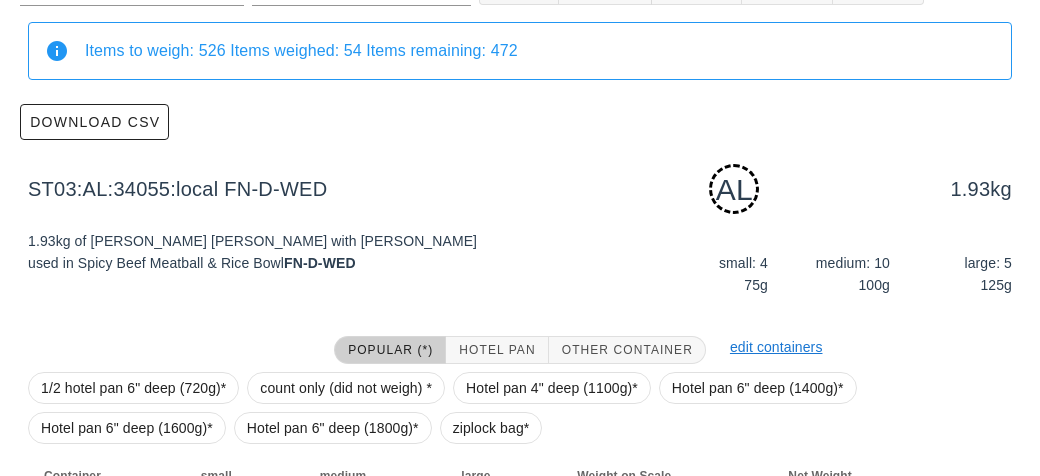 scroll, scrollTop: 302, scrollLeft: 0, axis: vertical 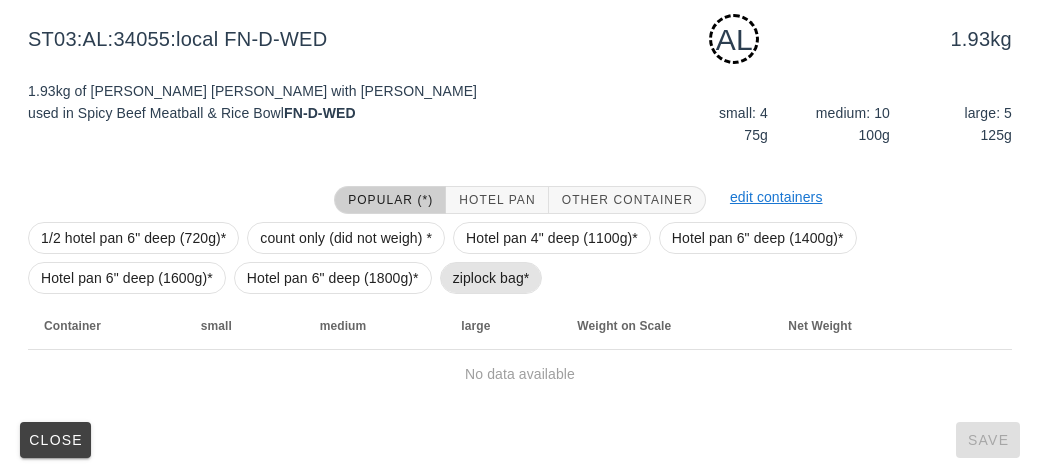 click on "ziplock bag*" at bounding box center [491, 278] 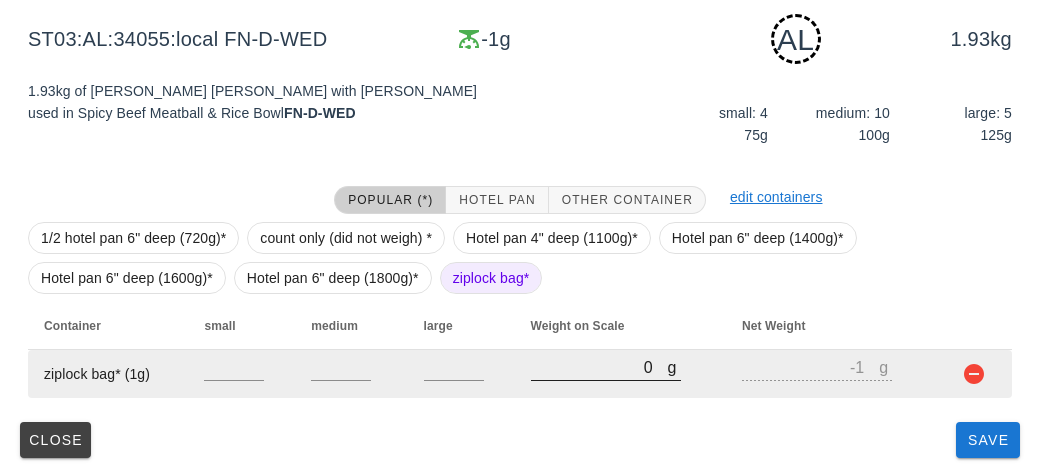 click on "0" at bounding box center [599, 367] 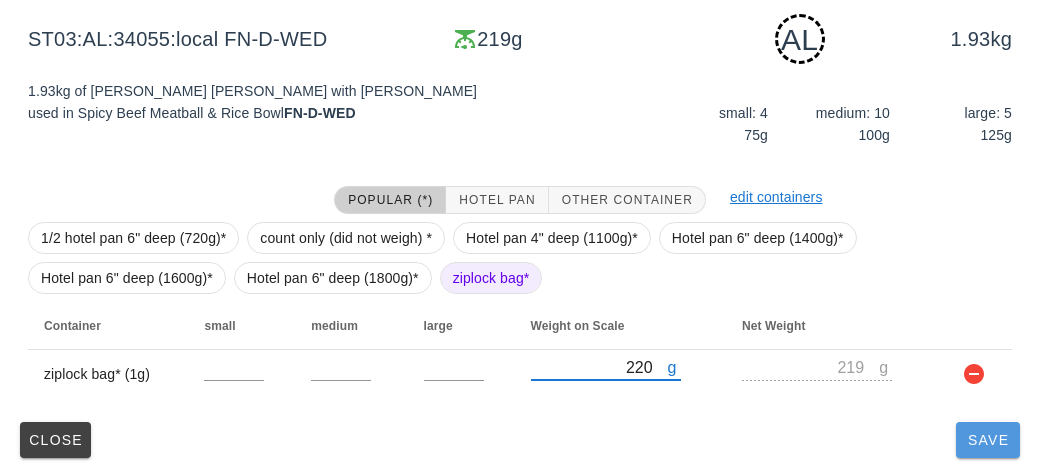 click on "Save" at bounding box center (988, 440) 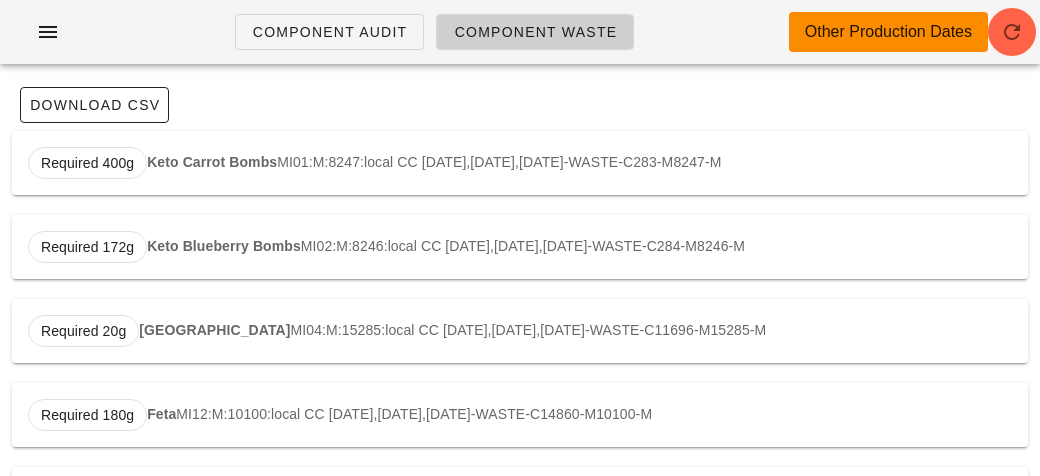 scroll, scrollTop: 0, scrollLeft: 0, axis: both 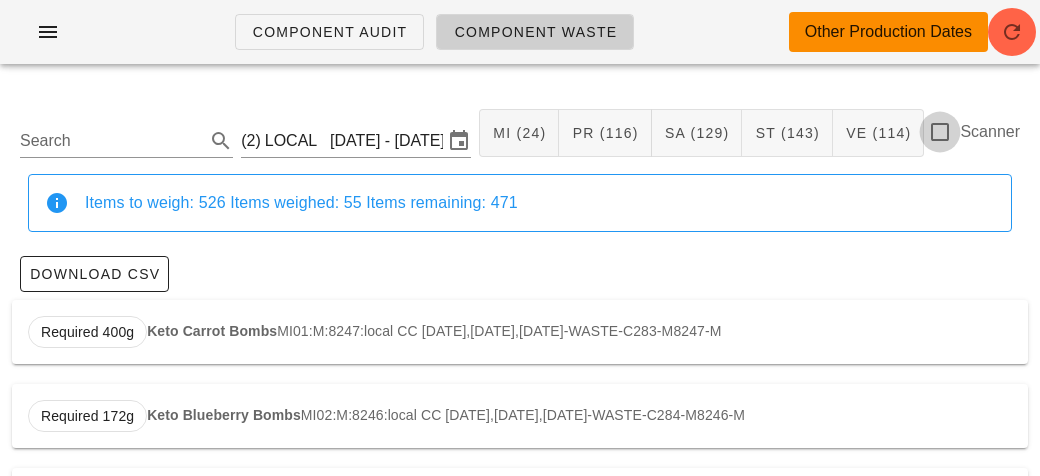 click at bounding box center [940, 132] 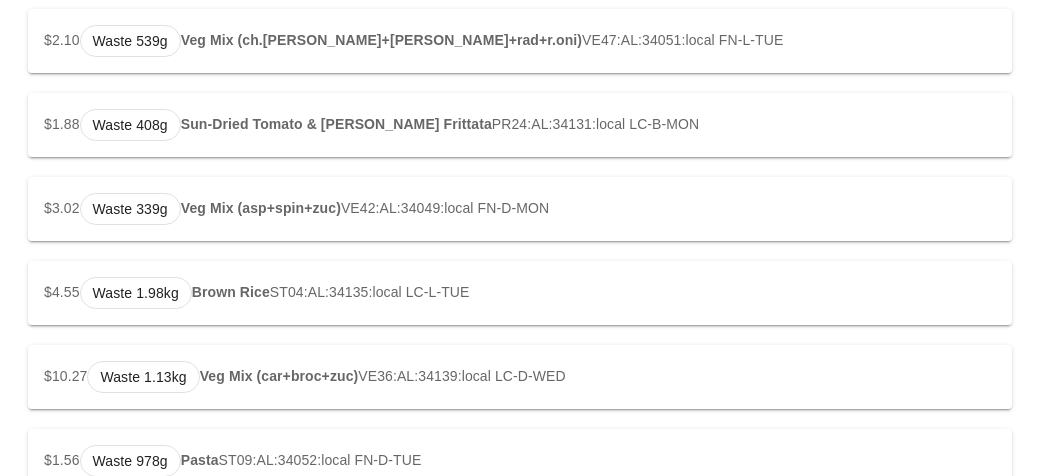 scroll, scrollTop: 3177, scrollLeft: 0, axis: vertical 